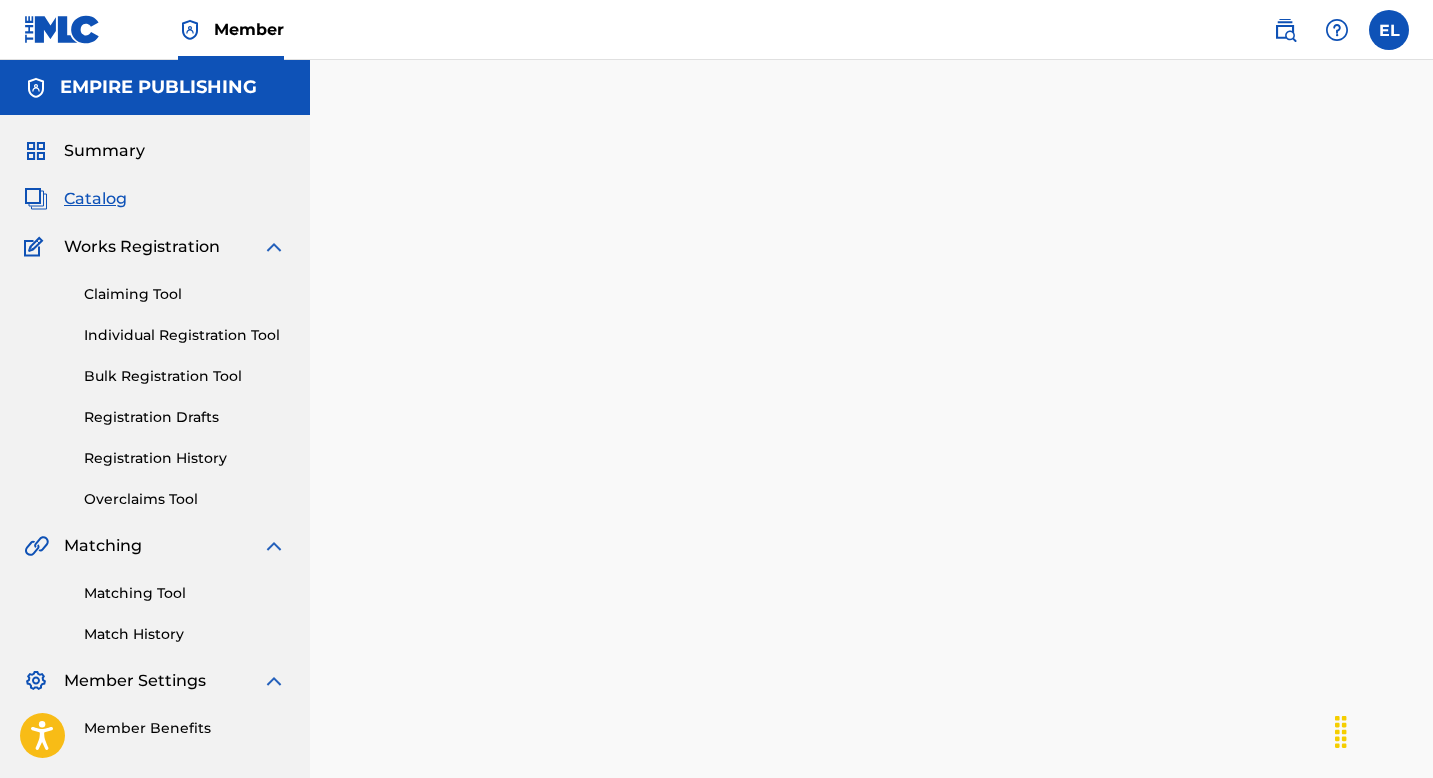 scroll, scrollTop: 0, scrollLeft: 0, axis: both 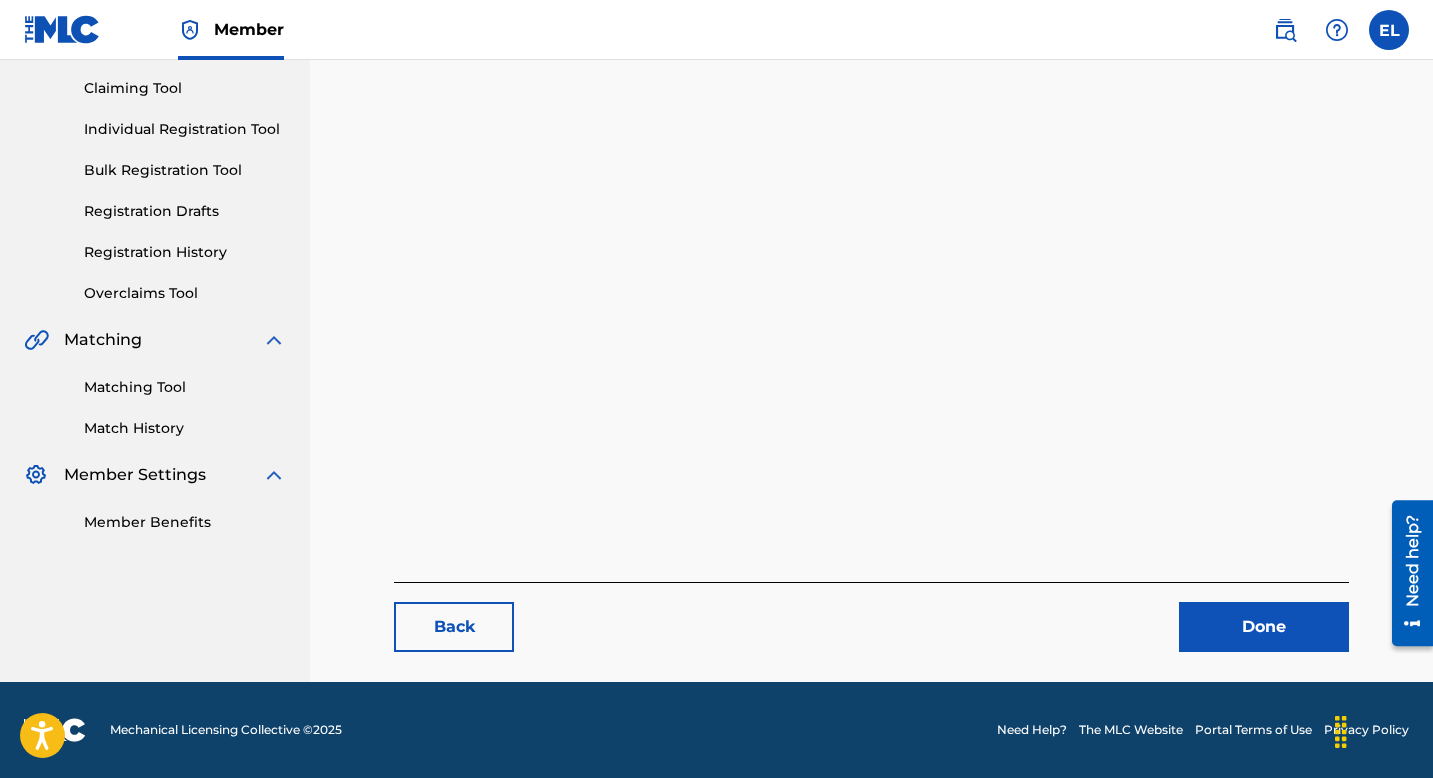 click on "Back Done" at bounding box center [871, 293] 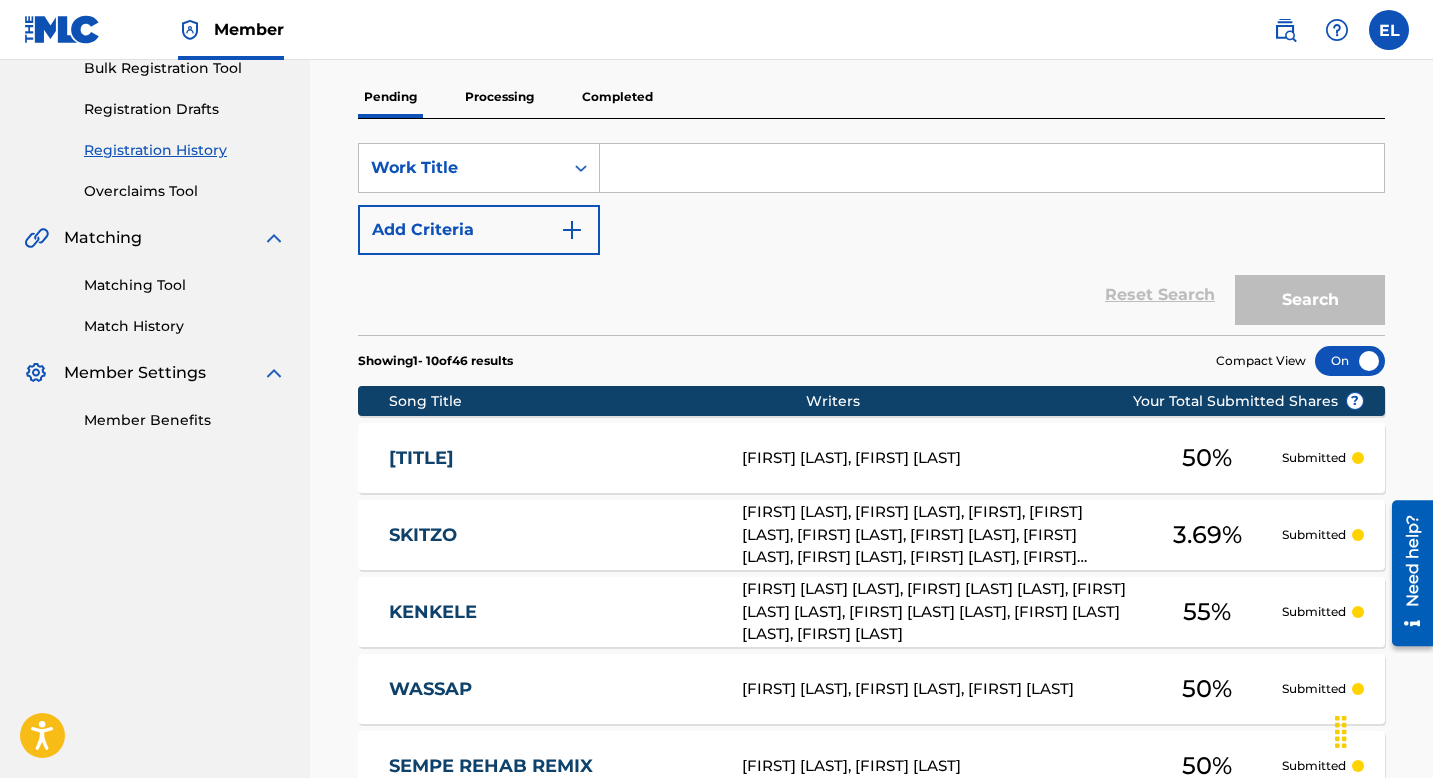 scroll, scrollTop: 0, scrollLeft: 0, axis: both 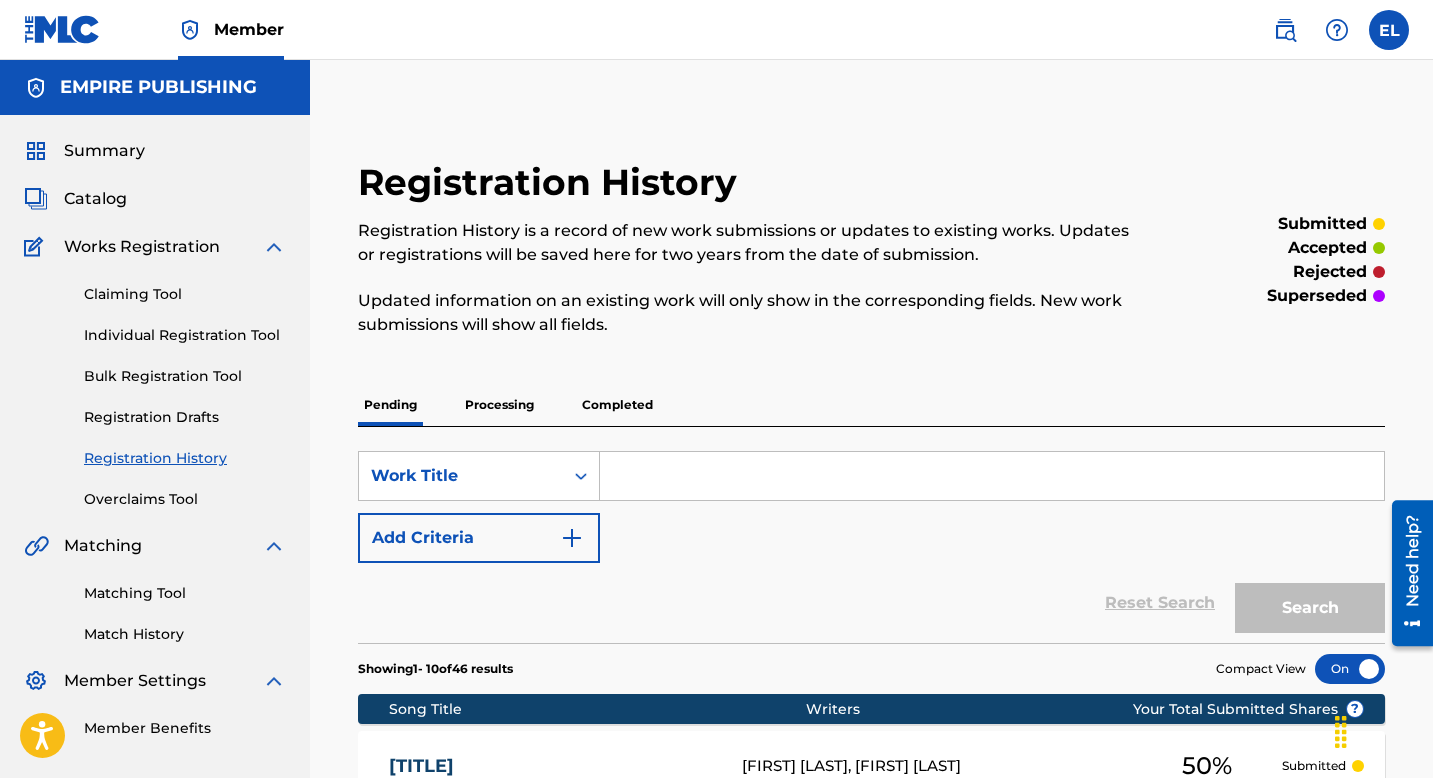 click on "Summary Catalog Works Registration Claiming Tool Individual Registration Tool Bulk Registration Tool Registration Drafts Registration History Overclaims Tool Matching Matching Tool Match History Member Settings Member Benefits" at bounding box center (155, 439) 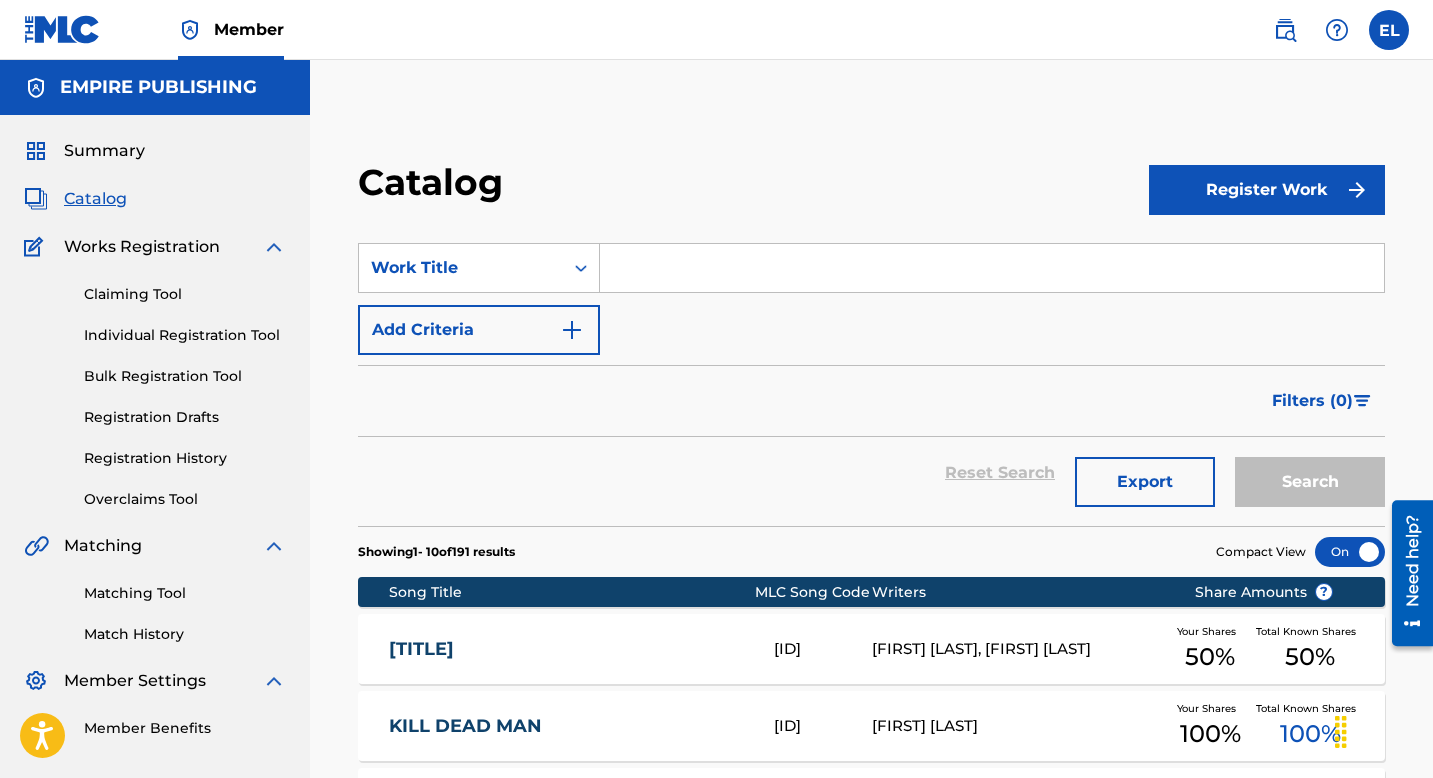 click at bounding box center (992, 268) 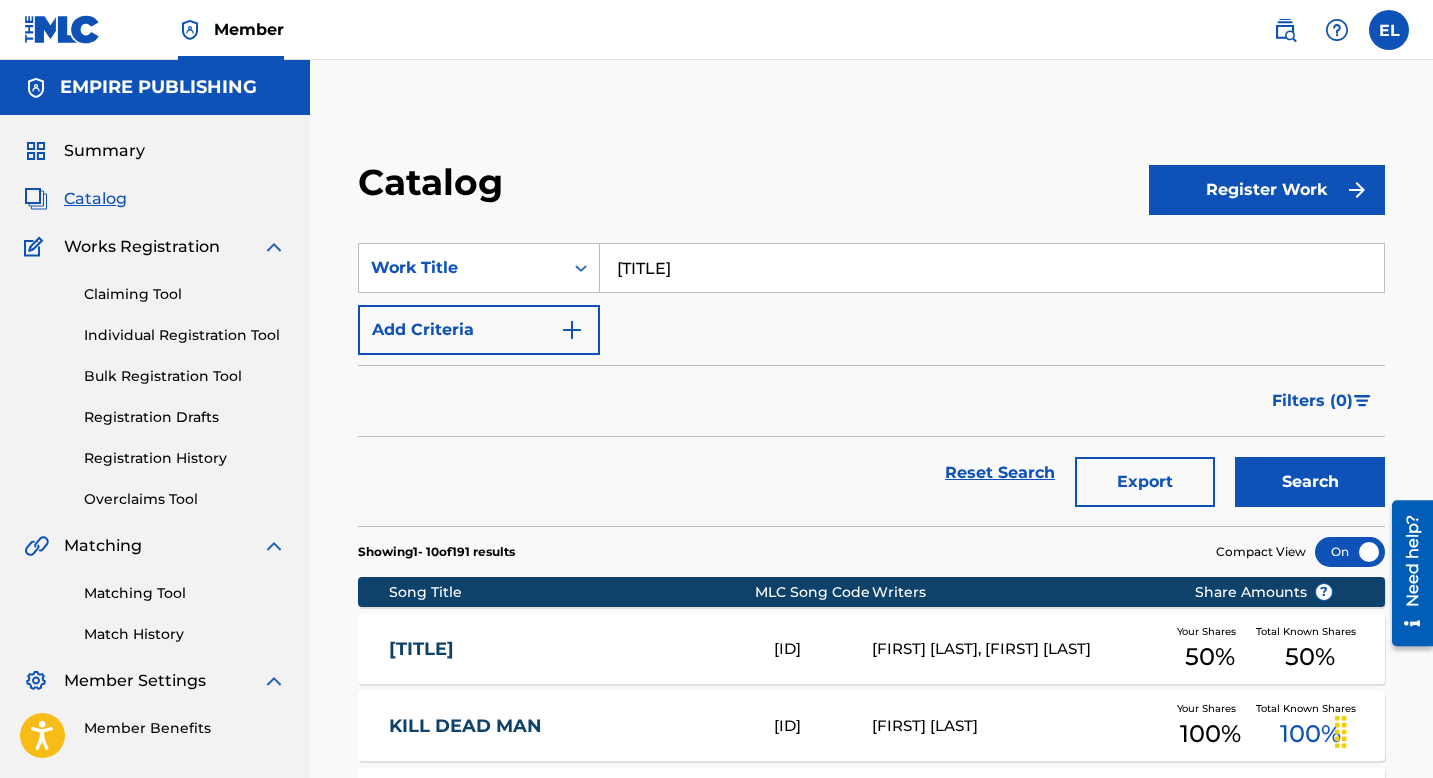 type on "My Darlina" 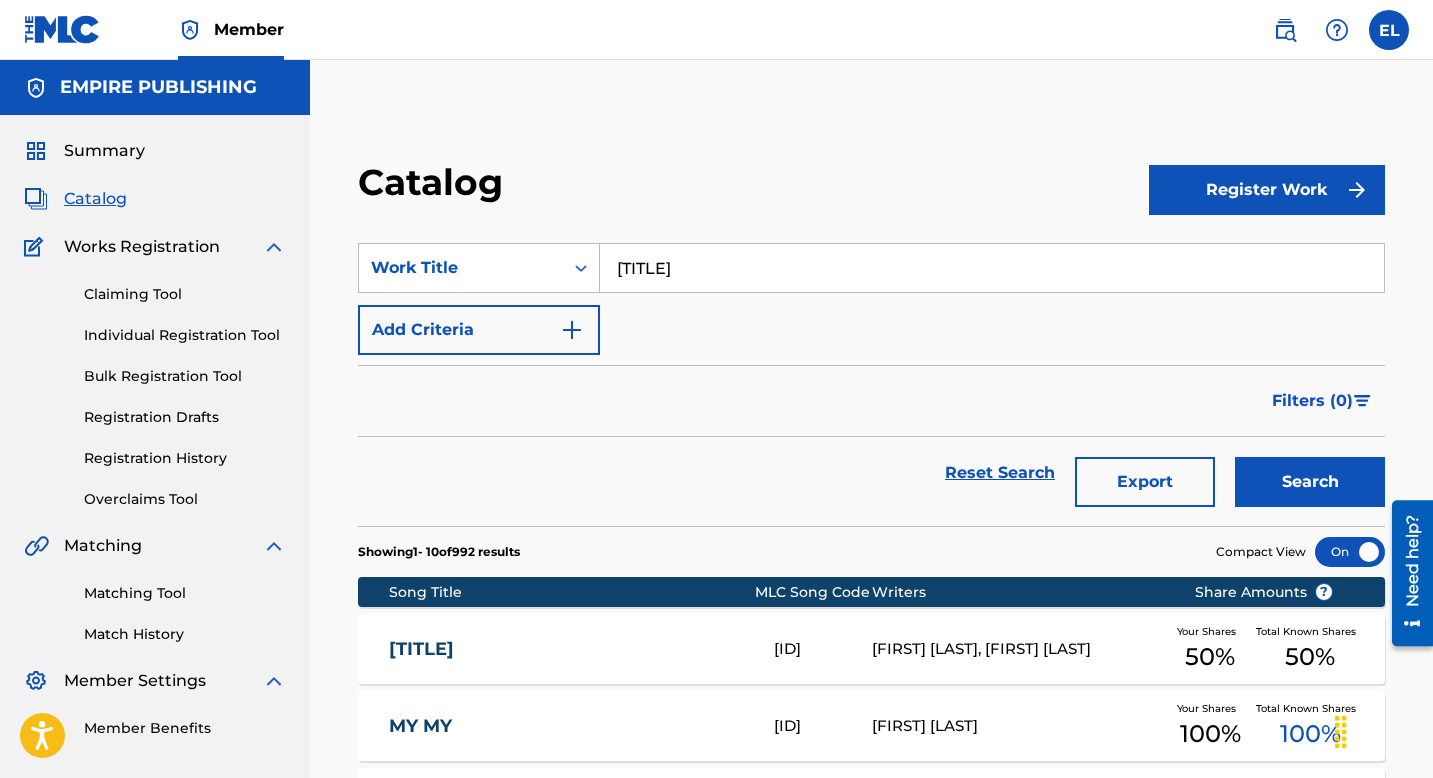 click on "MY DARLINA" at bounding box center (568, 649) 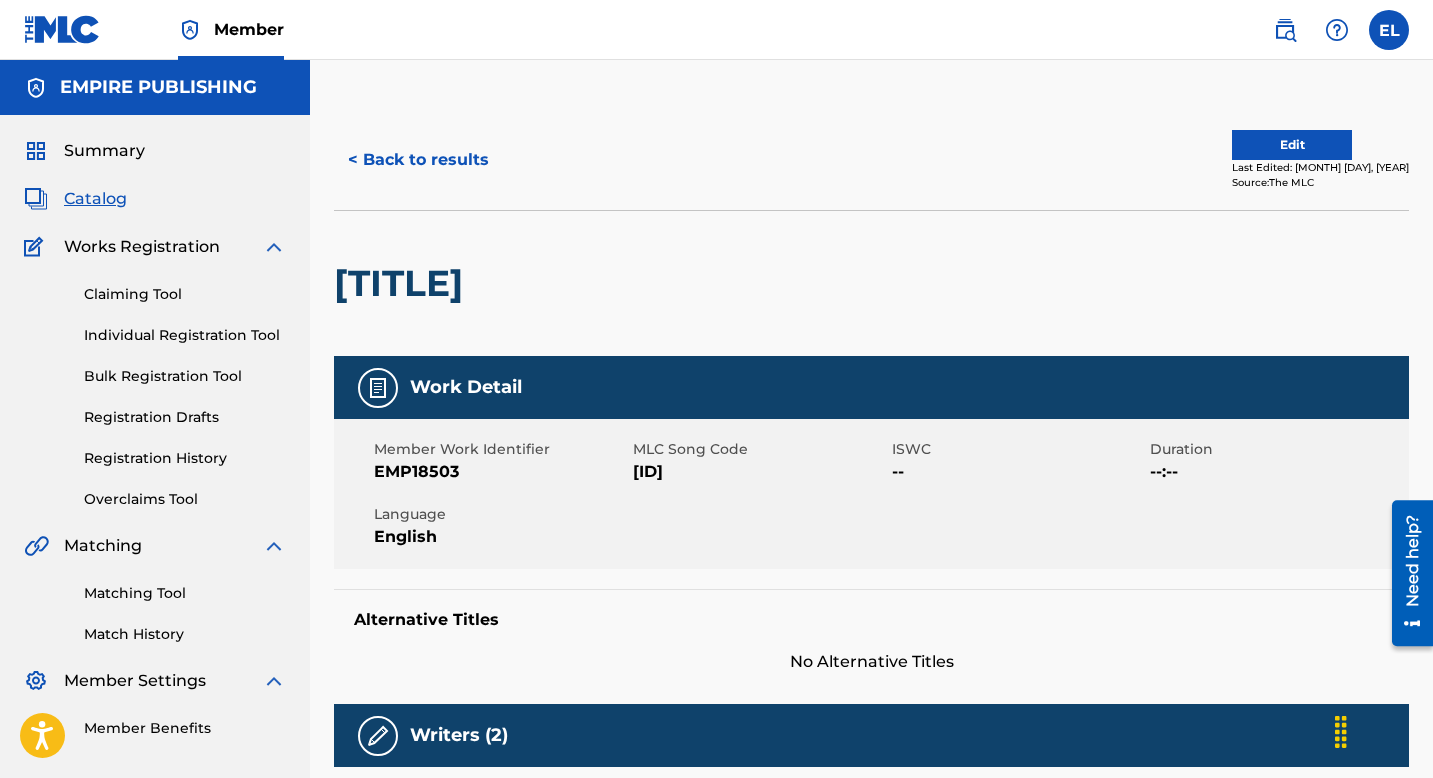 click on "MH7NWV" at bounding box center [760, 472] 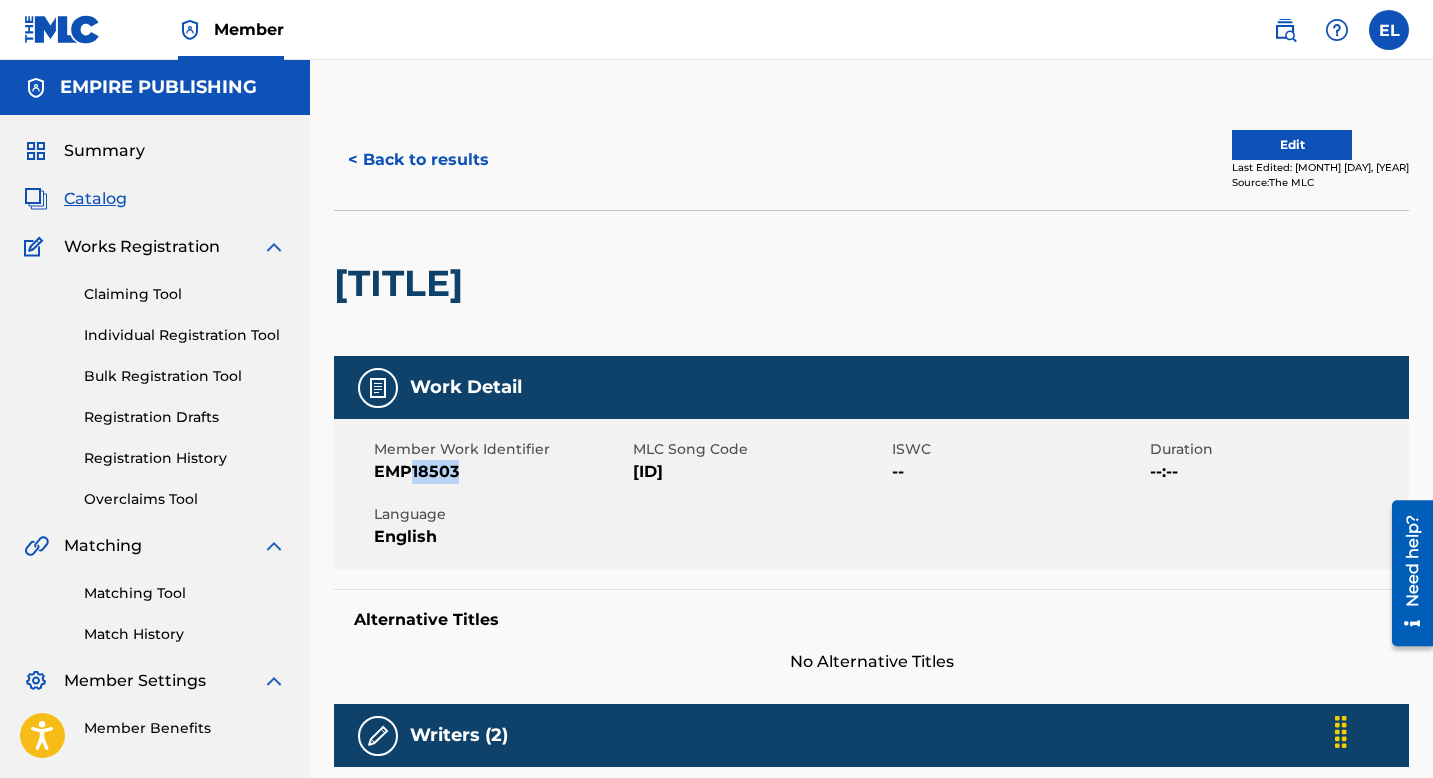 drag, startPoint x: 410, startPoint y: 472, endPoint x: 479, endPoint y: 479, distance: 69.354164 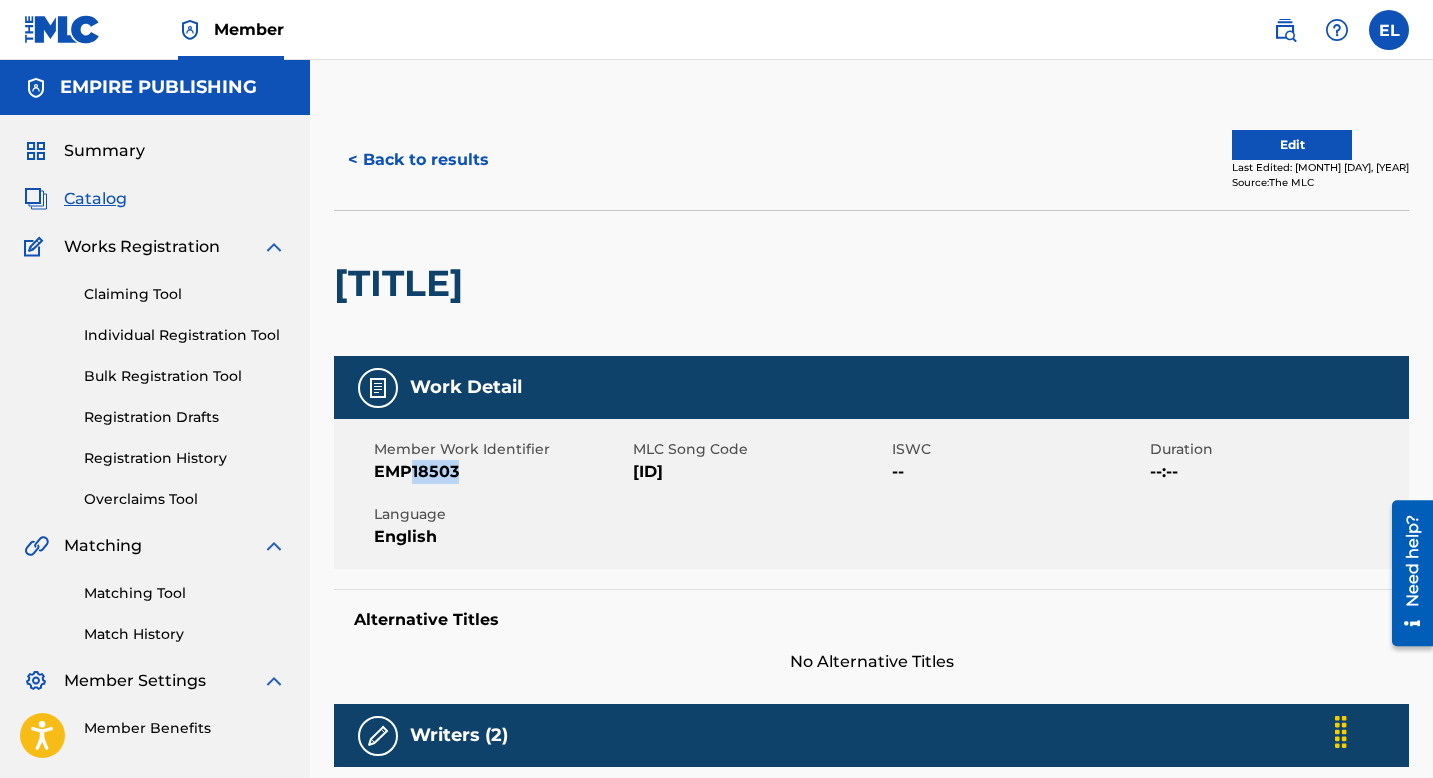 click on "Edit" at bounding box center (1292, 145) 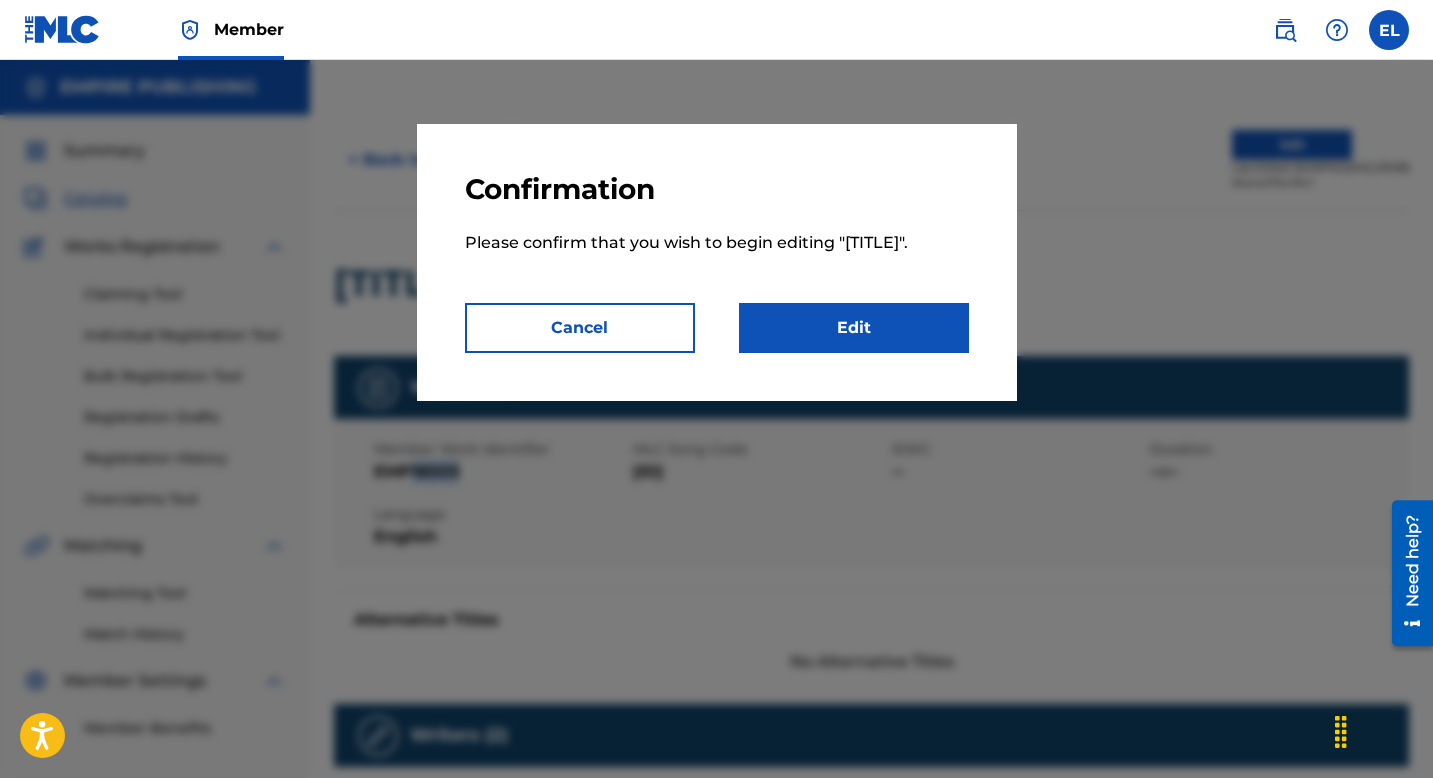 click on "Edit" at bounding box center (854, 328) 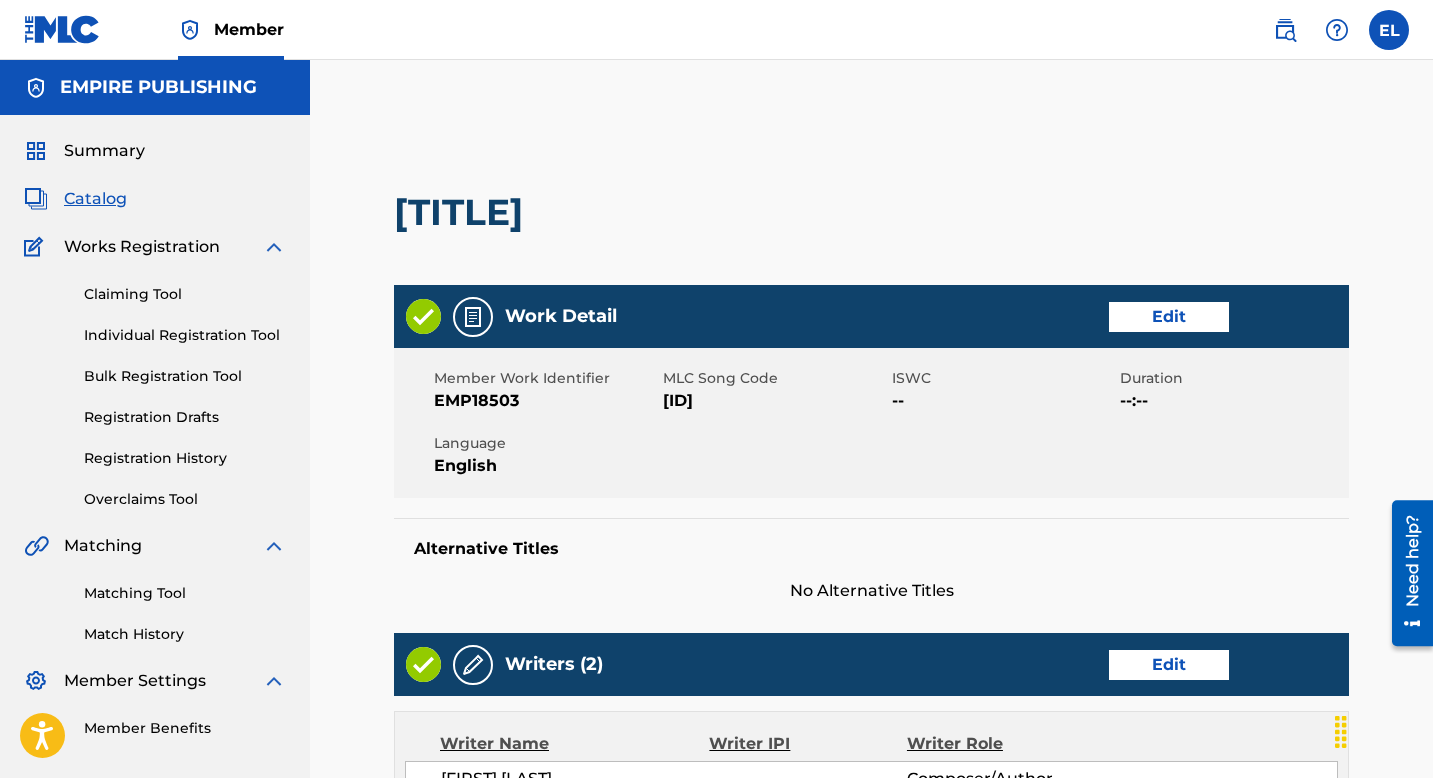 click on "Edit" at bounding box center (1169, 317) 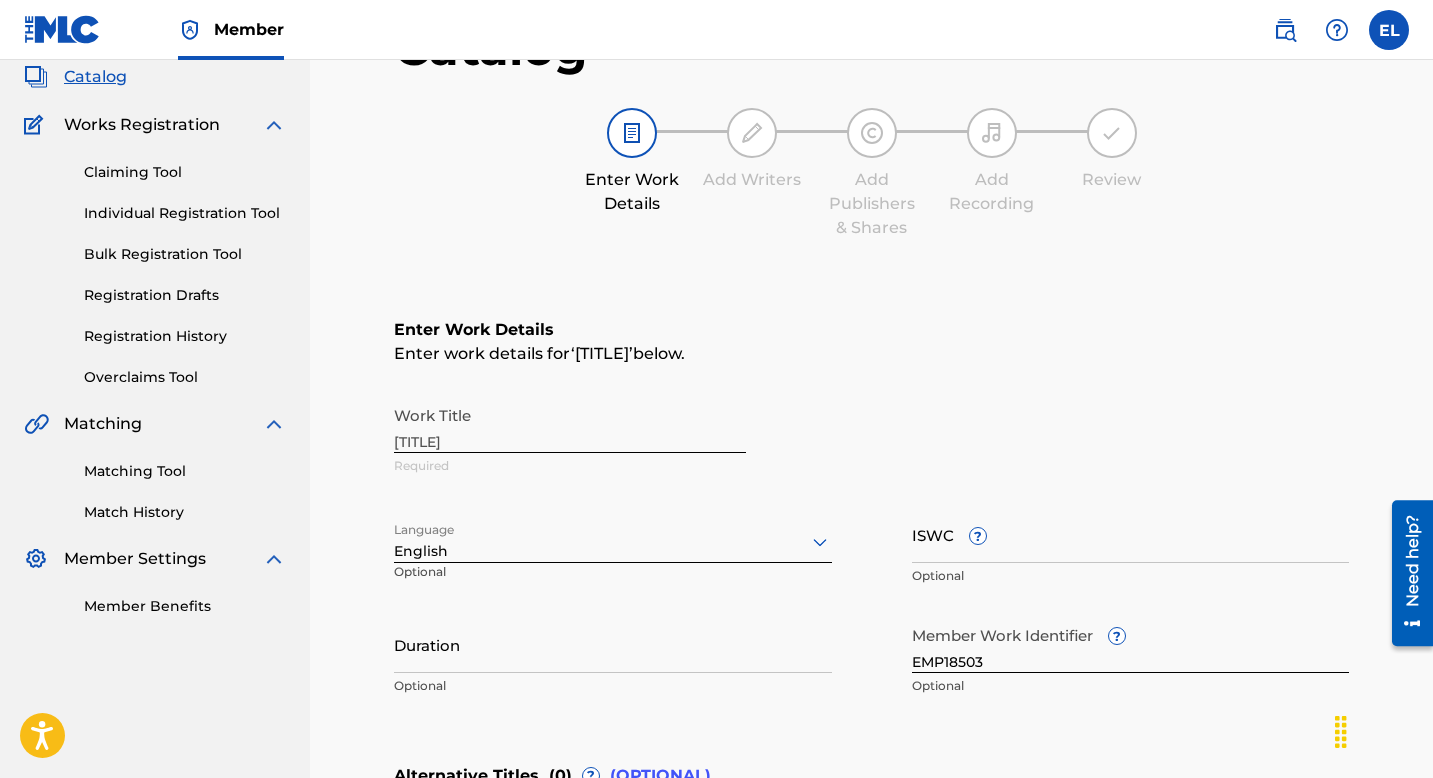 scroll, scrollTop: 157, scrollLeft: 0, axis: vertical 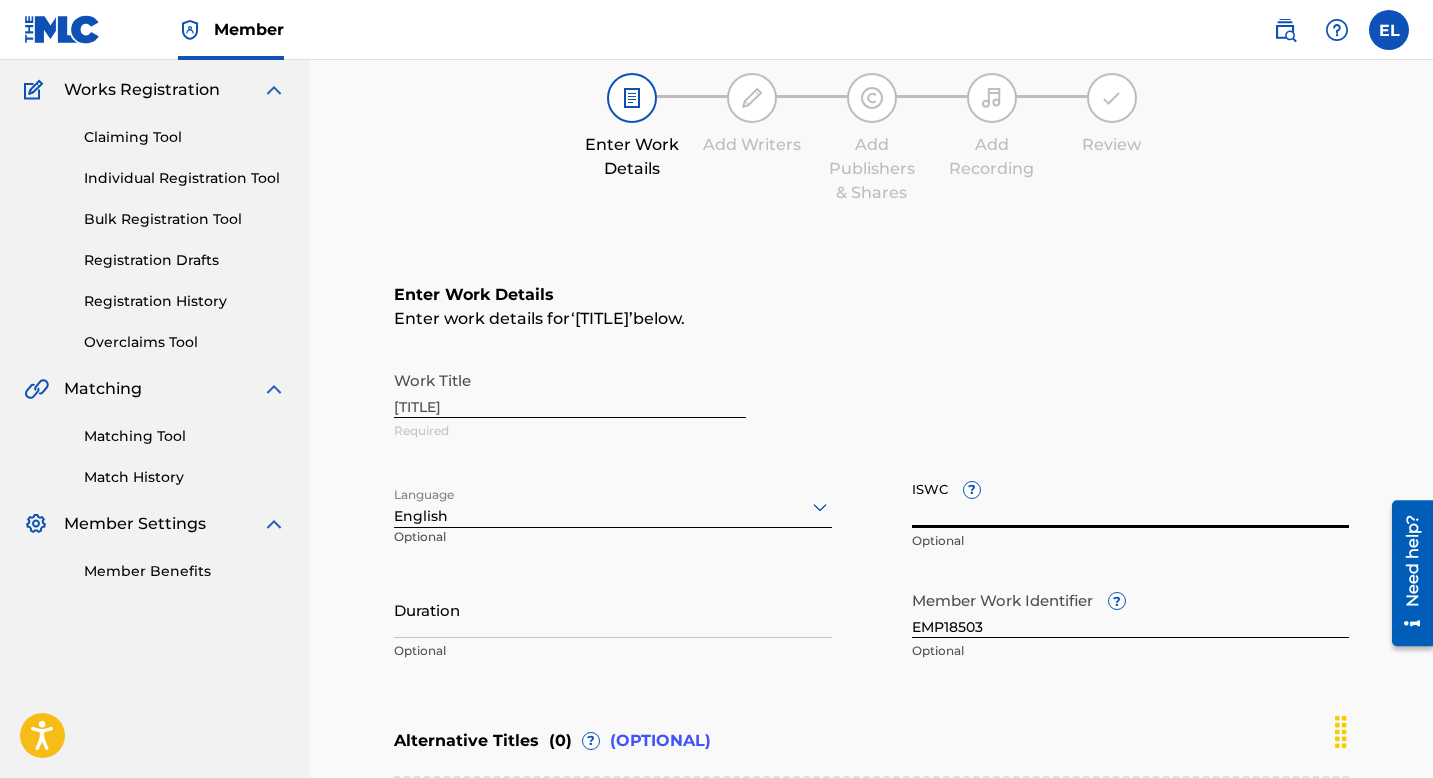 click on "ISWC   ?" at bounding box center (1131, 499) 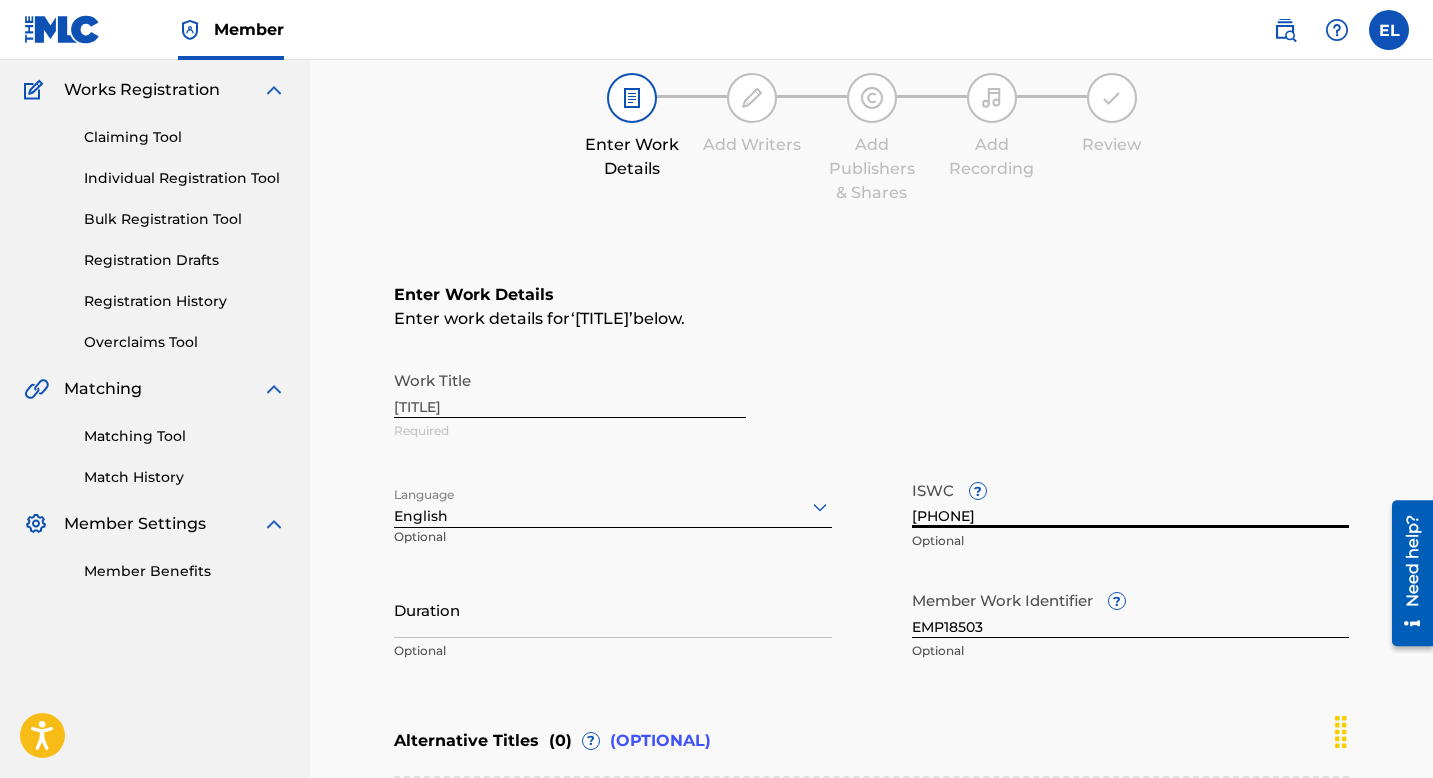 type on "T9313707470" 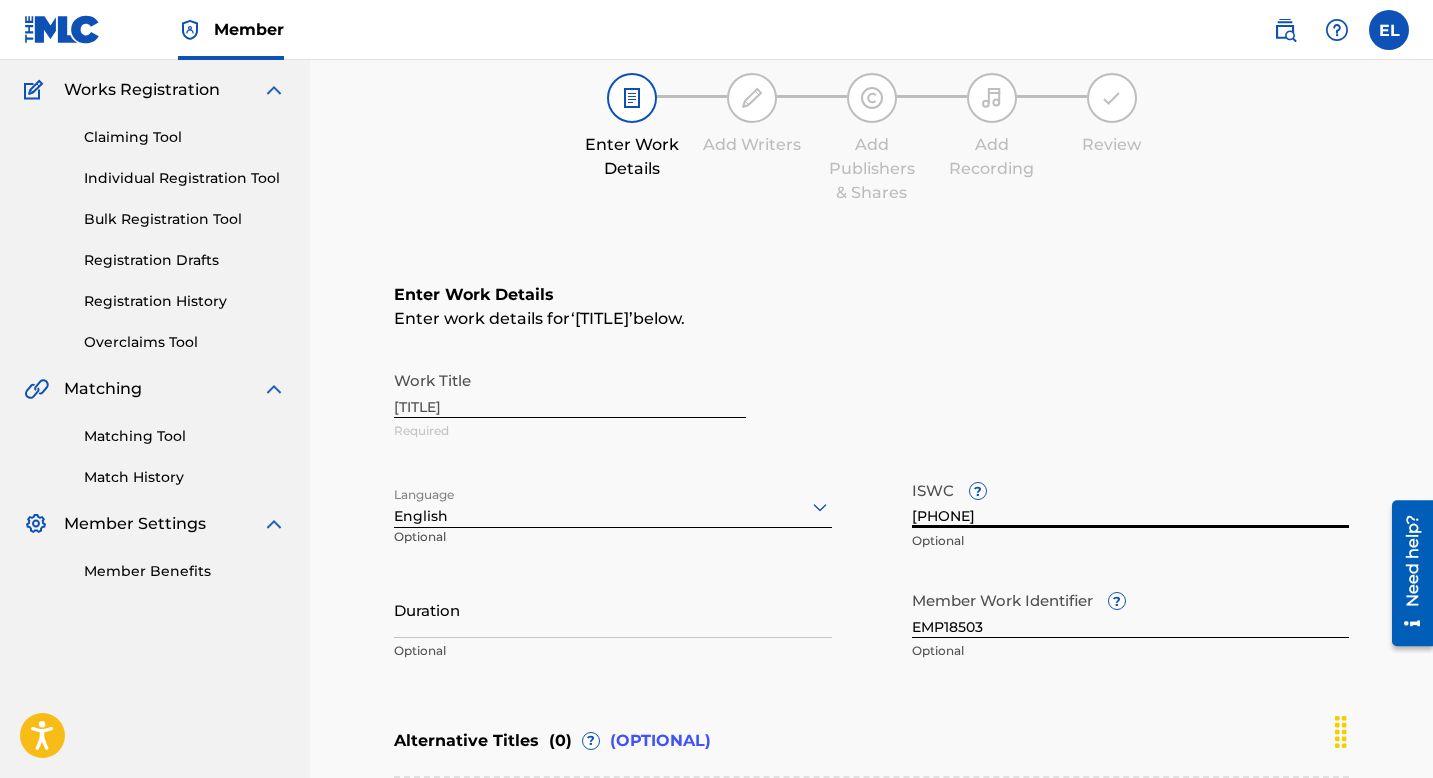 click on "Duration" at bounding box center [613, 609] 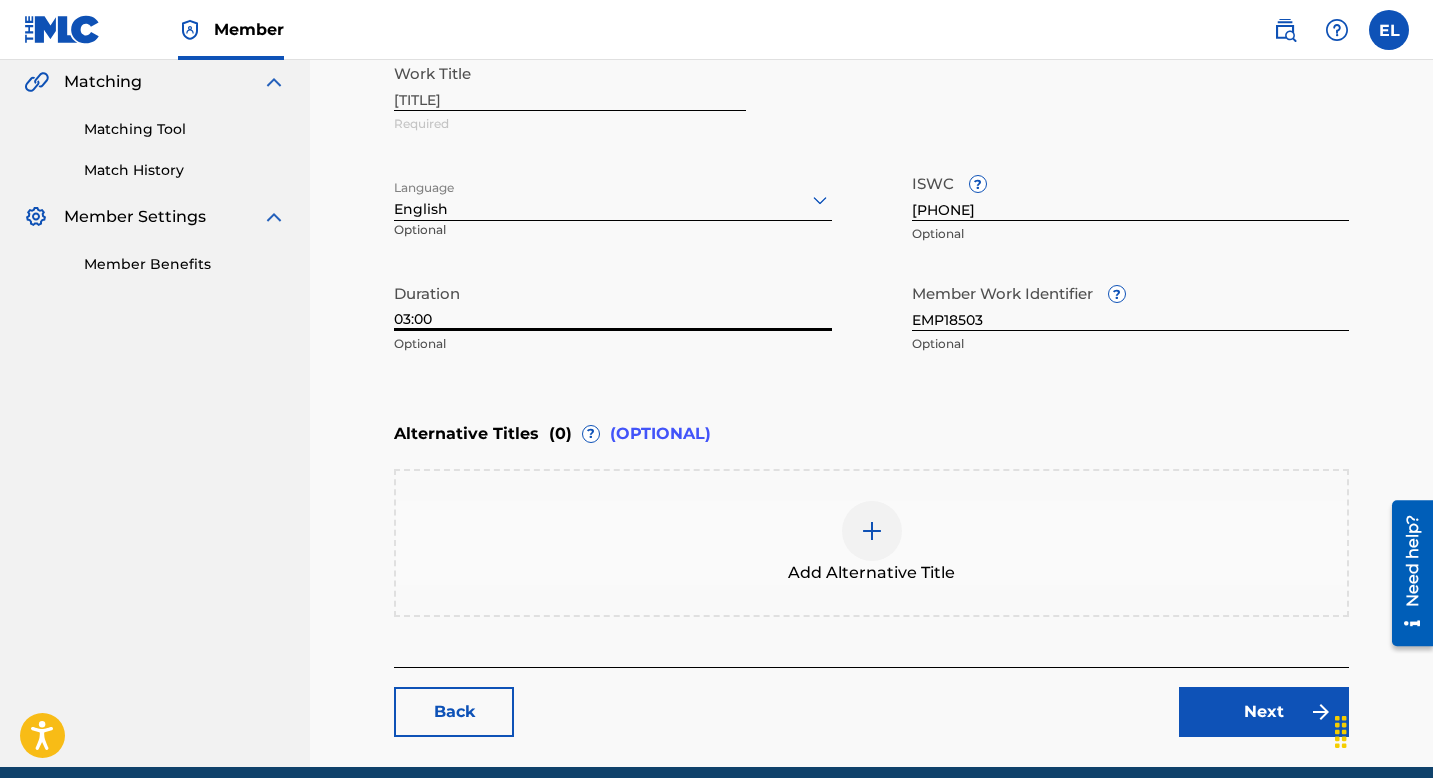 scroll, scrollTop: 548, scrollLeft: 0, axis: vertical 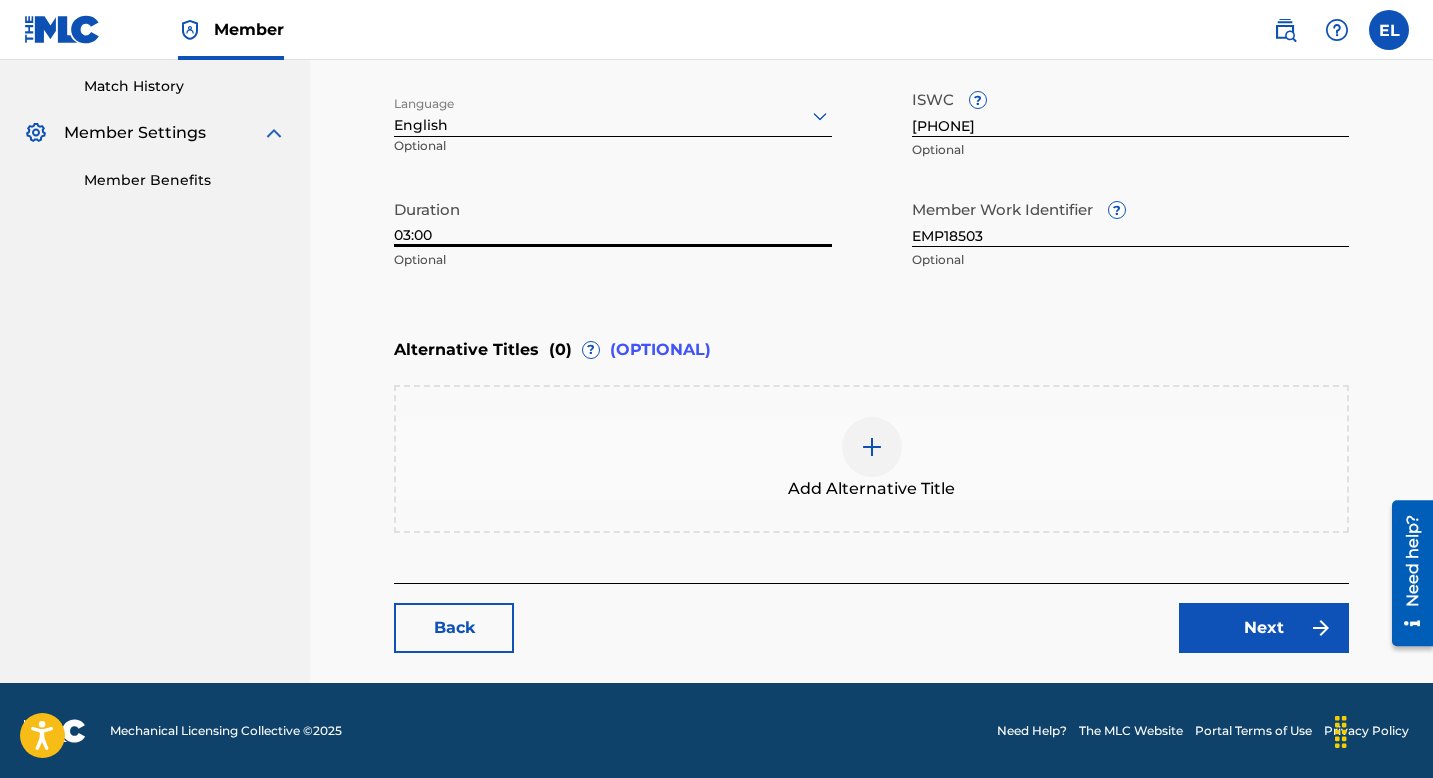 type on "03:00" 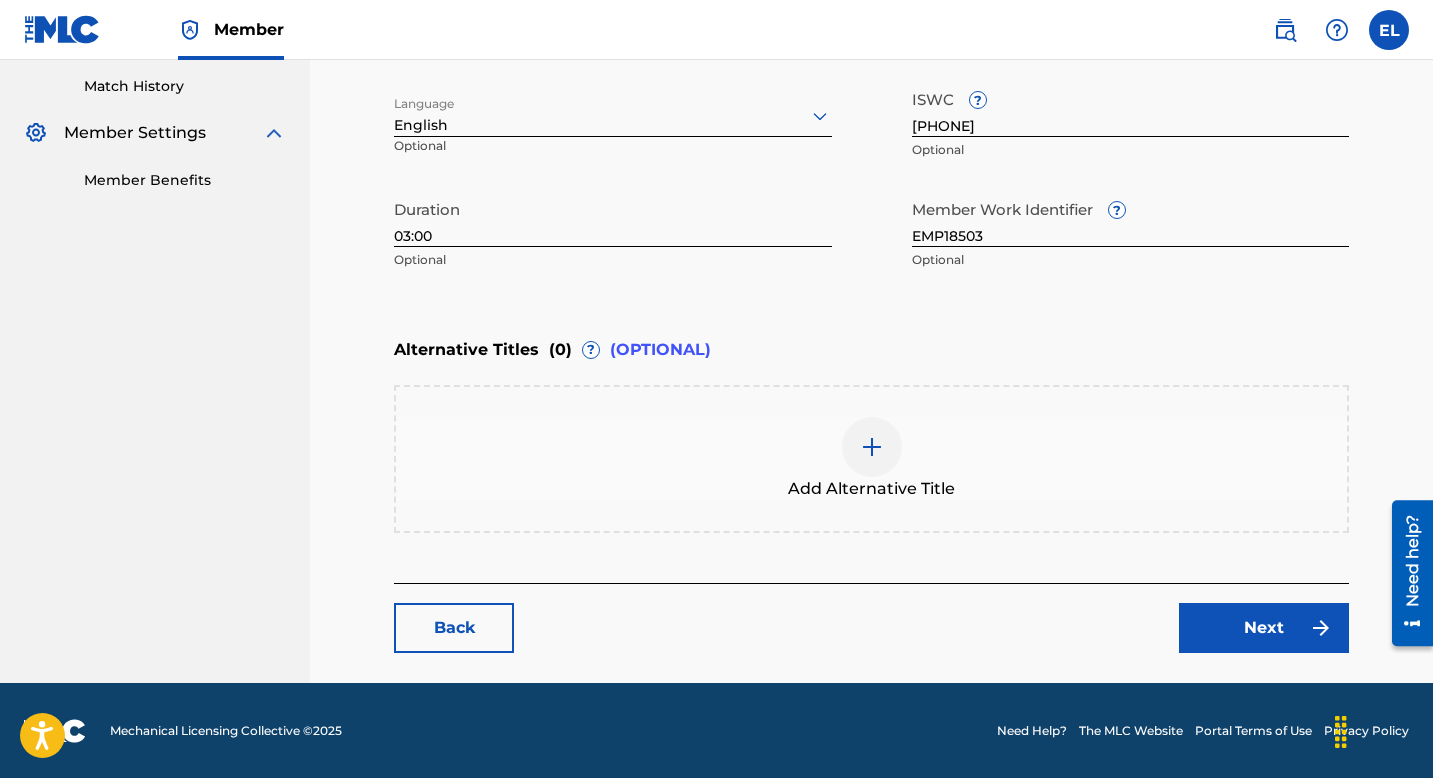 click on "Next" at bounding box center [1264, 628] 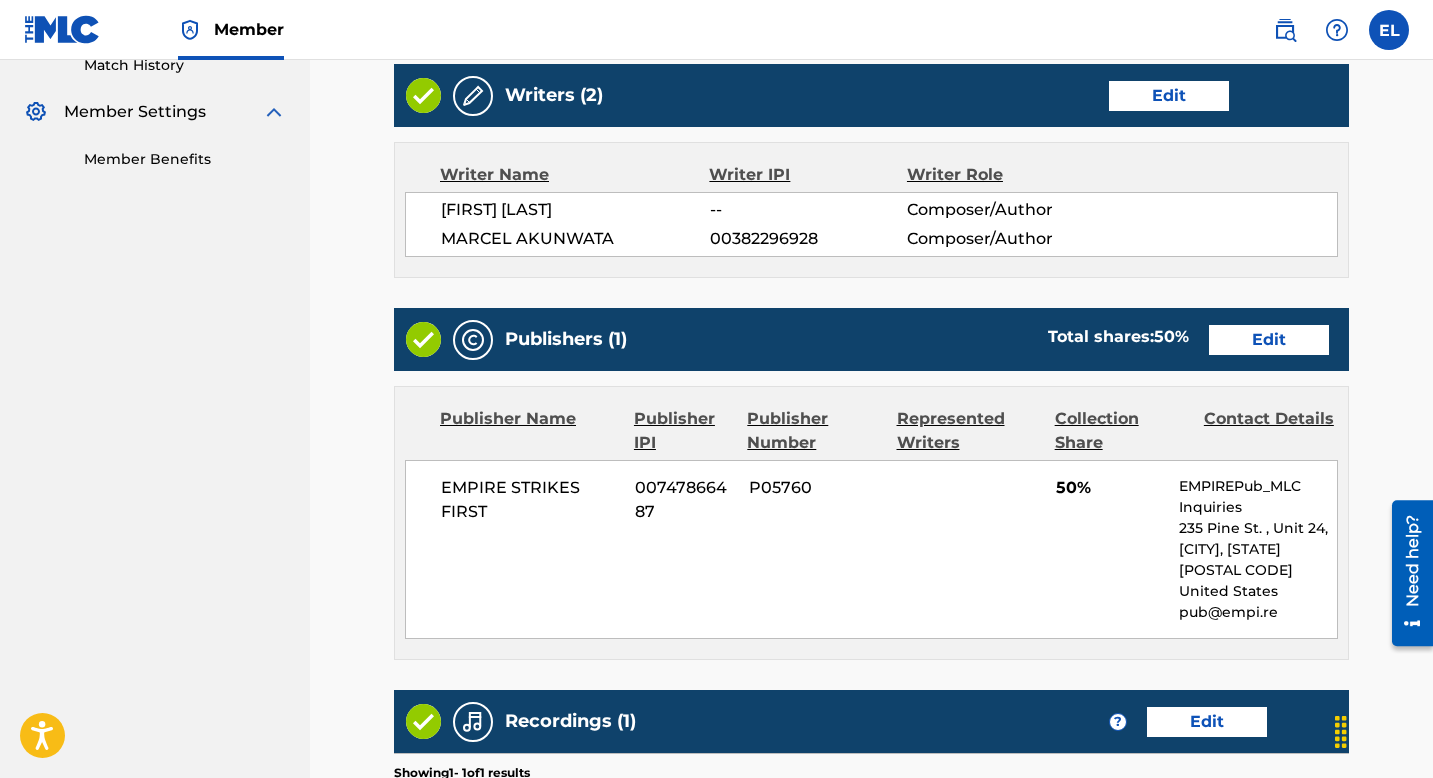 scroll, scrollTop: 490, scrollLeft: 0, axis: vertical 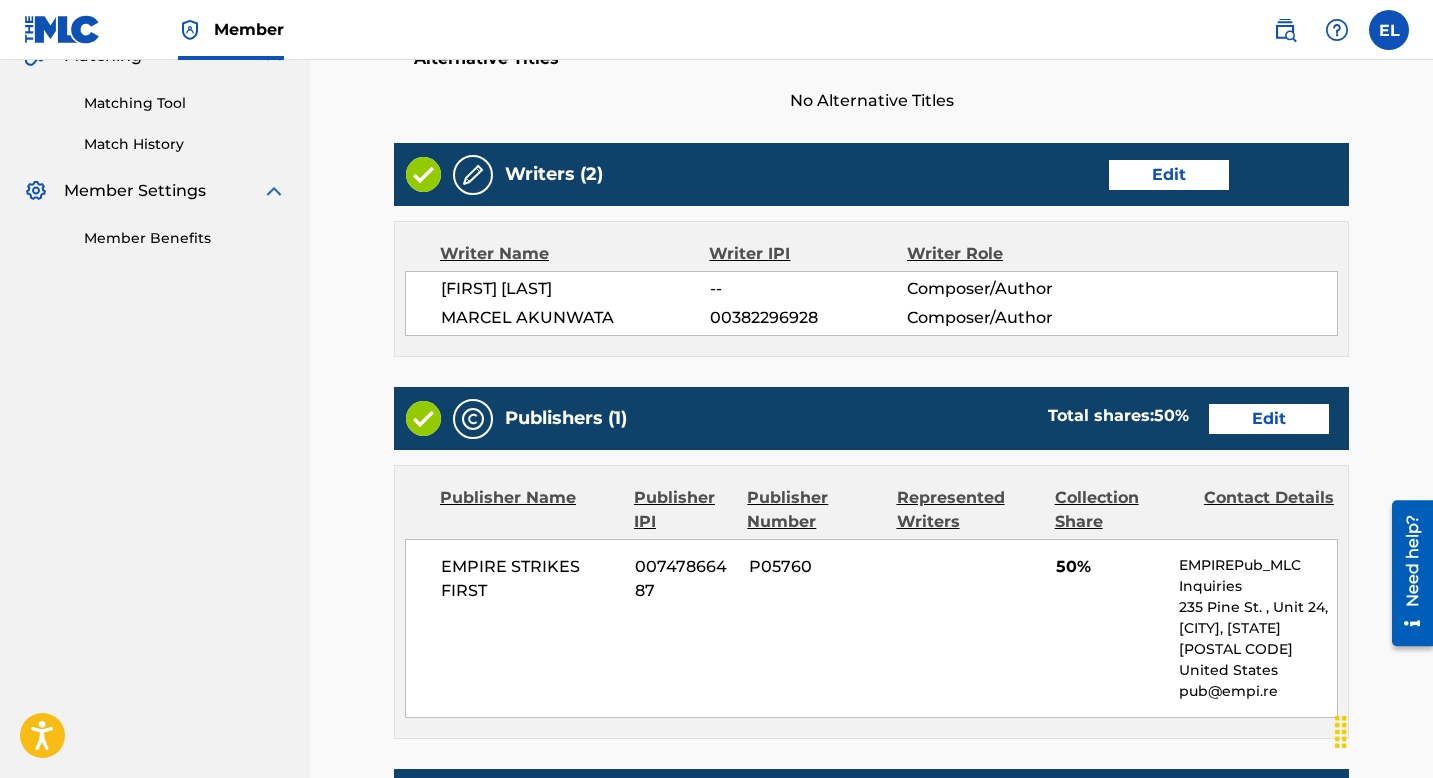 click on "Edit" at bounding box center (1169, 175) 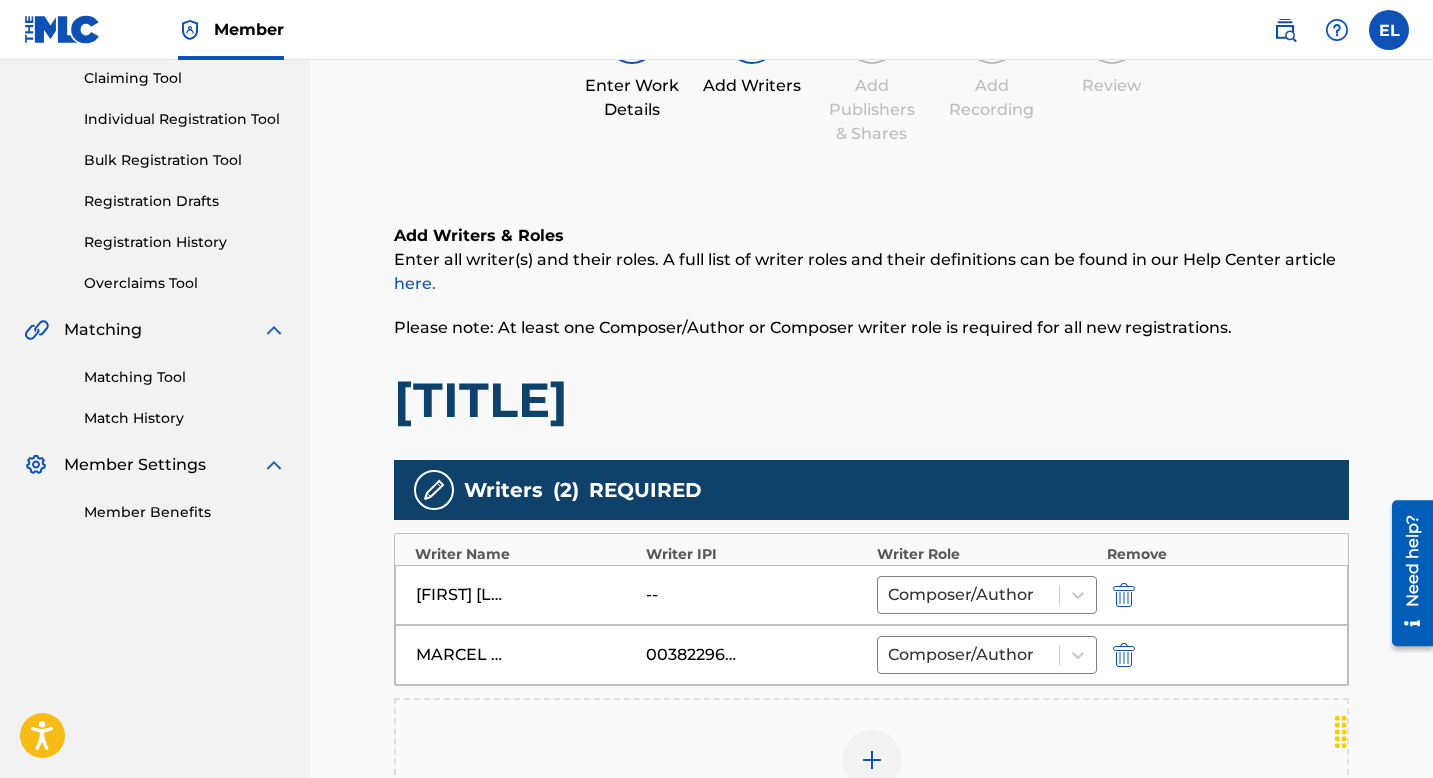 scroll, scrollTop: 254, scrollLeft: 0, axis: vertical 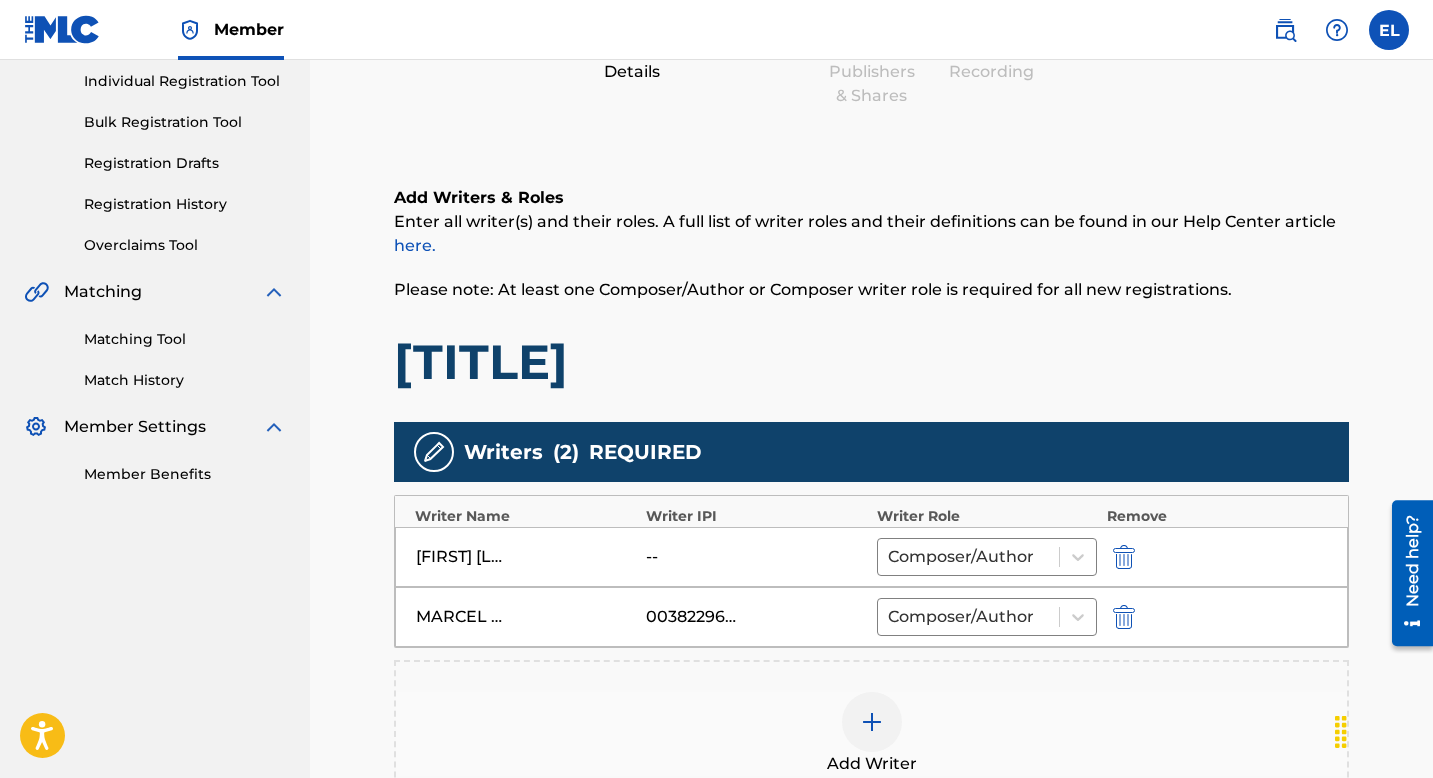 click at bounding box center [1124, 557] 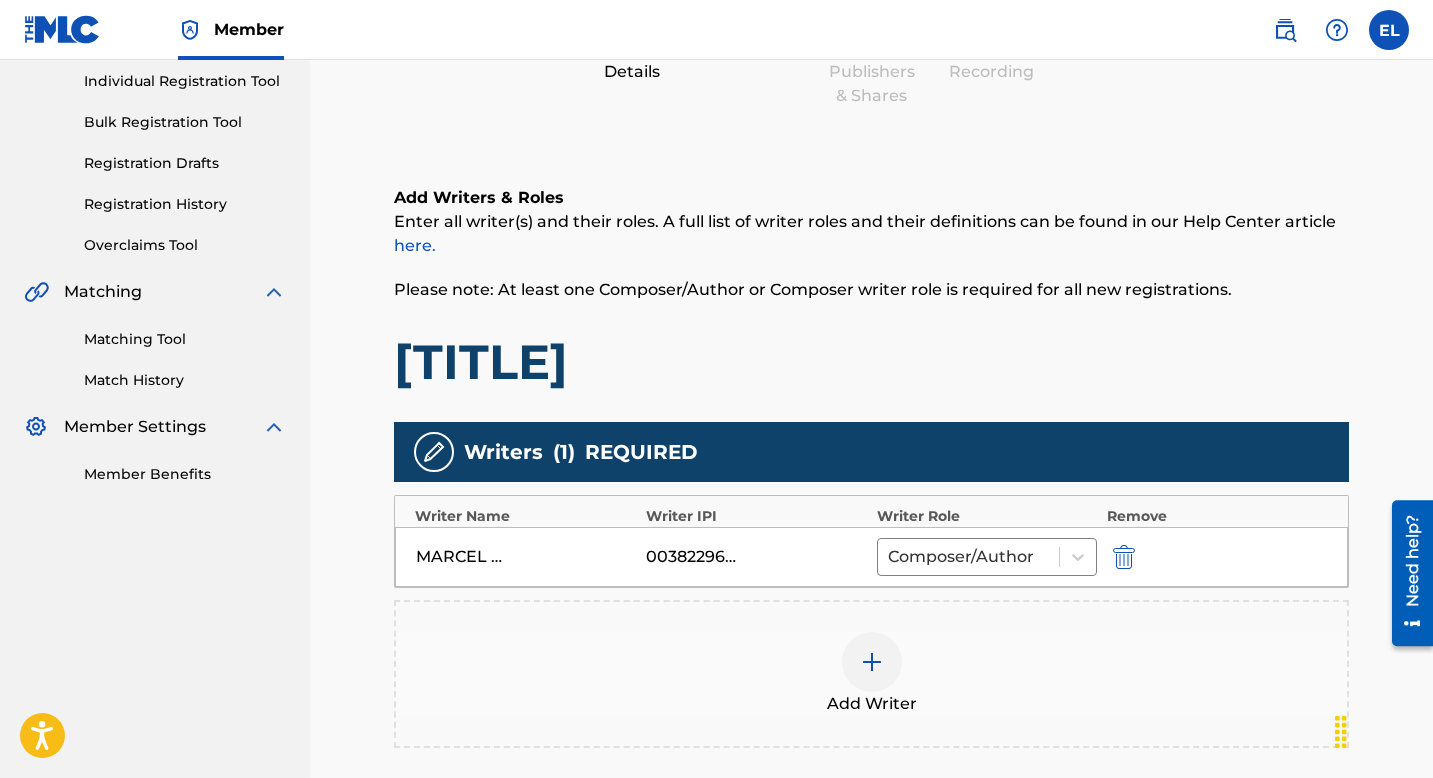 click at bounding box center [872, 662] 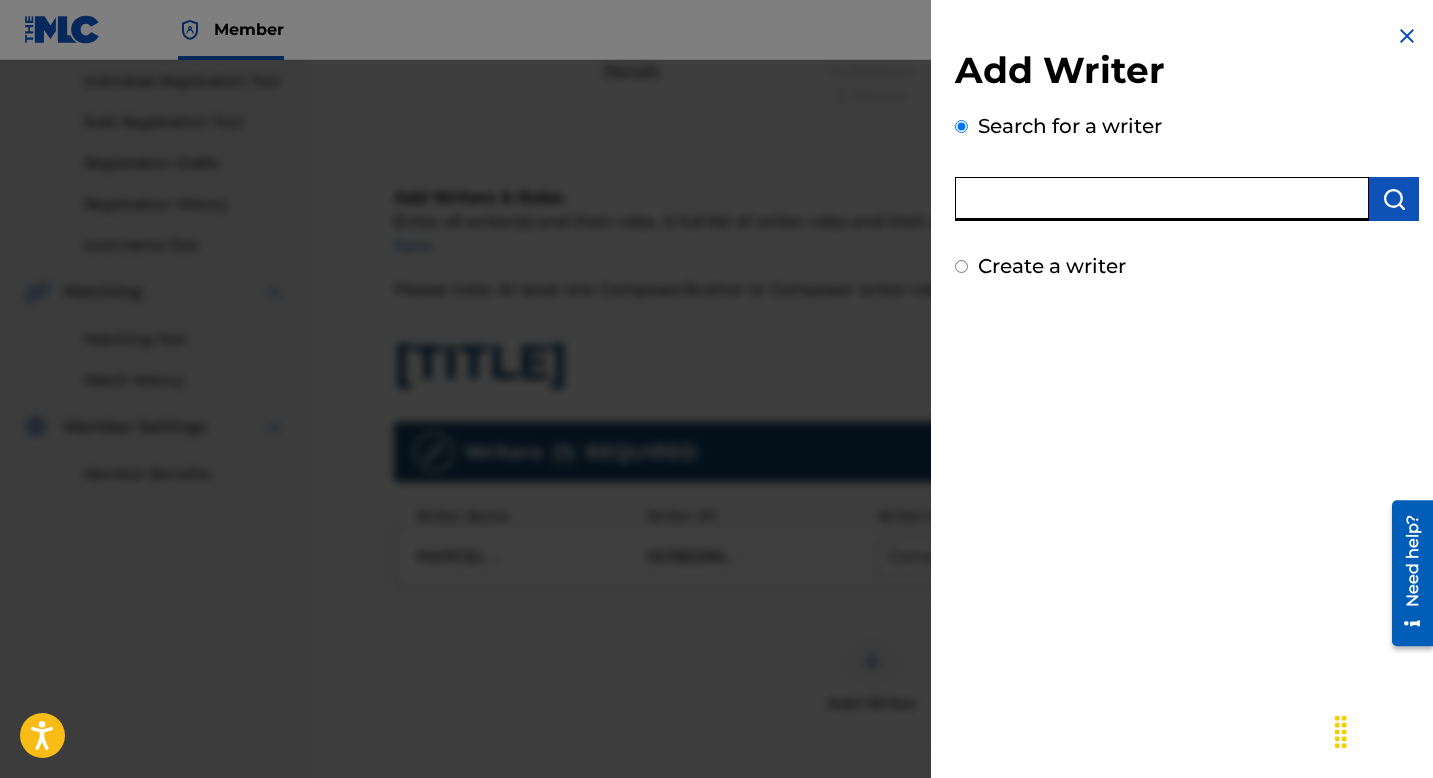 click at bounding box center [1162, 199] 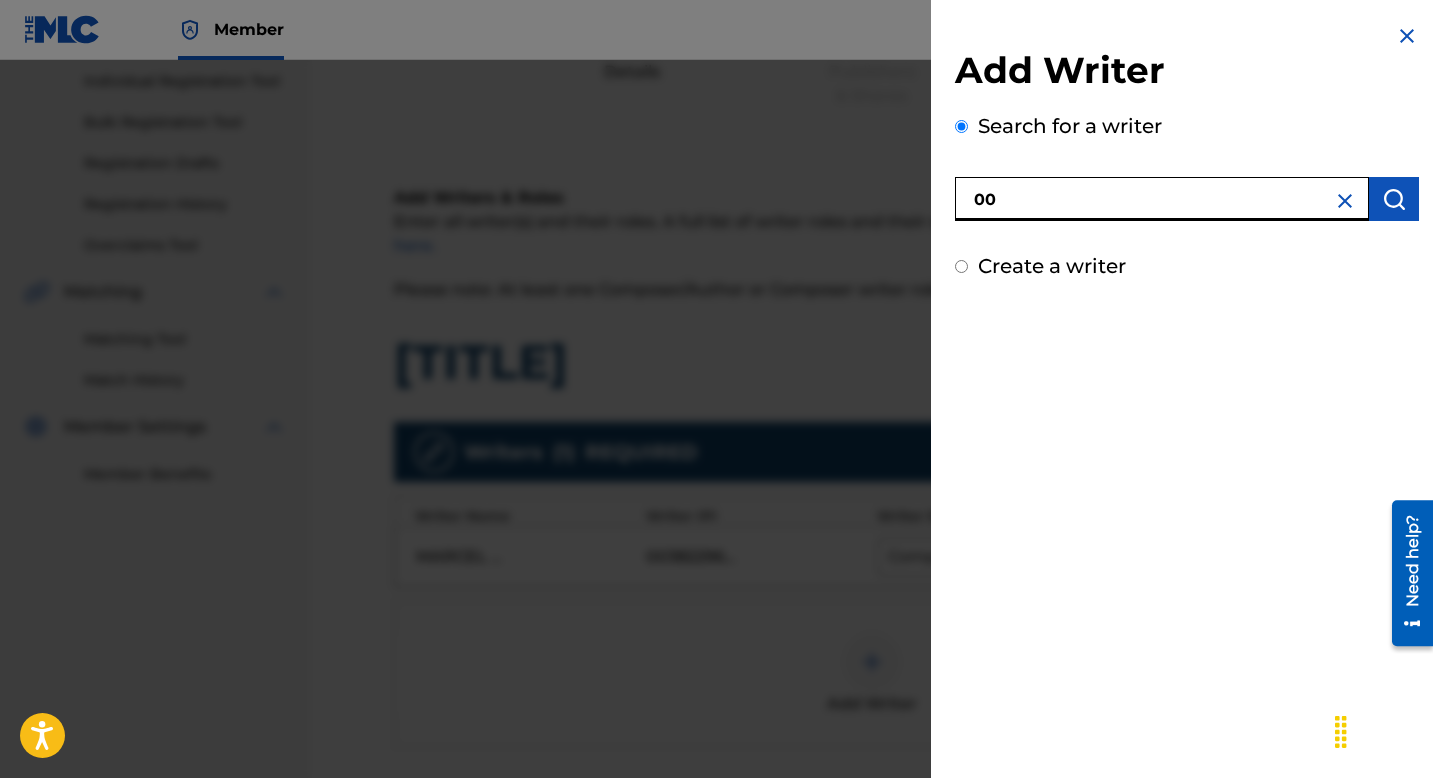 paste on "894839955" 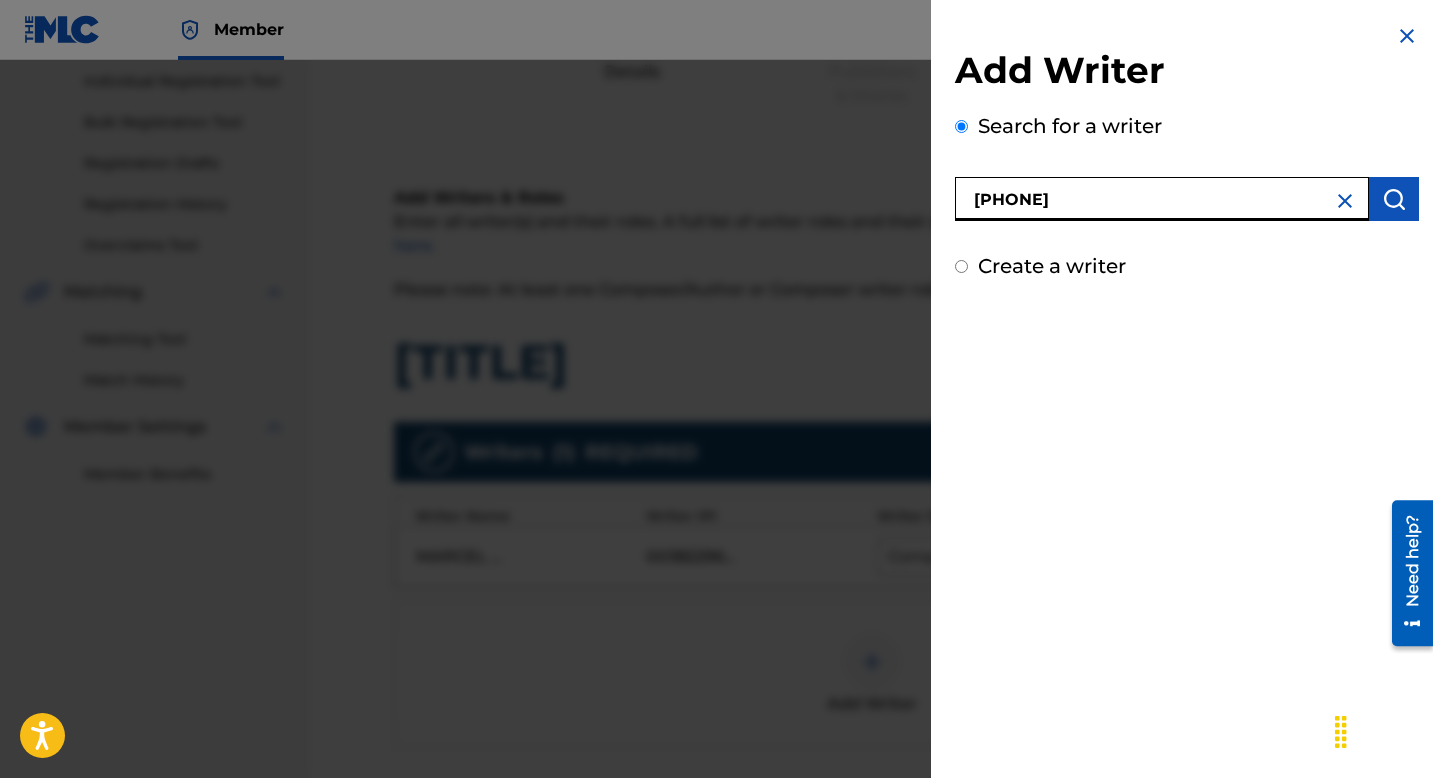 type on "00894839955" 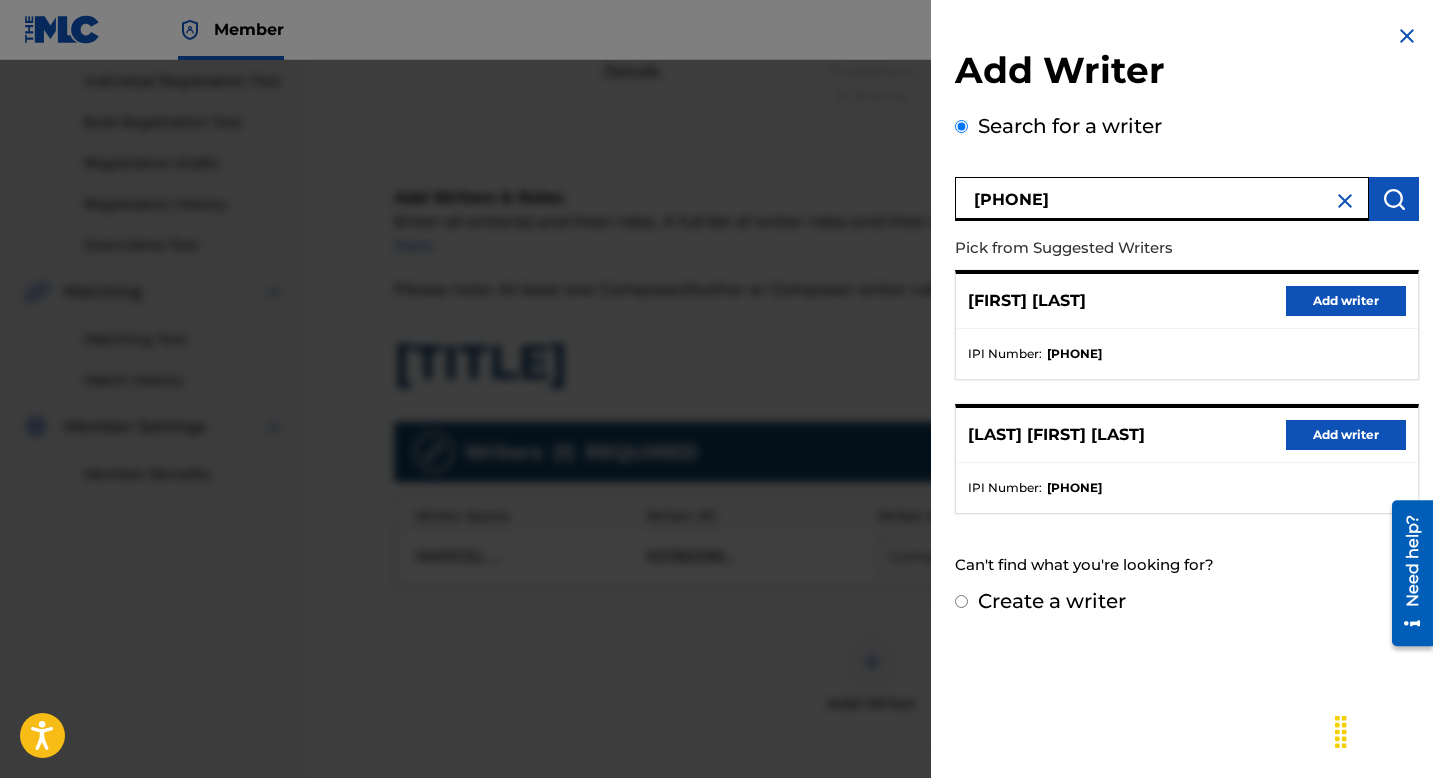 click on "Add writer" at bounding box center [1346, 301] 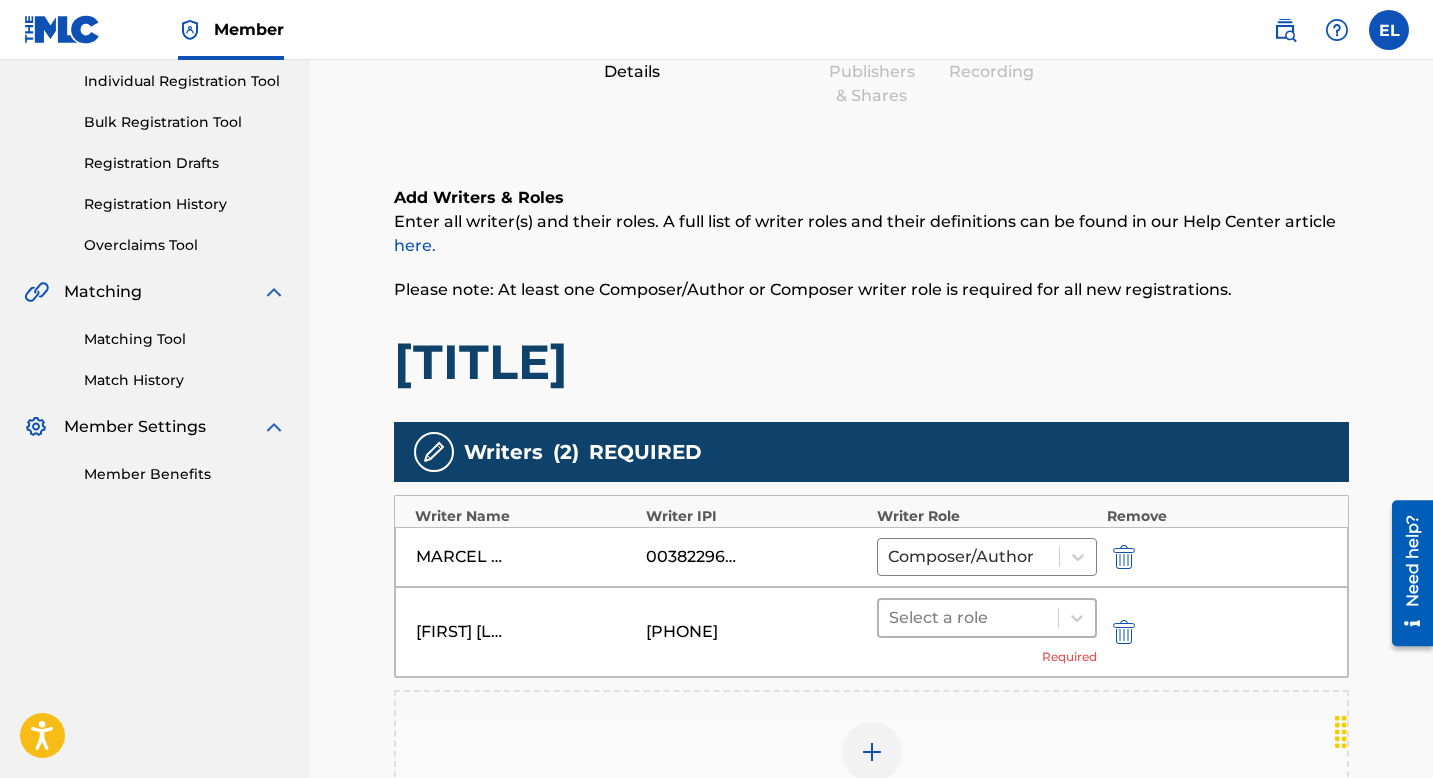 click at bounding box center [968, 618] 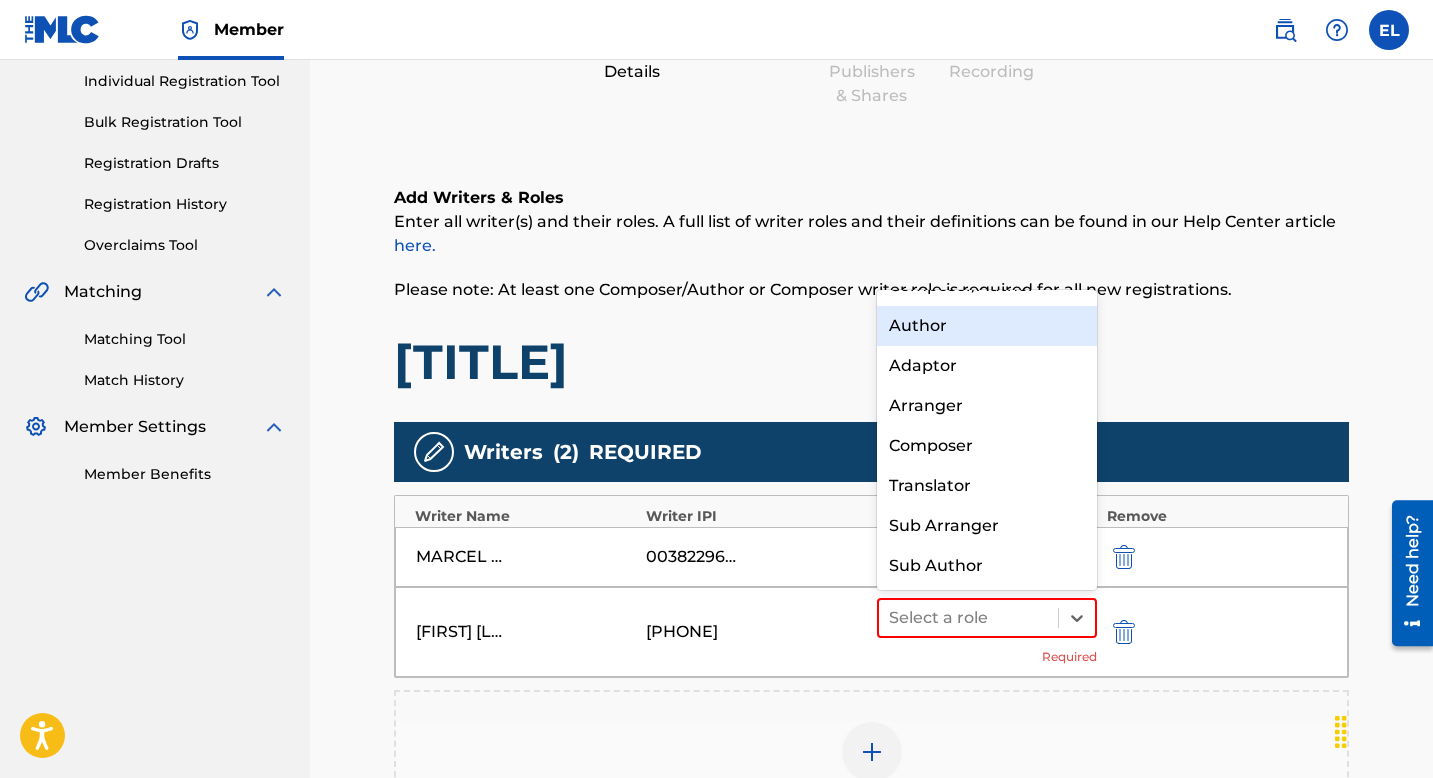 scroll, scrollTop: 0, scrollLeft: 0, axis: both 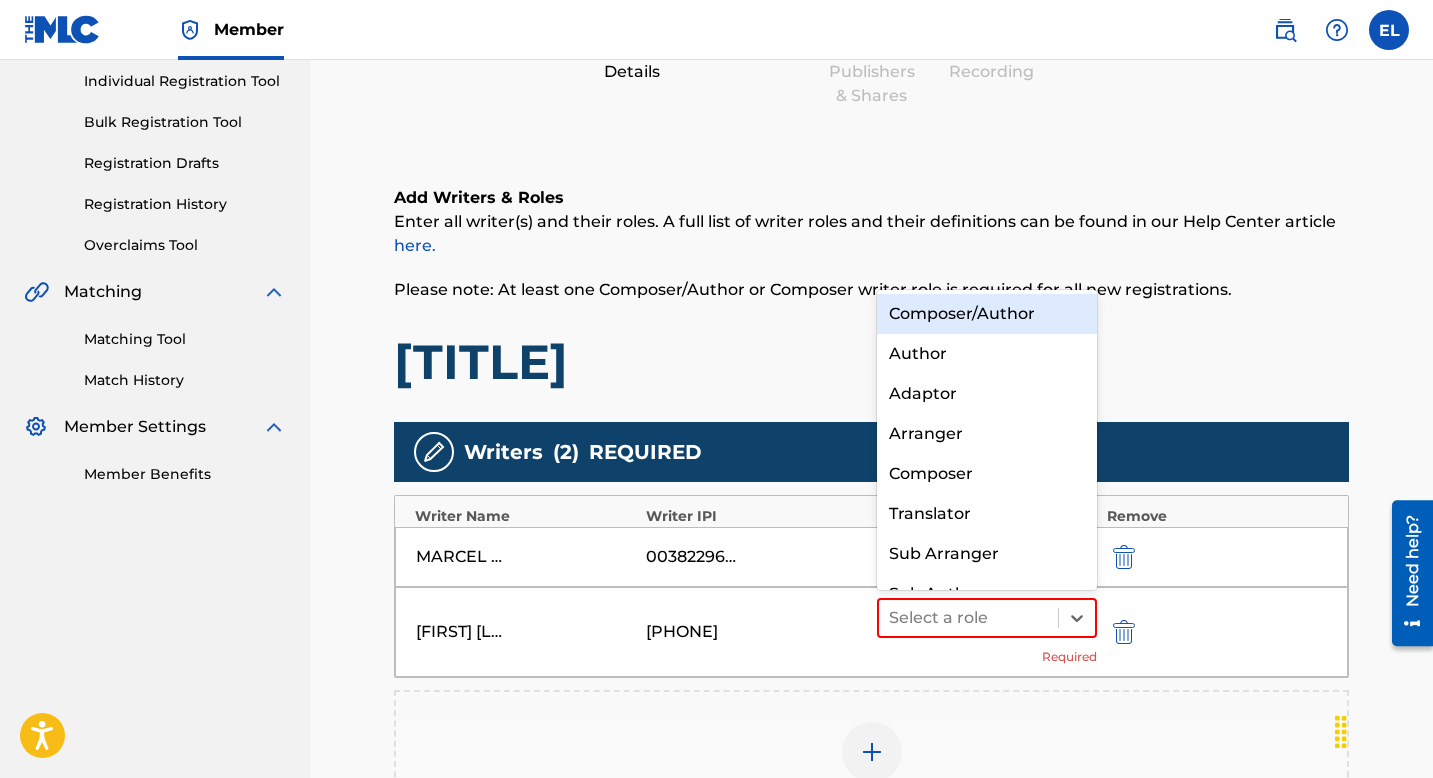 click on "Composer/Author" at bounding box center [987, 314] 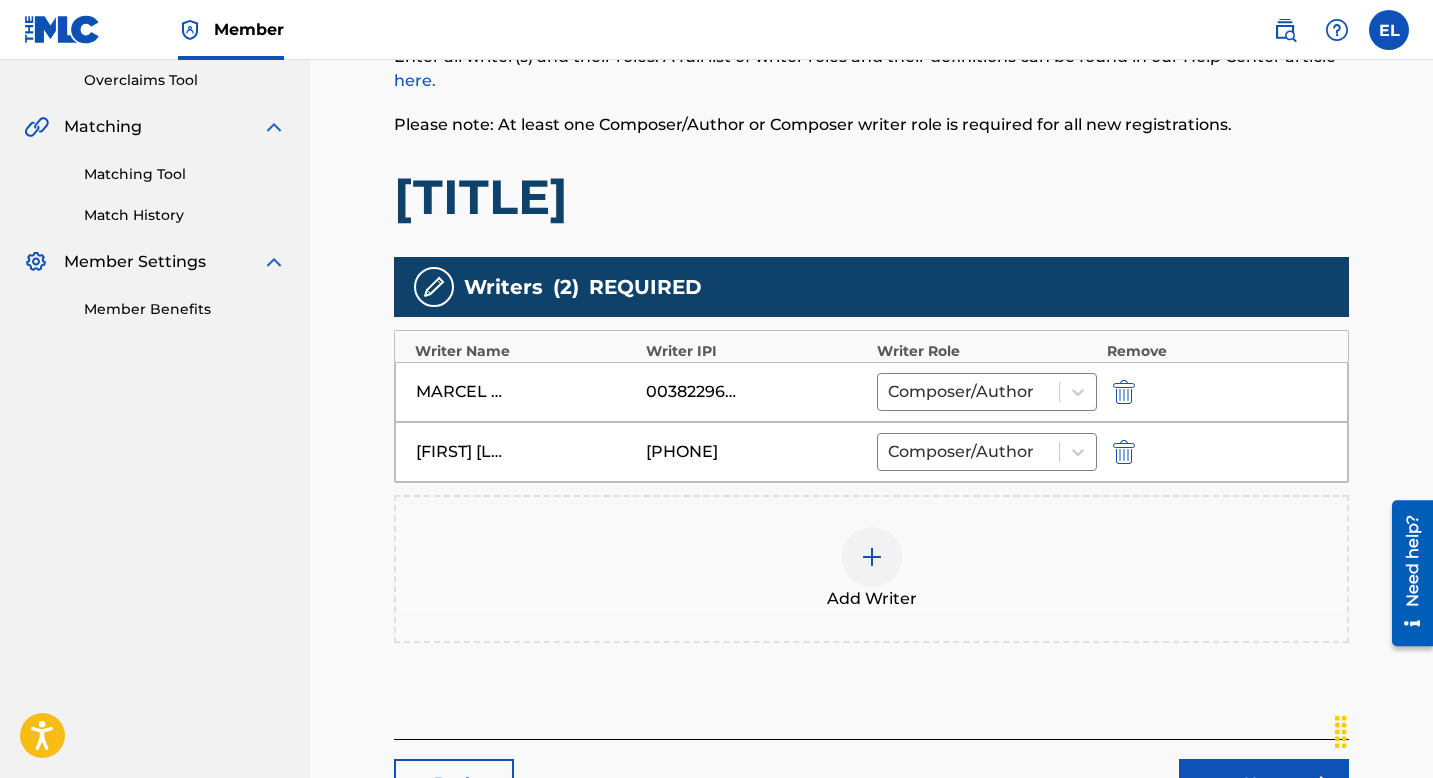 scroll, scrollTop: 576, scrollLeft: 0, axis: vertical 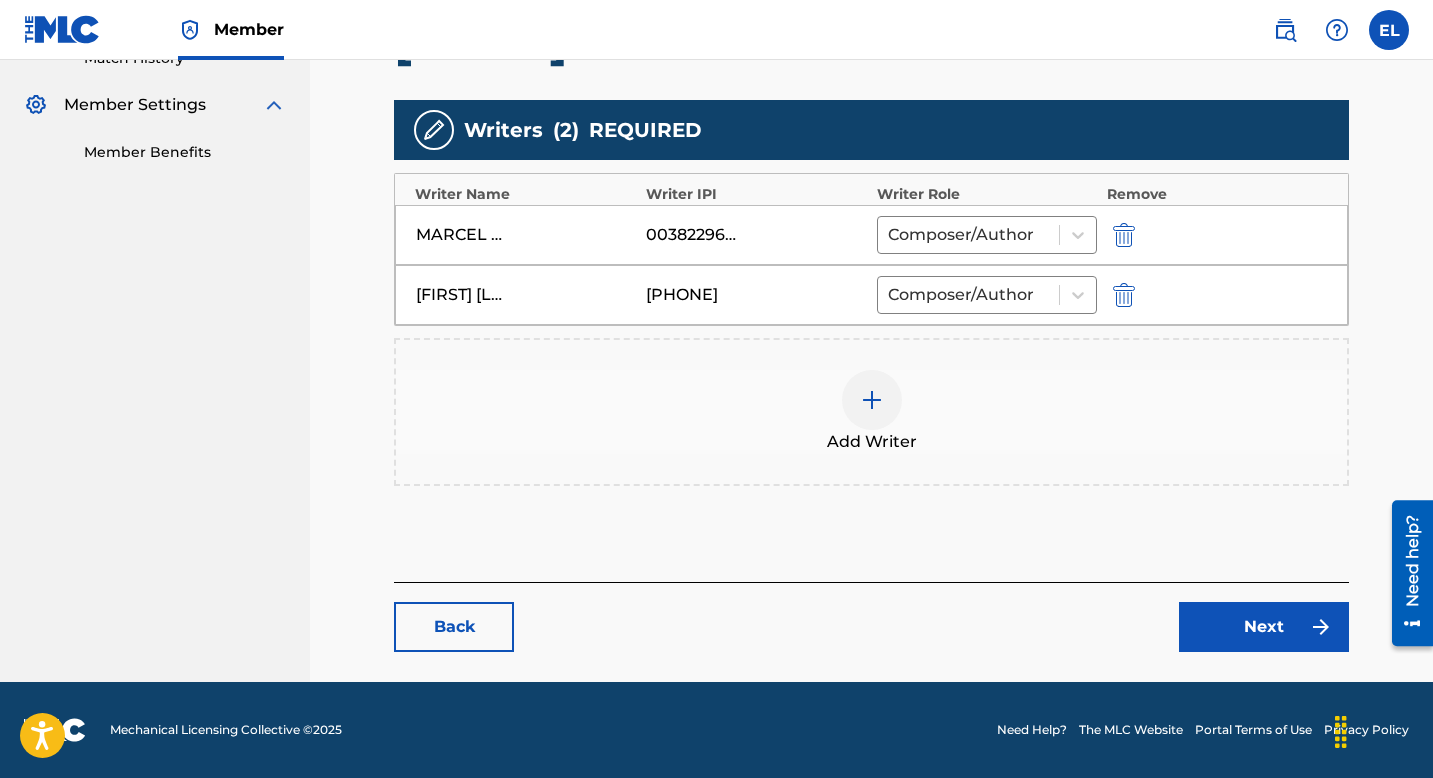 click on "Next" at bounding box center (1264, 627) 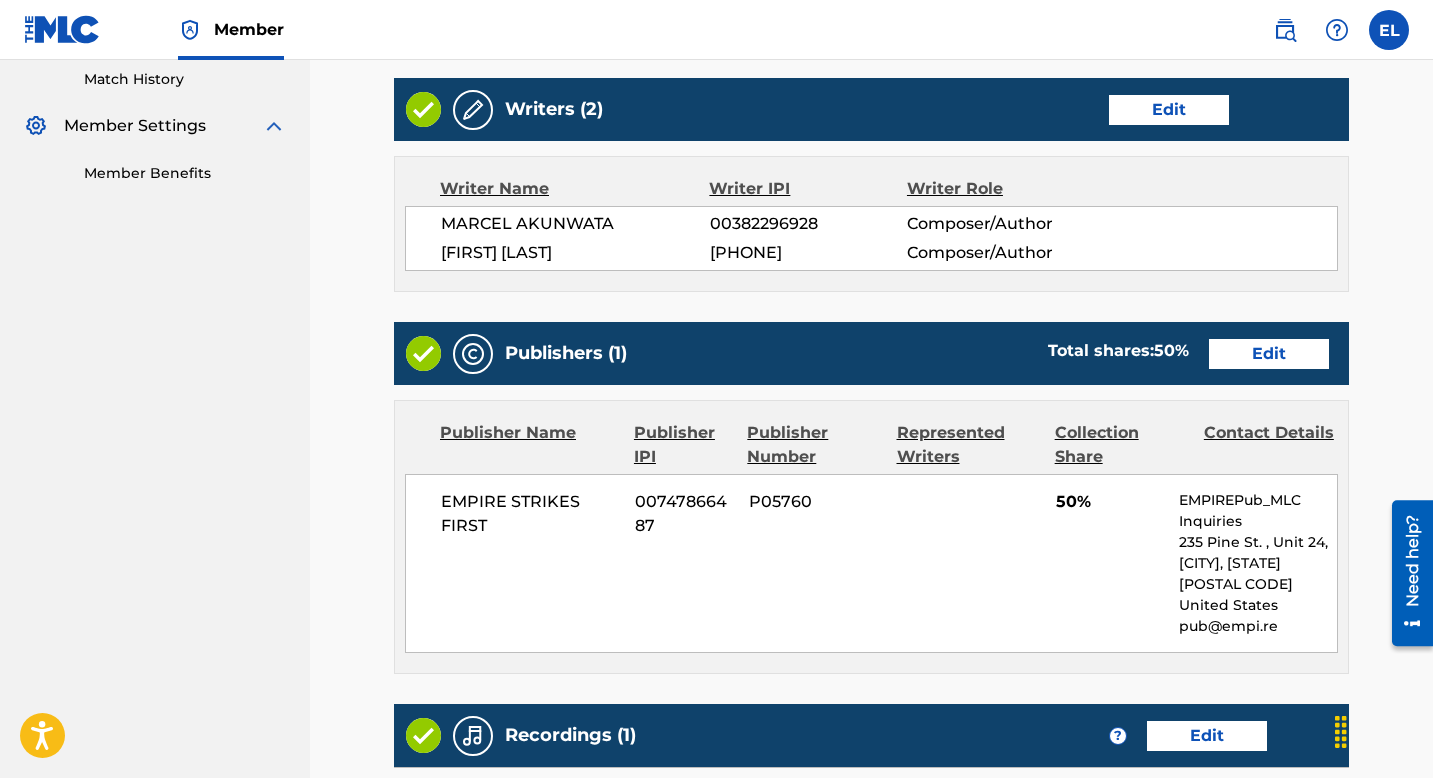 scroll, scrollTop: 523, scrollLeft: 0, axis: vertical 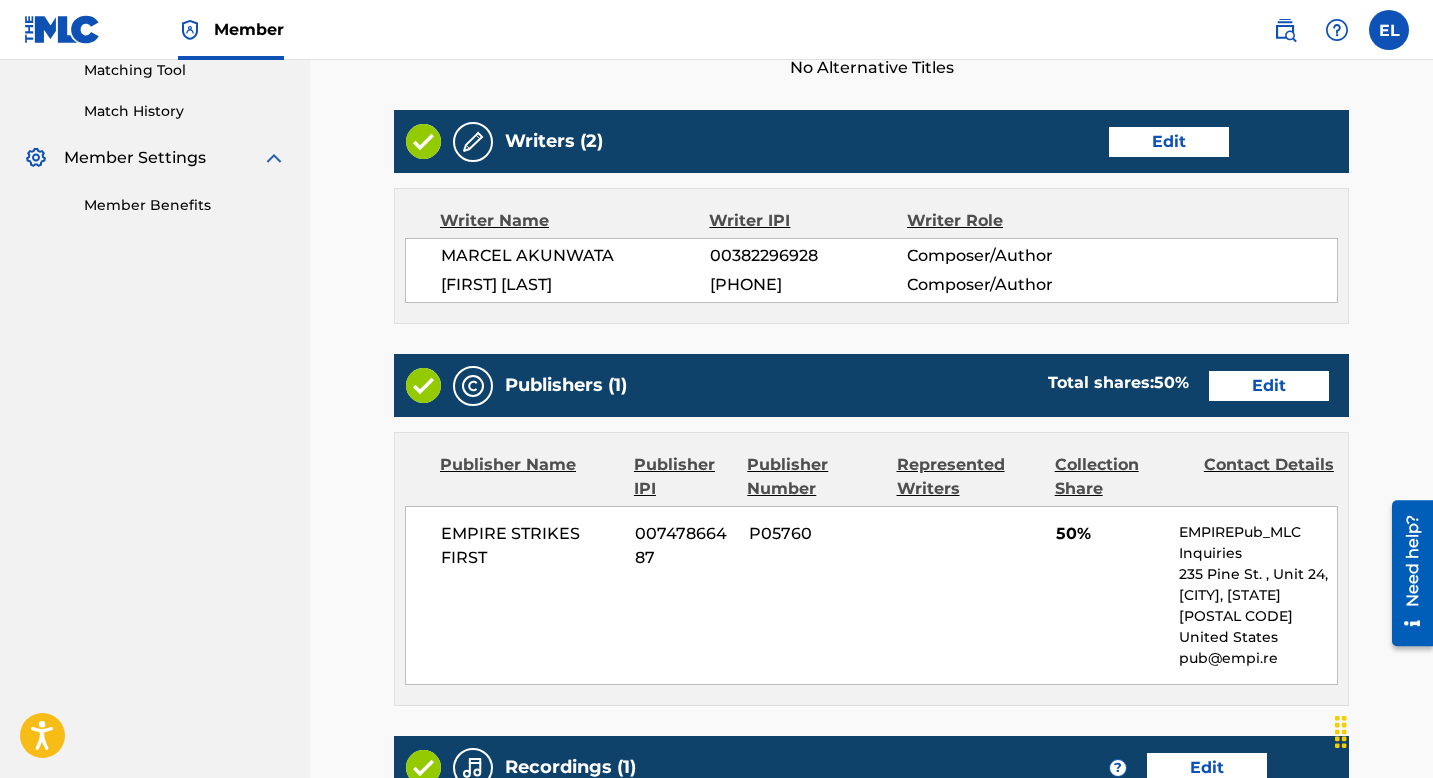 click on "Edit" at bounding box center (1269, 386) 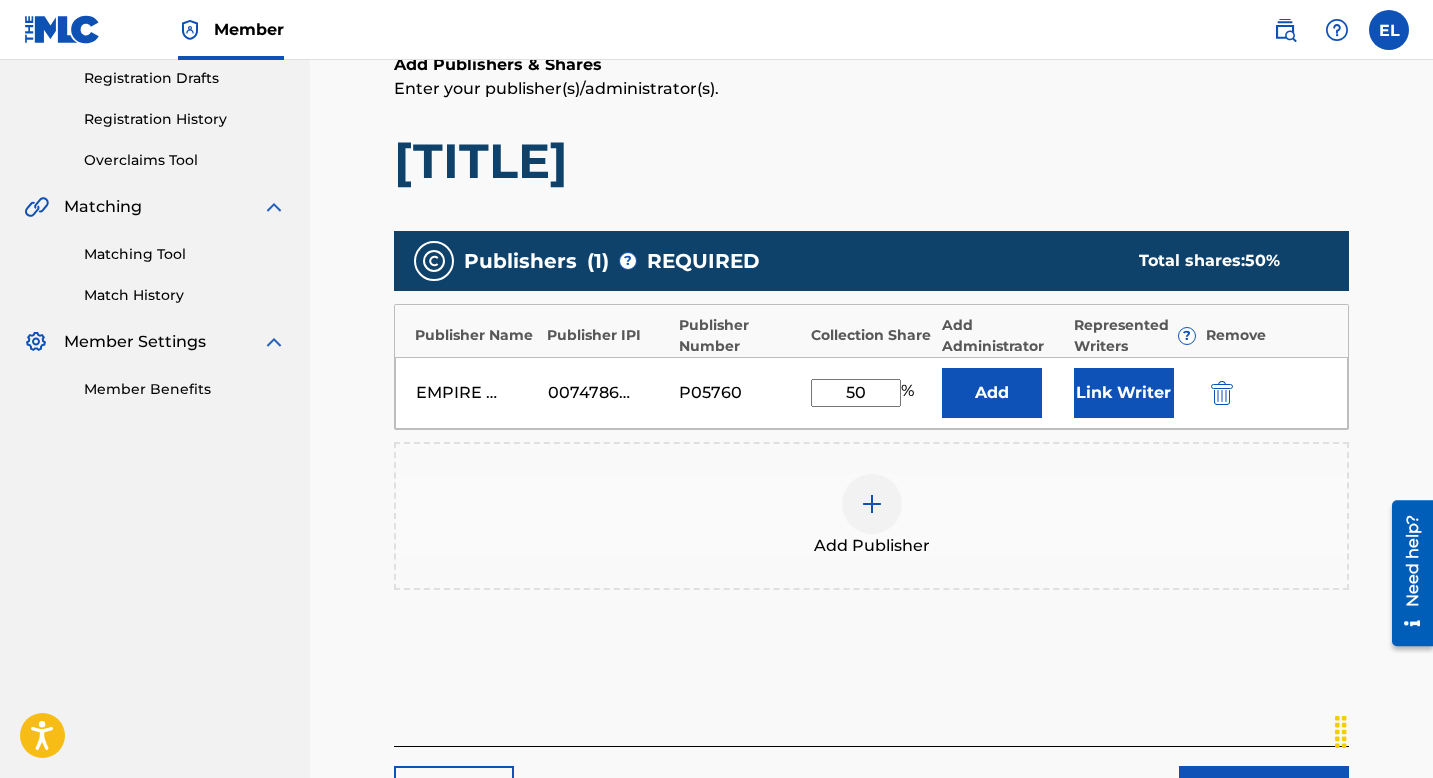 scroll, scrollTop: 347, scrollLeft: 0, axis: vertical 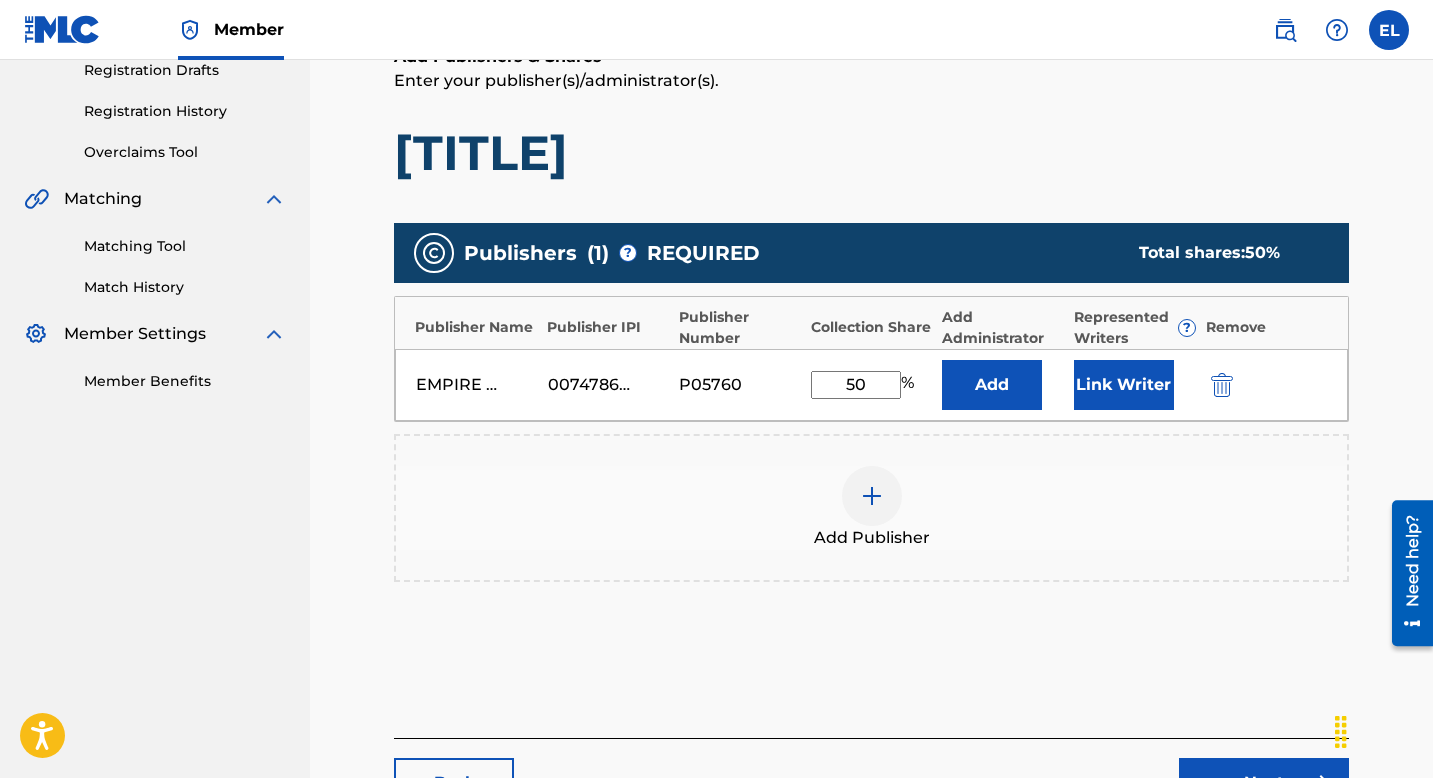 click on "Link Writer" at bounding box center [1124, 385] 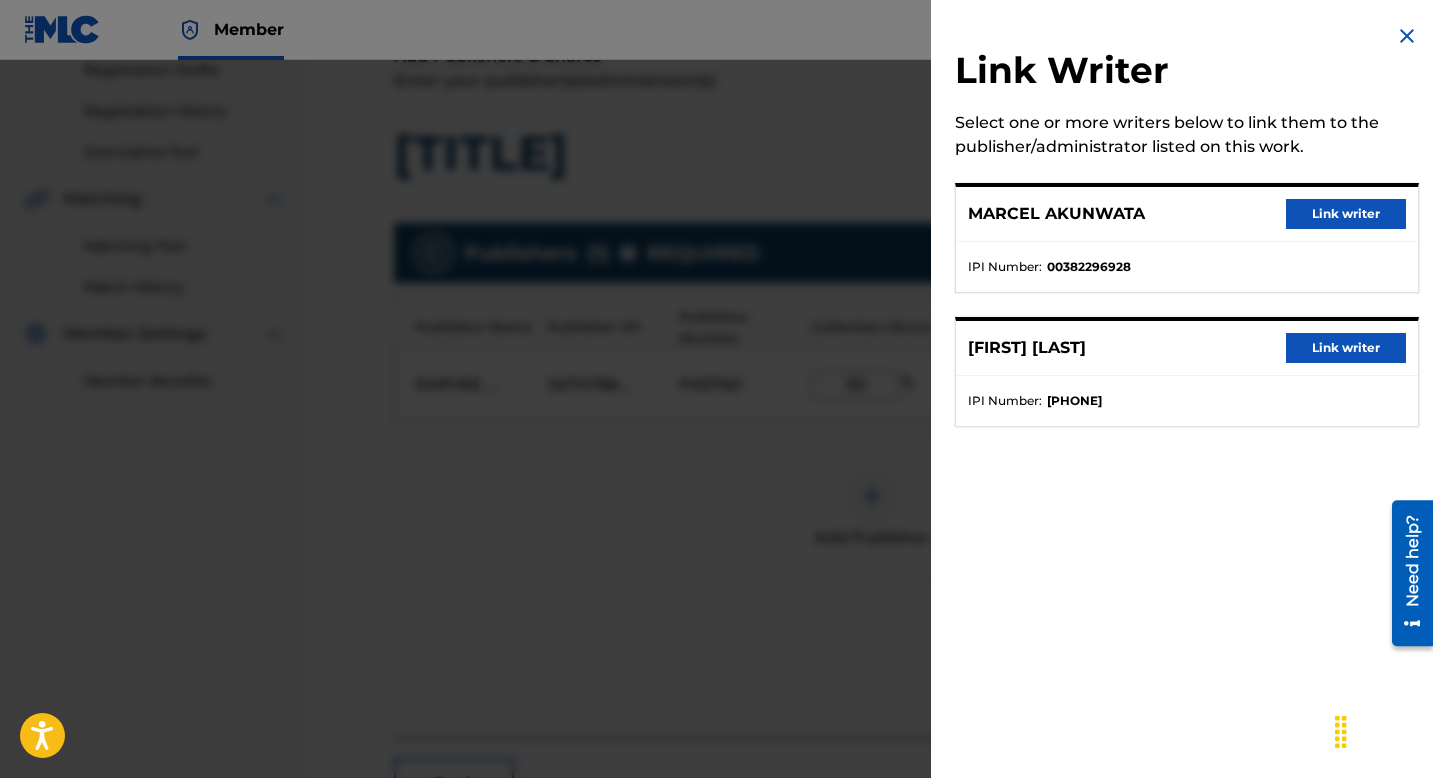 click on "Link writer" at bounding box center (1346, 214) 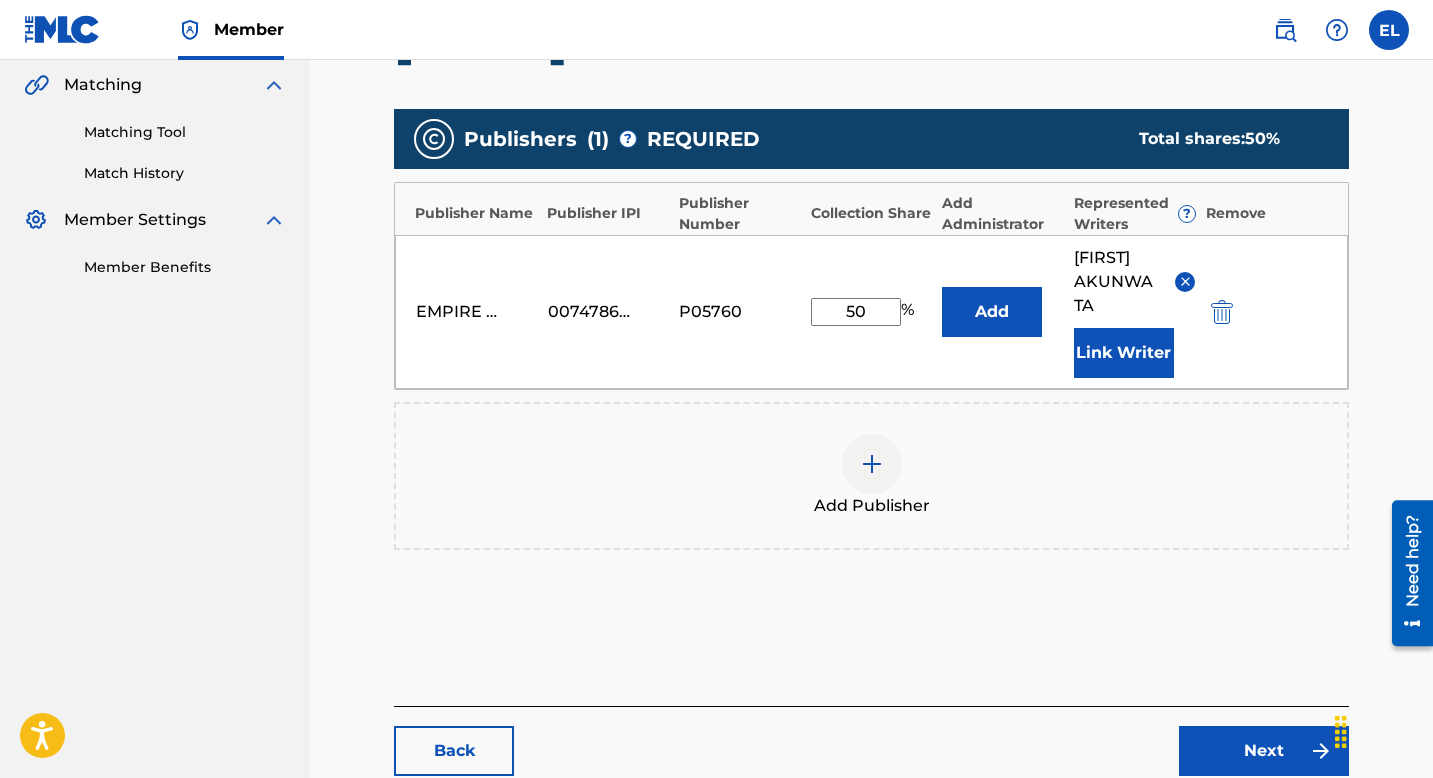 scroll, scrollTop: 585, scrollLeft: 0, axis: vertical 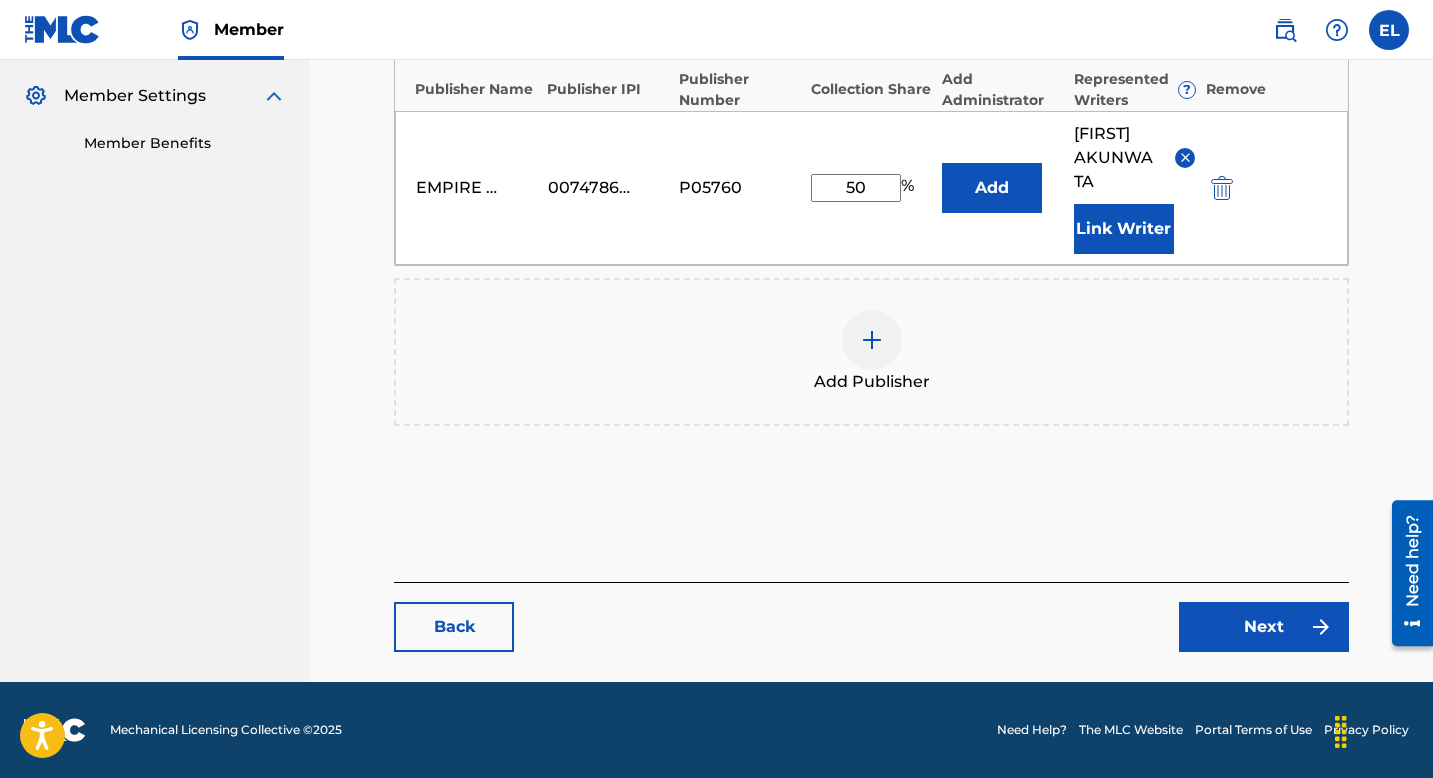 click on "Next" at bounding box center [1264, 627] 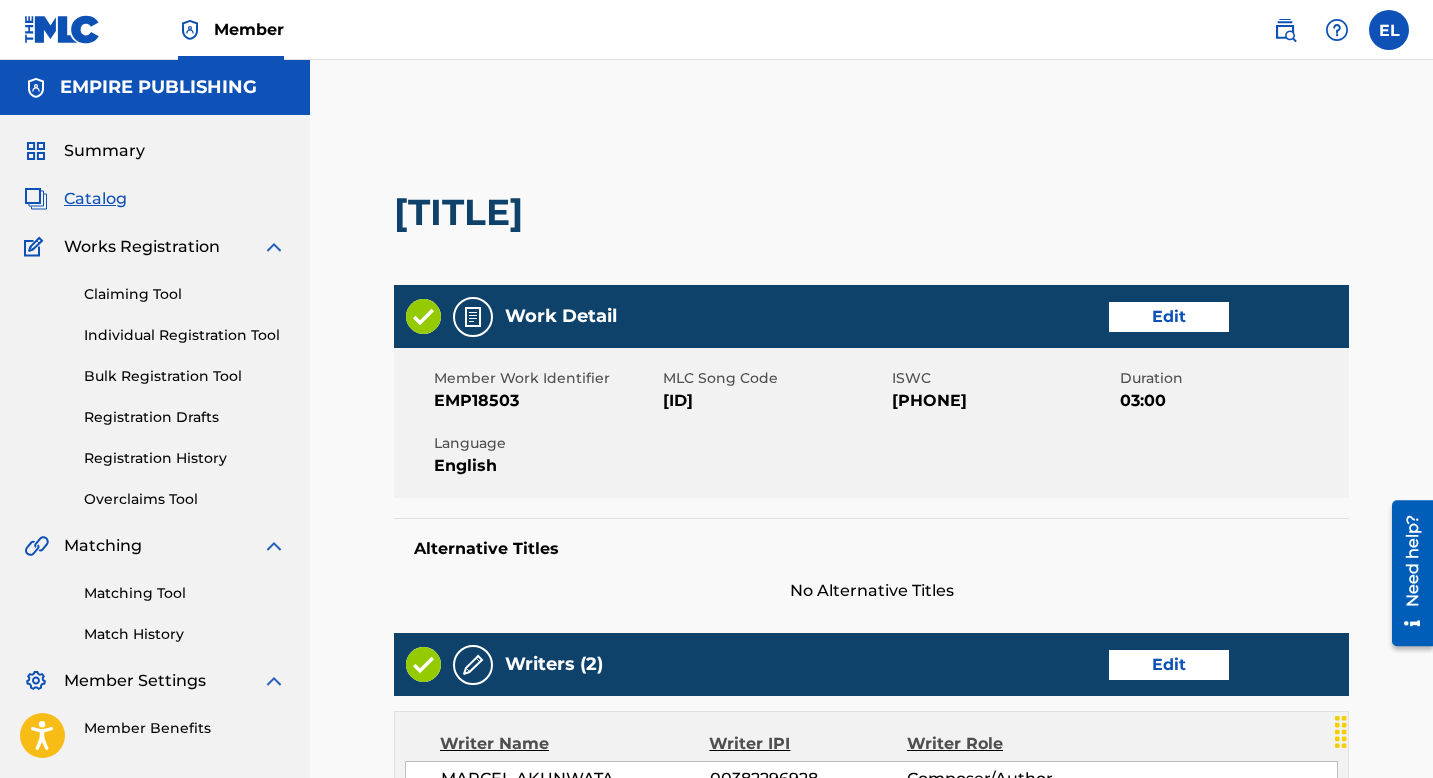 scroll, scrollTop: 897, scrollLeft: 0, axis: vertical 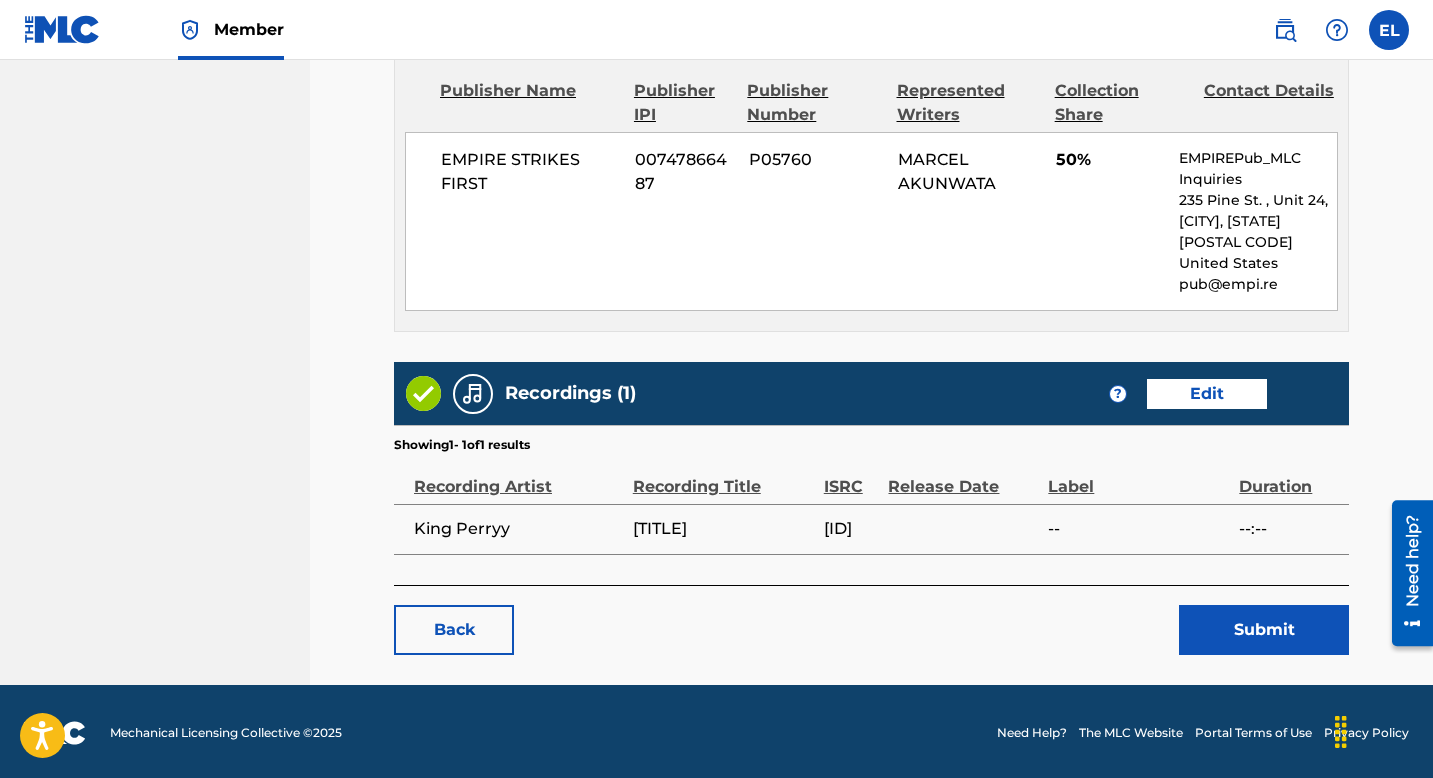 click on "Submit" at bounding box center [1264, 630] 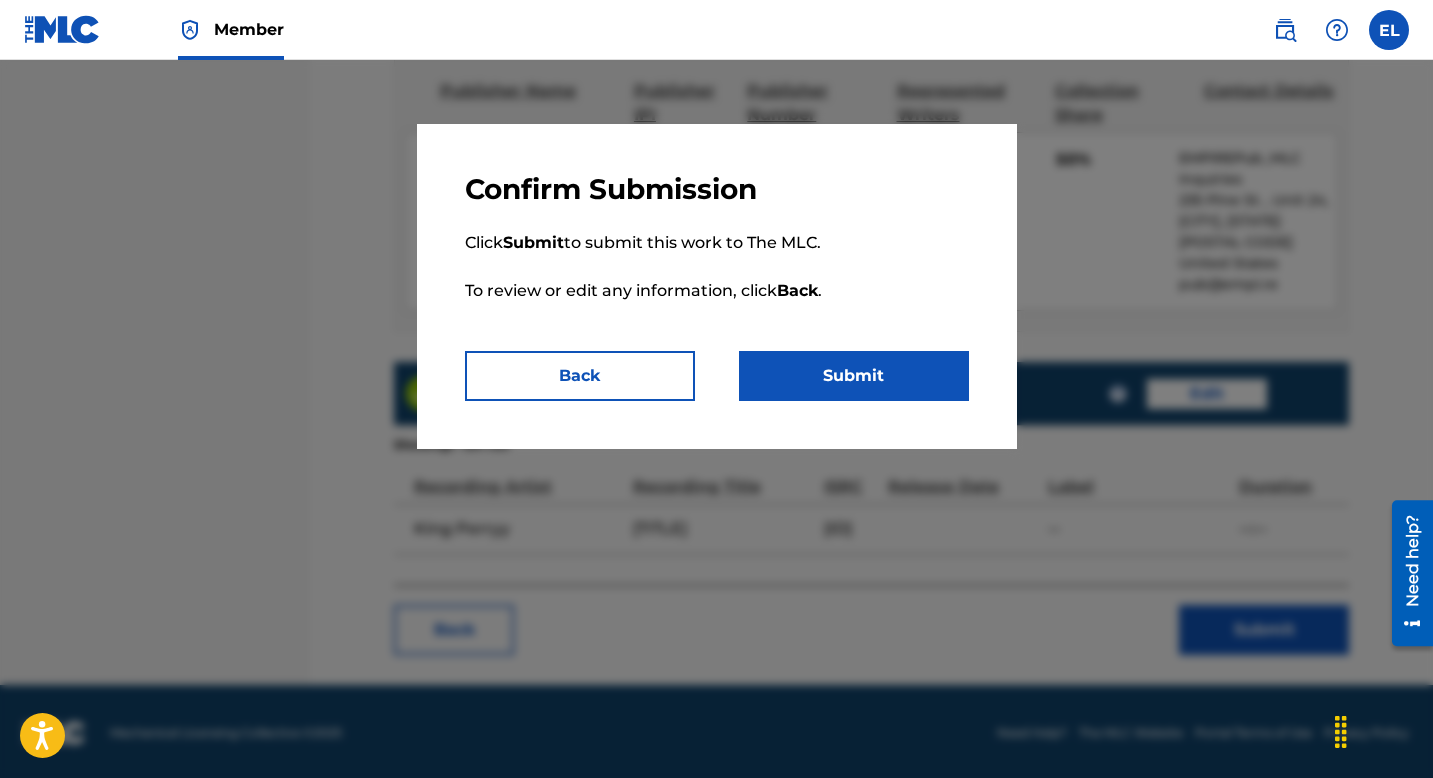 click on "Submit" at bounding box center (854, 376) 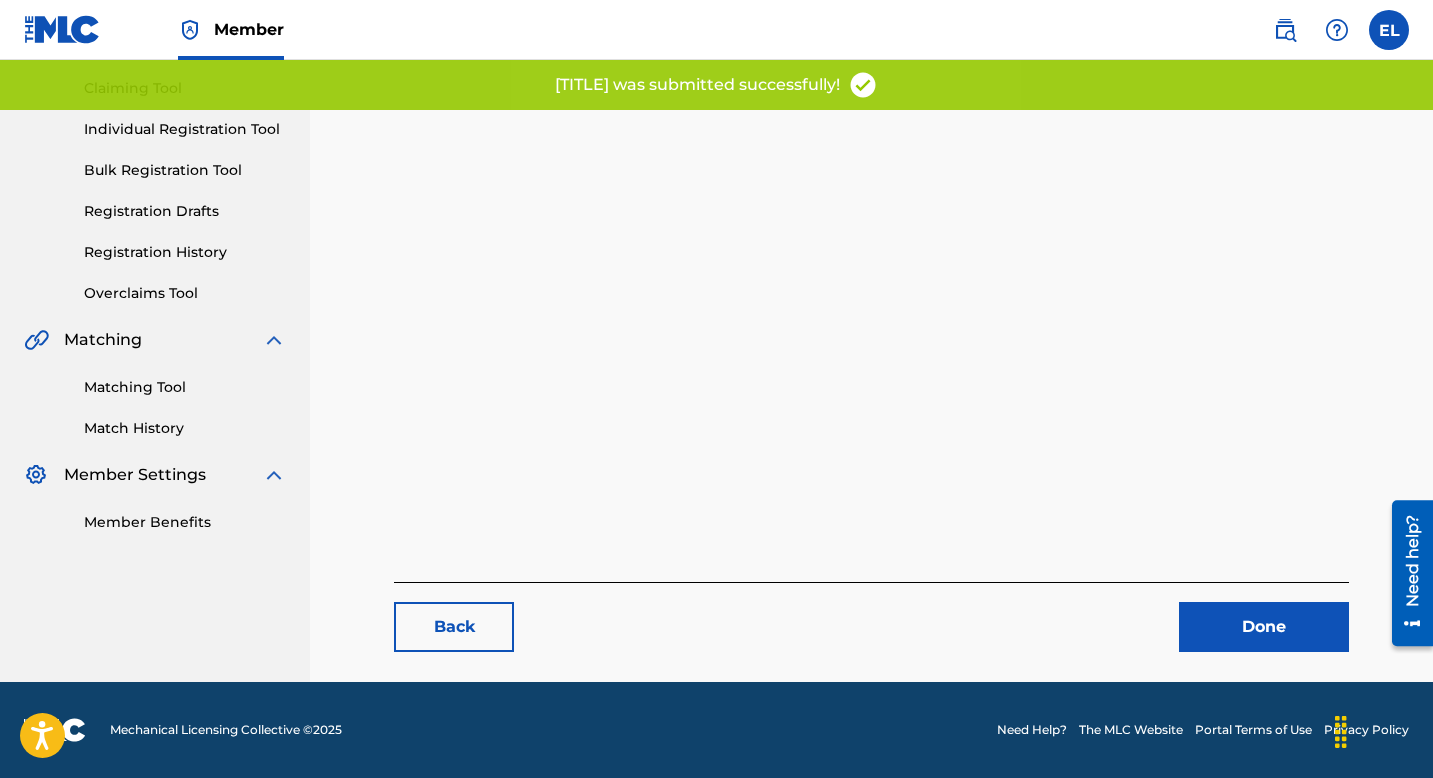 scroll, scrollTop: 0, scrollLeft: 0, axis: both 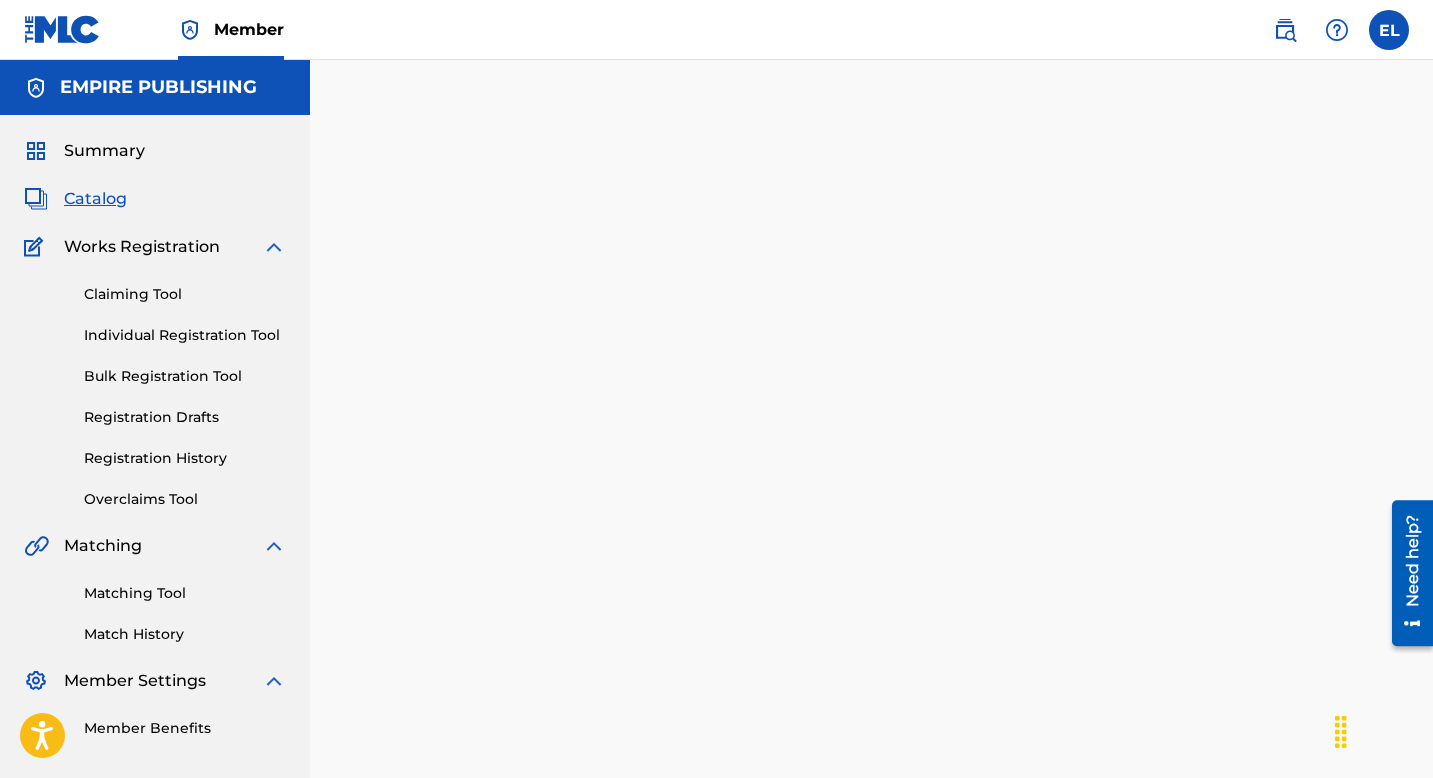 click on "Catalog" at bounding box center (95, 199) 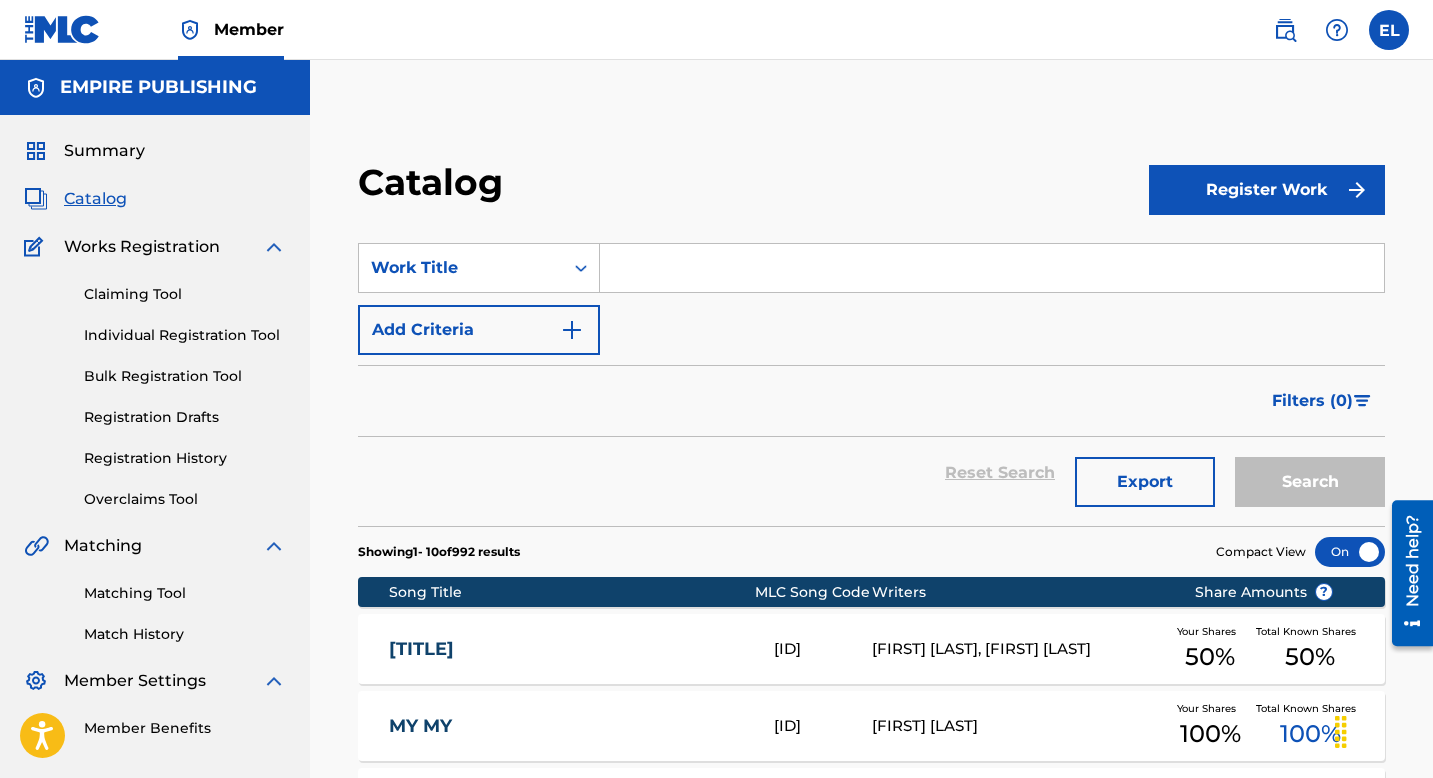 click on "MY DARLINA" at bounding box center (568, 649) 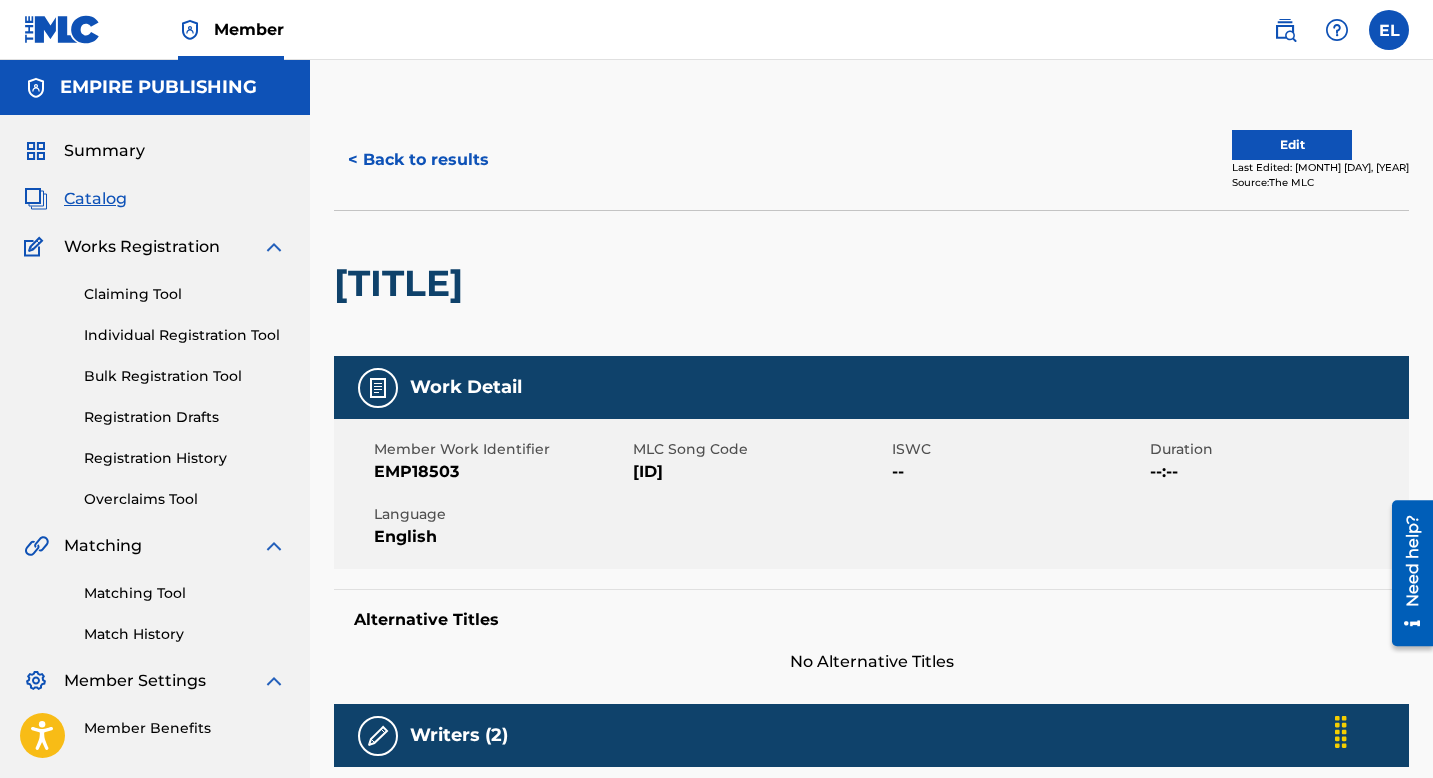 click on "MH7NWV" at bounding box center [760, 472] 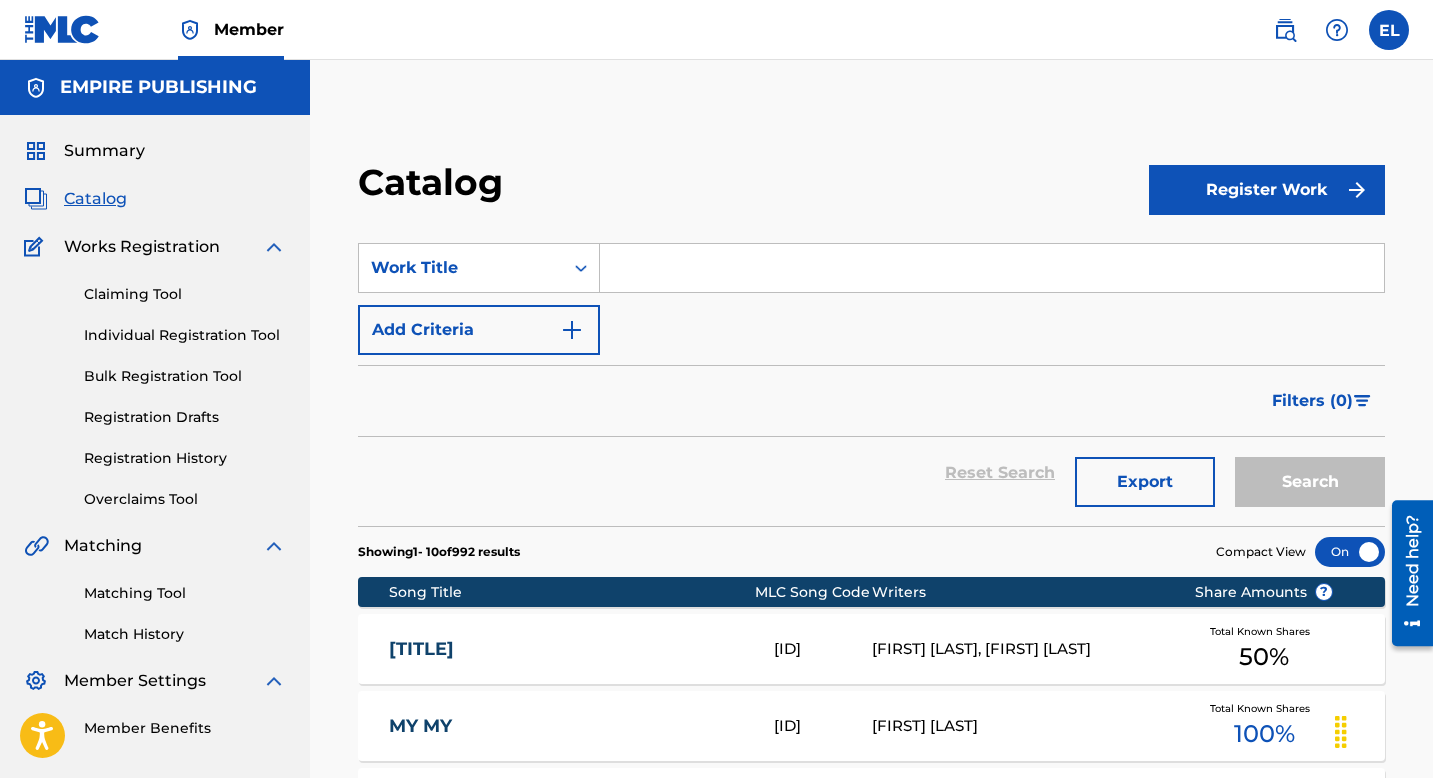 click at bounding box center (992, 268) 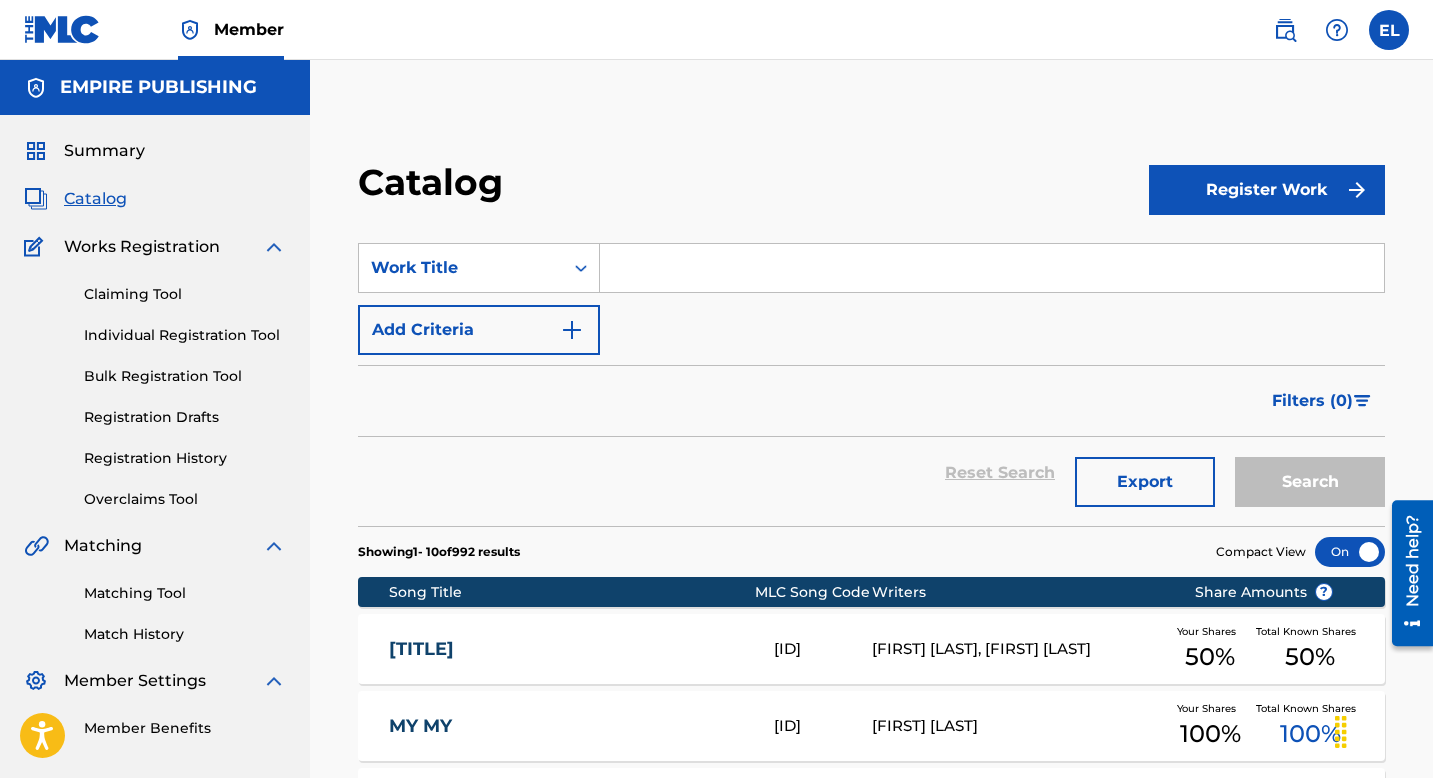 paste on "Don't Touch" 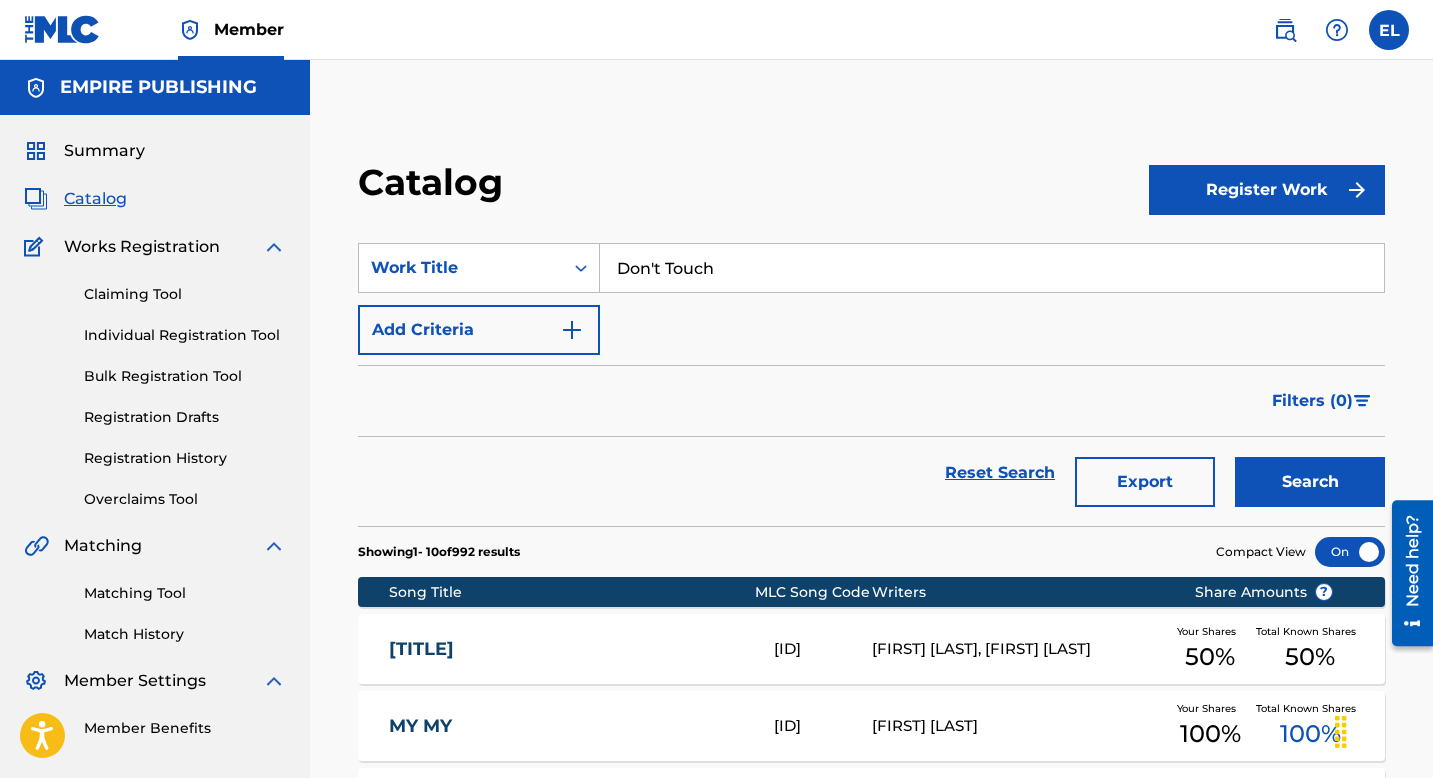 type on "Don't Touch" 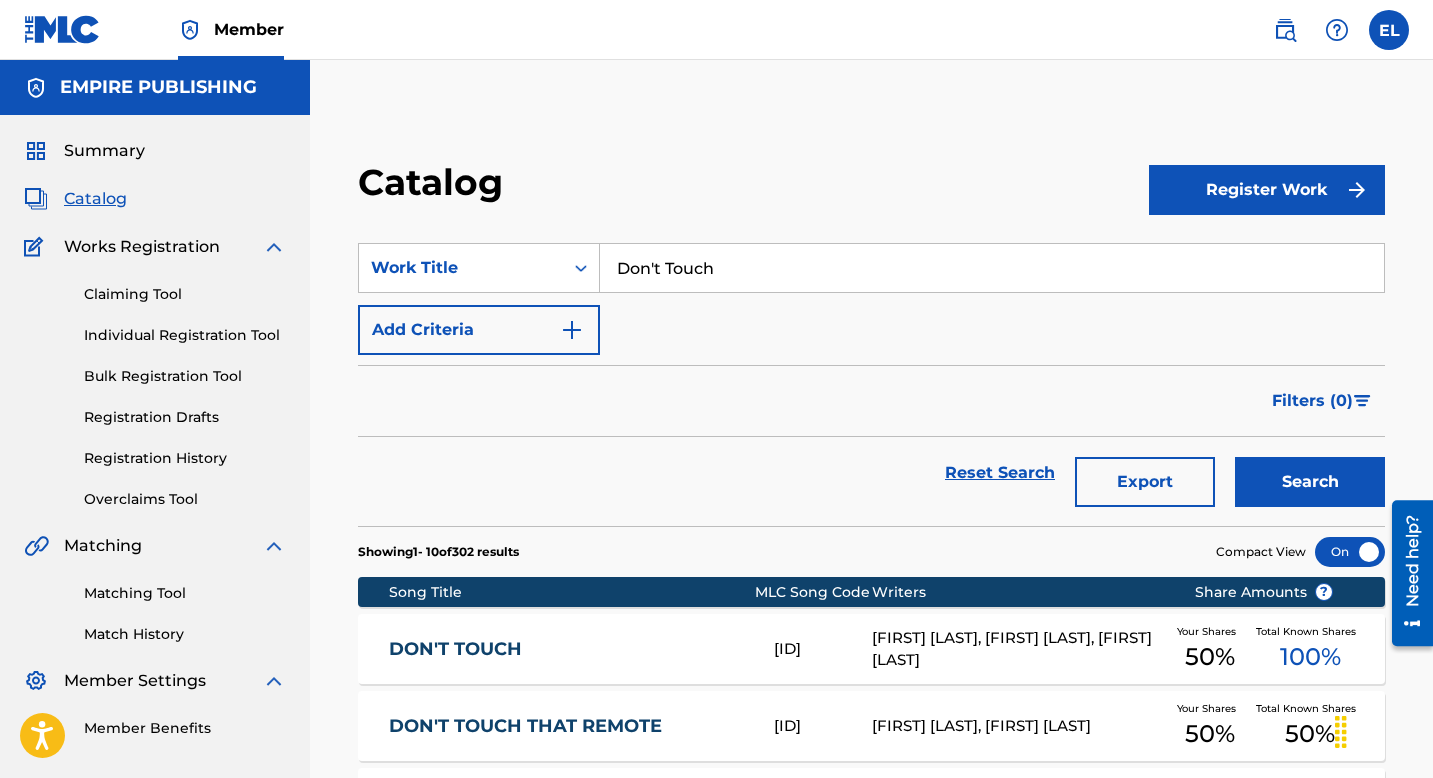 click on "DON'T TOUCH DC3S8R MICHAEL AWELE, EMEKA AKUMEFULE, MARCEL AKUNWATA Your Shares 50 % Total Known Shares 100 %" at bounding box center (871, 649) 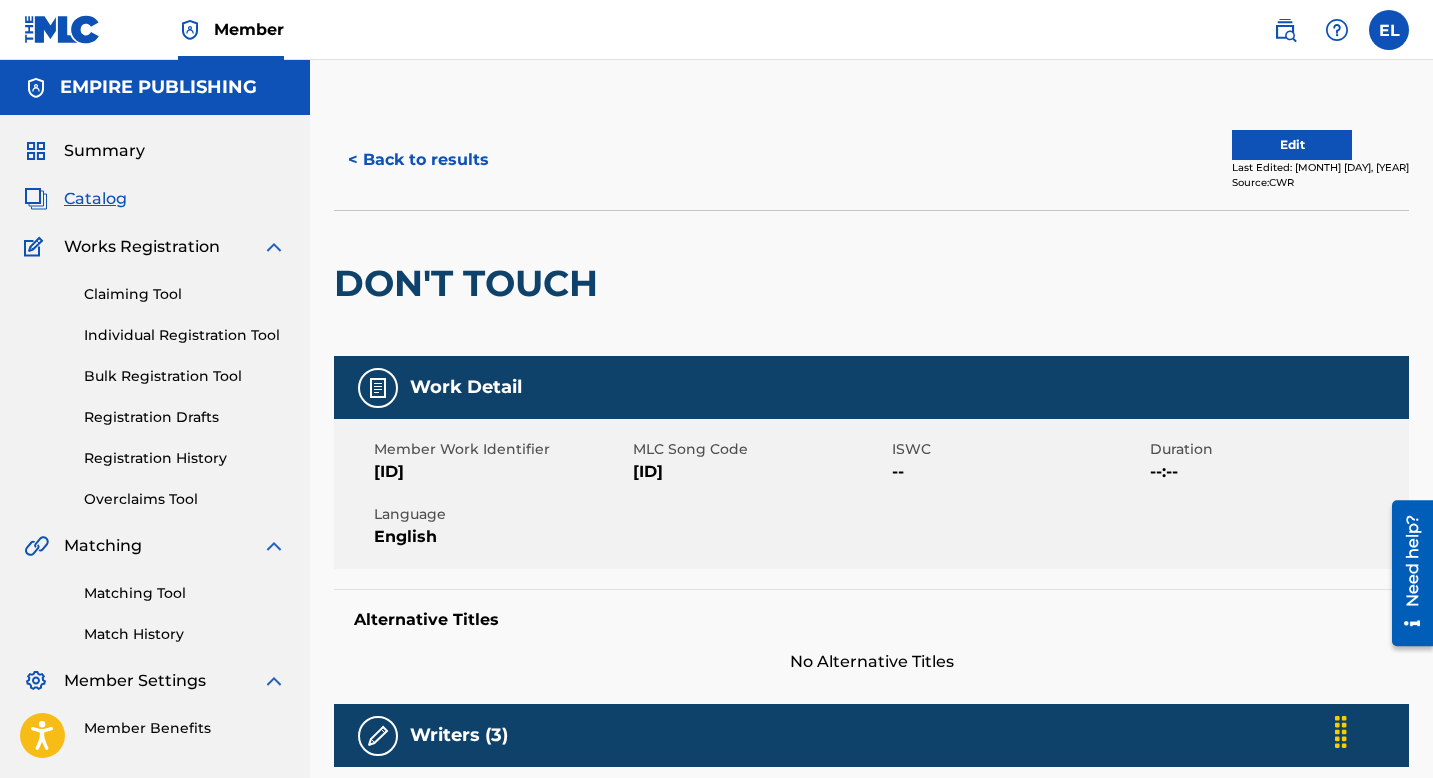 scroll, scrollTop: 45, scrollLeft: 0, axis: vertical 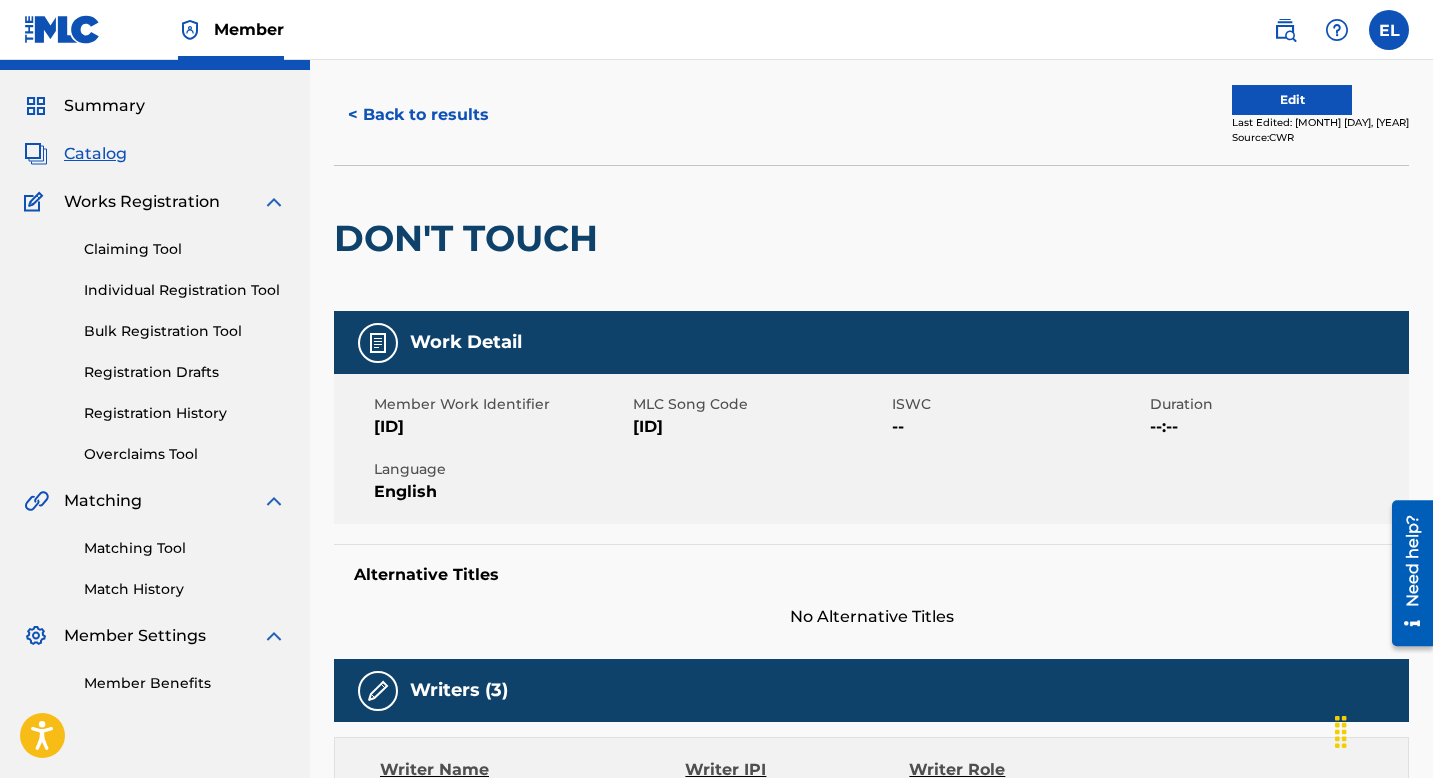 click on "DC3S8R" at bounding box center [760, 427] 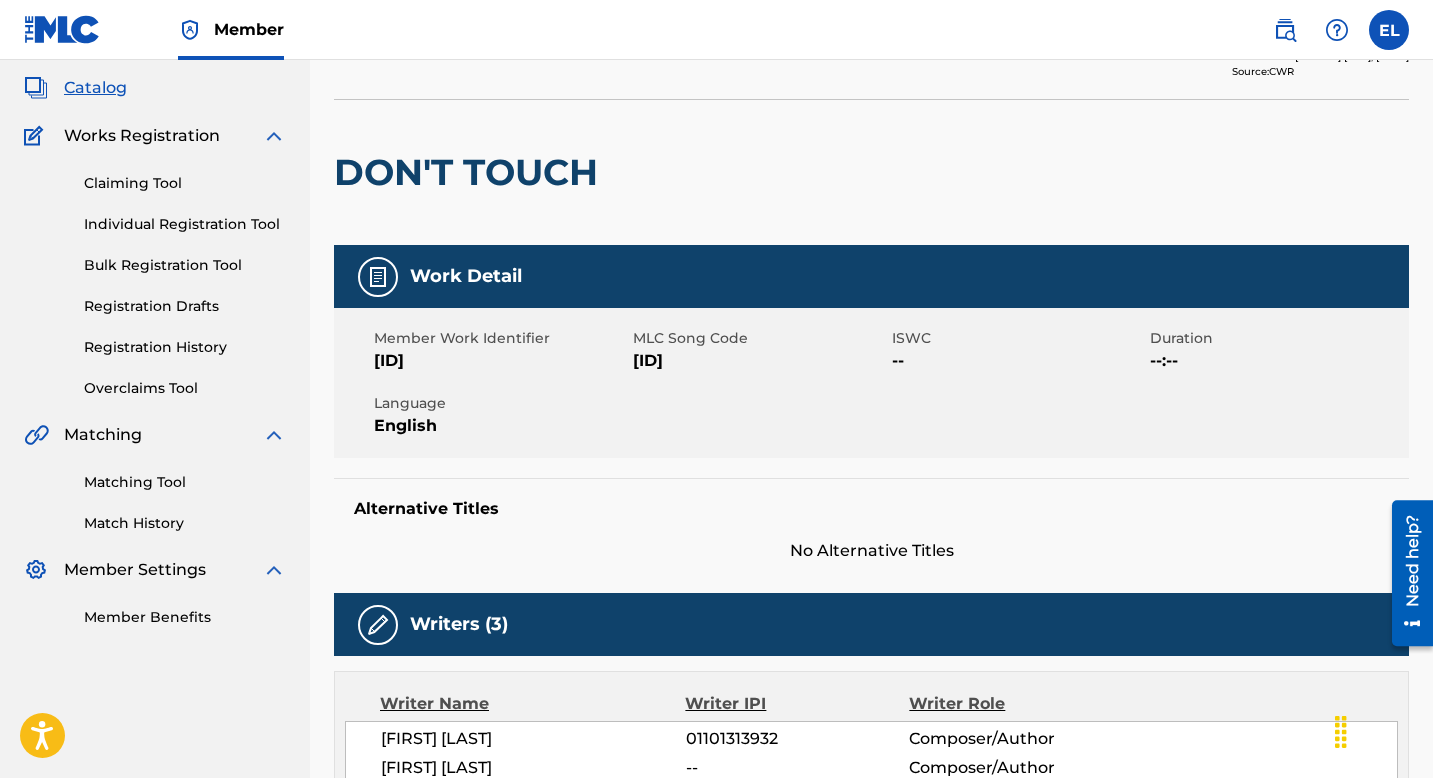 scroll, scrollTop: 0, scrollLeft: 0, axis: both 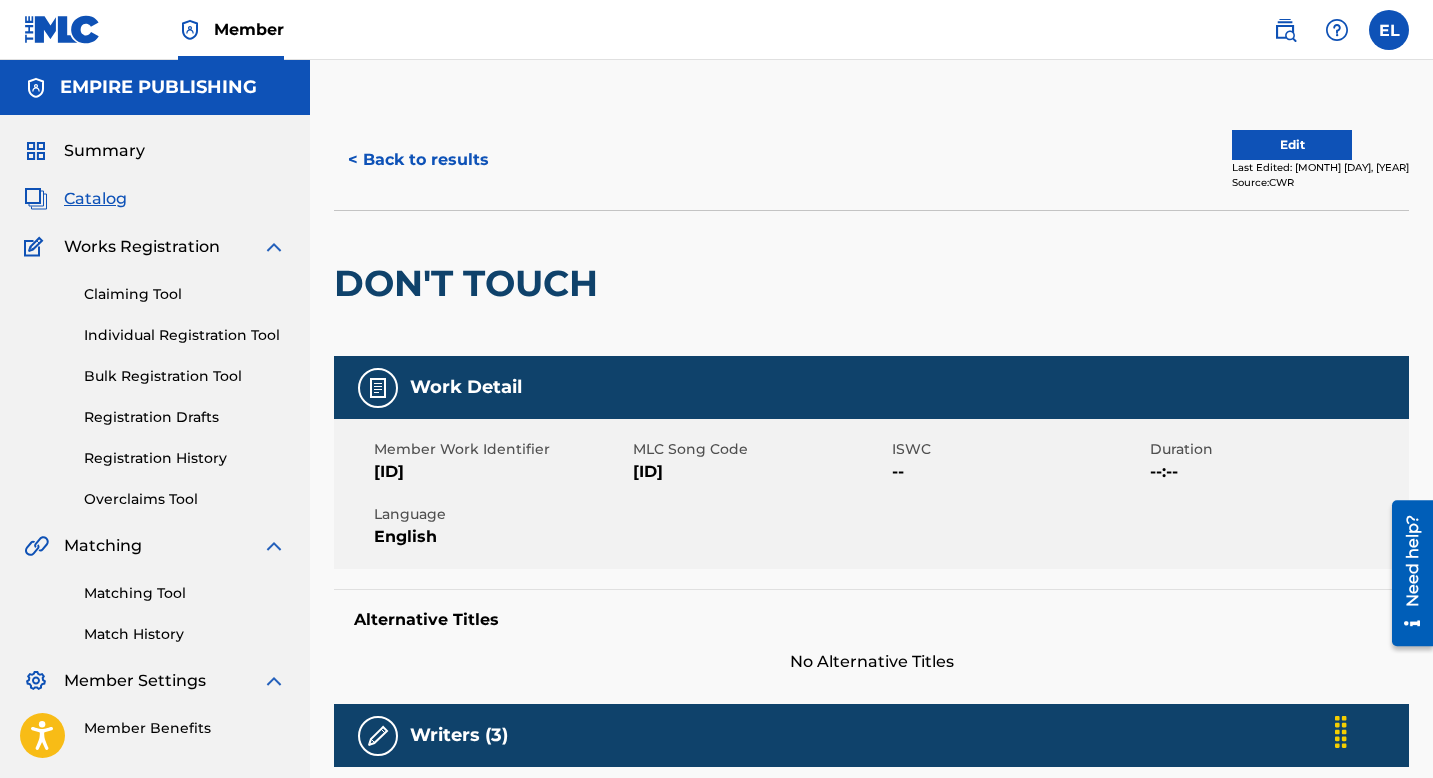 click on "Edit" at bounding box center [1292, 145] 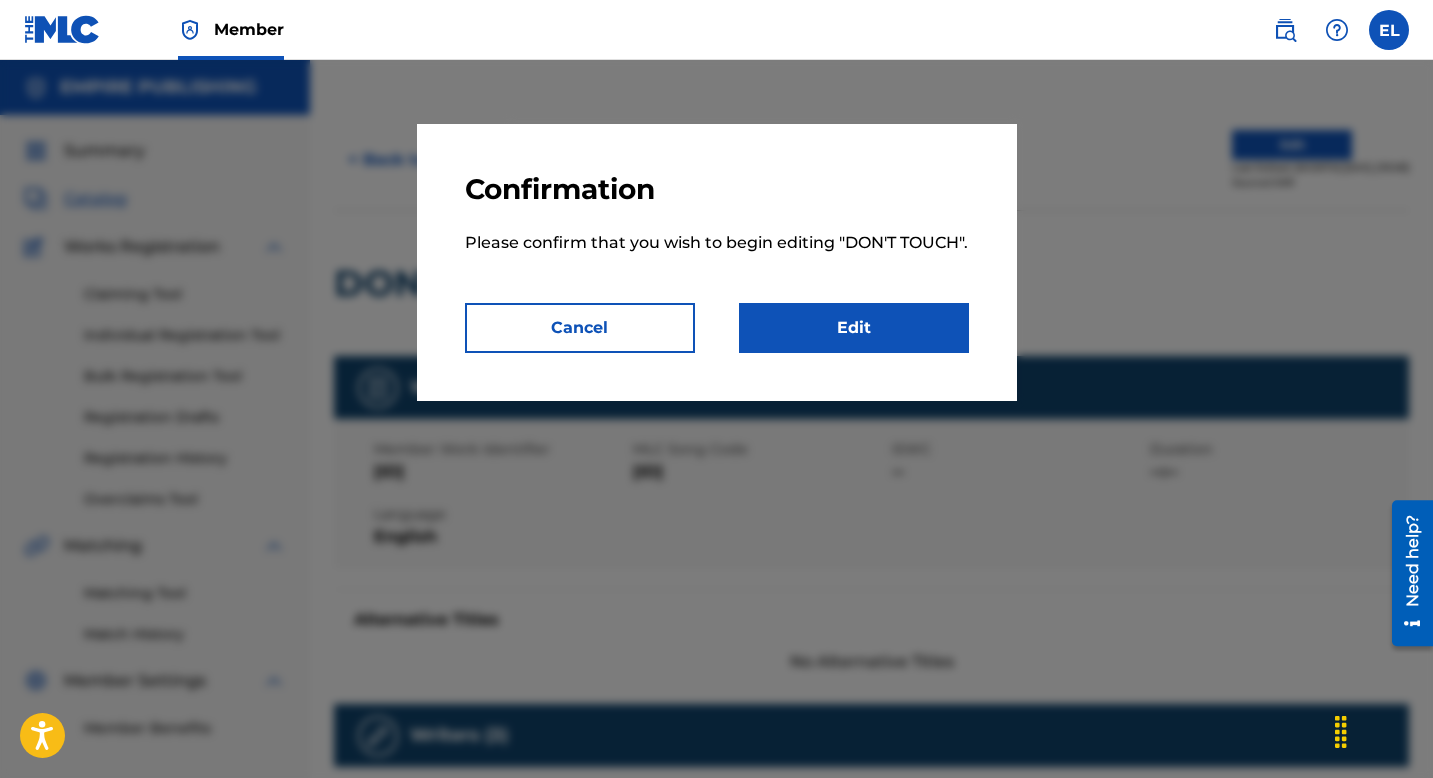 click on "Edit" at bounding box center (854, 328) 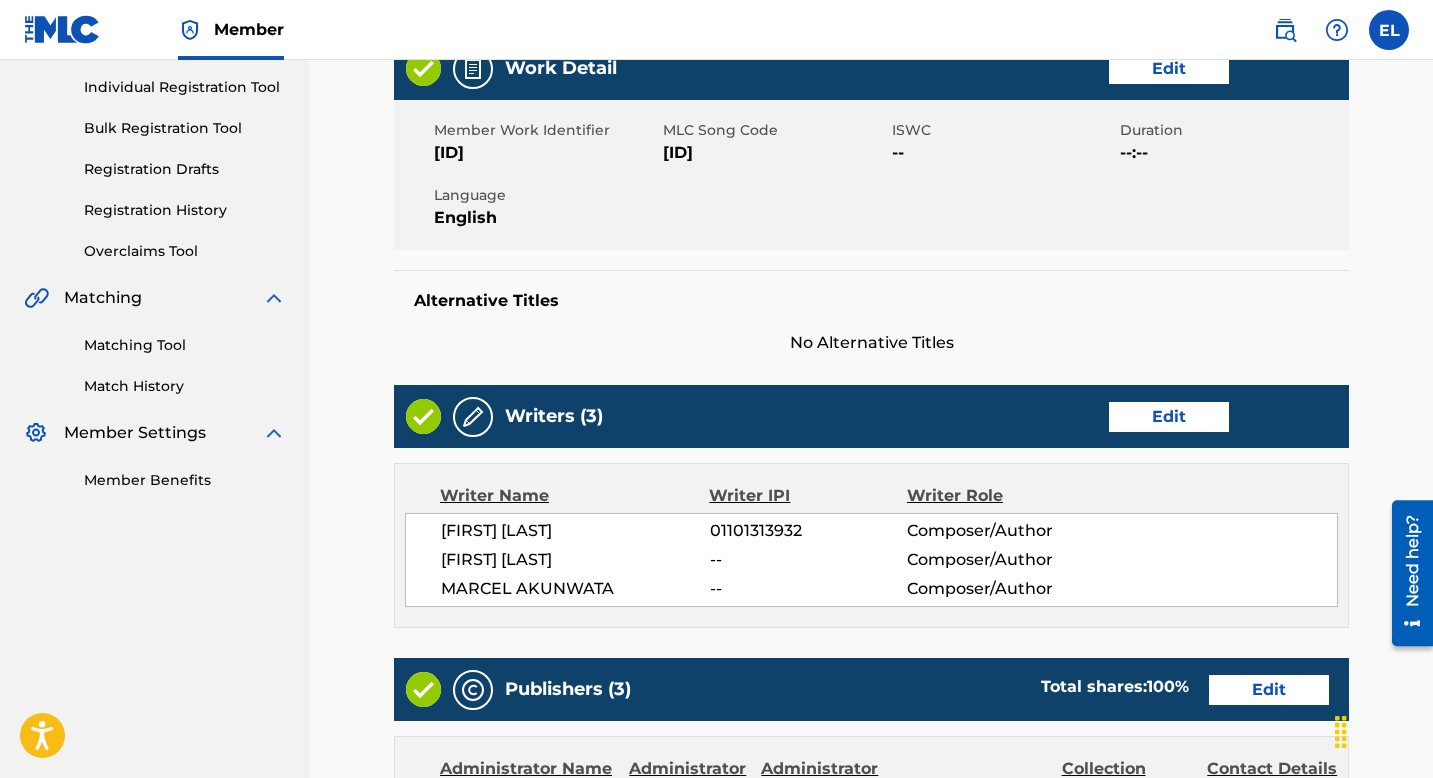 scroll, scrollTop: 326, scrollLeft: 0, axis: vertical 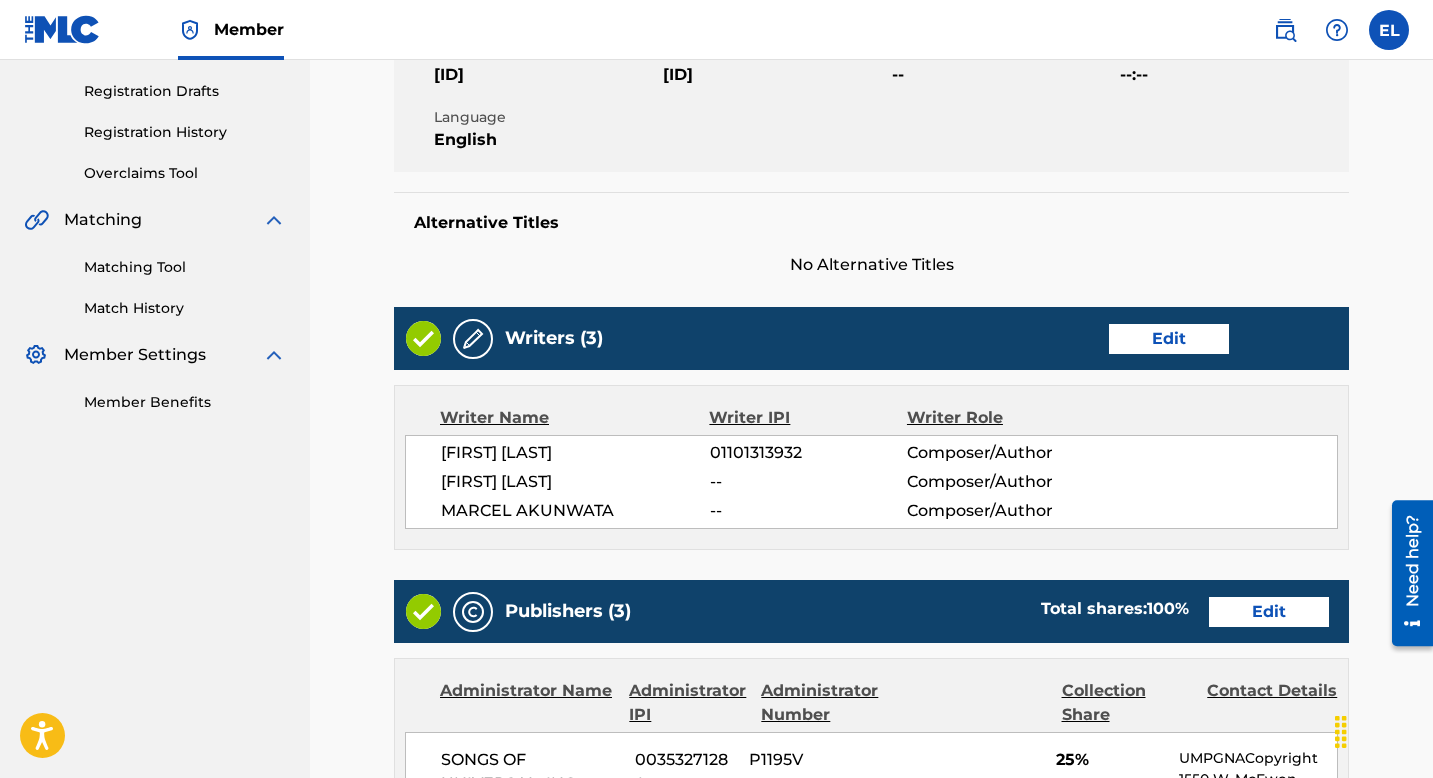 click on "Edit" at bounding box center [1169, 339] 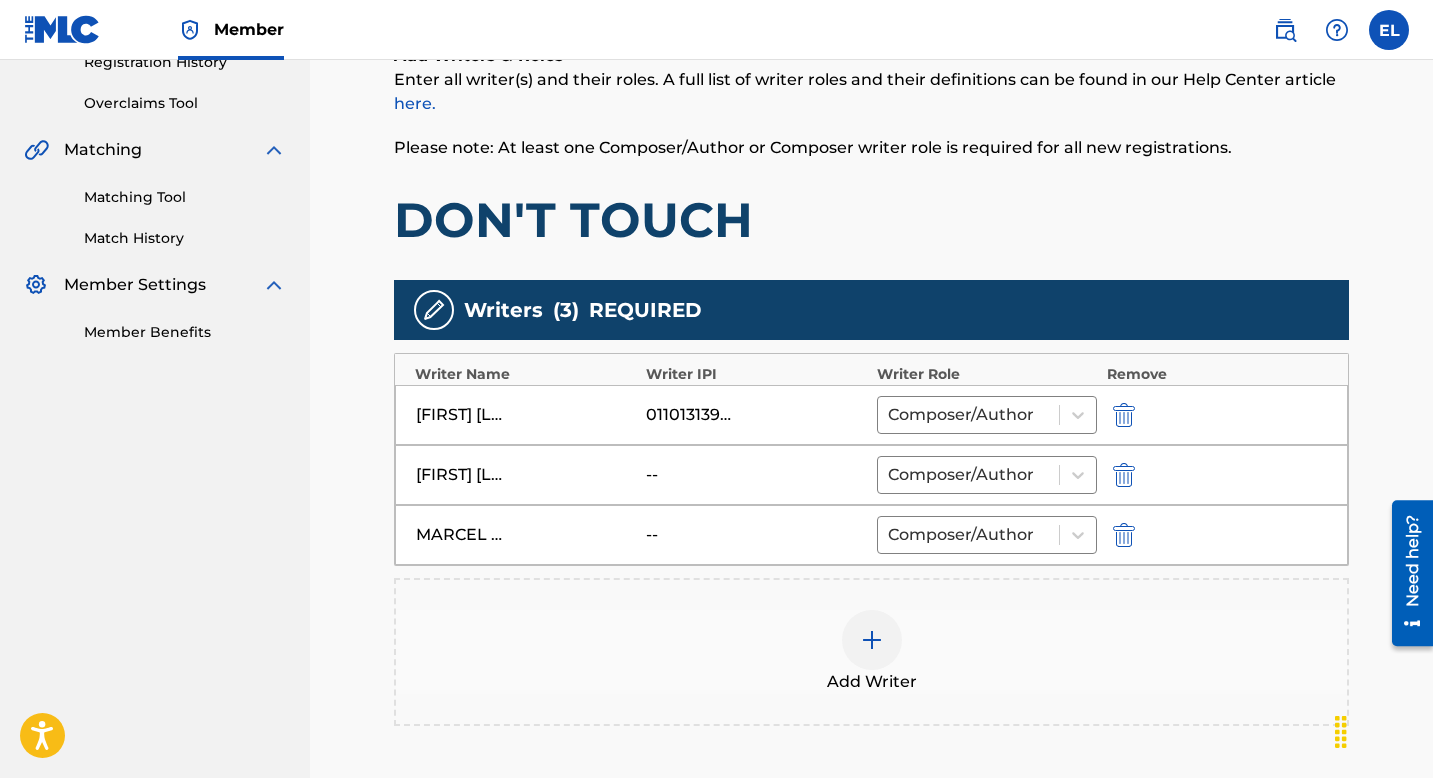scroll, scrollTop: 467, scrollLeft: 0, axis: vertical 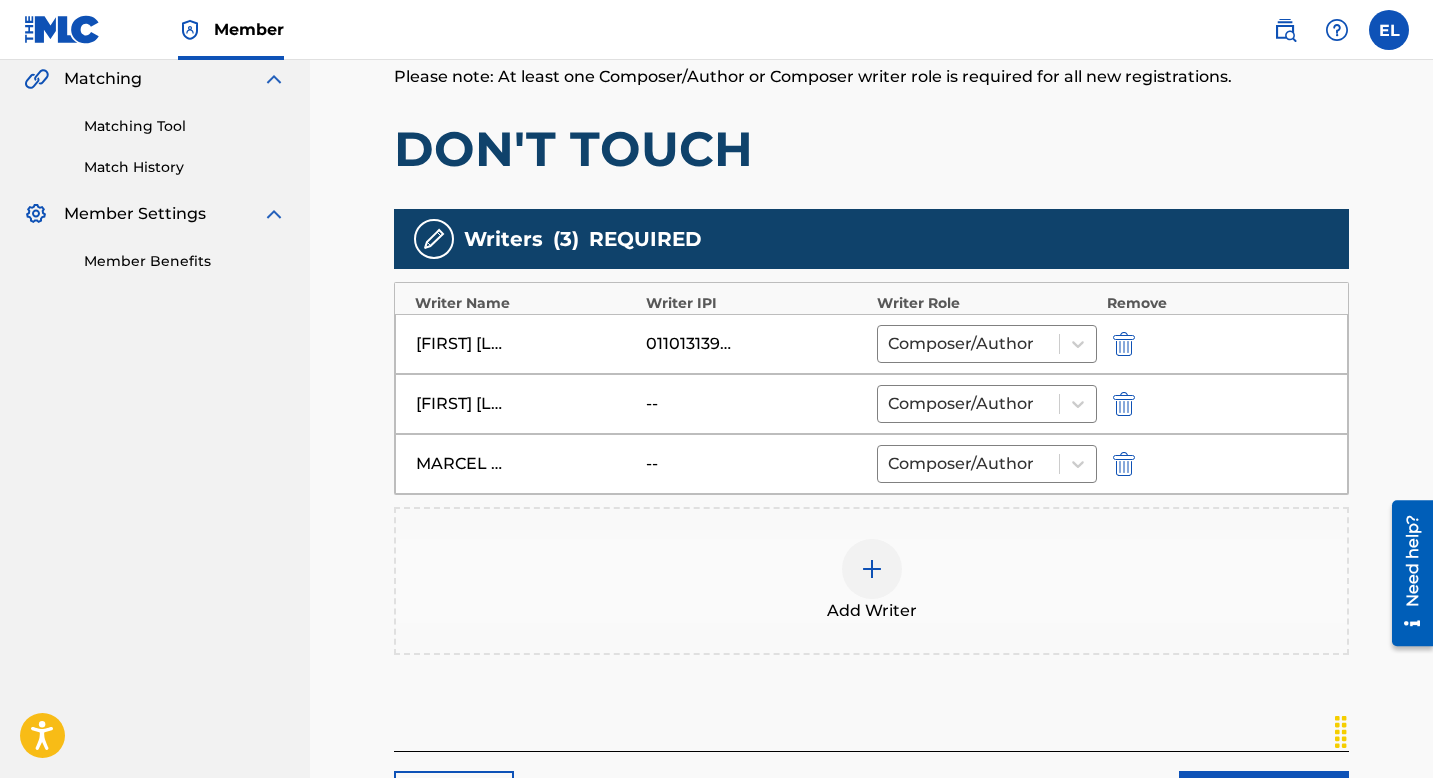 click at bounding box center [1122, 463] 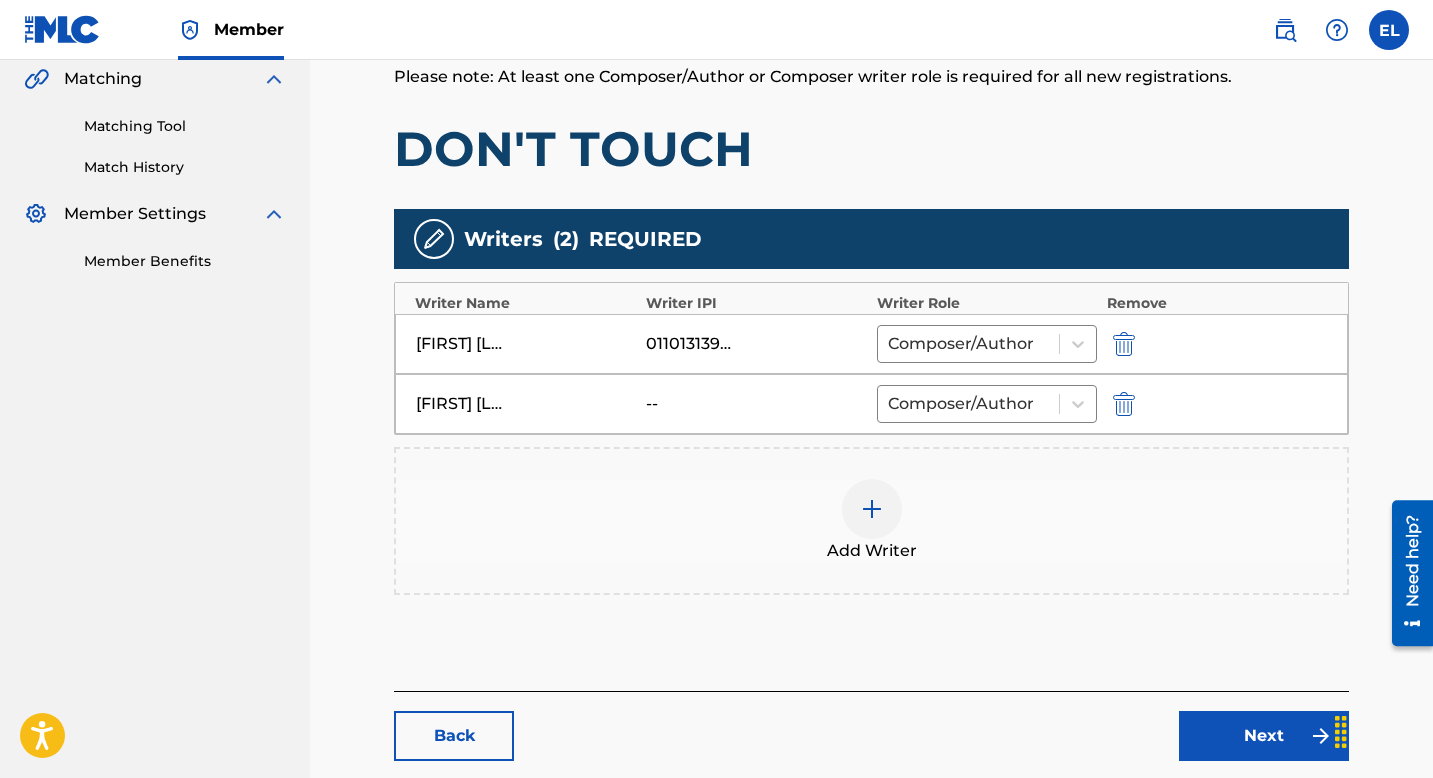 click at bounding box center (872, 509) 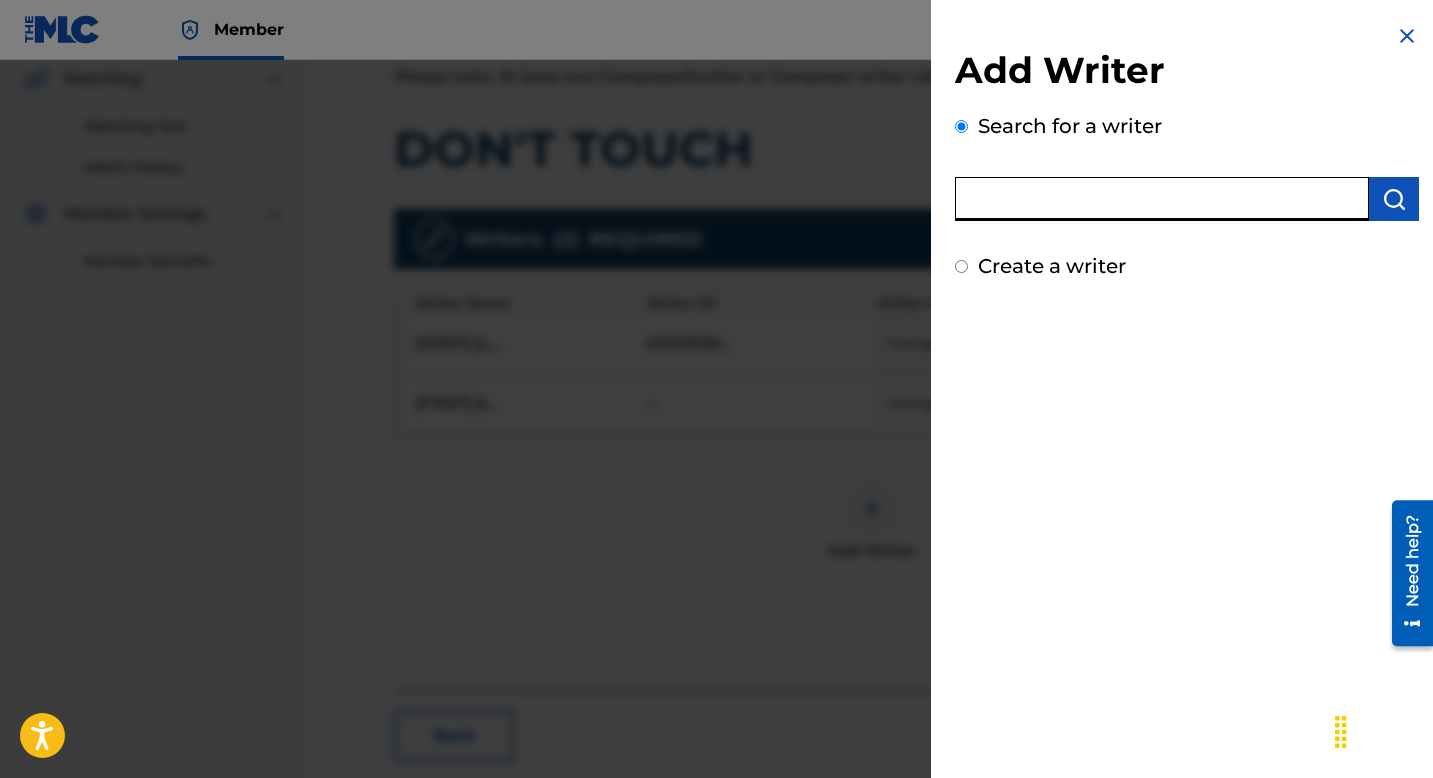 click at bounding box center (1162, 199) 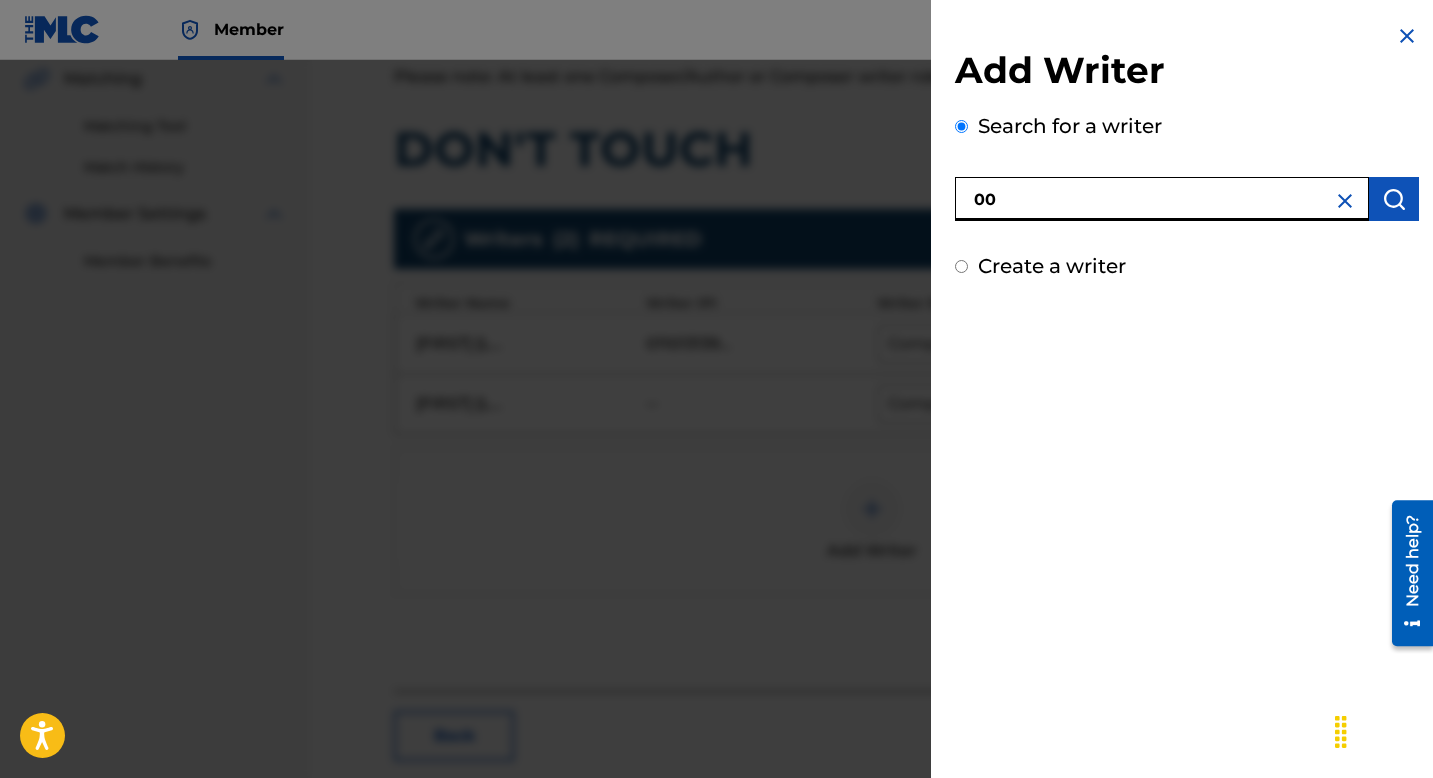 paste on "382296928" 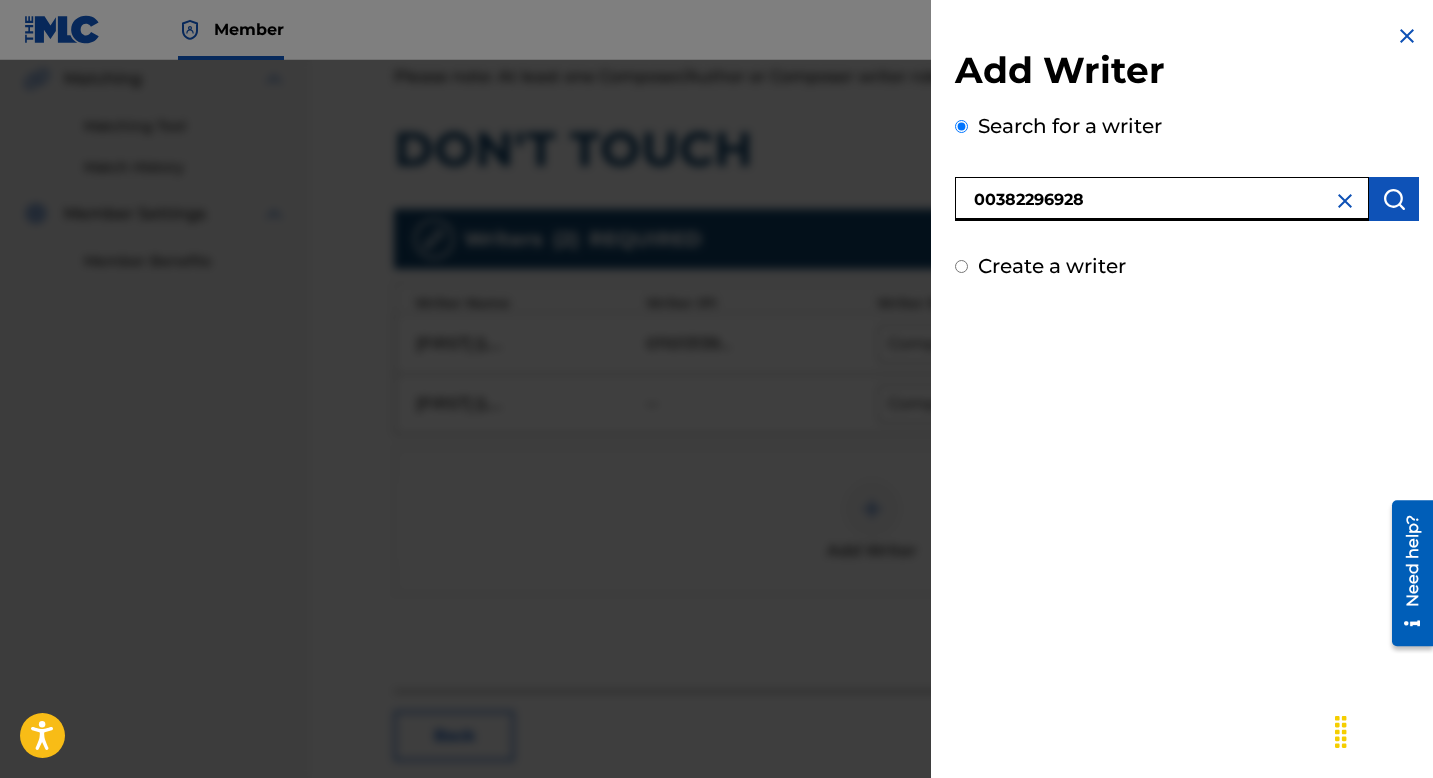 type on "00382296928" 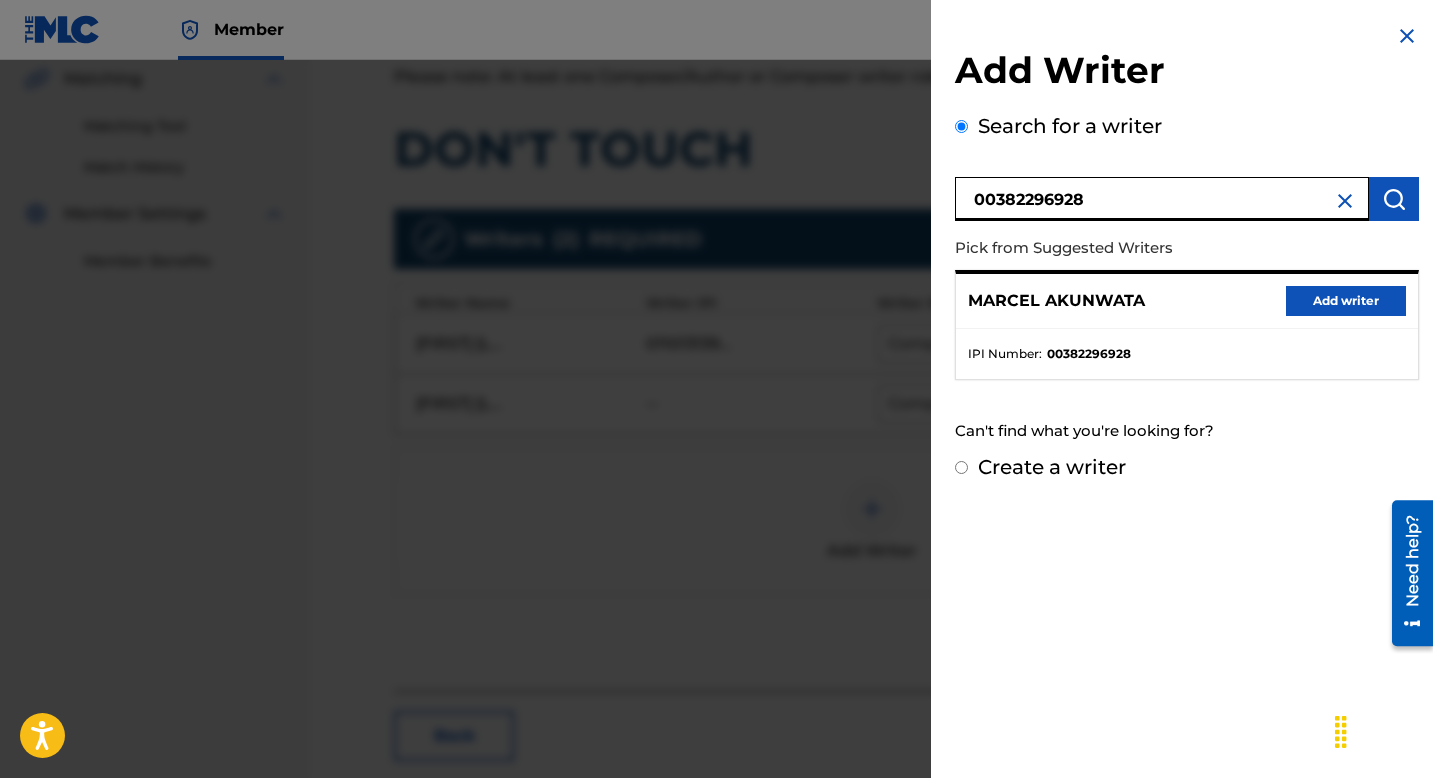 click on "Add writer" at bounding box center [1346, 301] 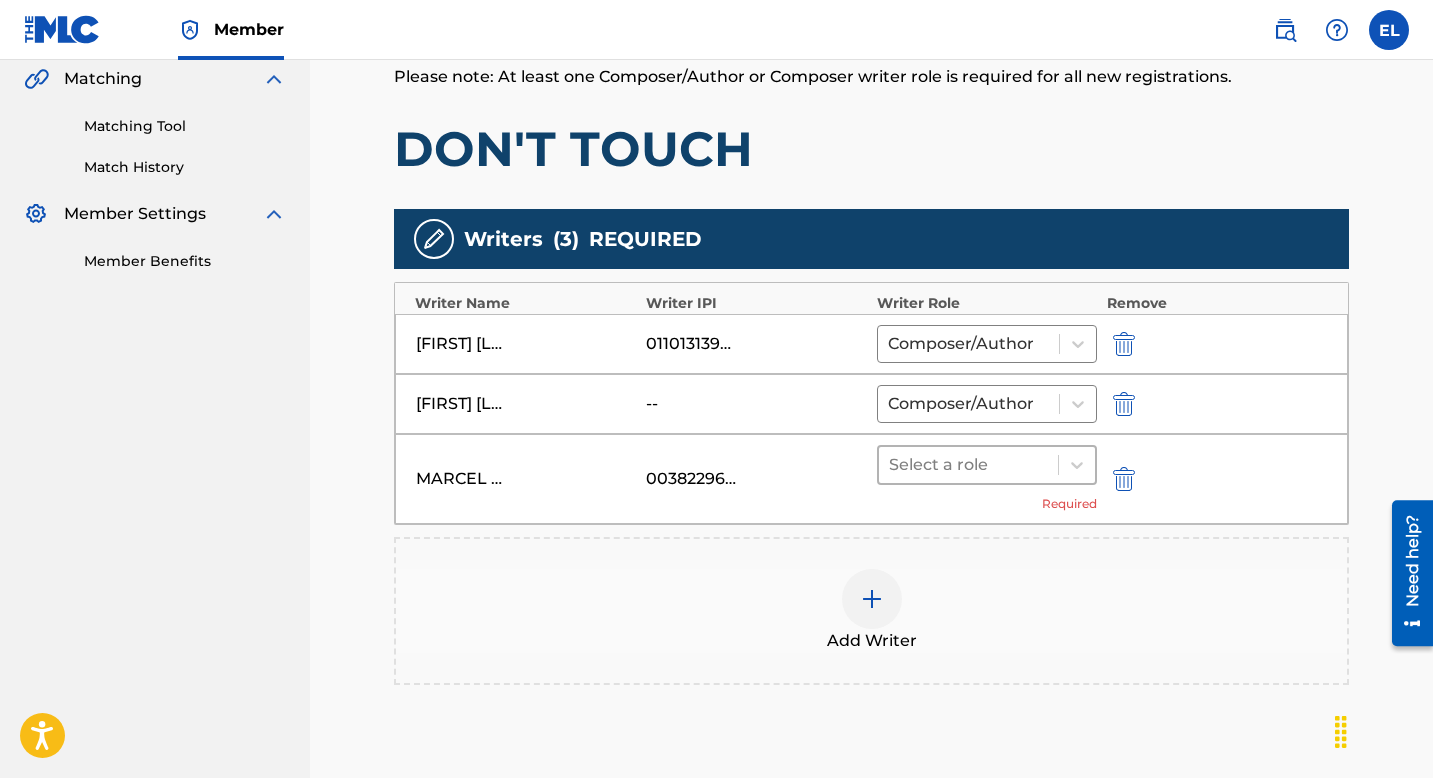 click at bounding box center (968, 465) 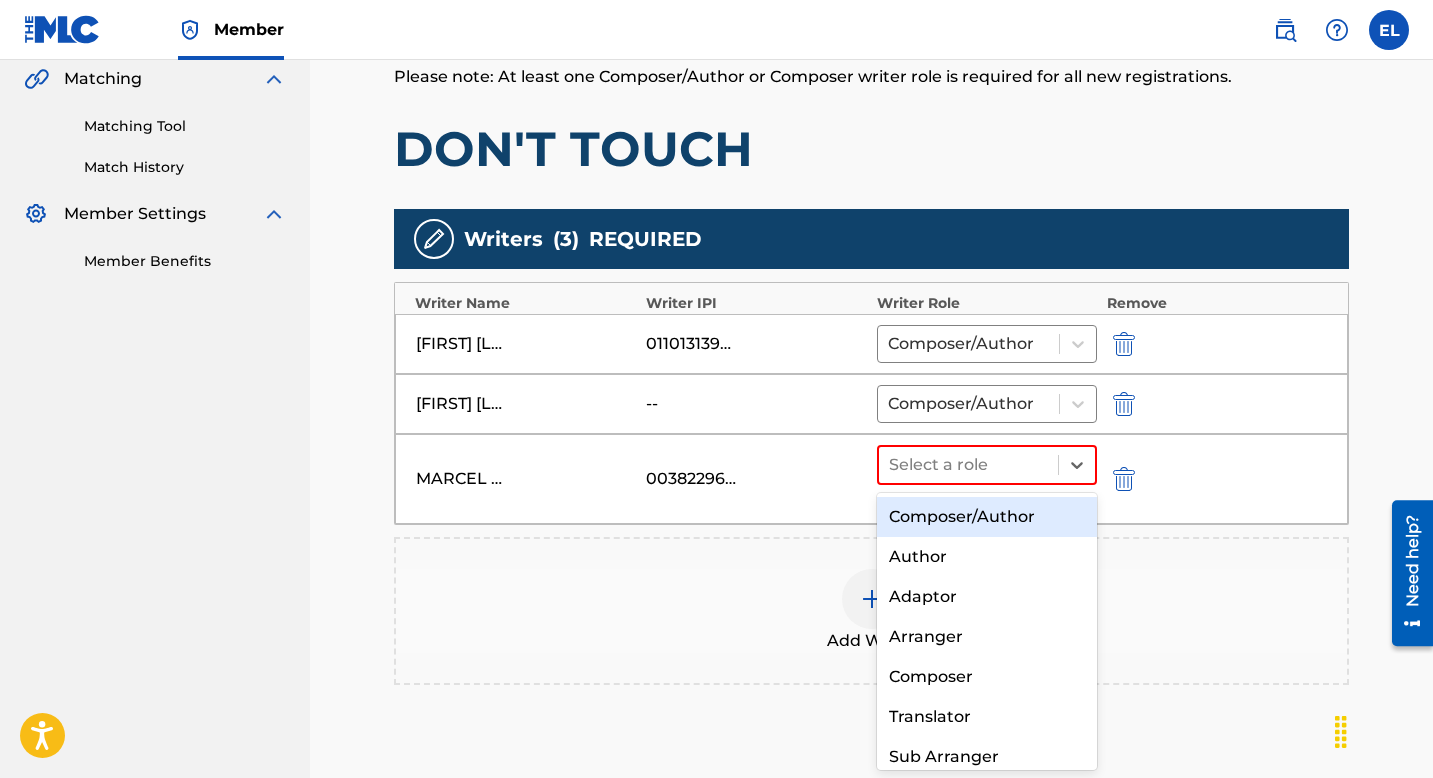 click on "Composer/Author" at bounding box center (987, 517) 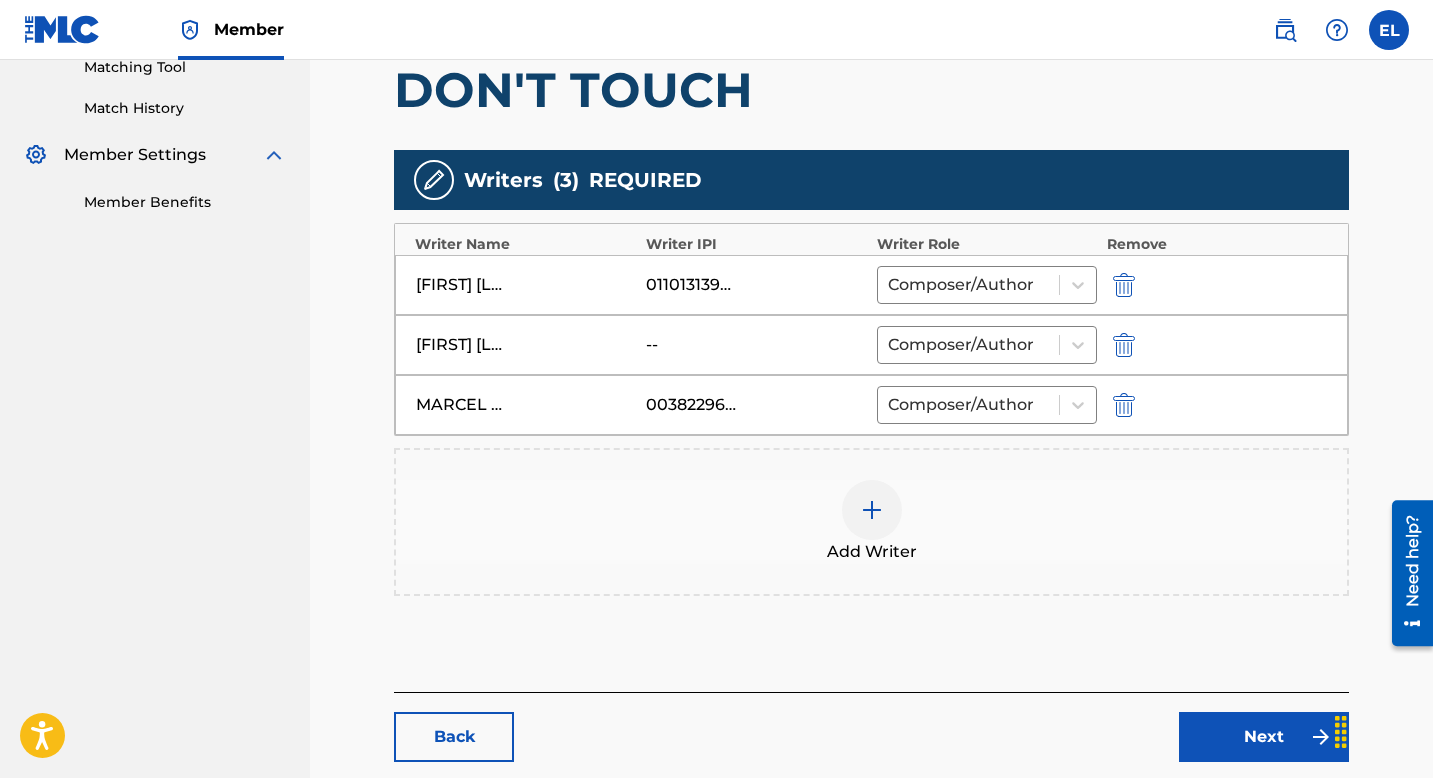 scroll, scrollTop: 636, scrollLeft: 0, axis: vertical 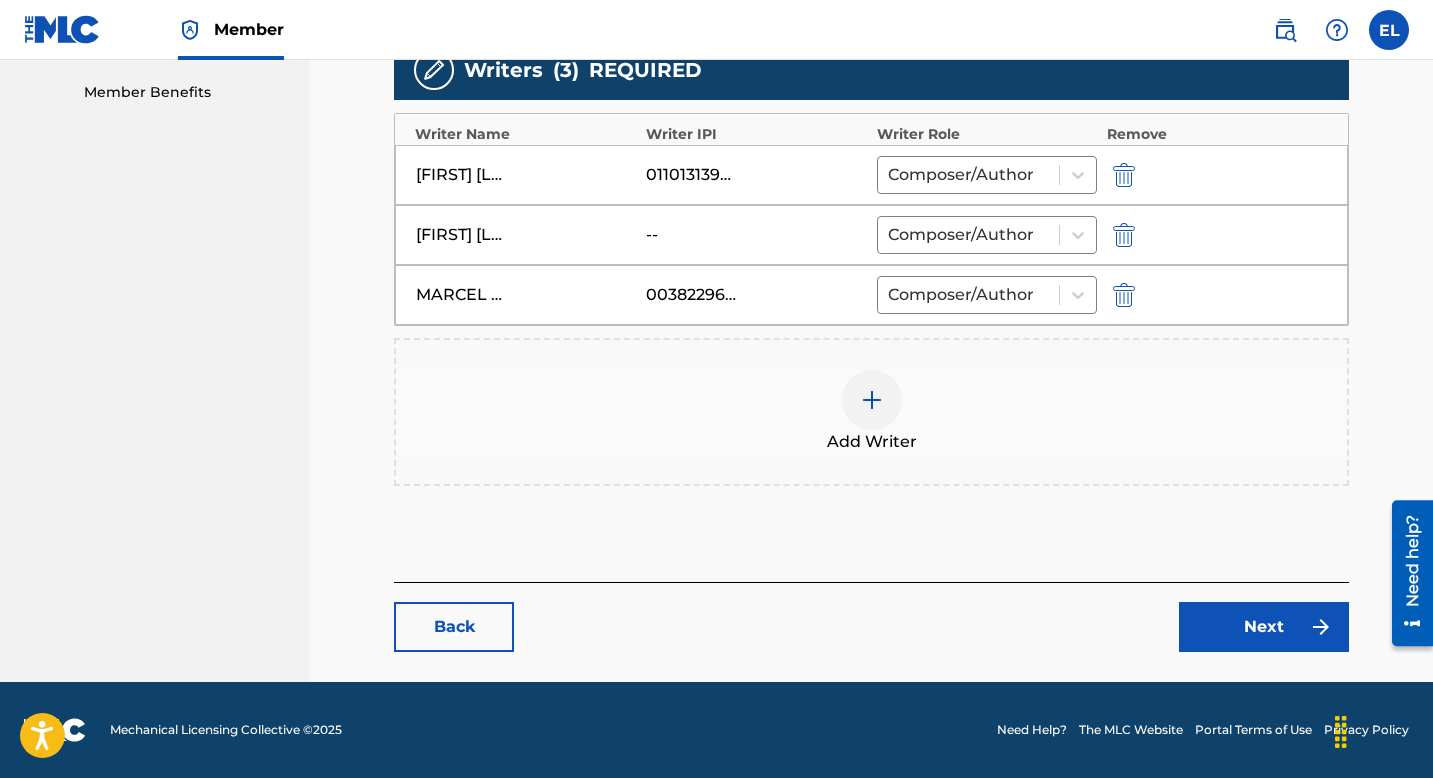 click on "Next" at bounding box center [1264, 627] 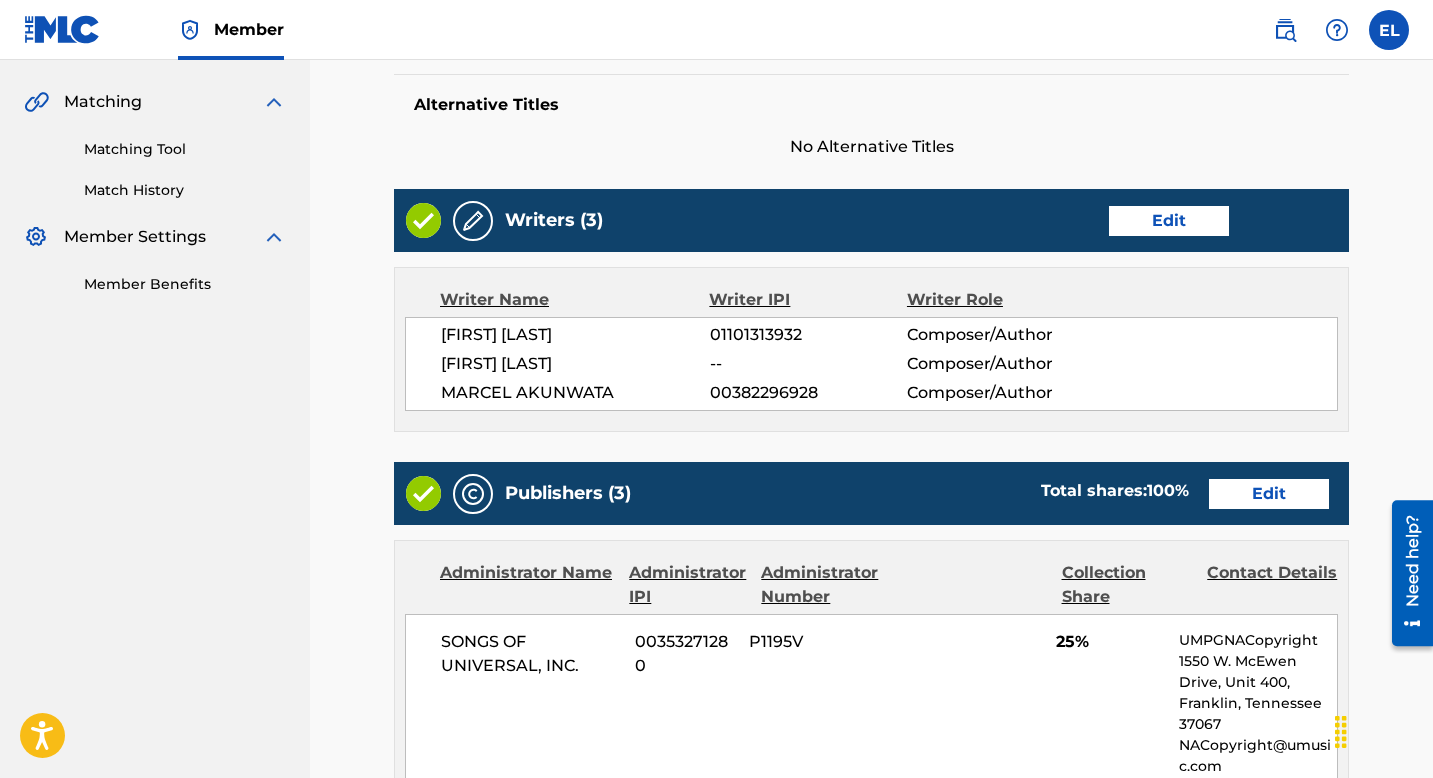 scroll, scrollTop: 0, scrollLeft: 0, axis: both 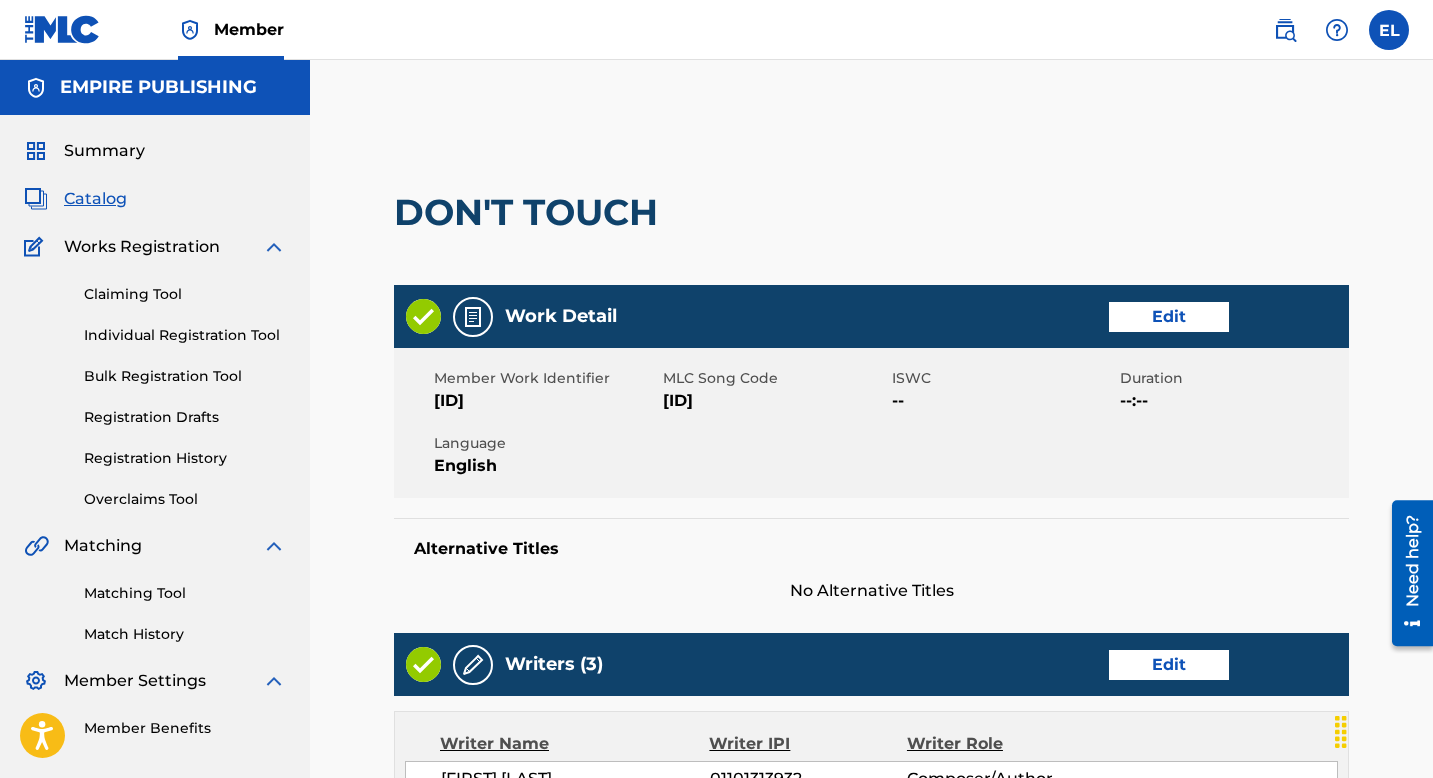 click on "Work Detail   Edit" at bounding box center [871, 316] 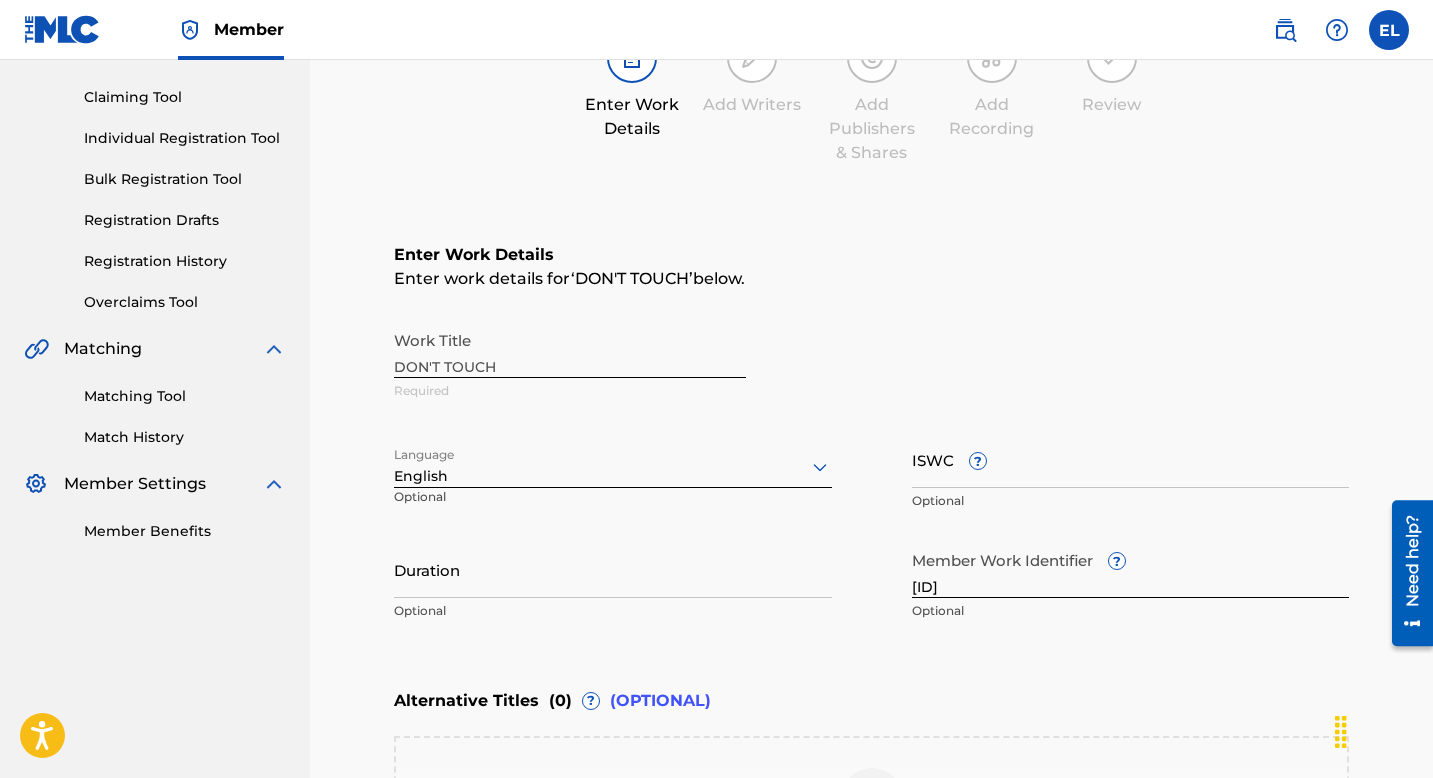 scroll, scrollTop: 239, scrollLeft: 0, axis: vertical 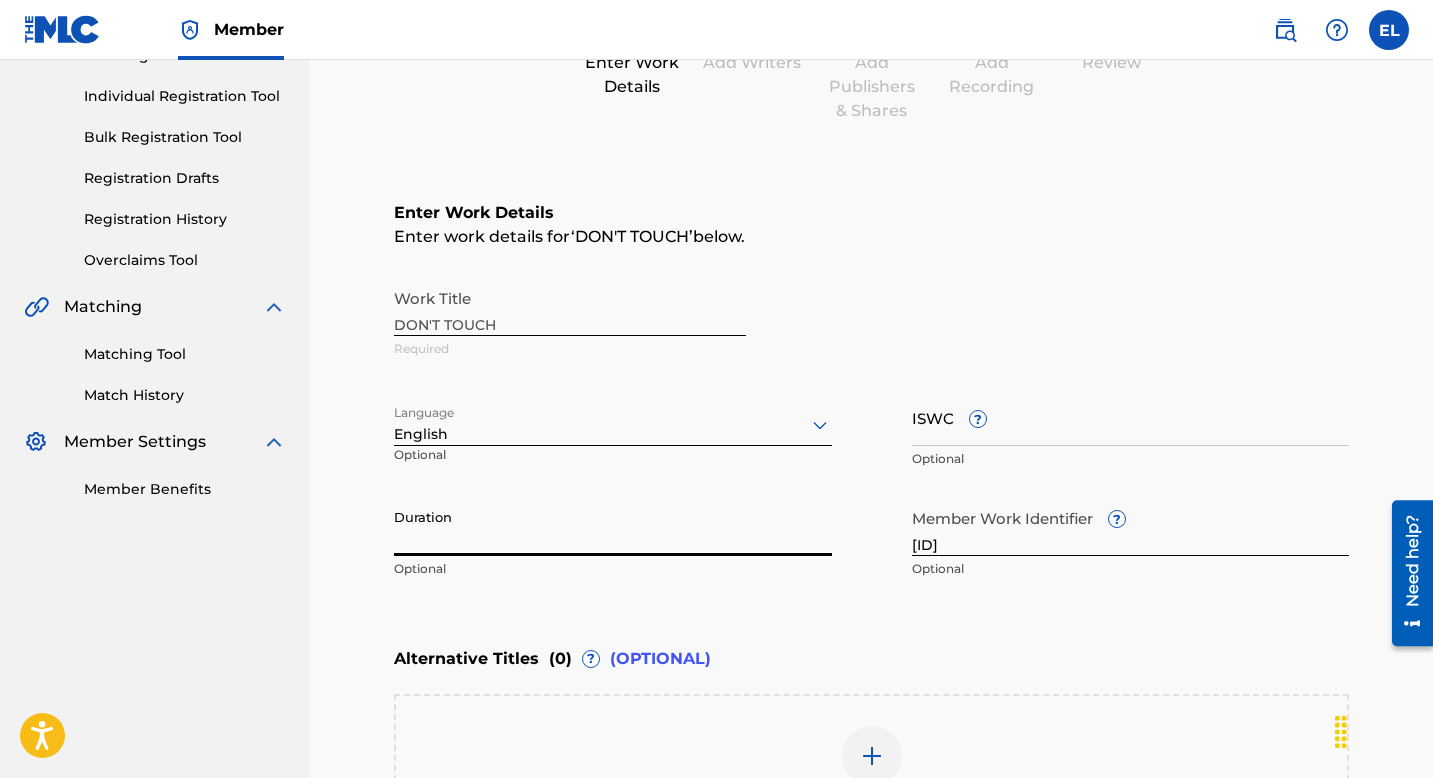 click on "Duration" at bounding box center (613, 527) 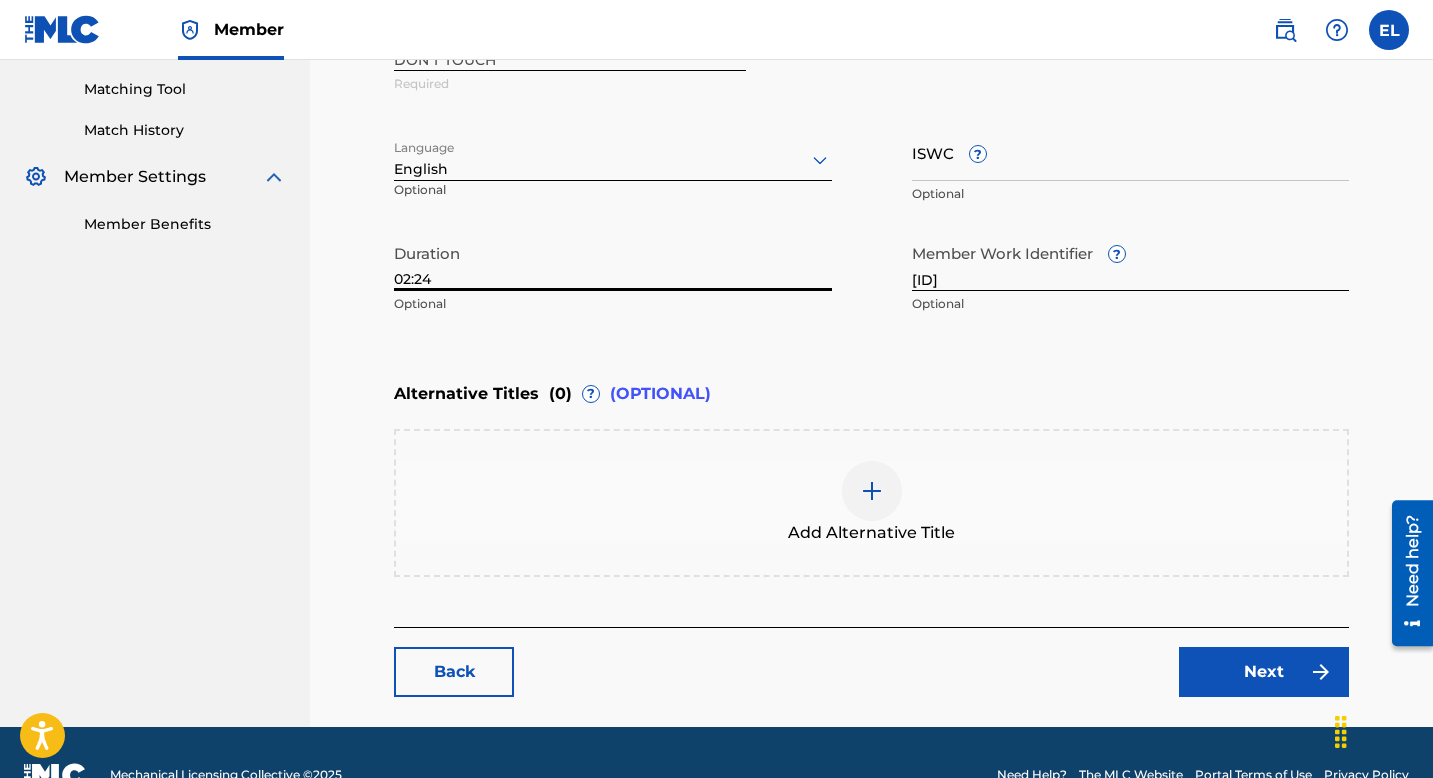 scroll, scrollTop: 548, scrollLeft: 0, axis: vertical 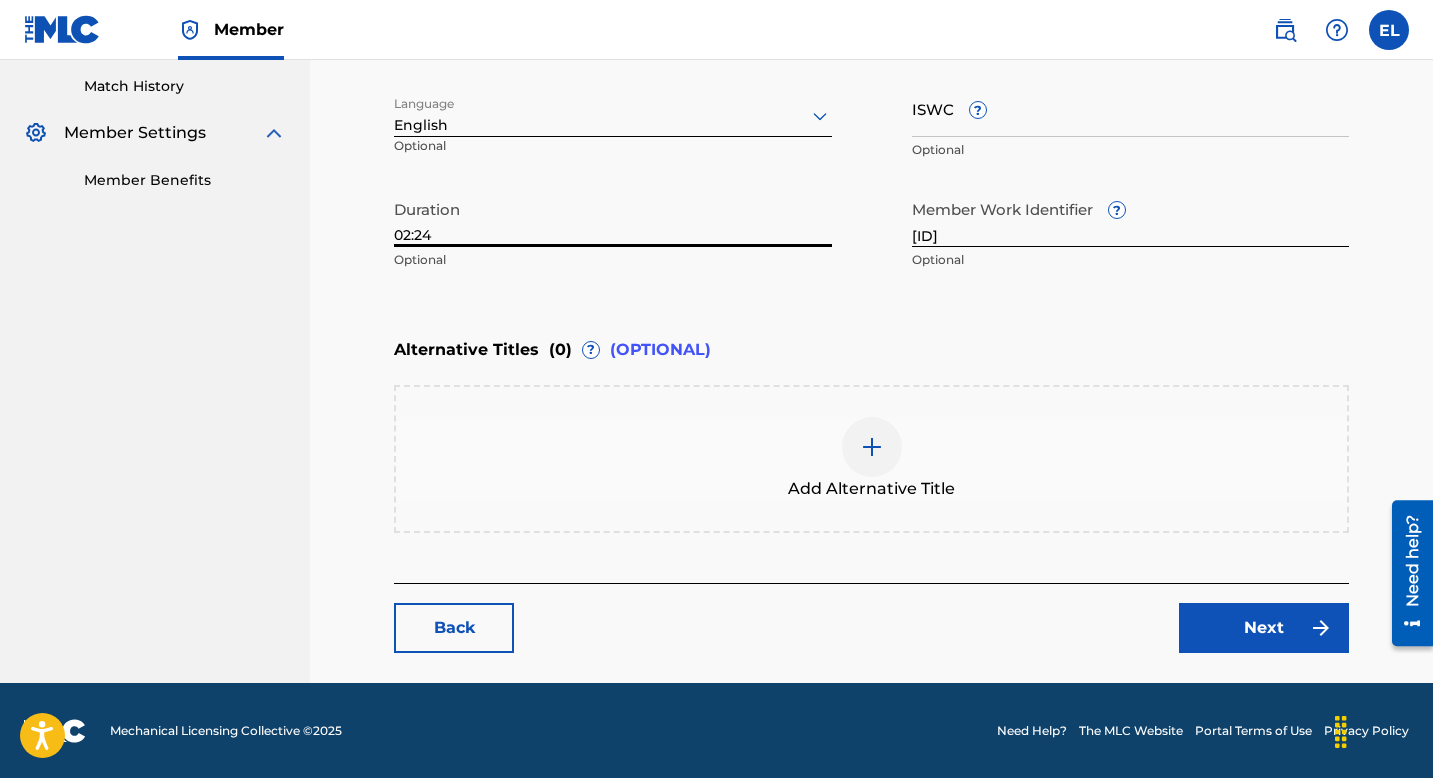 type on "02:24" 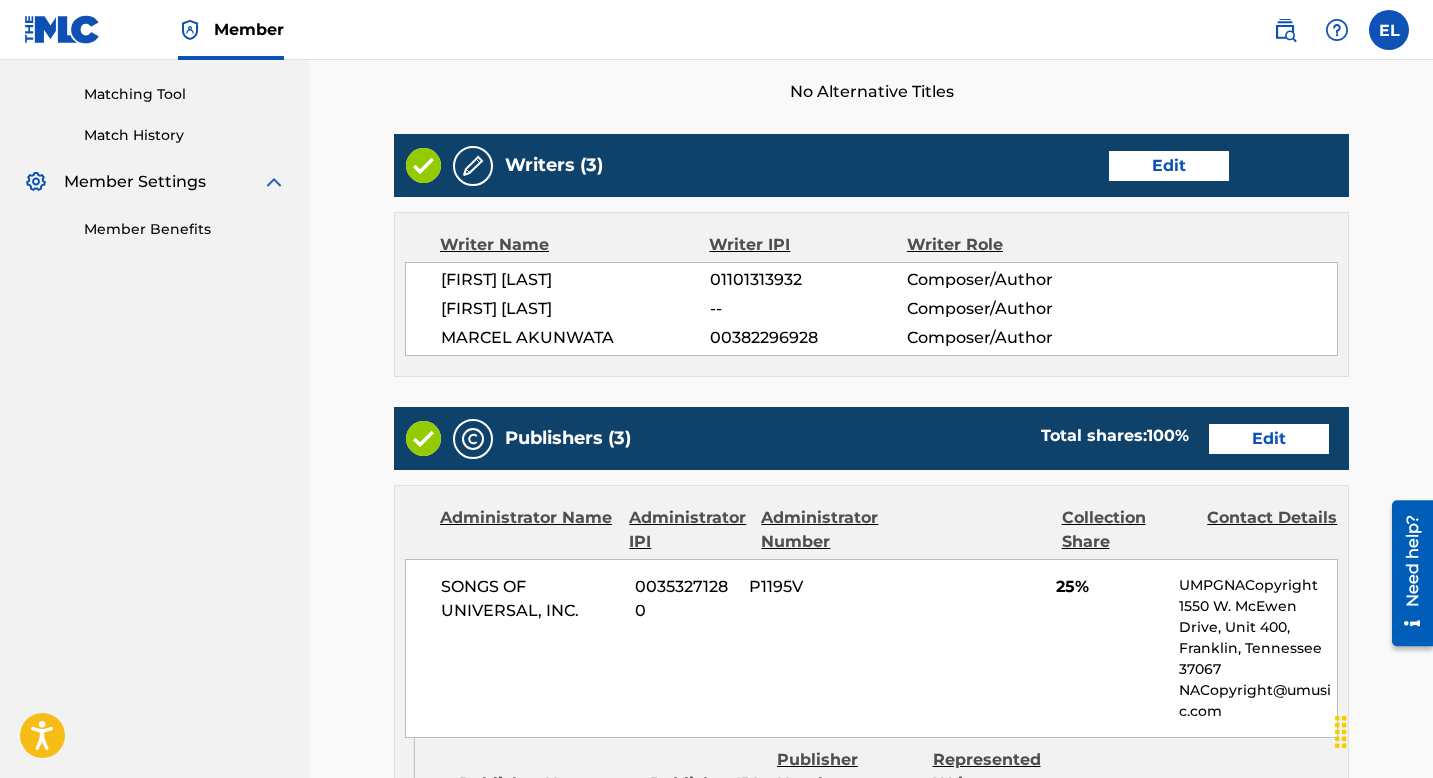 scroll, scrollTop: 500, scrollLeft: 0, axis: vertical 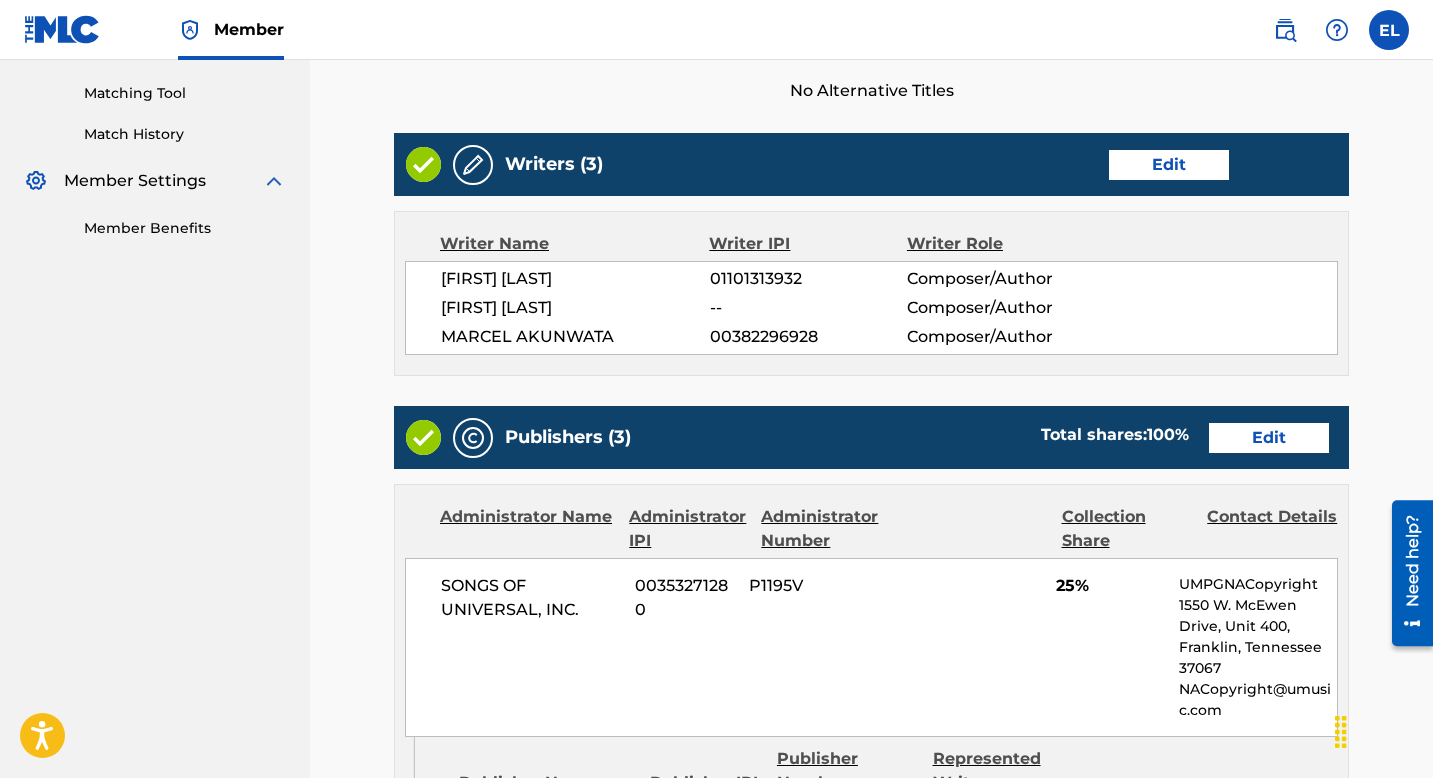 click on "Edit" at bounding box center (1269, 438) 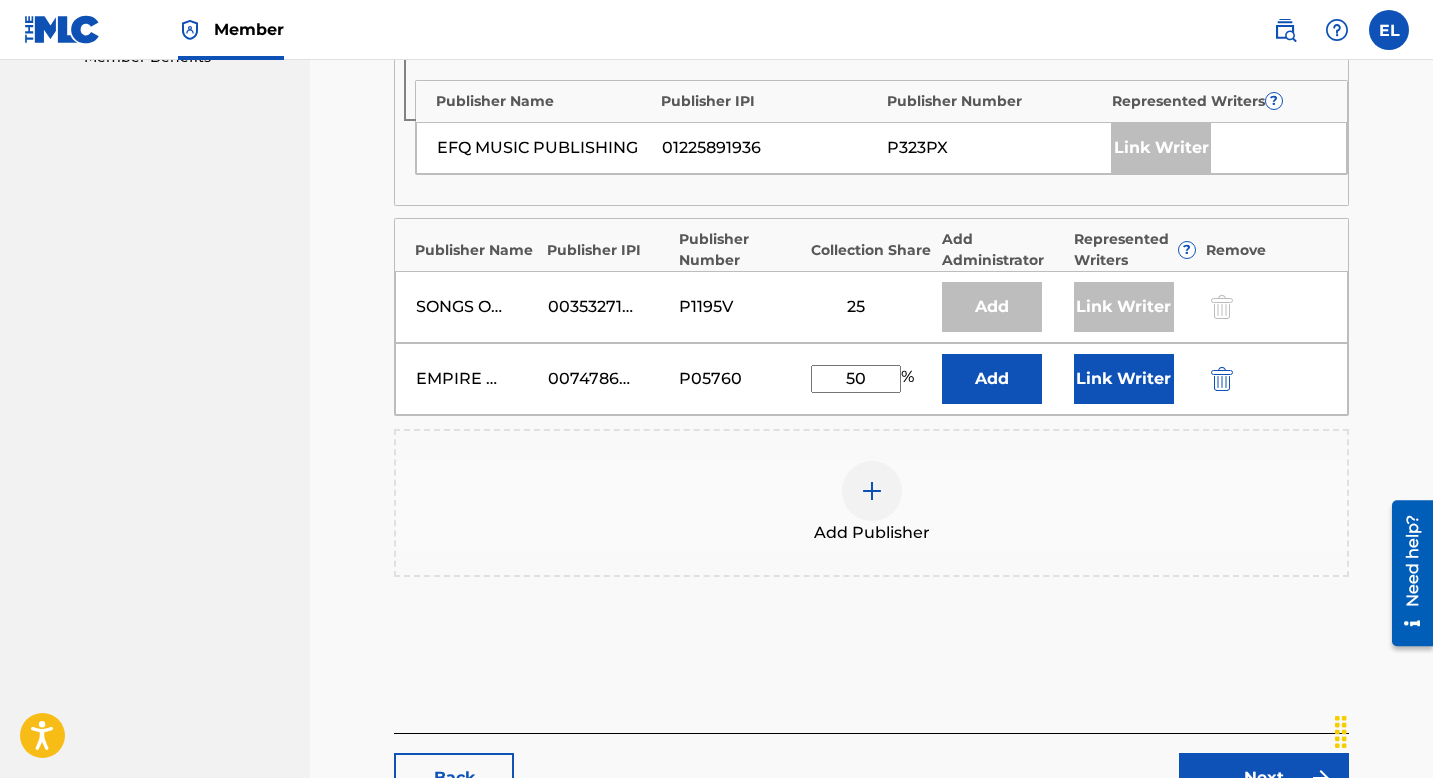 scroll, scrollTop: 670, scrollLeft: 0, axis: vertical 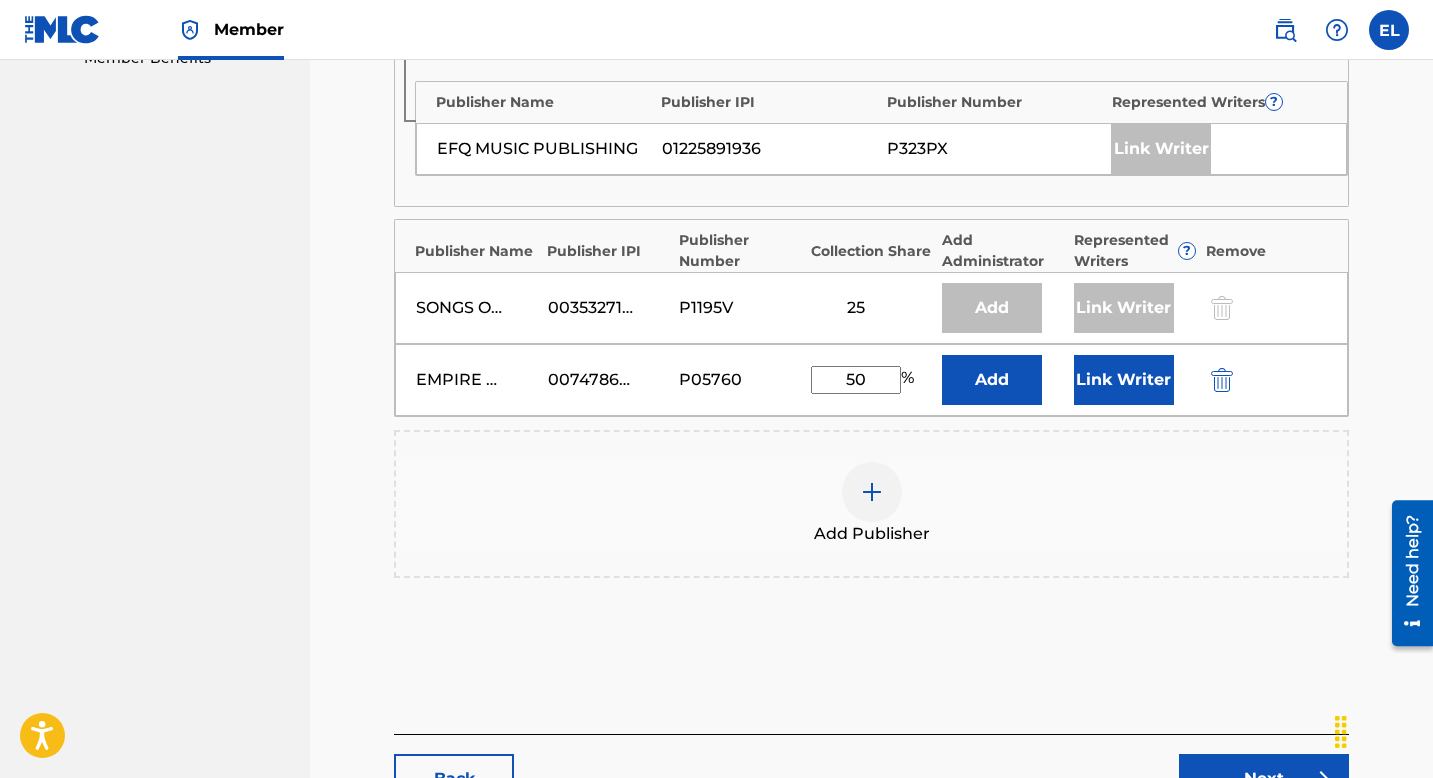 click on "Link Writer" at bounding box center (1124, 380) 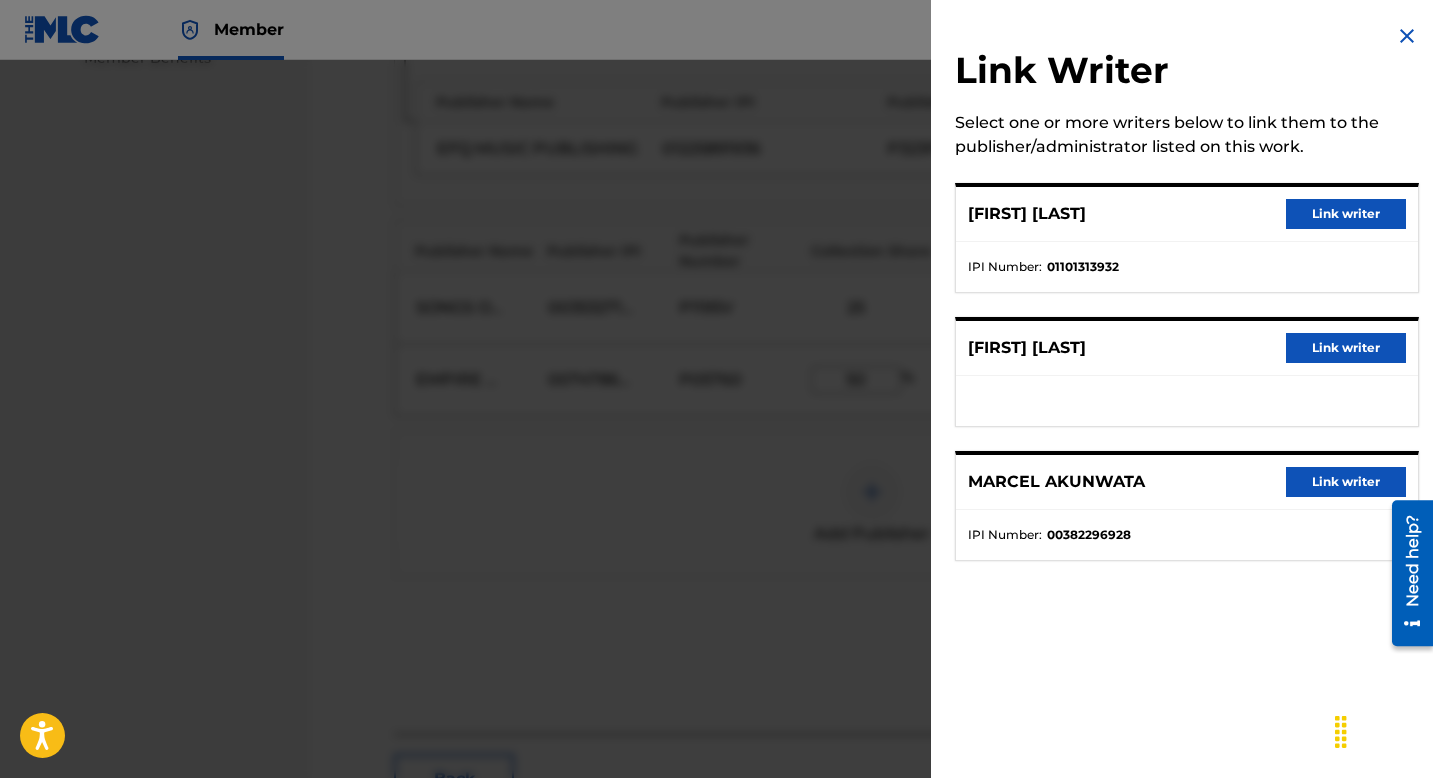 click on "Link writer" at bounding box center (1346, 482) 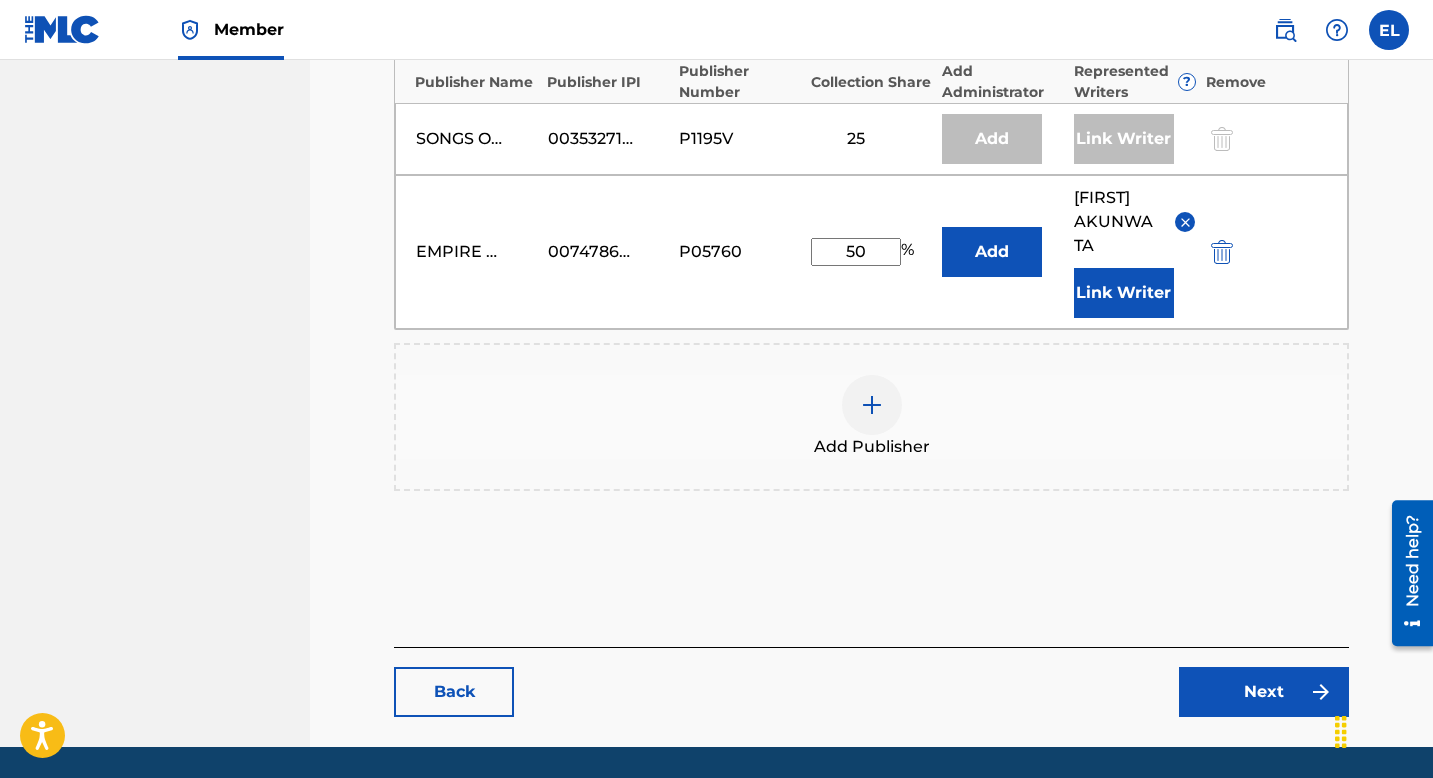 scroll, scrollTop: 903, scrollLeft: 0, axis: vertical 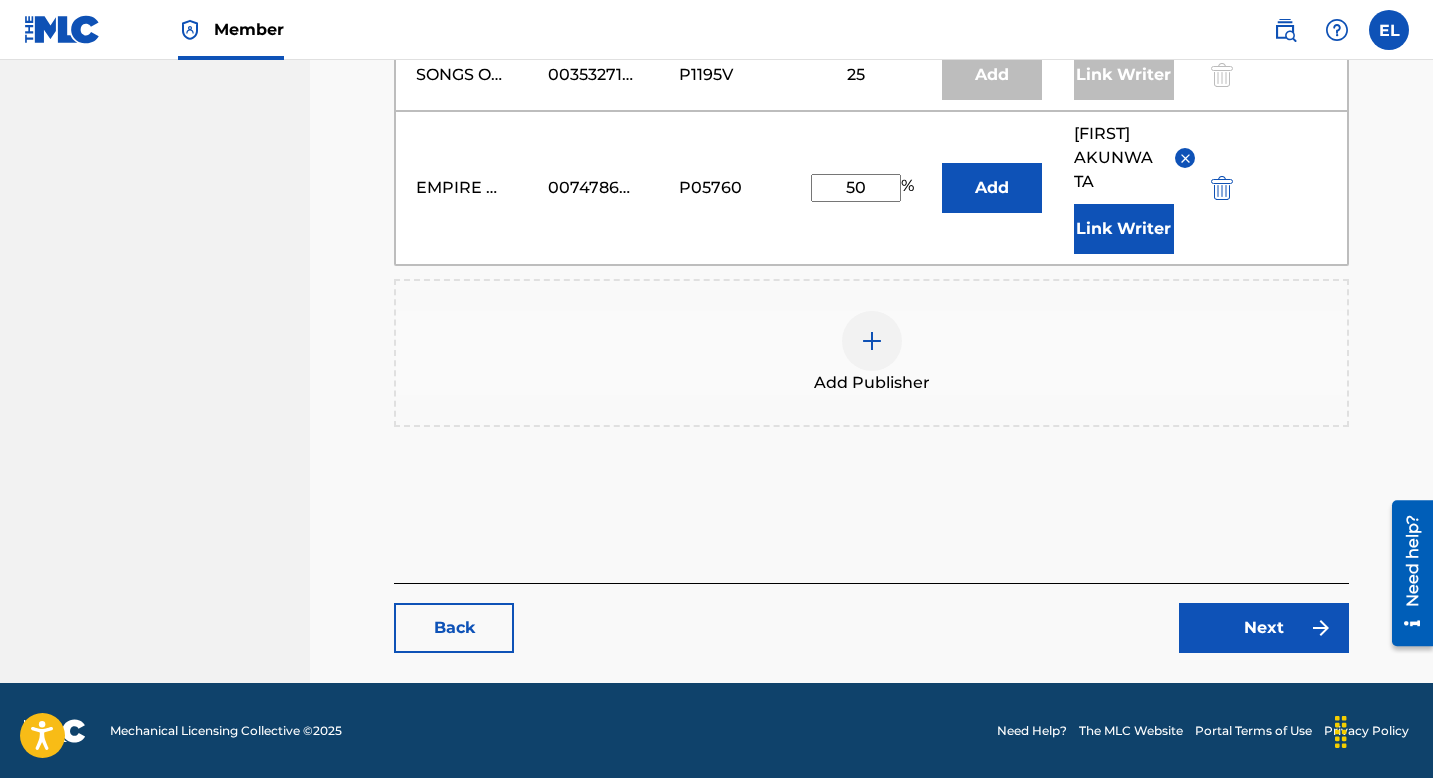click on "Next" at bounding box center [1264, 628] 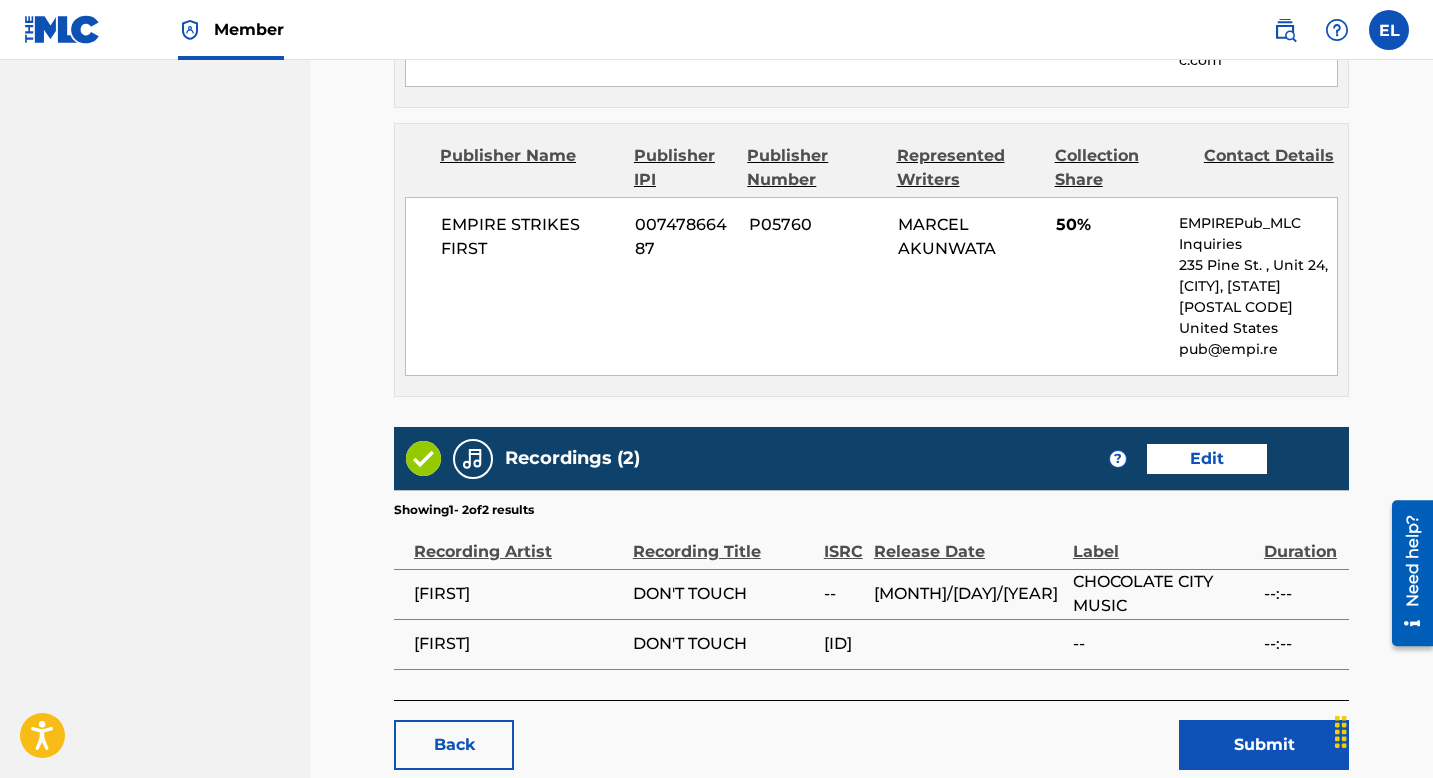 scroll, scrollTop: 1684, scrollLeft: 0, axis: vertical 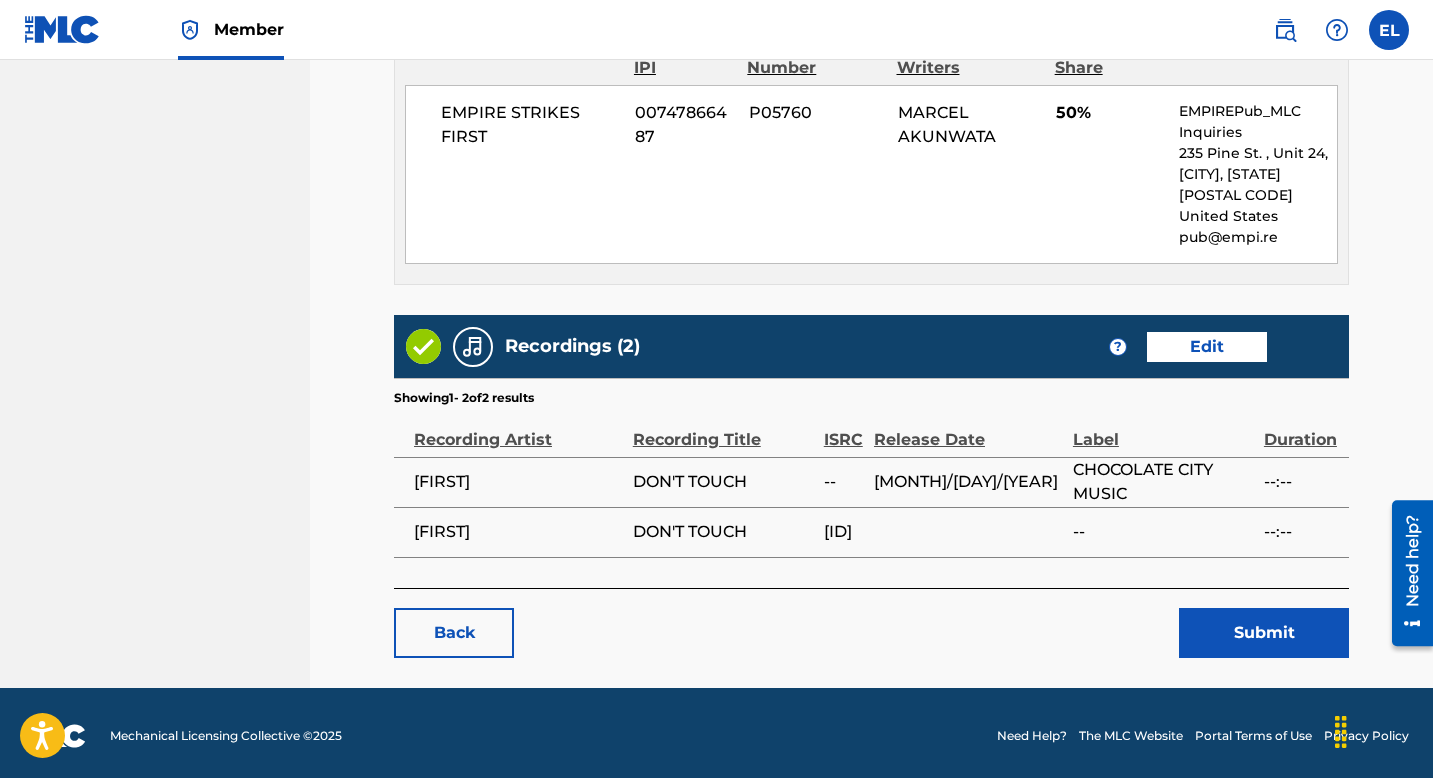 click on "Submit" at bounding box center (1264, 633) 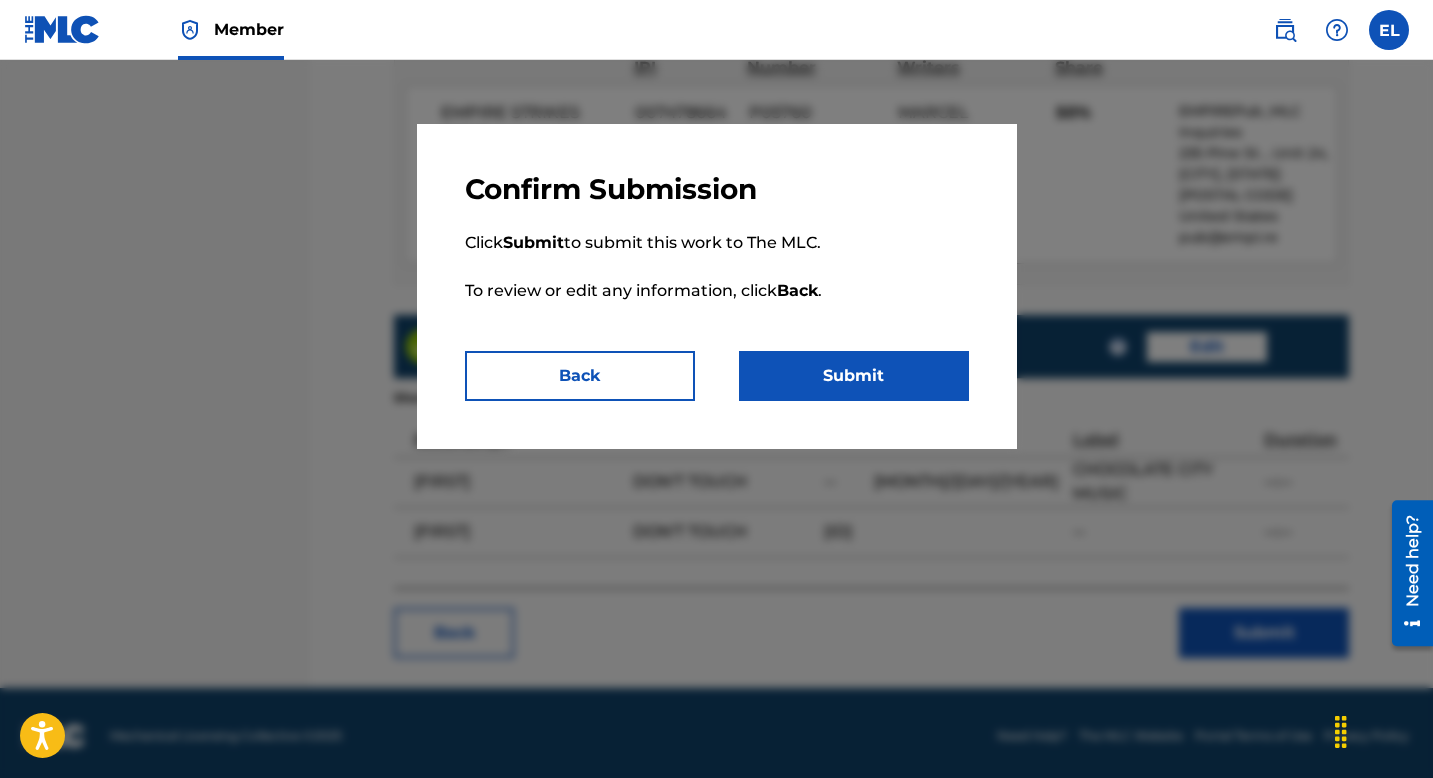 click on "Submit" at bounding box center [854, 376] 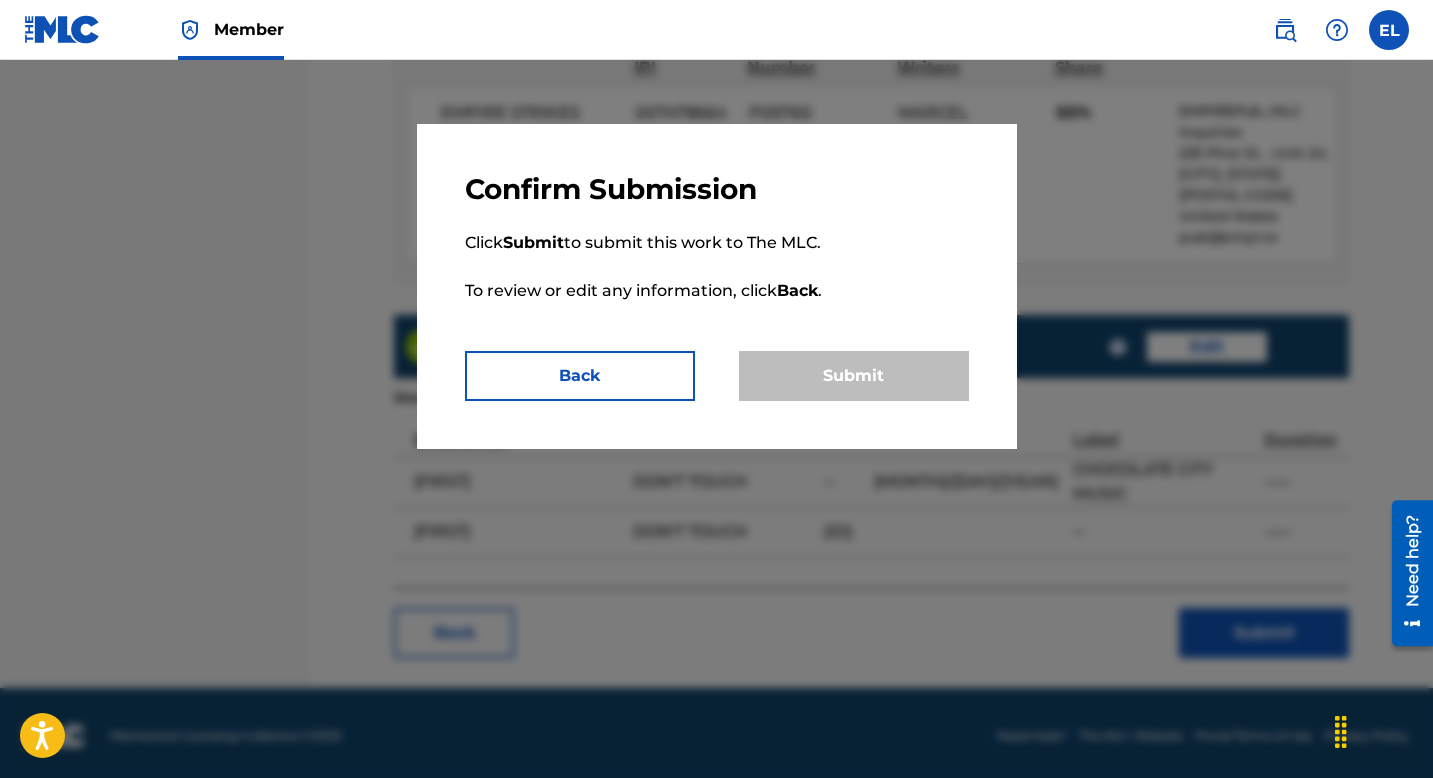 scroll, scrollTop: 0, scrollLeft: 0, axis: both 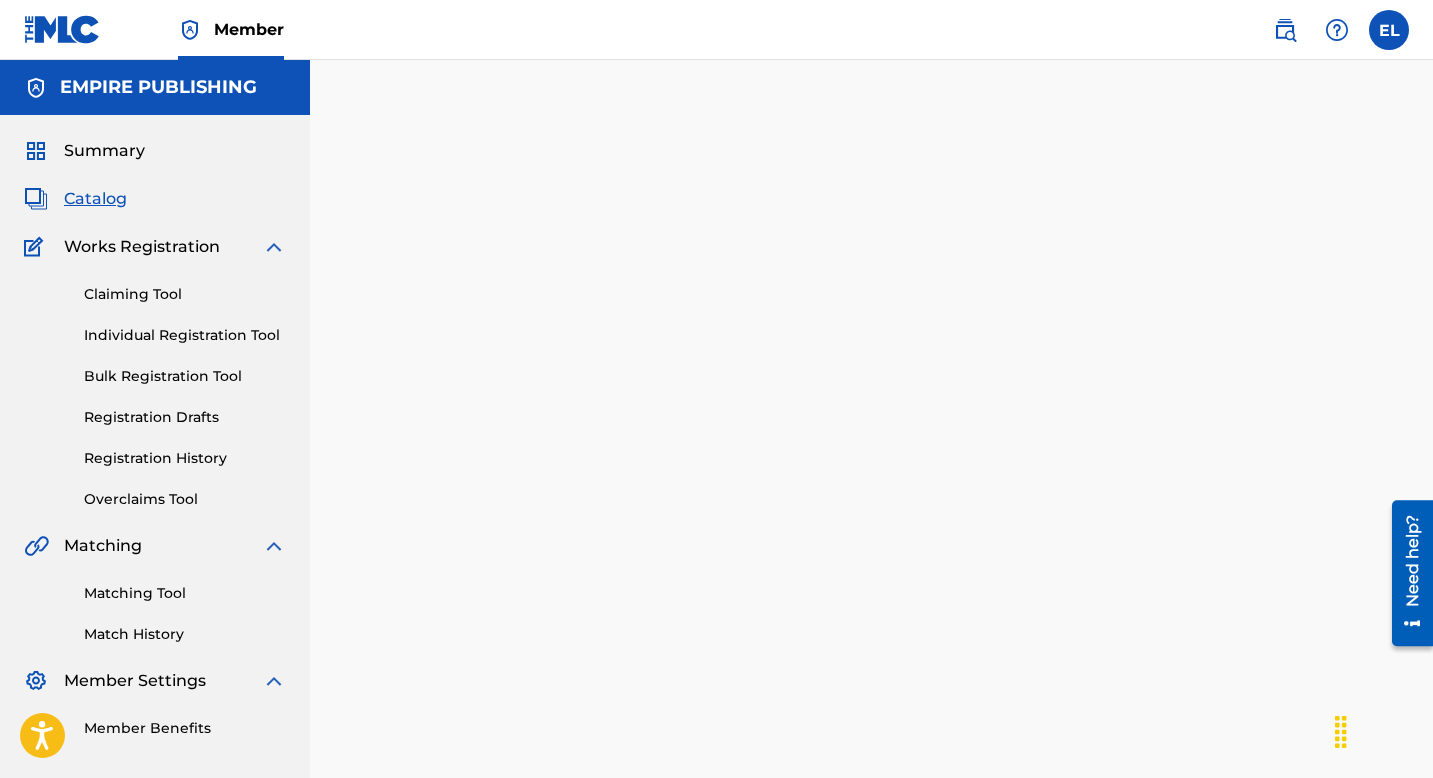 click on "Catalog" at bounding box center (155, 199) 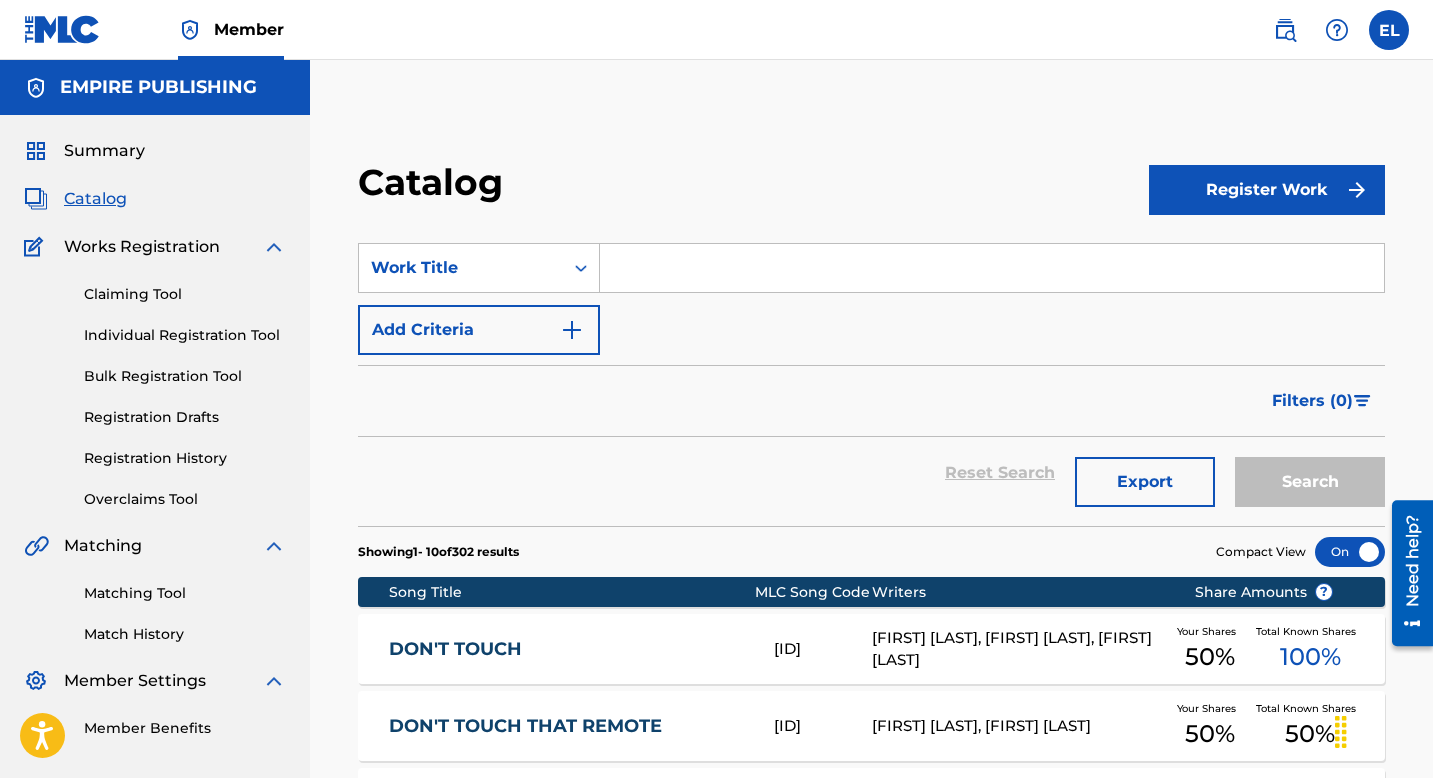 click at bounding box center [992, 268] 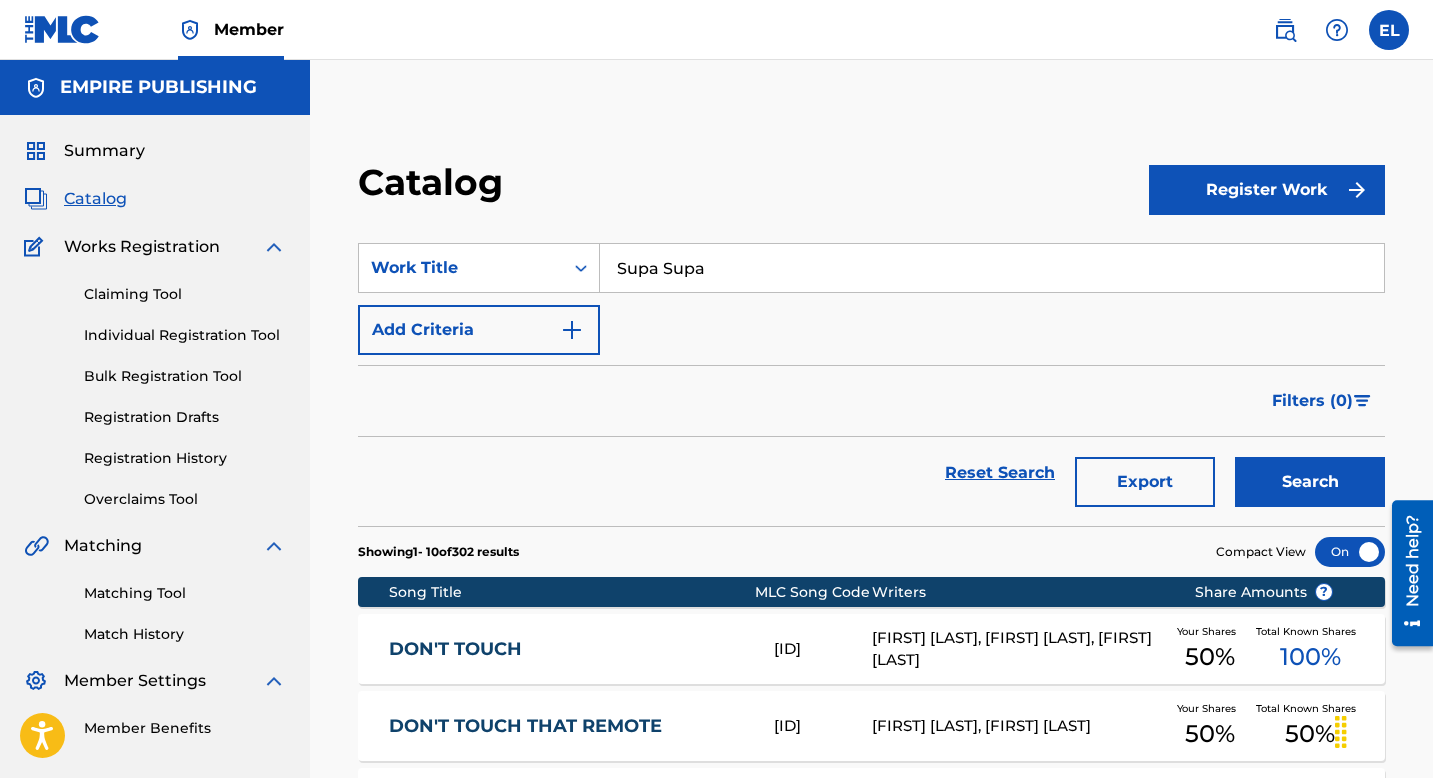 click on "Search" at bounding box center (1310, 482) 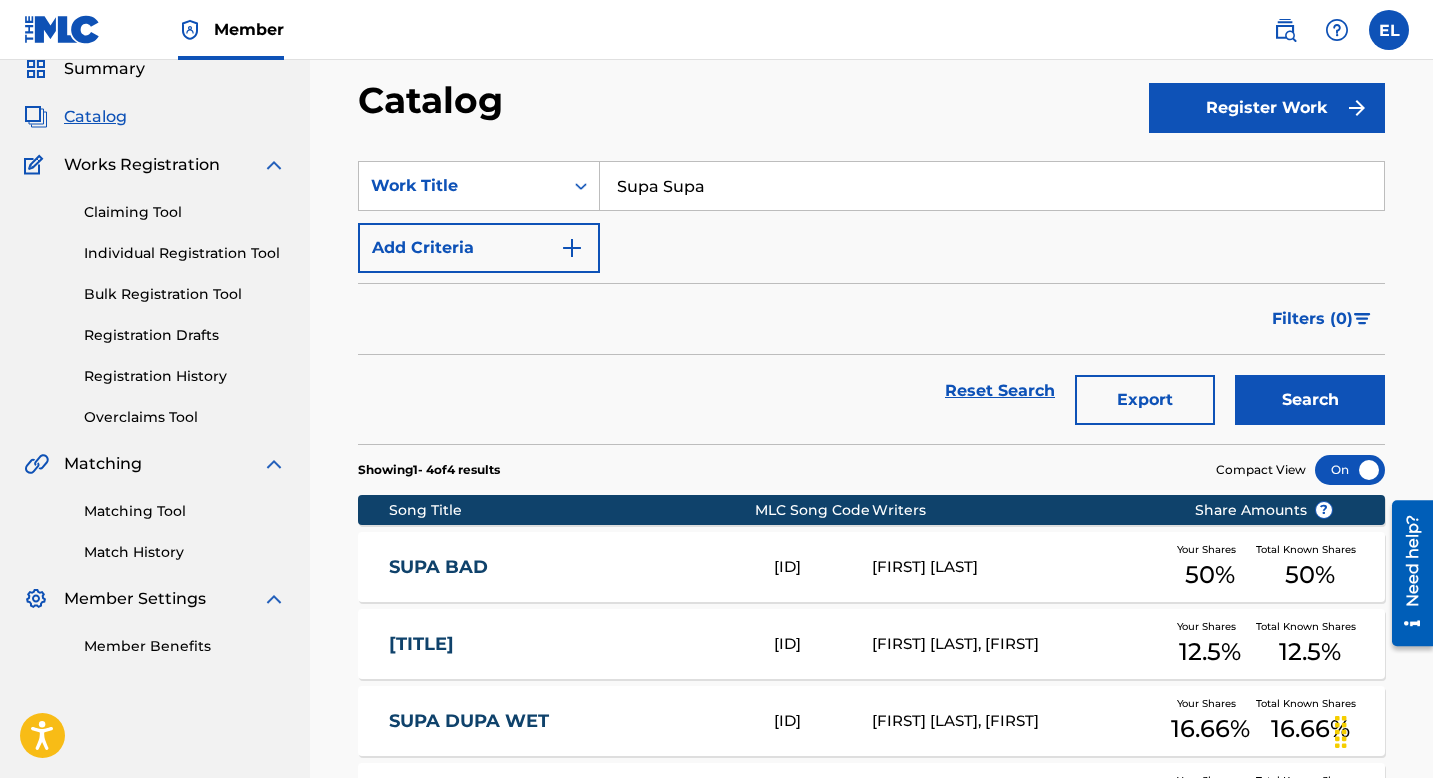 scroll, scrollTop: 0, scrollLeft: 0, axis: both 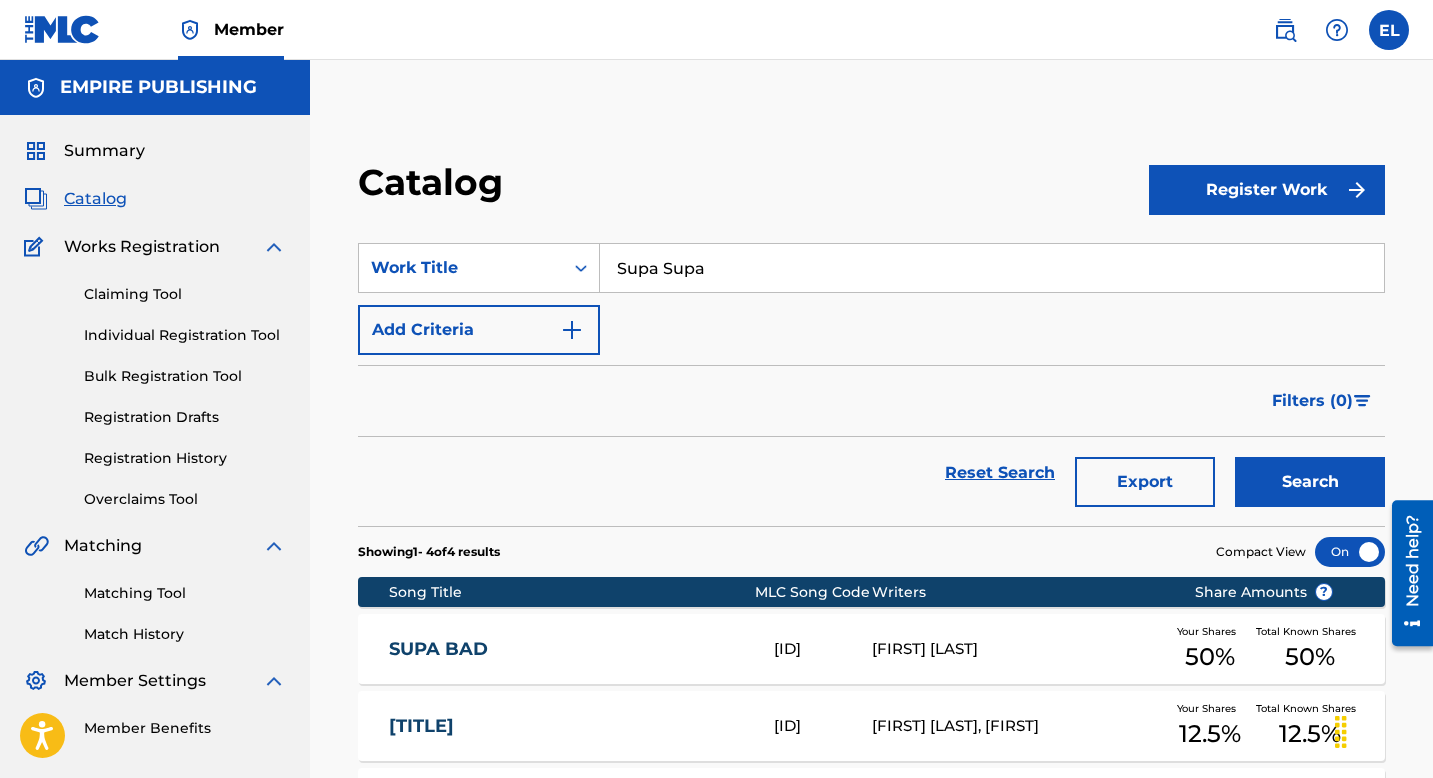 click on "Supa Supa" at bounding box center [992, 268] 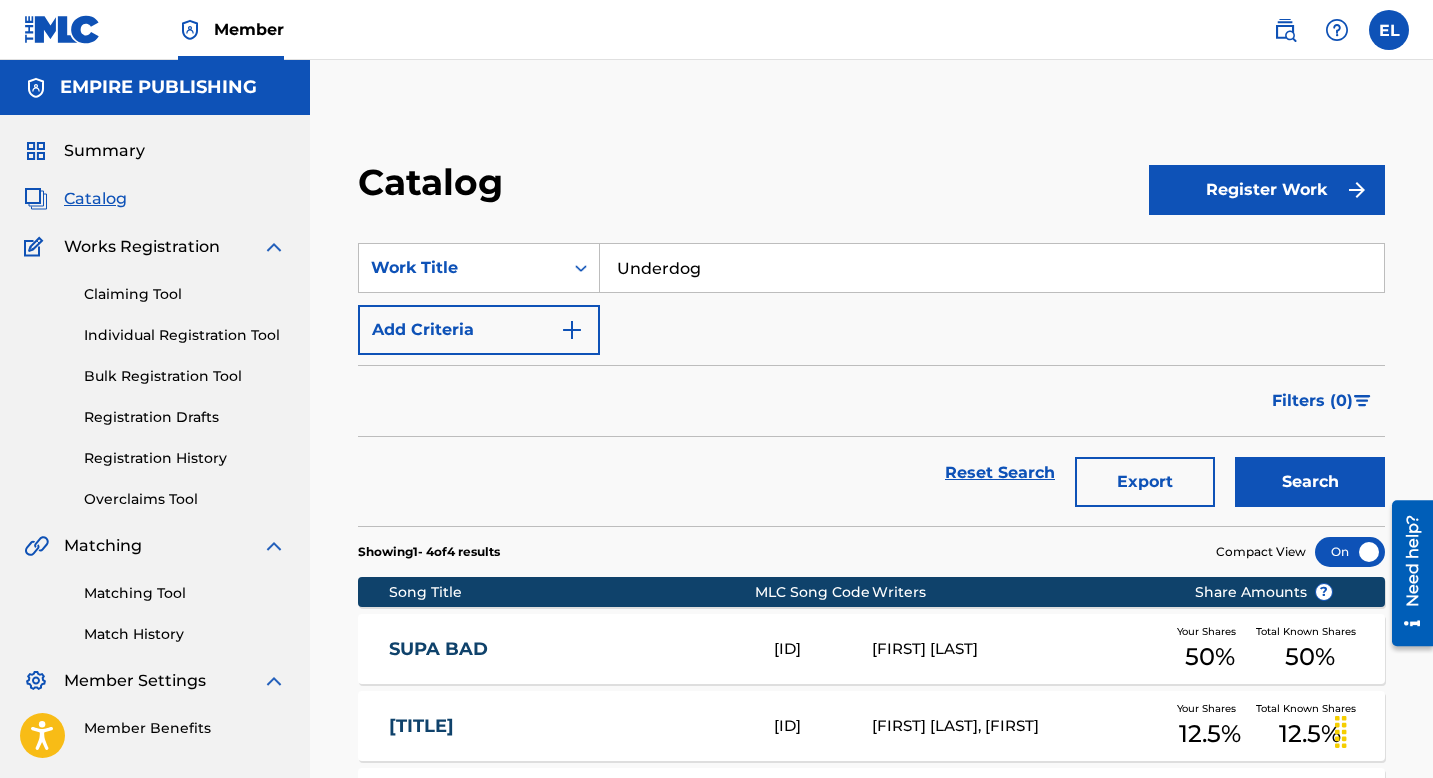 type on "Underdog" 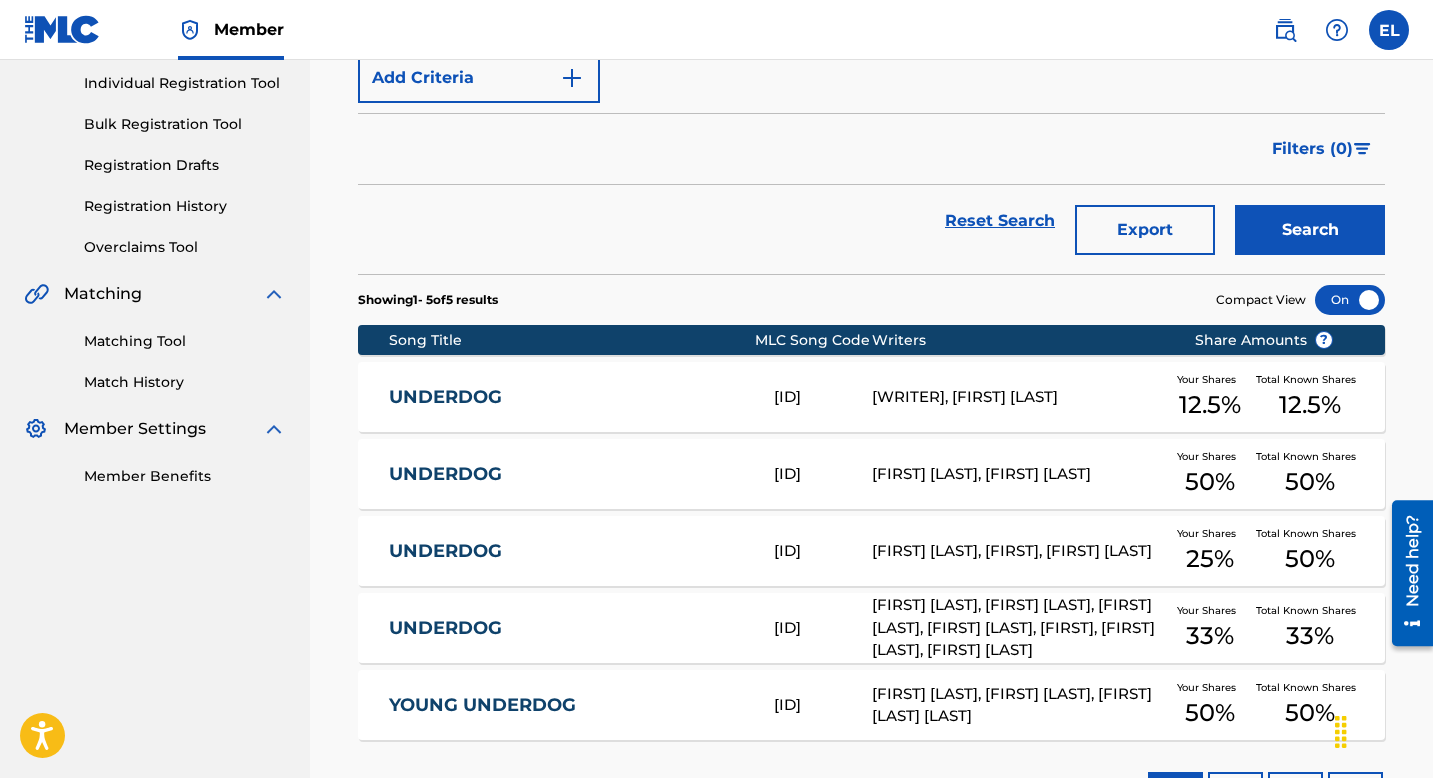 scroll, scrollTop: 259, scrollLeft: 0, axis: vertical 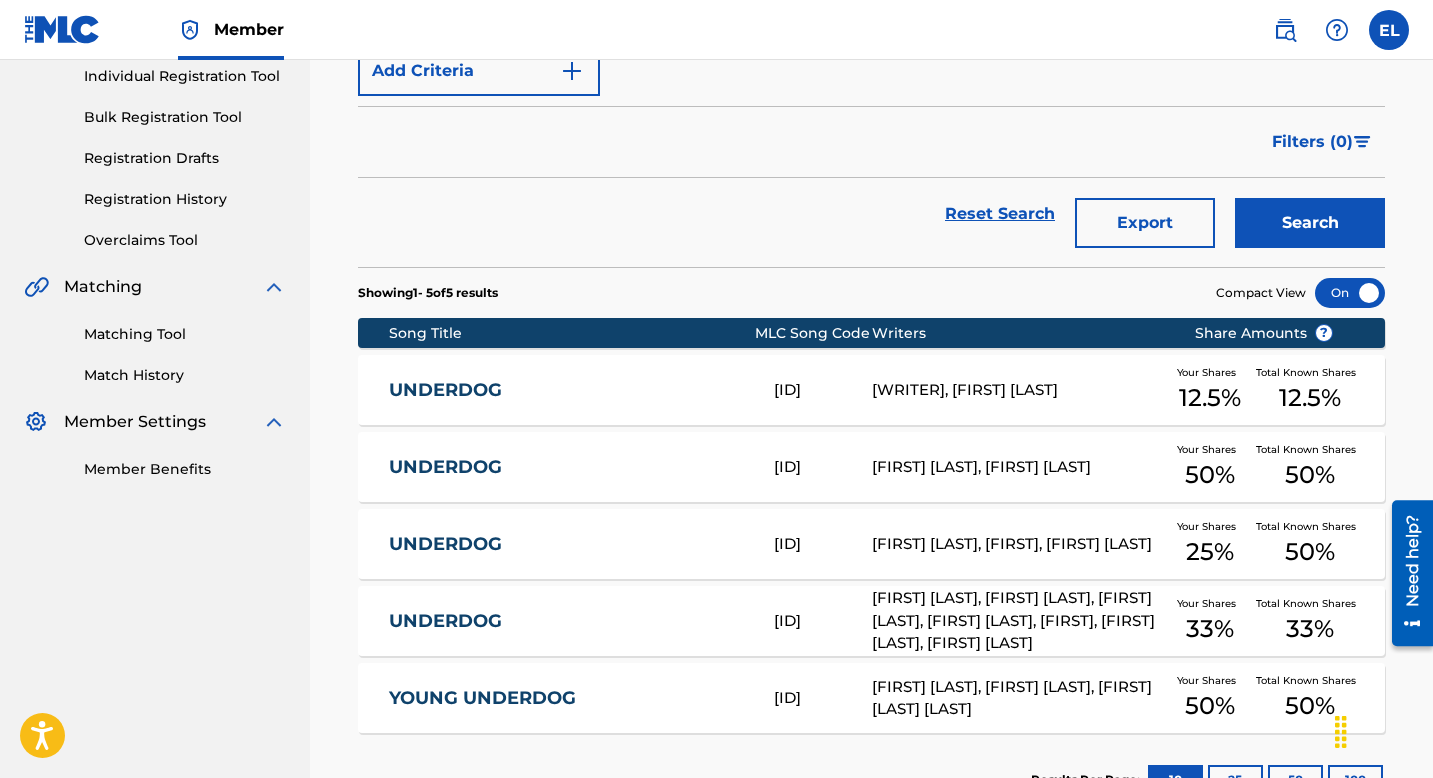 click on "UNDERDOG" at bounding box center [568, 467] 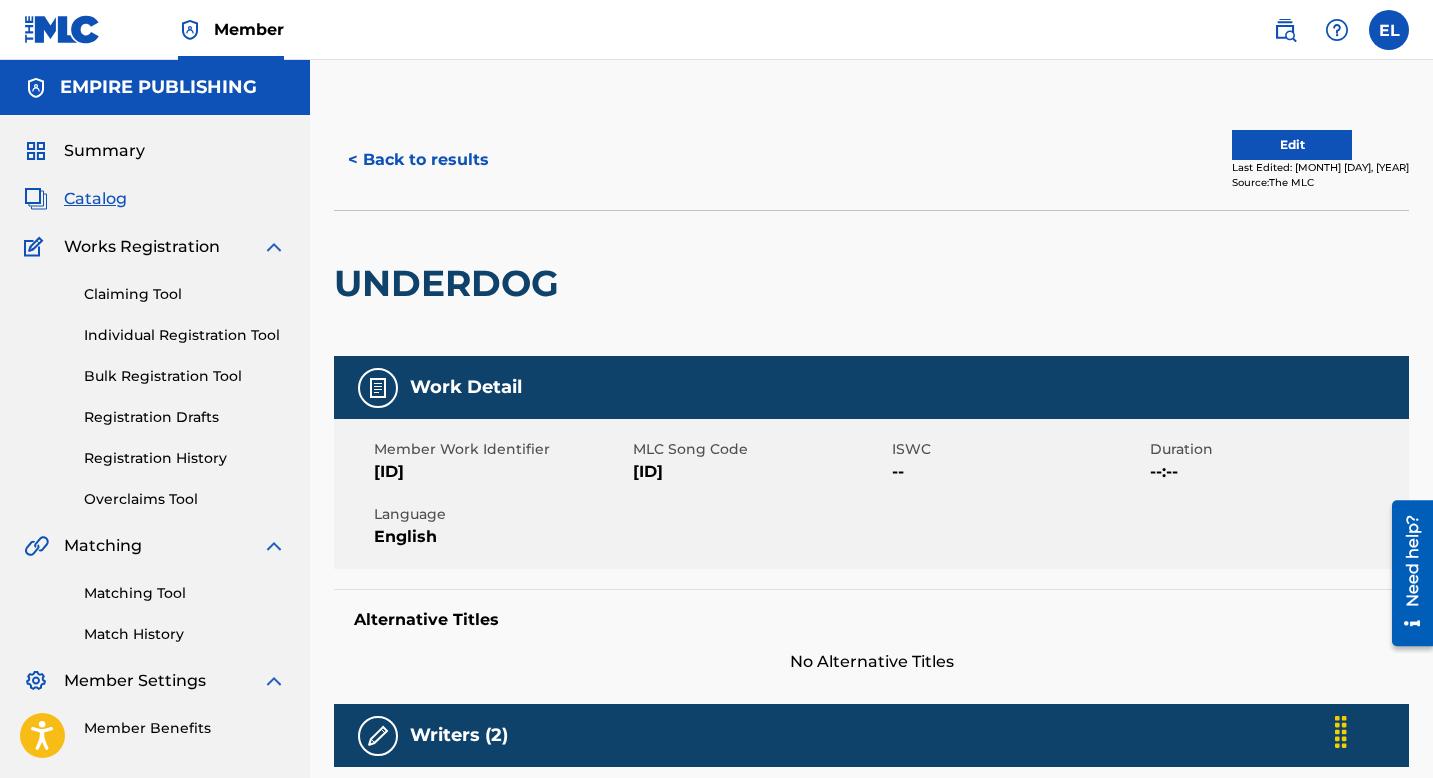 click on "UA9RXM" at bounding box center [760, 472] 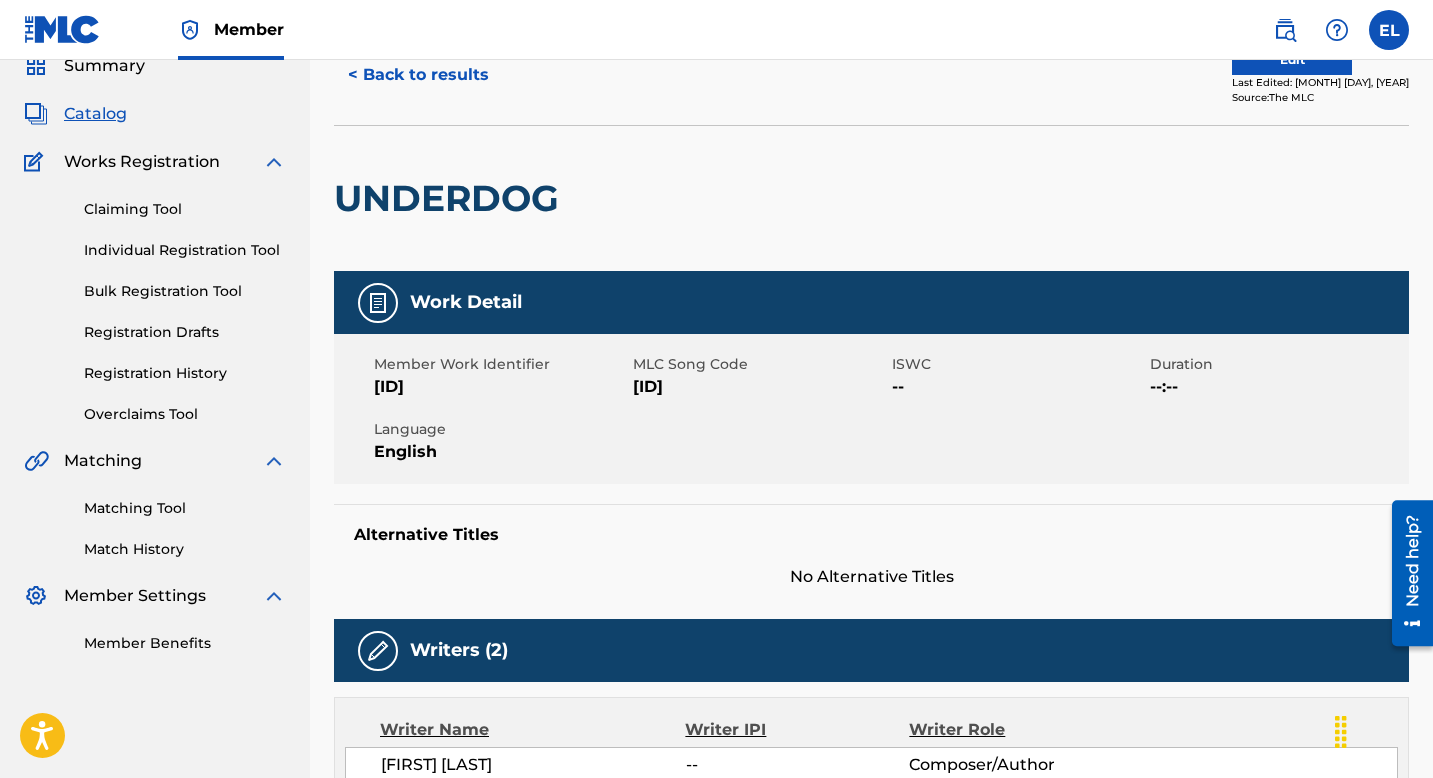 scroll, scrollTop: 0, scrollLeft: 0, axis: both 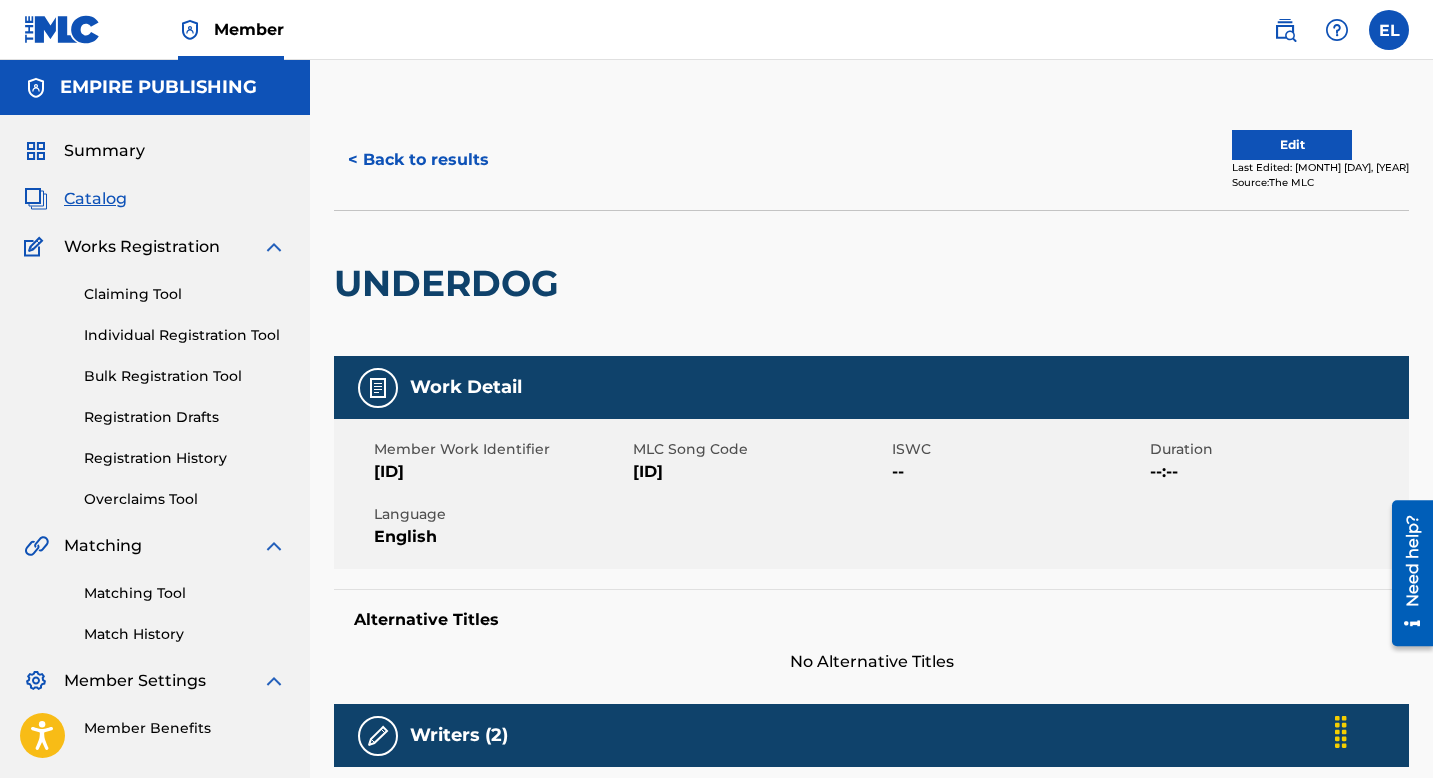 drag, startPoint x: 407, startPoint y: 469, endPoint x: 481, endPoint y: 473, distance: 74.10803 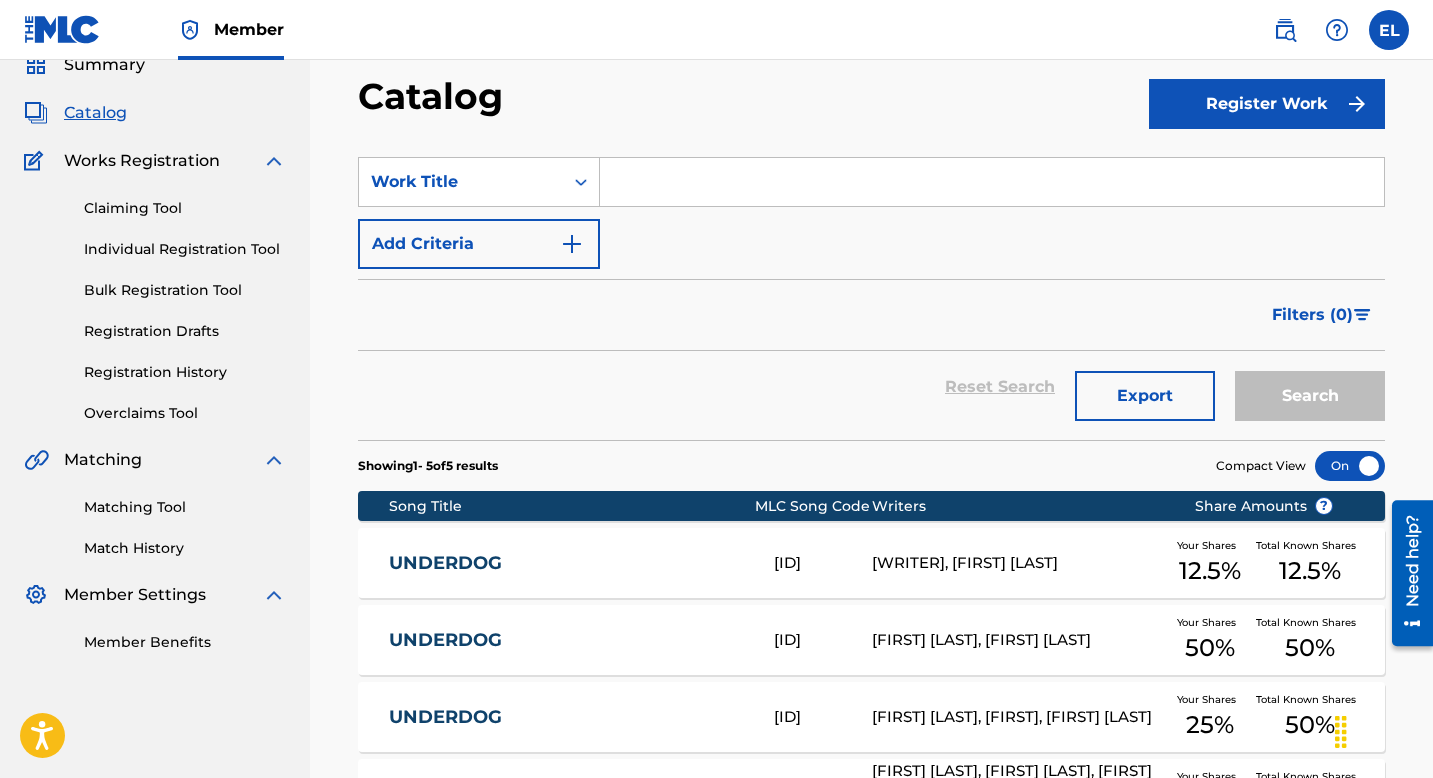 scroll, scrollTop: 0, scrollLeft: 0, axis: both 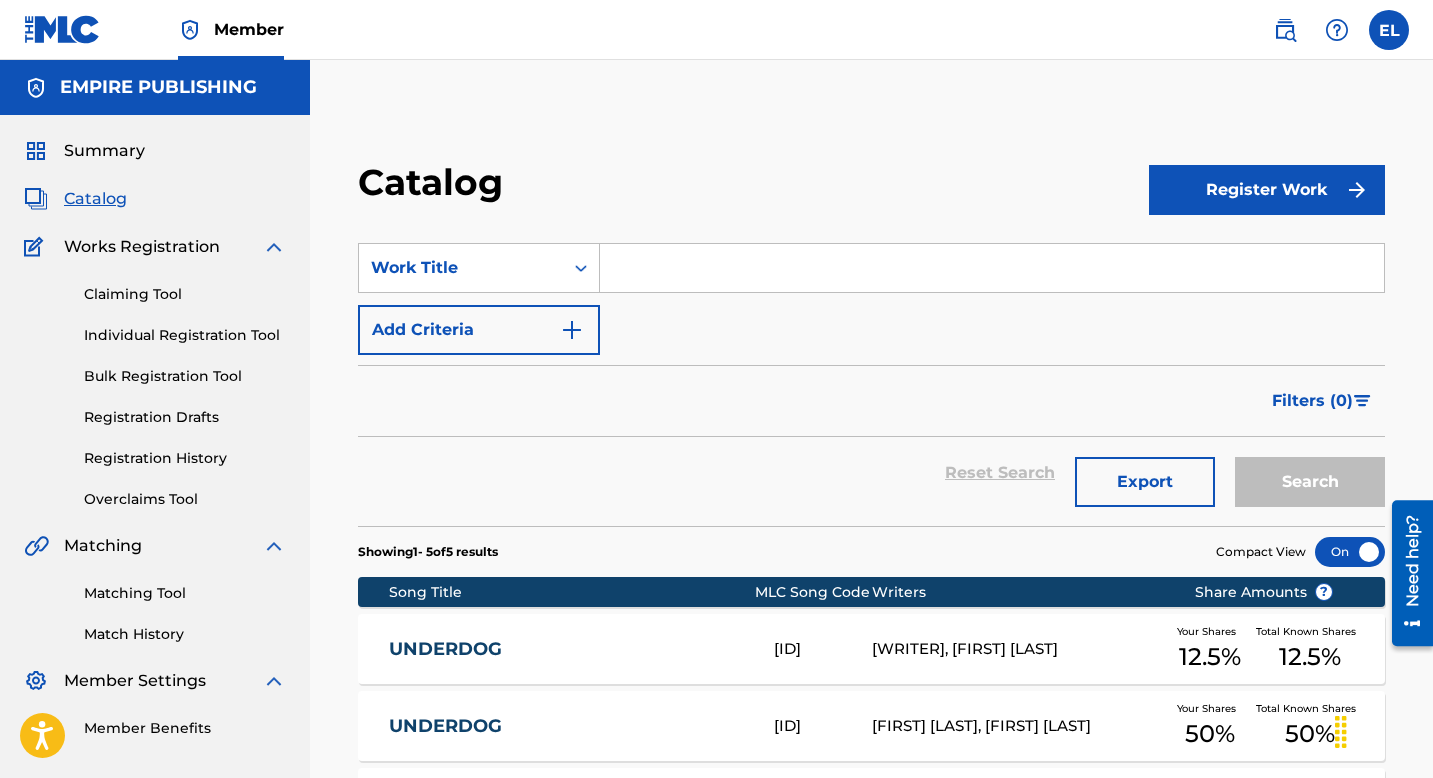 click at bounding box center (992, 268) 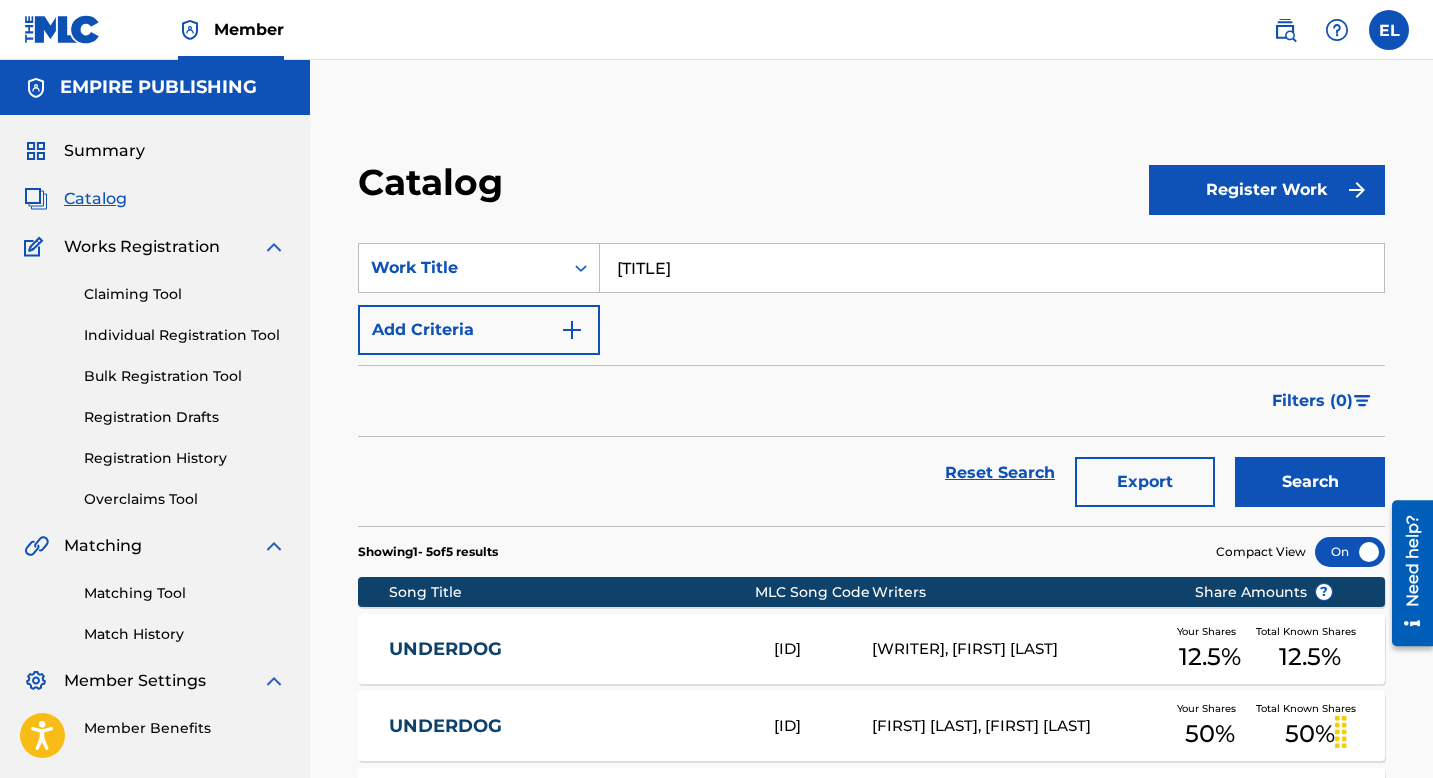 type on "Never Been In Love" 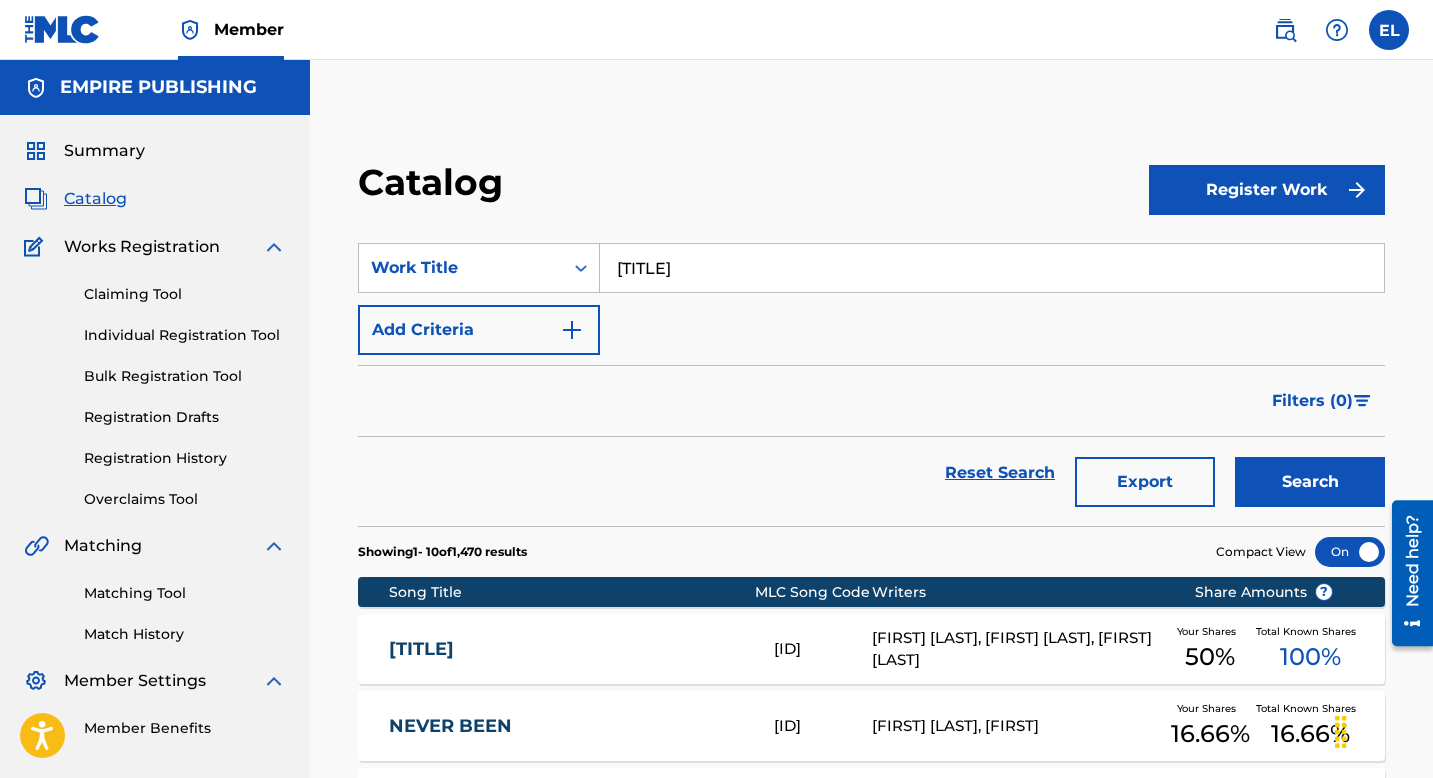 click on "Never Been In Love" at bounding box center (992, 268) 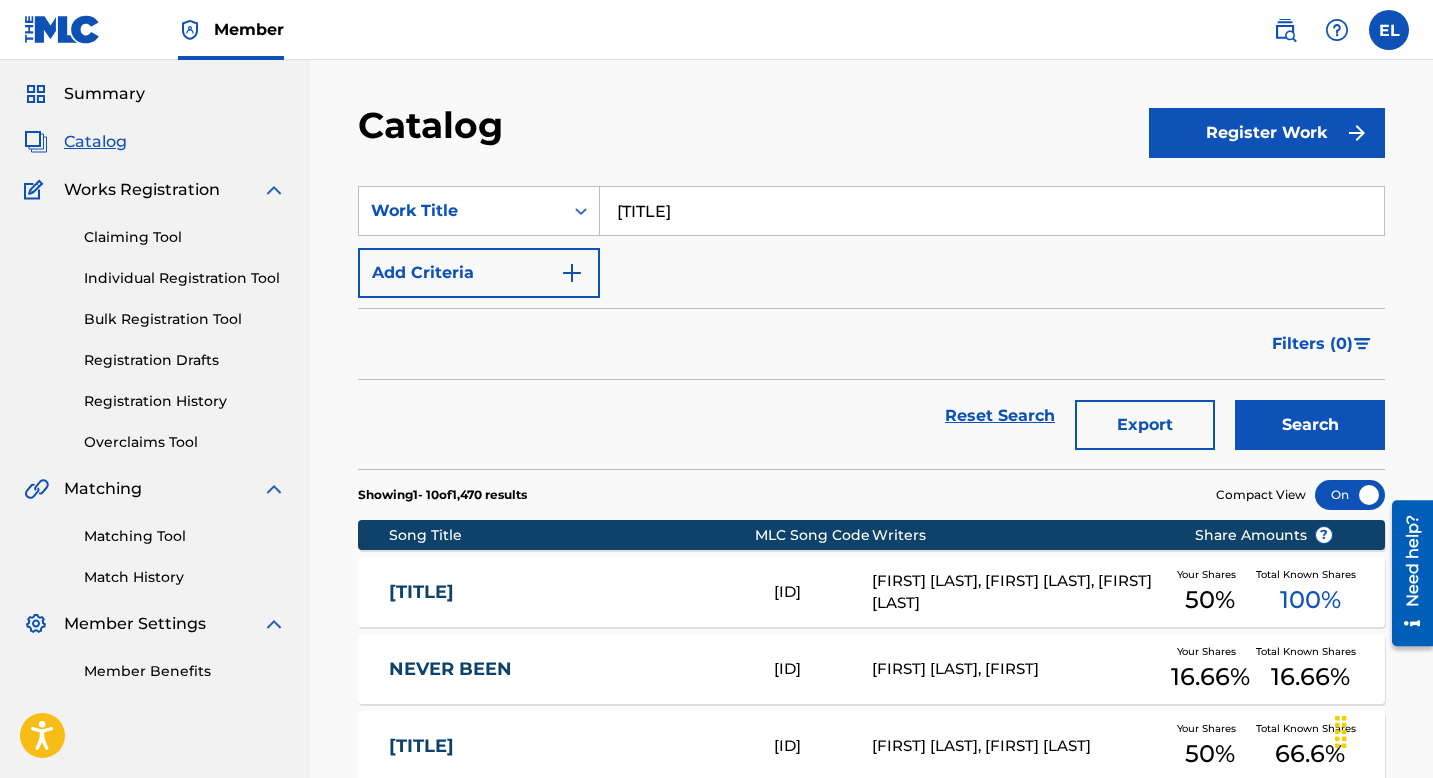 scroll, scrollTop: 59, scrollLeft: 0, axis: vertical 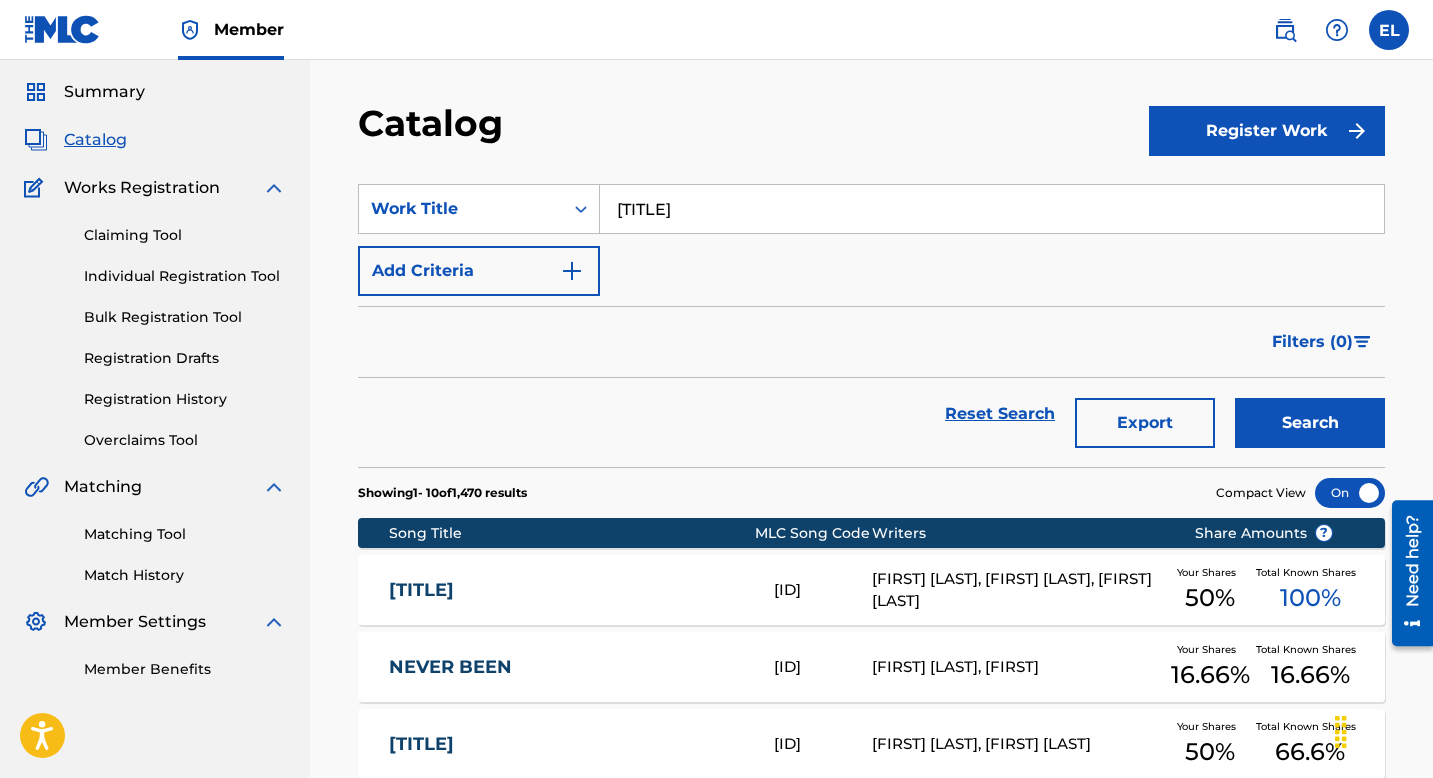 click on "NEVER BEEN IN LOVE ND53J4 MICHAEL AWELE, EMEKA AKUMEFULE, MARCEL AKUNWATA Your Shares 50 % Total Known Shares 100 %" at bounding box center (871, 590) 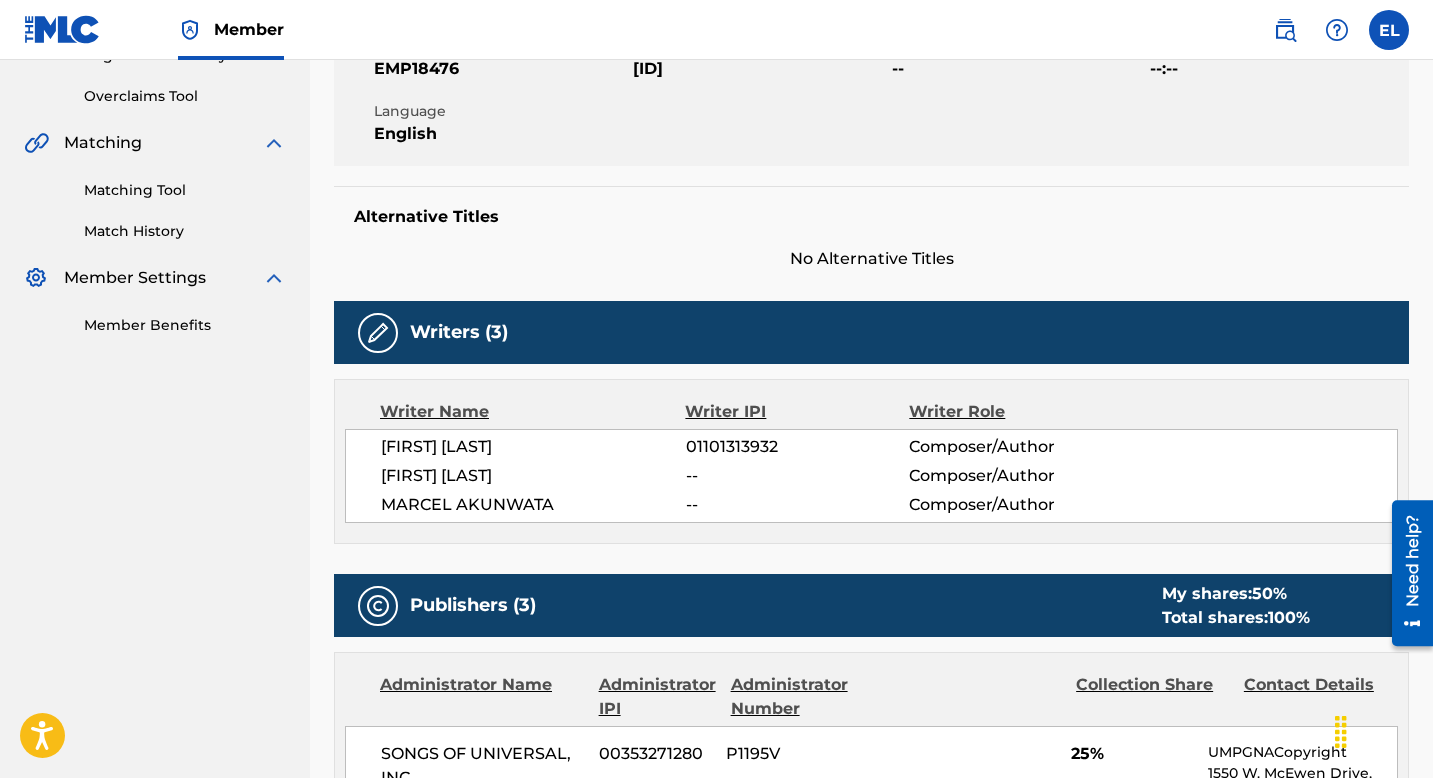 scroll, scrollTop: 299, scrollLeft: 0, axis: vertical 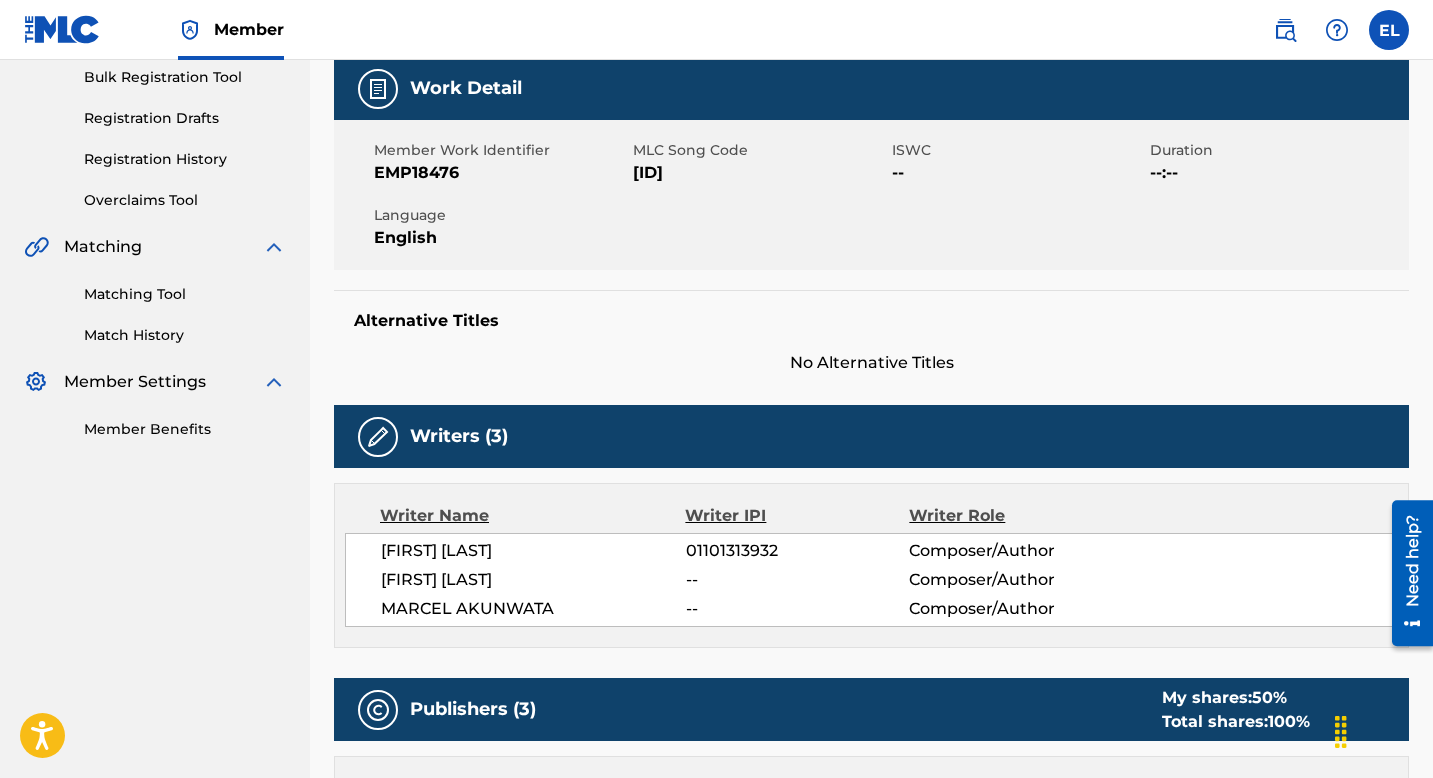 click on "ND53J4" at bounding box center [760, 173] 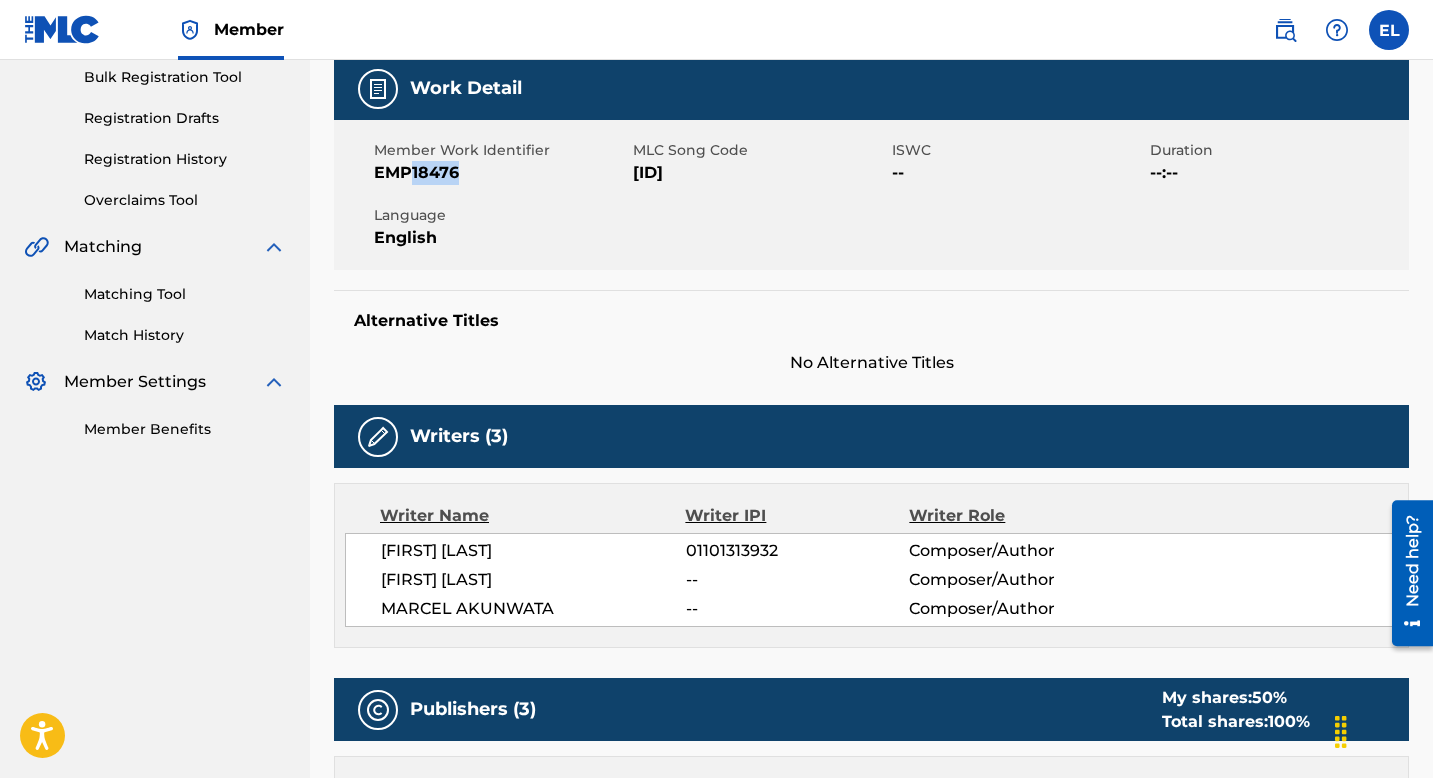 drag, startPoint x: 412, startPoint y: 175, endPoint x: 496, endPoint y: 182, distance: 84.29116 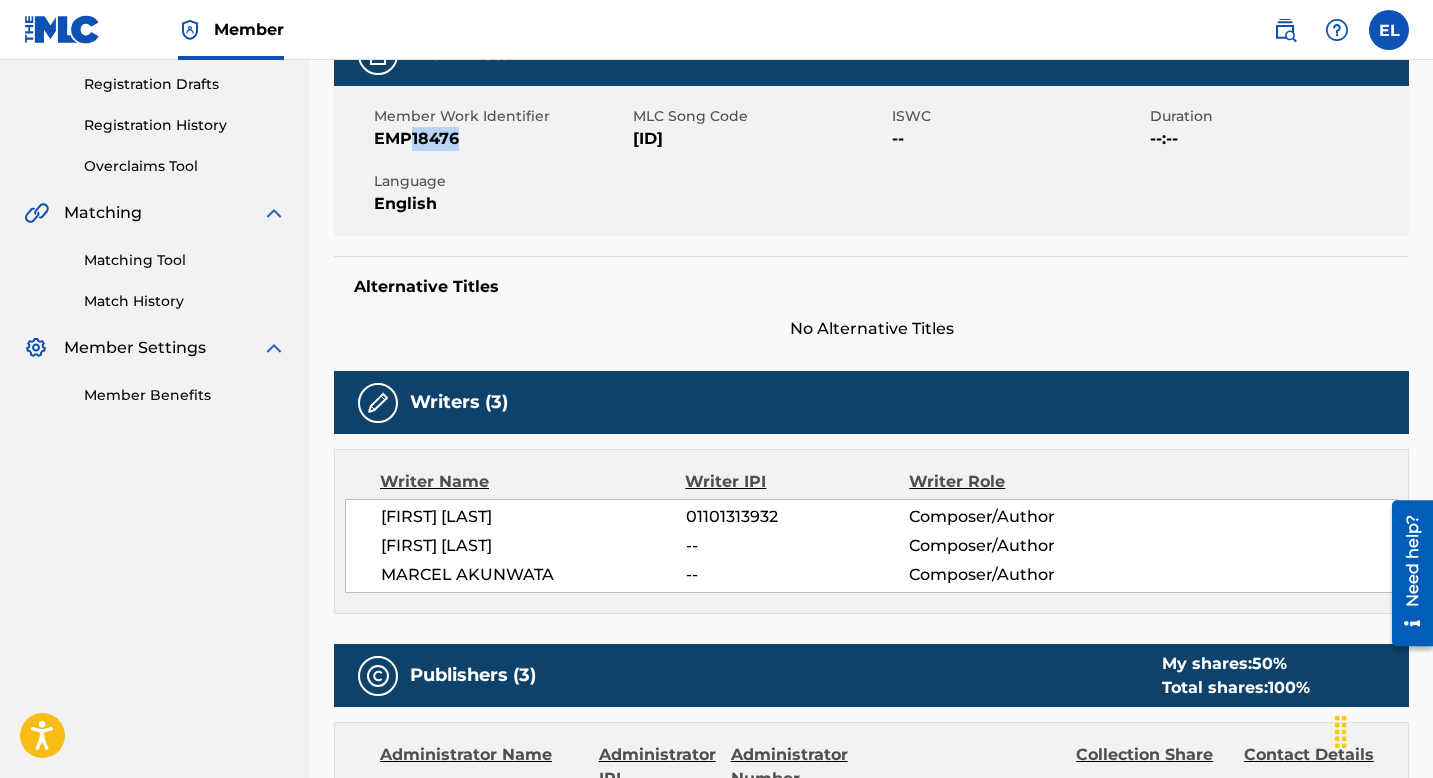 scroll, scrollTop: 337, scrollLeft: 0, axis: vertical 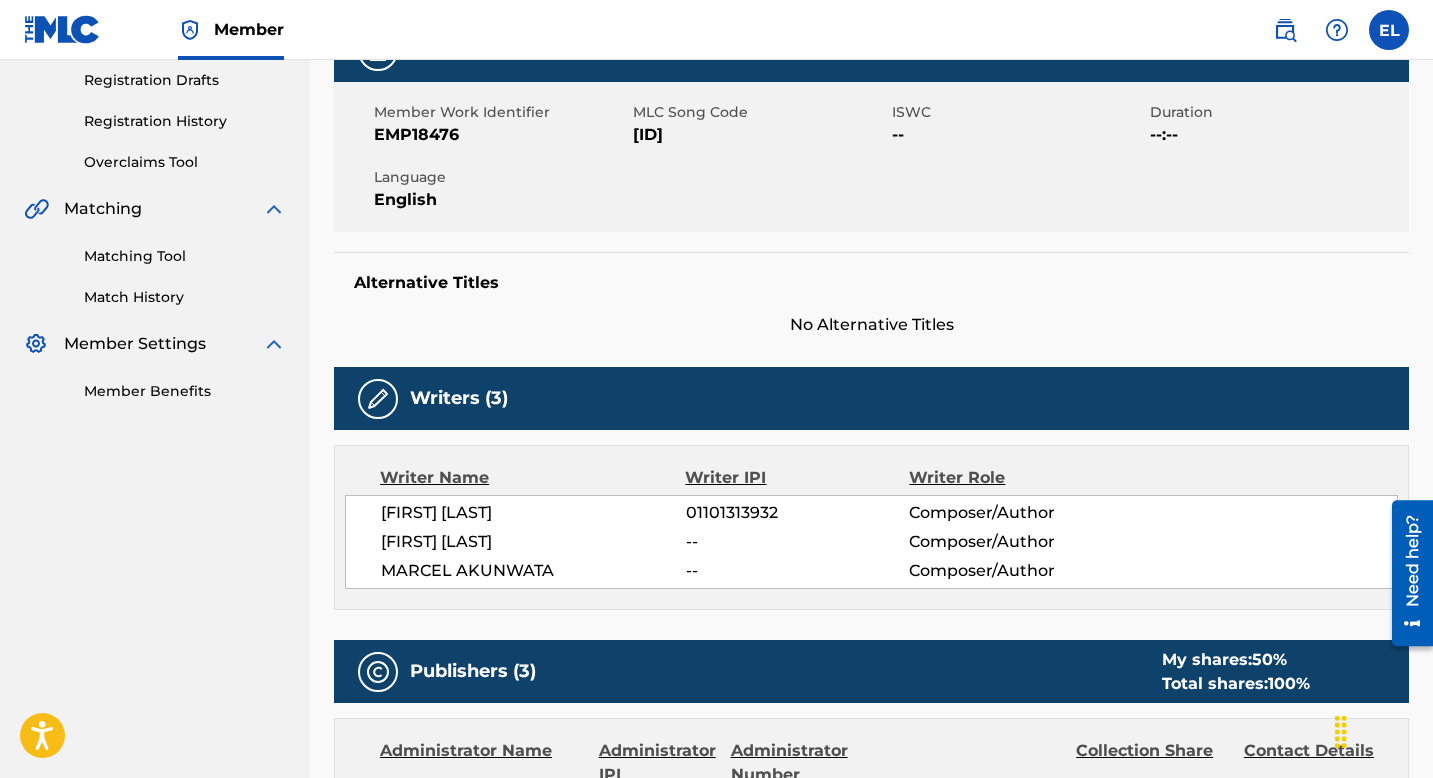 click on "ND53J4" at bounding box center (760, 135) 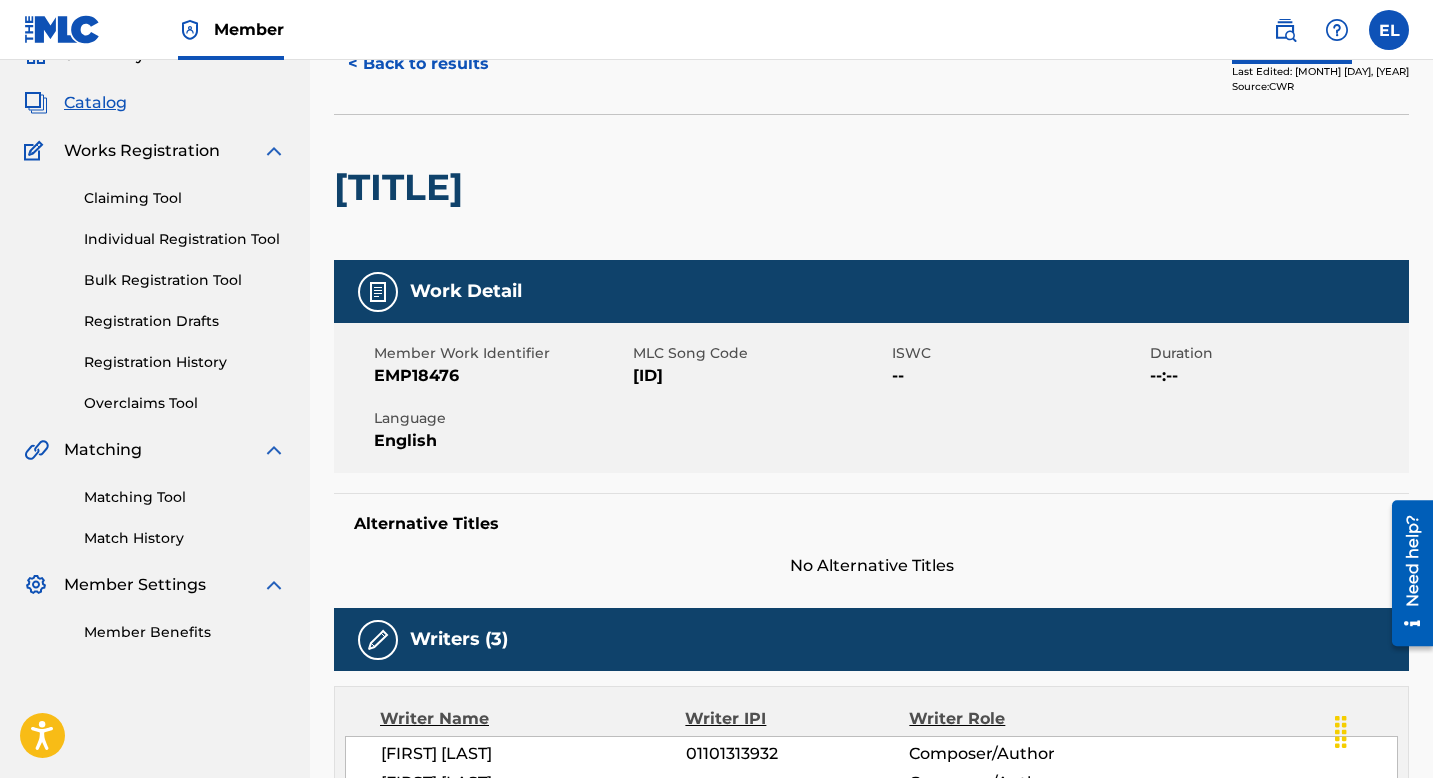 scroll, scrollTop: 72, scrollLeft: 0, axis: vertical 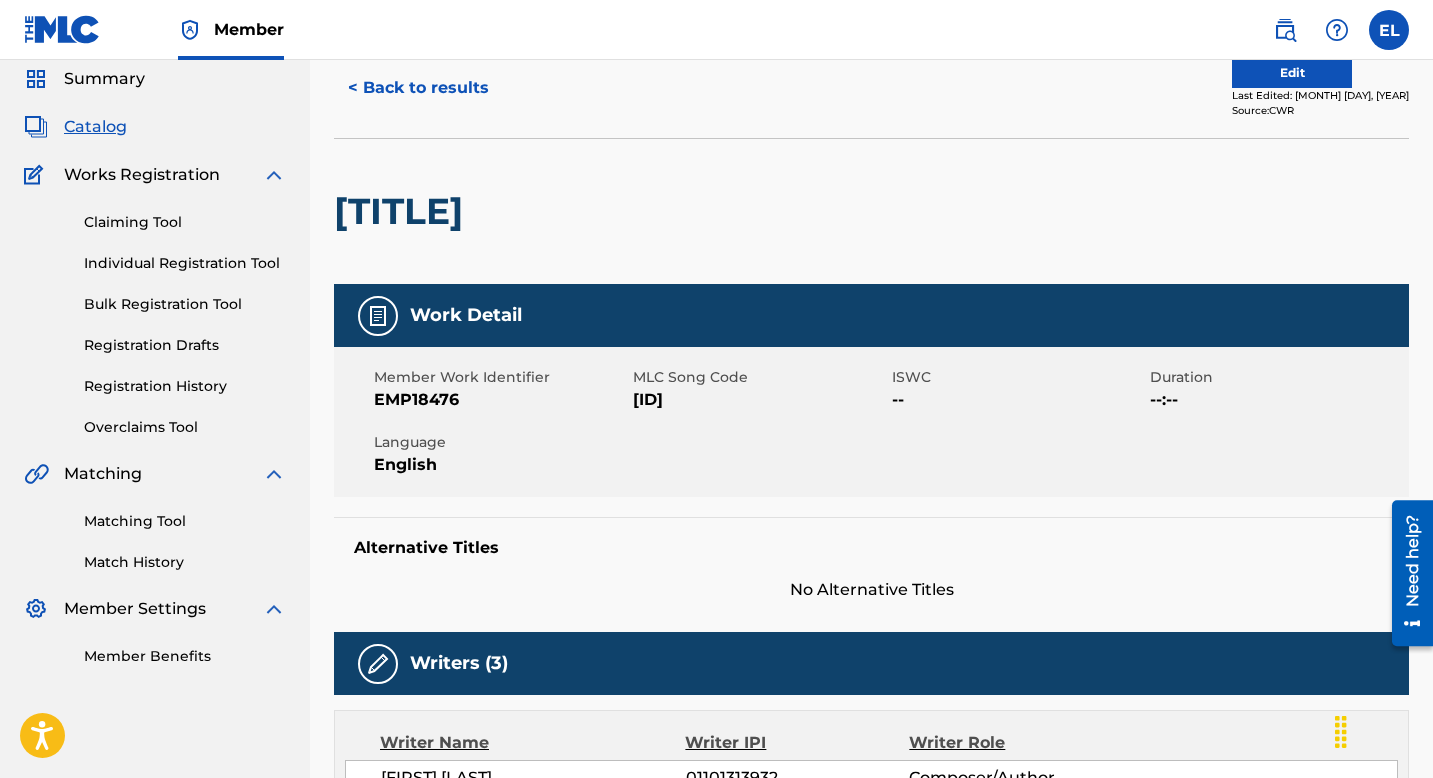 click on "Edit" at bounding box center [1292, 73] 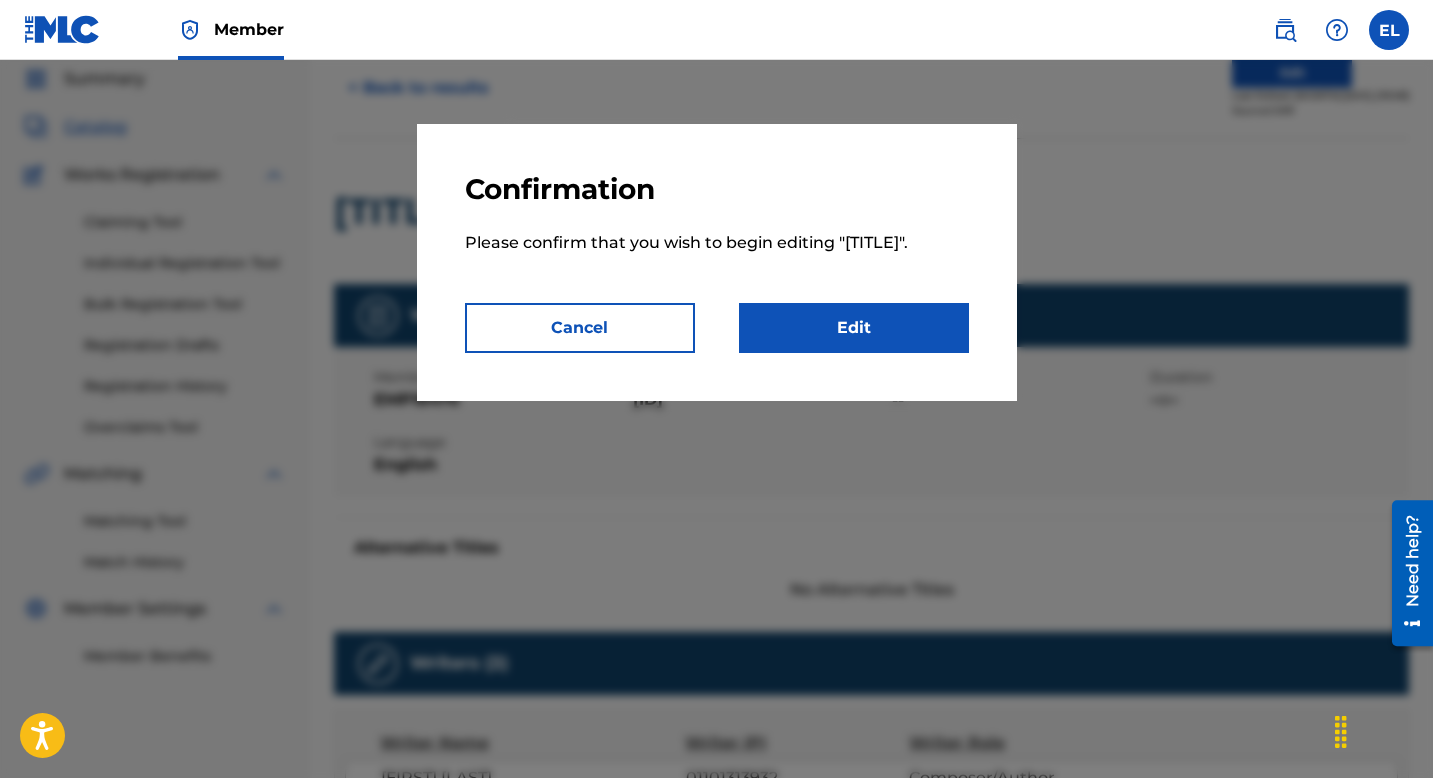 click on "Edit" at bounding box center (854, 328) 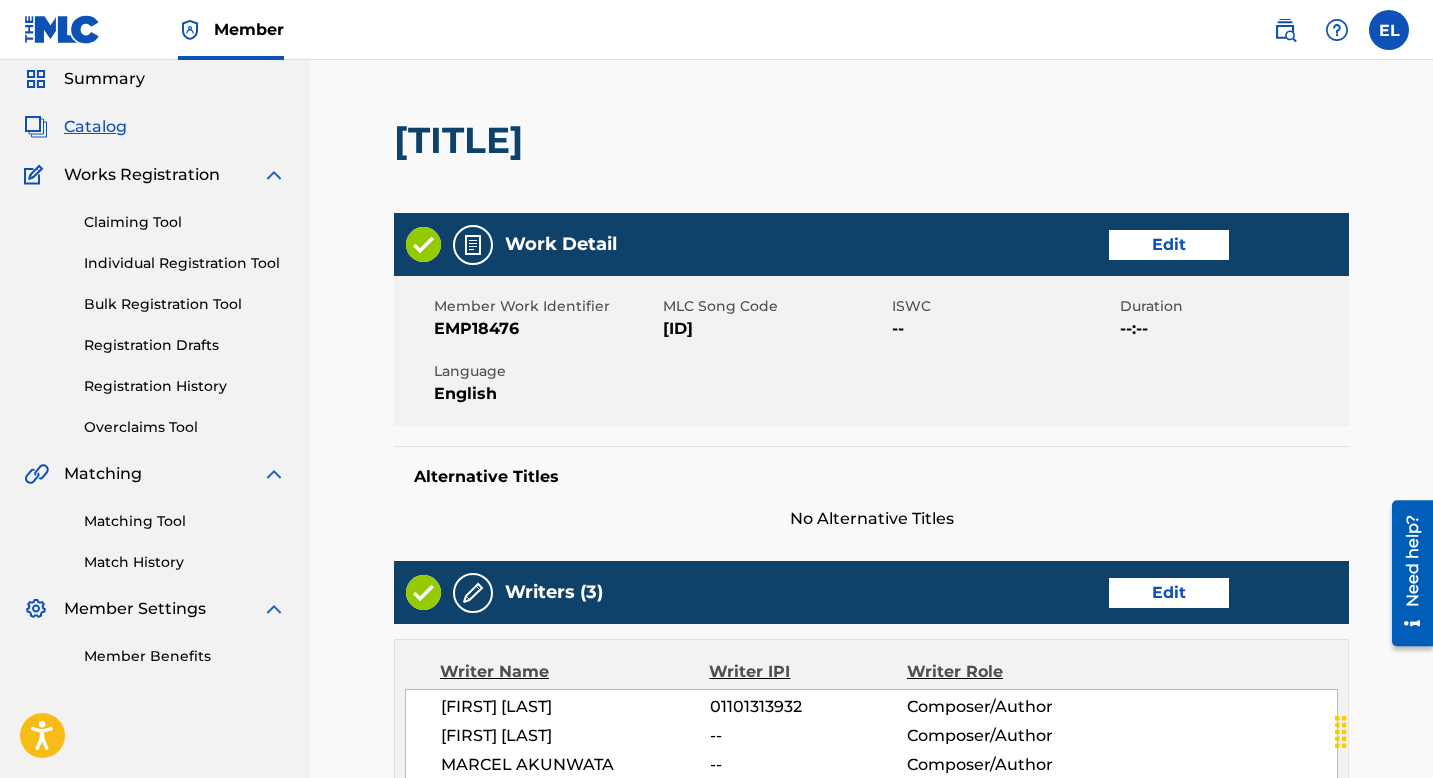 scroll, scrollTop: 0, scrollLeft: 0, axis: both 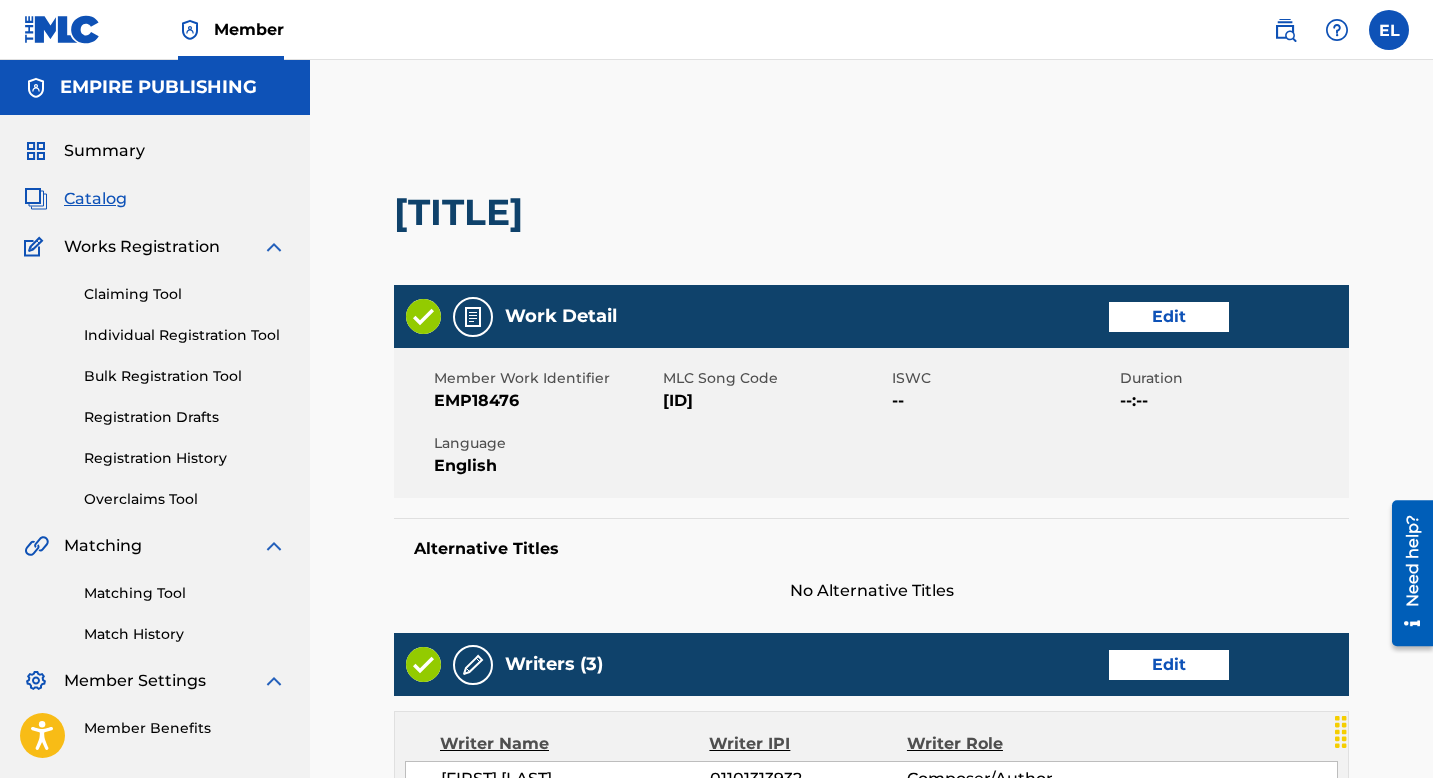 click on "Edit" at bounding box center [1169, 317] 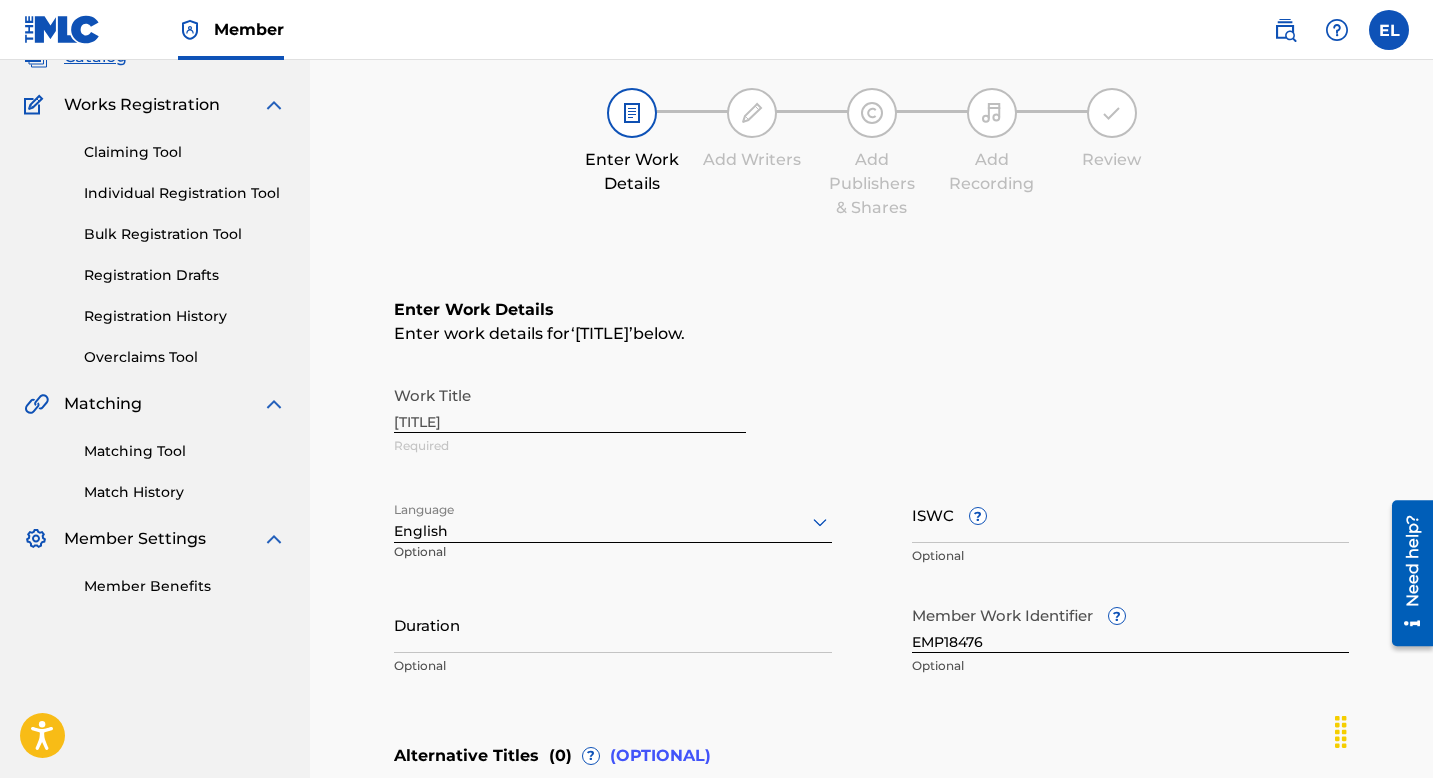 scroll, scrollTop: 163, scrollLeft: 0, axis: vertical 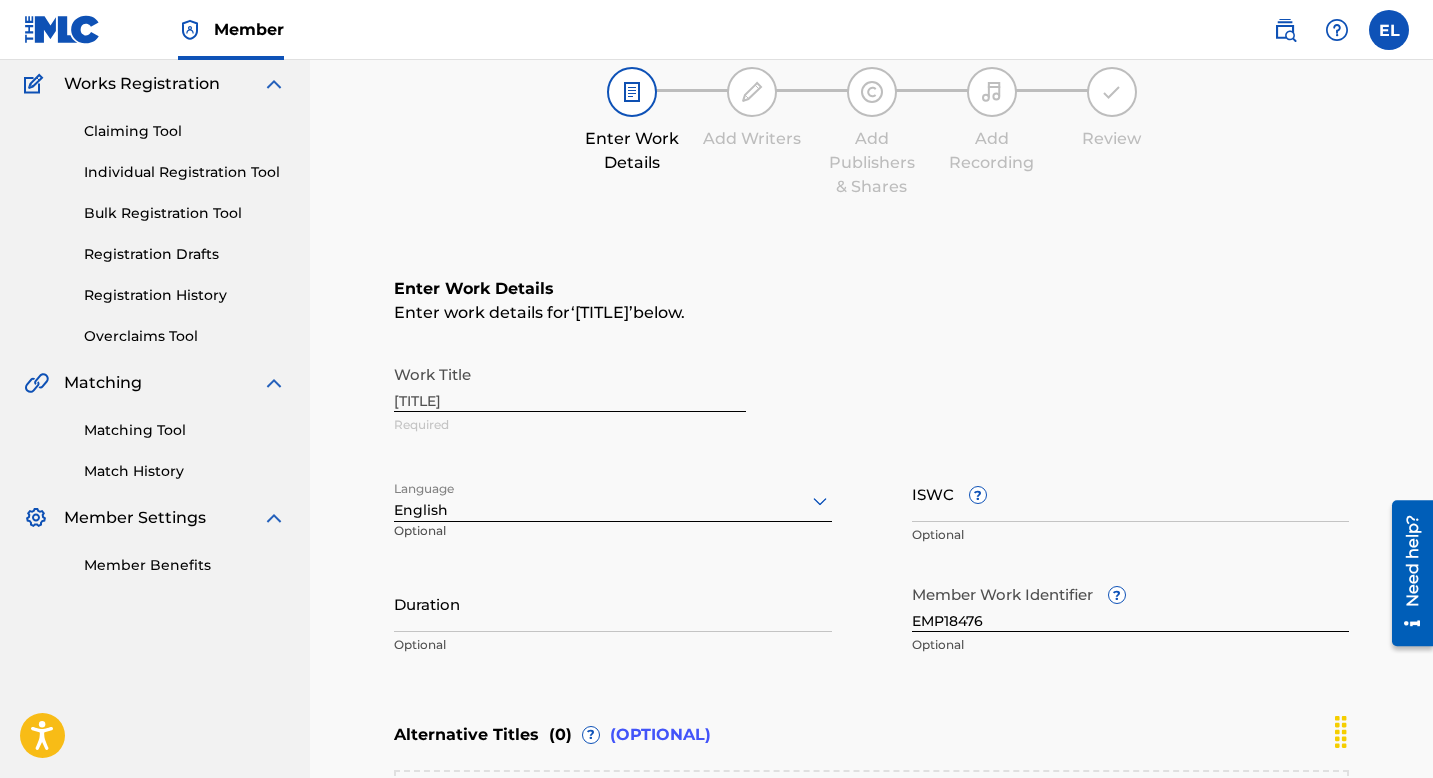 click on "Duration" at bounding box center (613, 603) 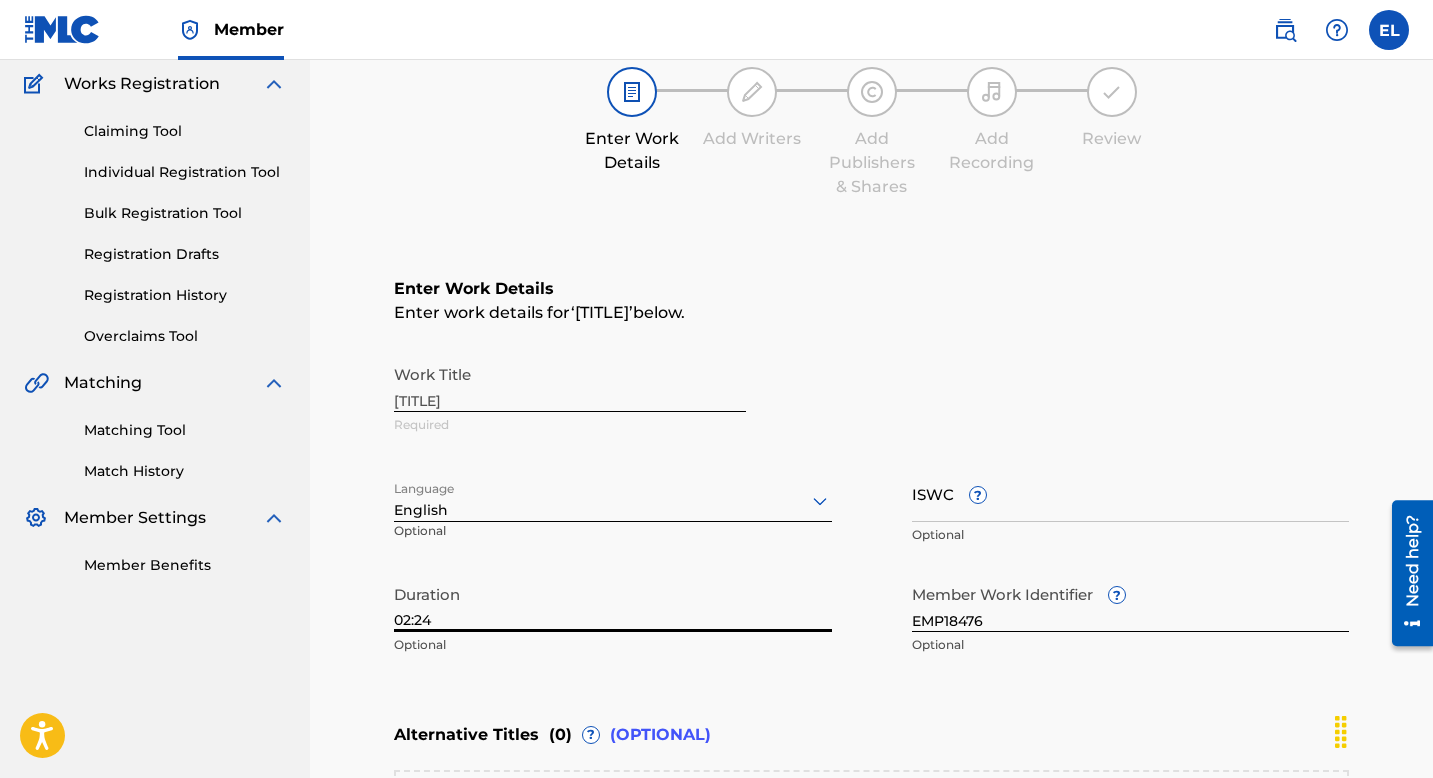type on "02:24" 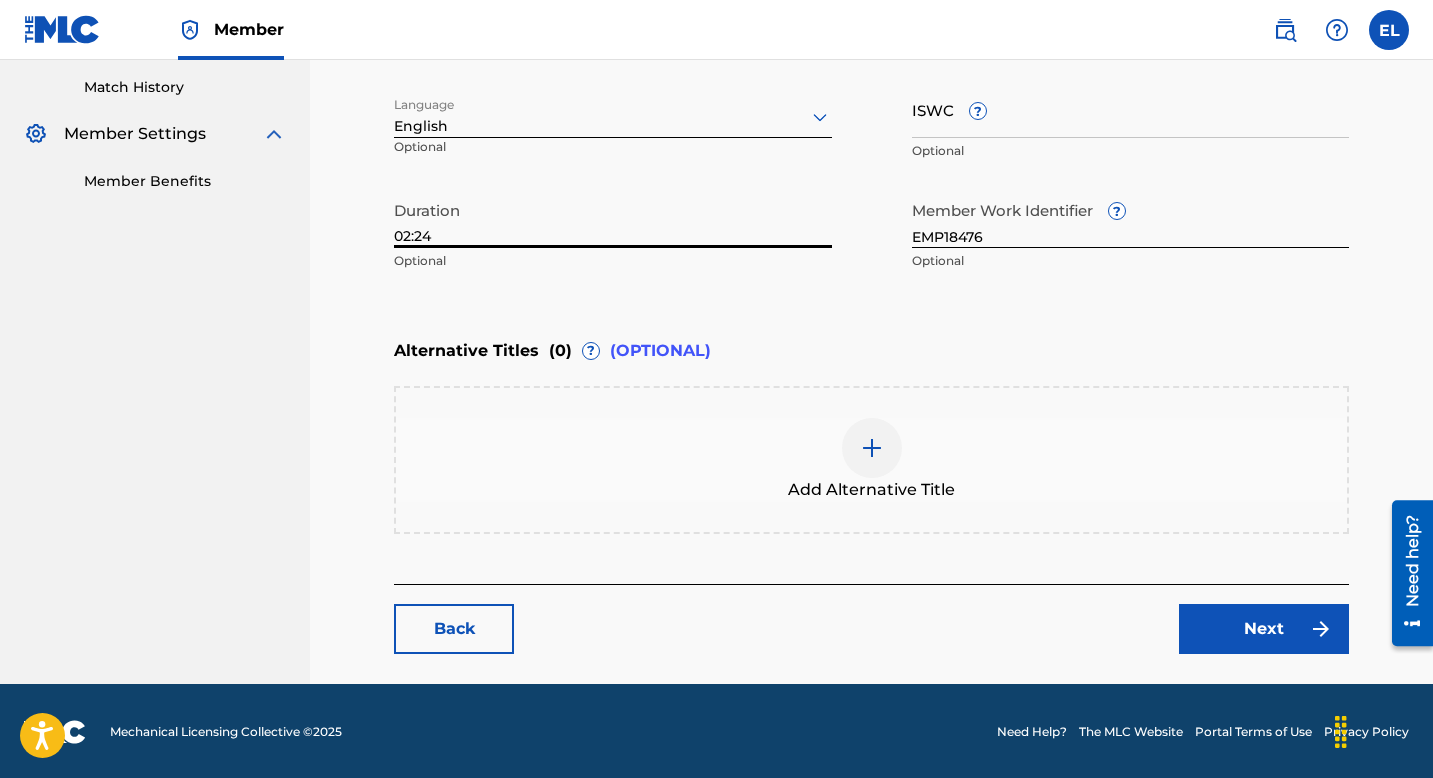 scroll, scrollTop: 548, scrollLeft: 0, axis: vertical 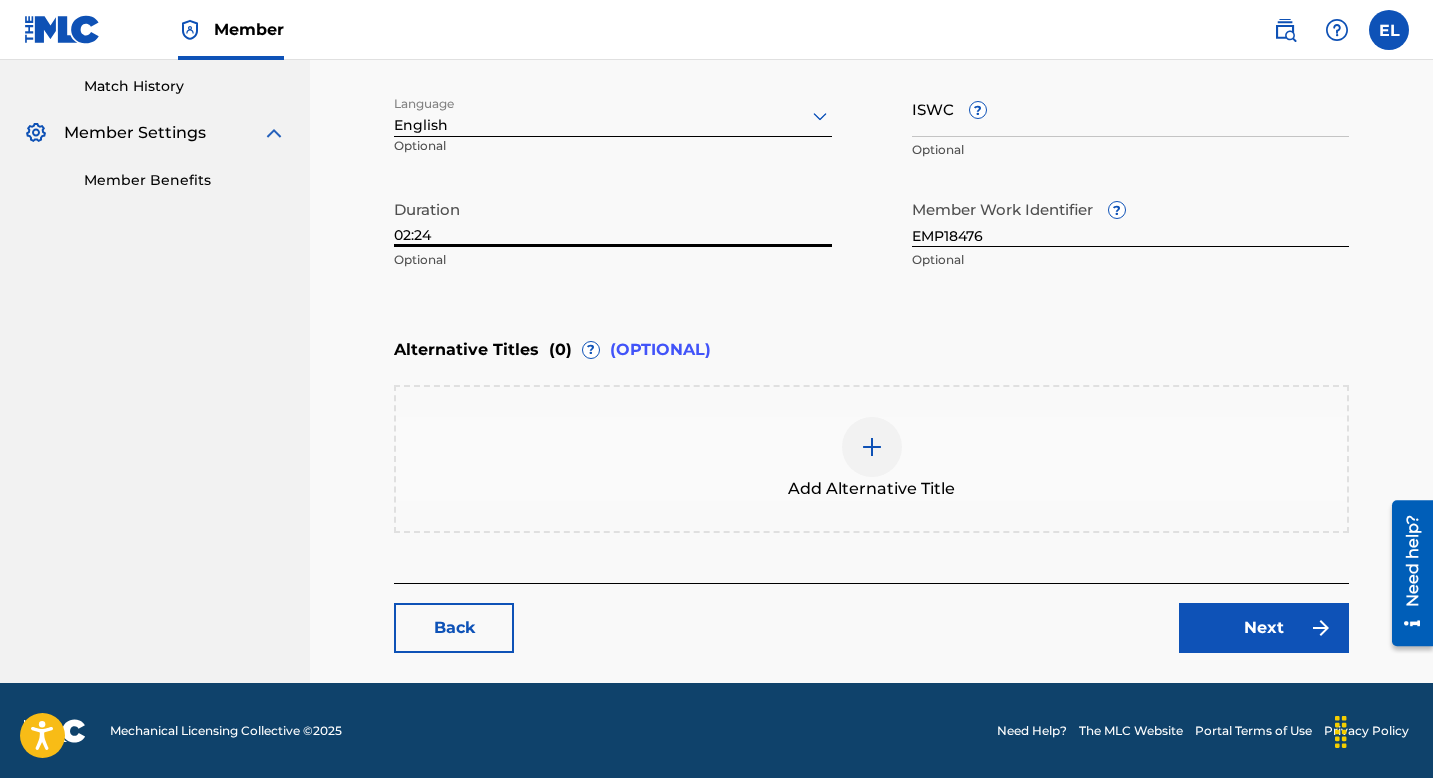 click on "Next" at bounding box center [1264, 628] 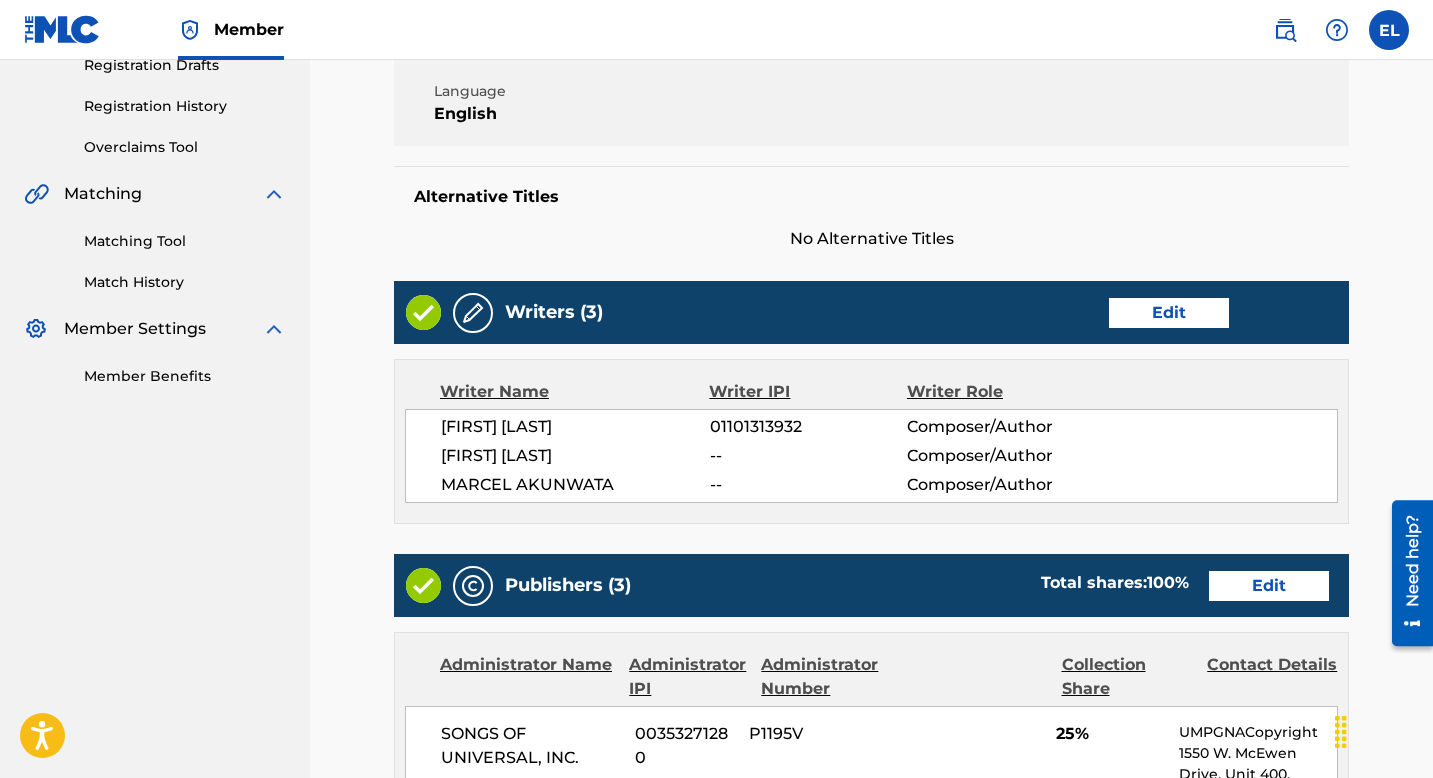 scroll, scrollTop: 398, scrollLeft: 0, axis: vertical 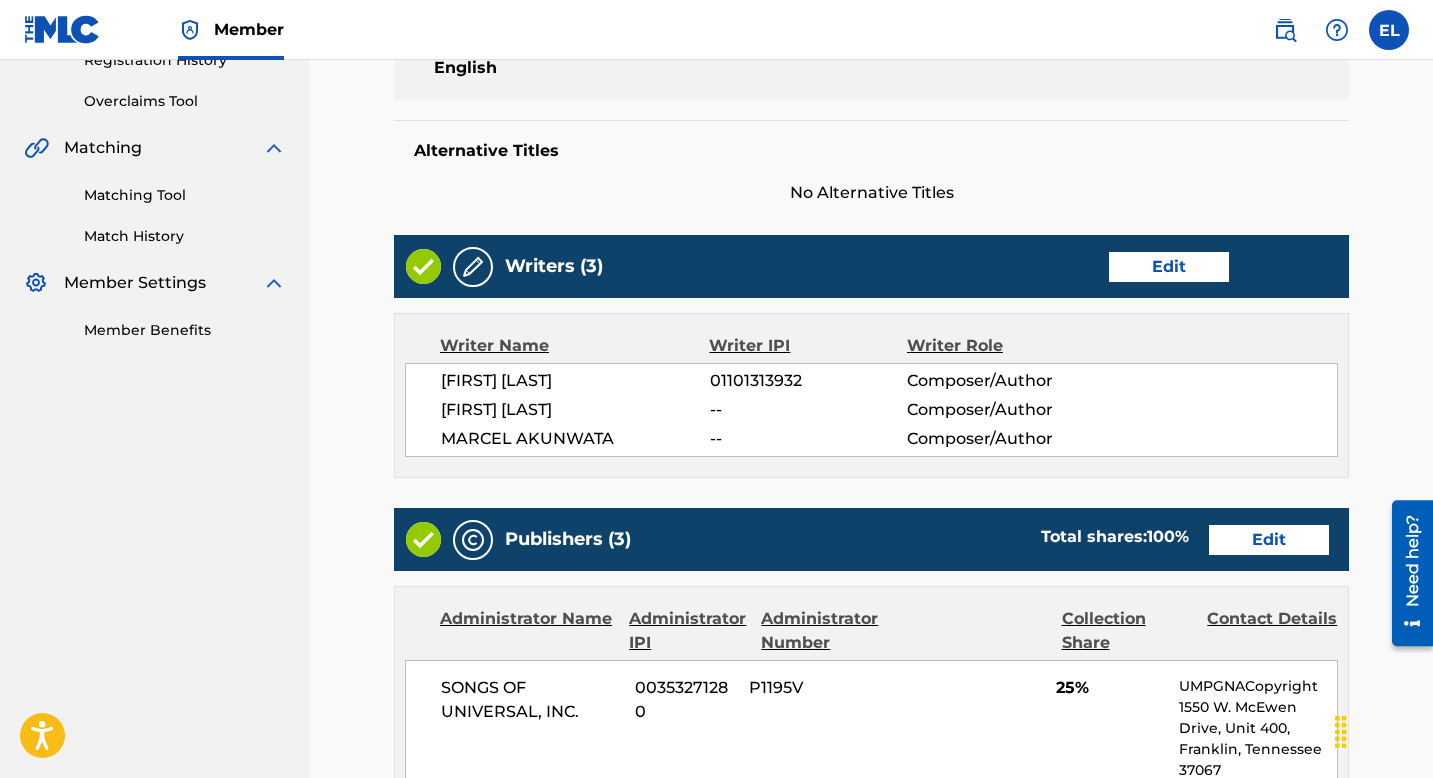 click on "Edit" at bounding box center [1169, 267] 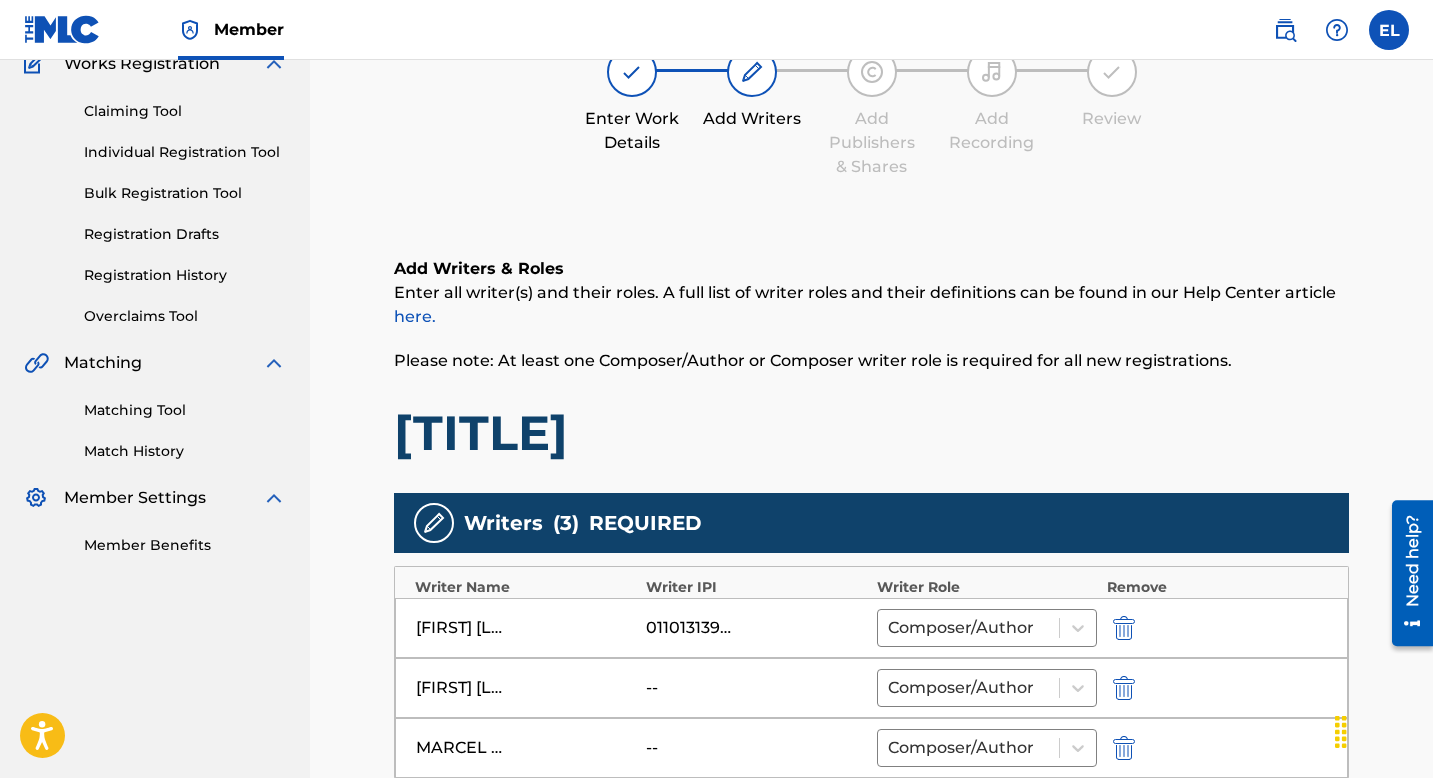 scroll, scrollTop: 300, scrollLeft: 0, axis: vertical 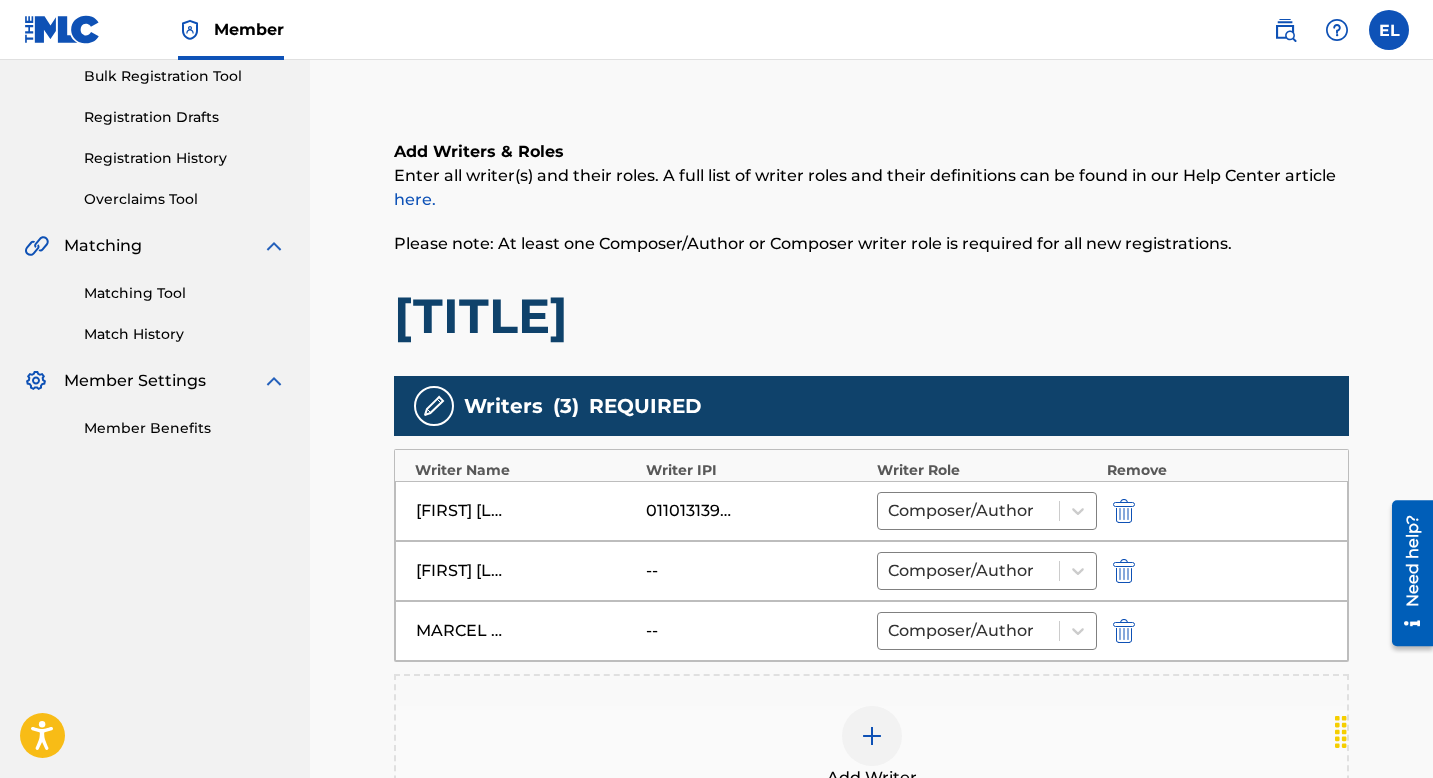 click at bounding box center (1124, 631) 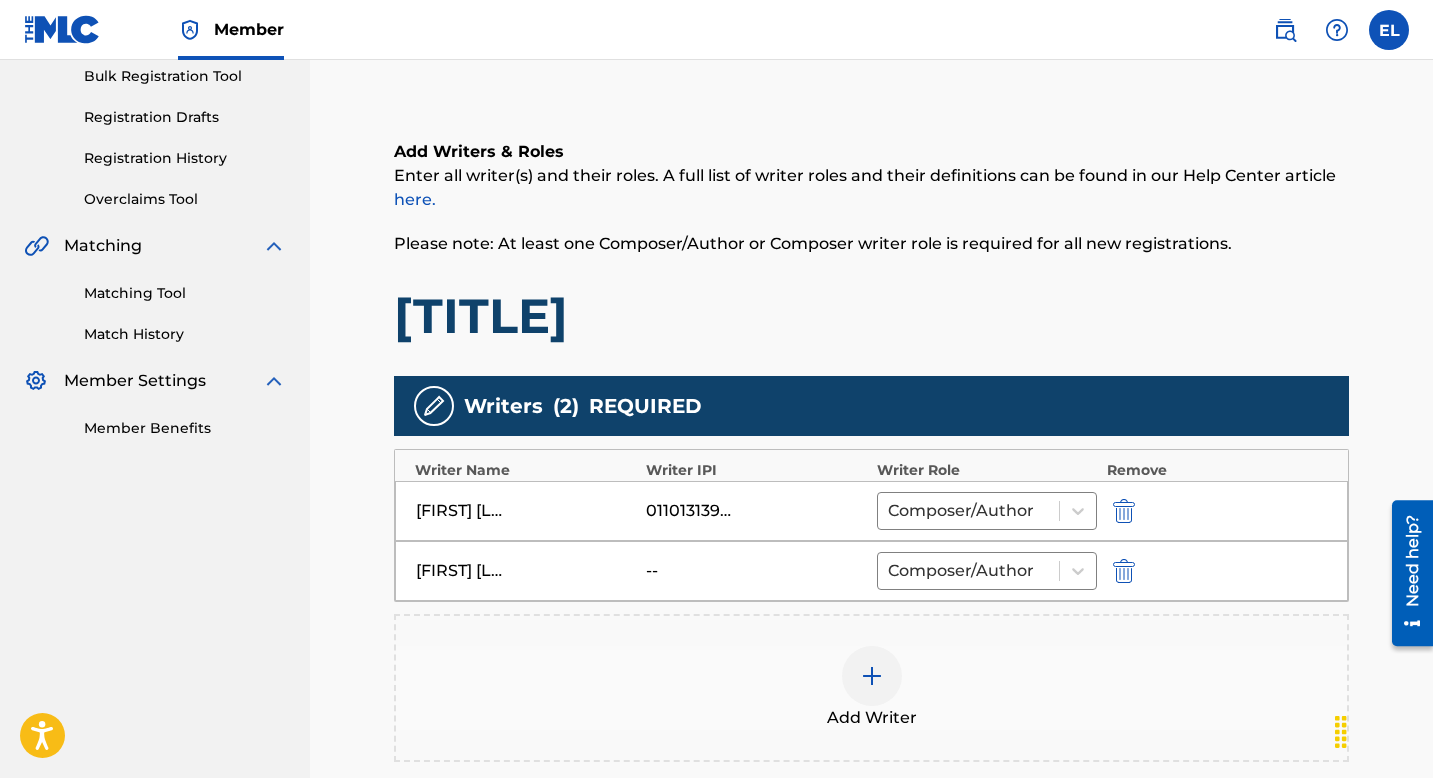 click at bounding box center [872, 676] 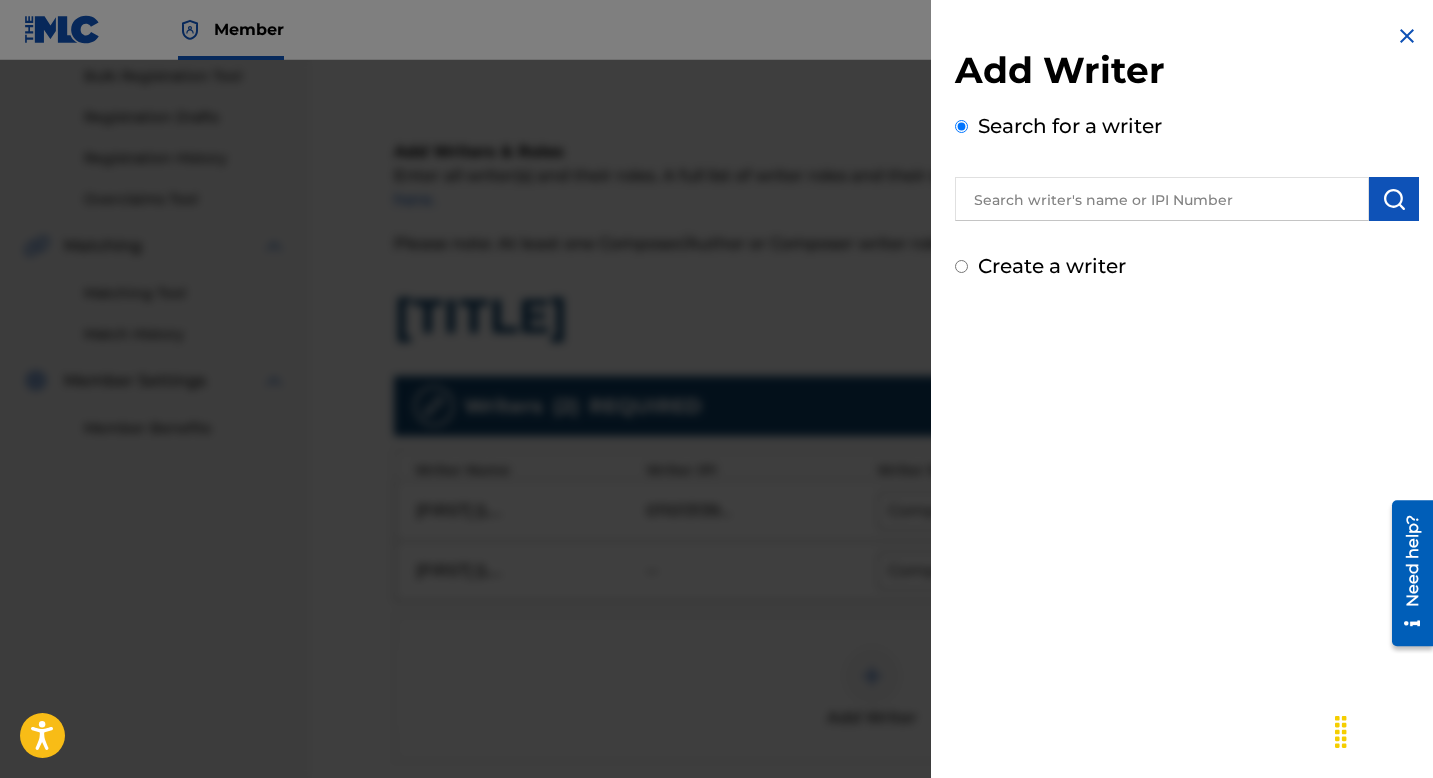 click at bounding box center [1162, 199] 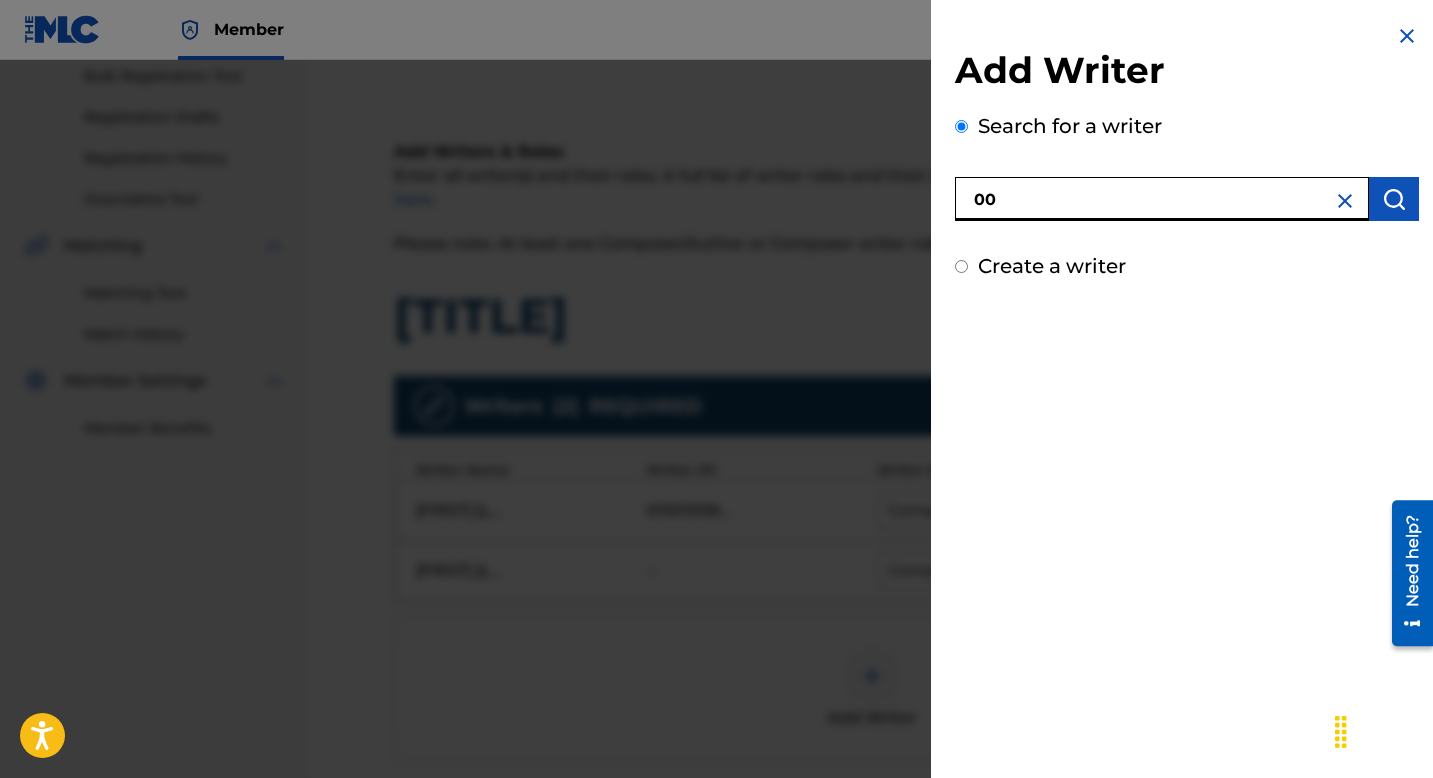 paste on "382296928" 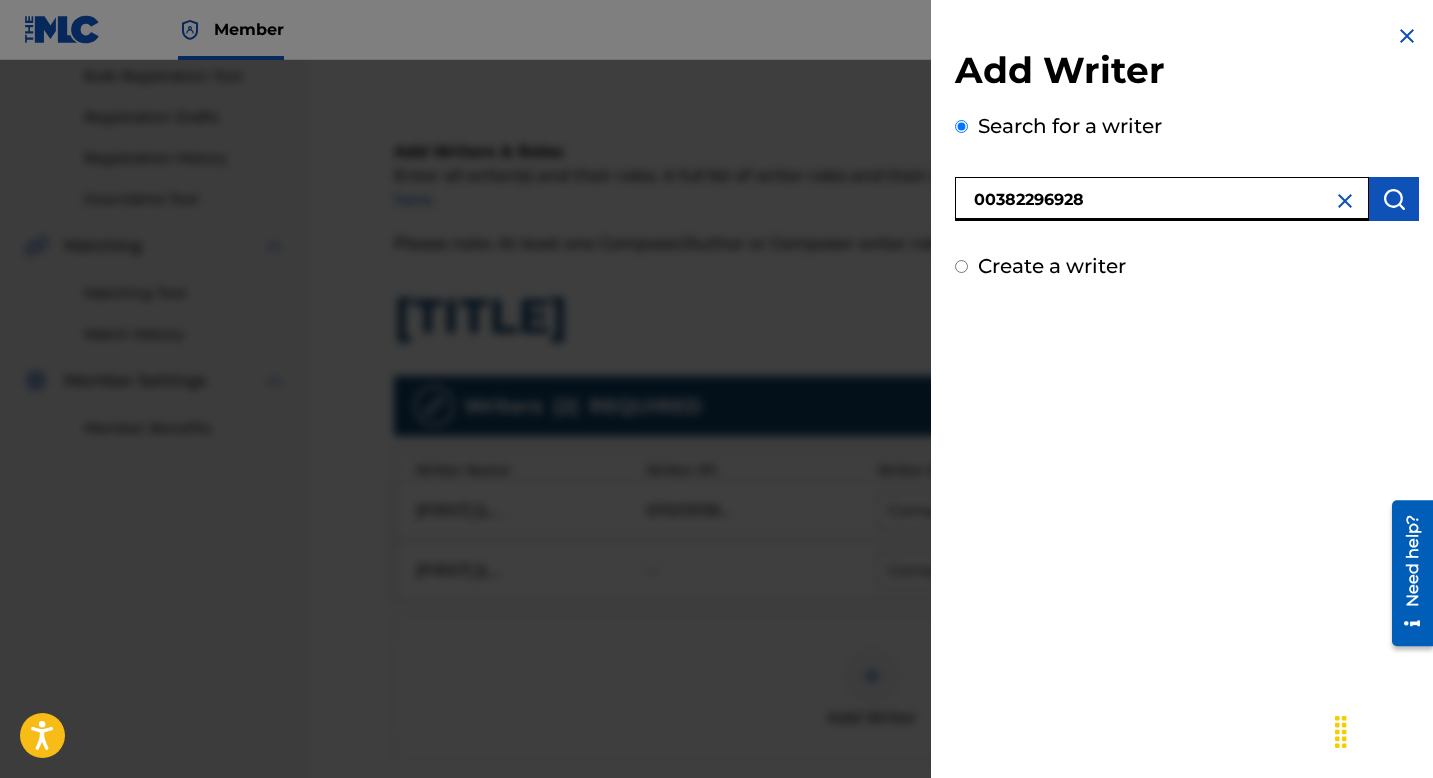 type on "00382296928" 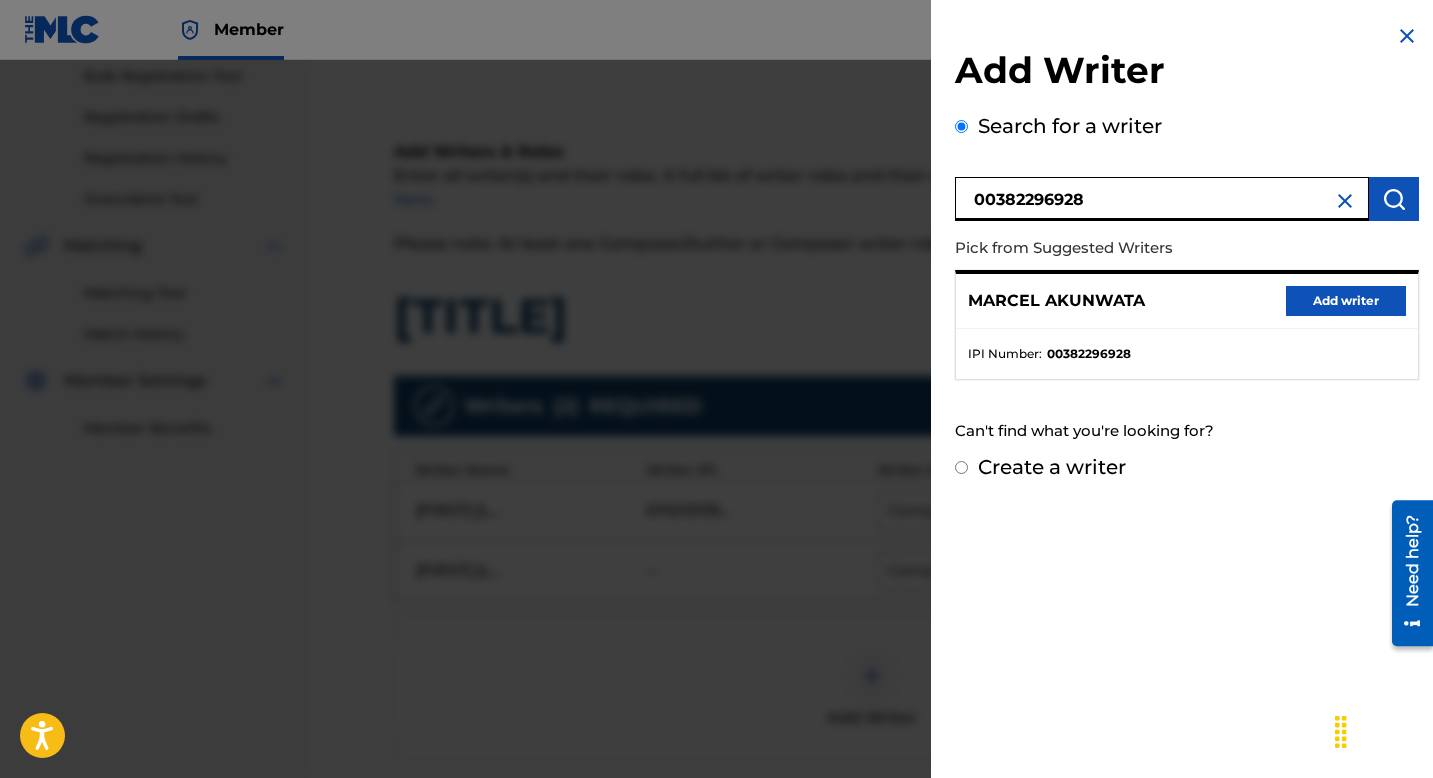 click on "Add writer" at bounding box center (1346, 301) 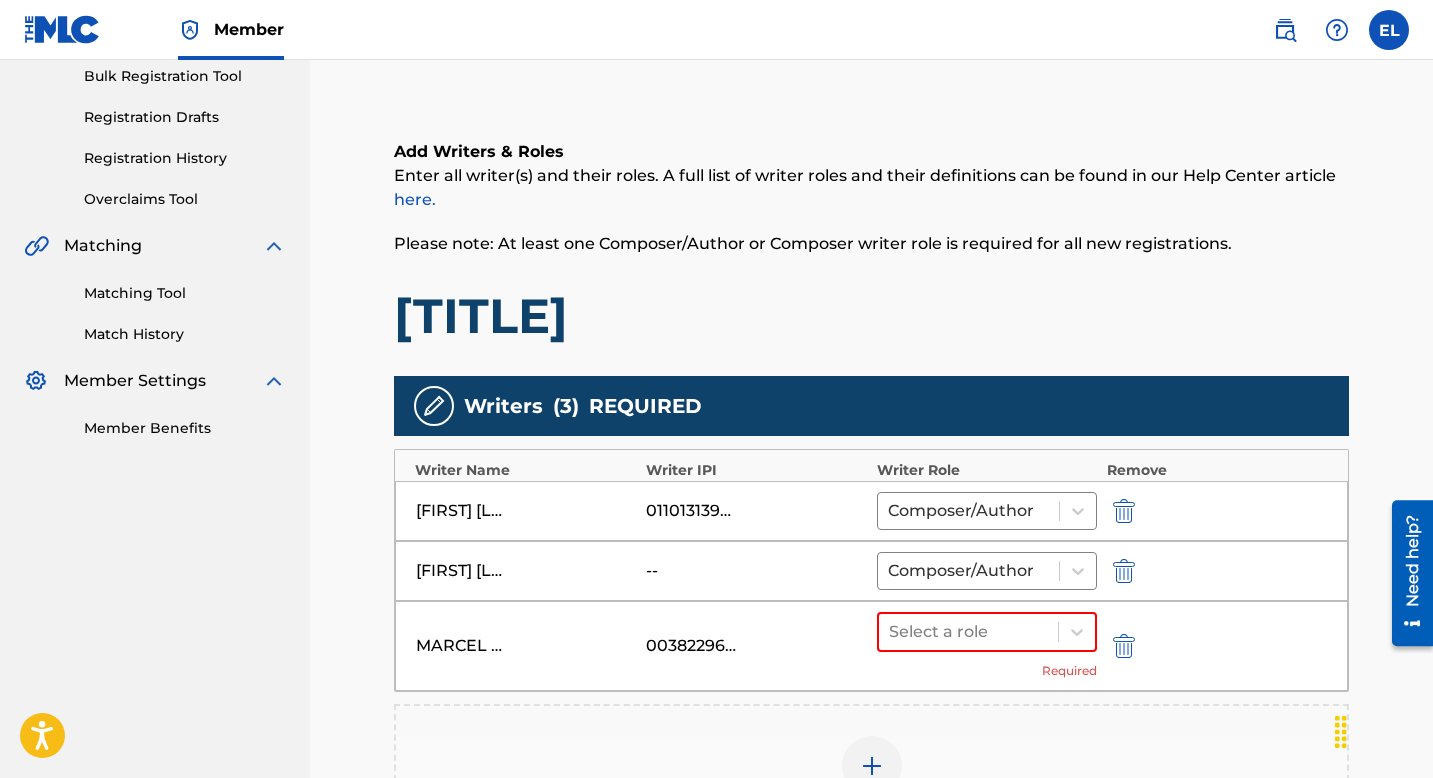 click on "Select a role Required" at bounding box center [987, 646] 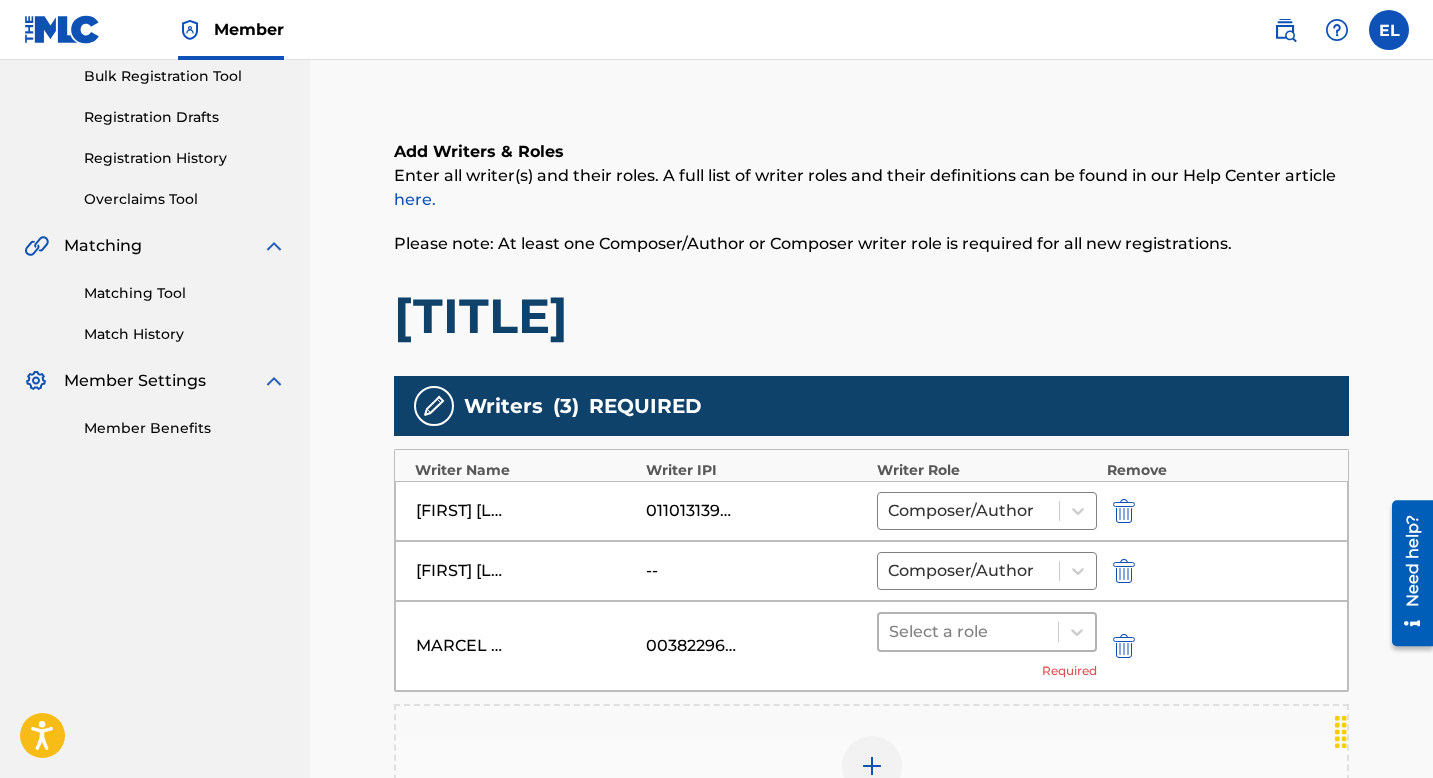 click at bounding box center (968, 632) 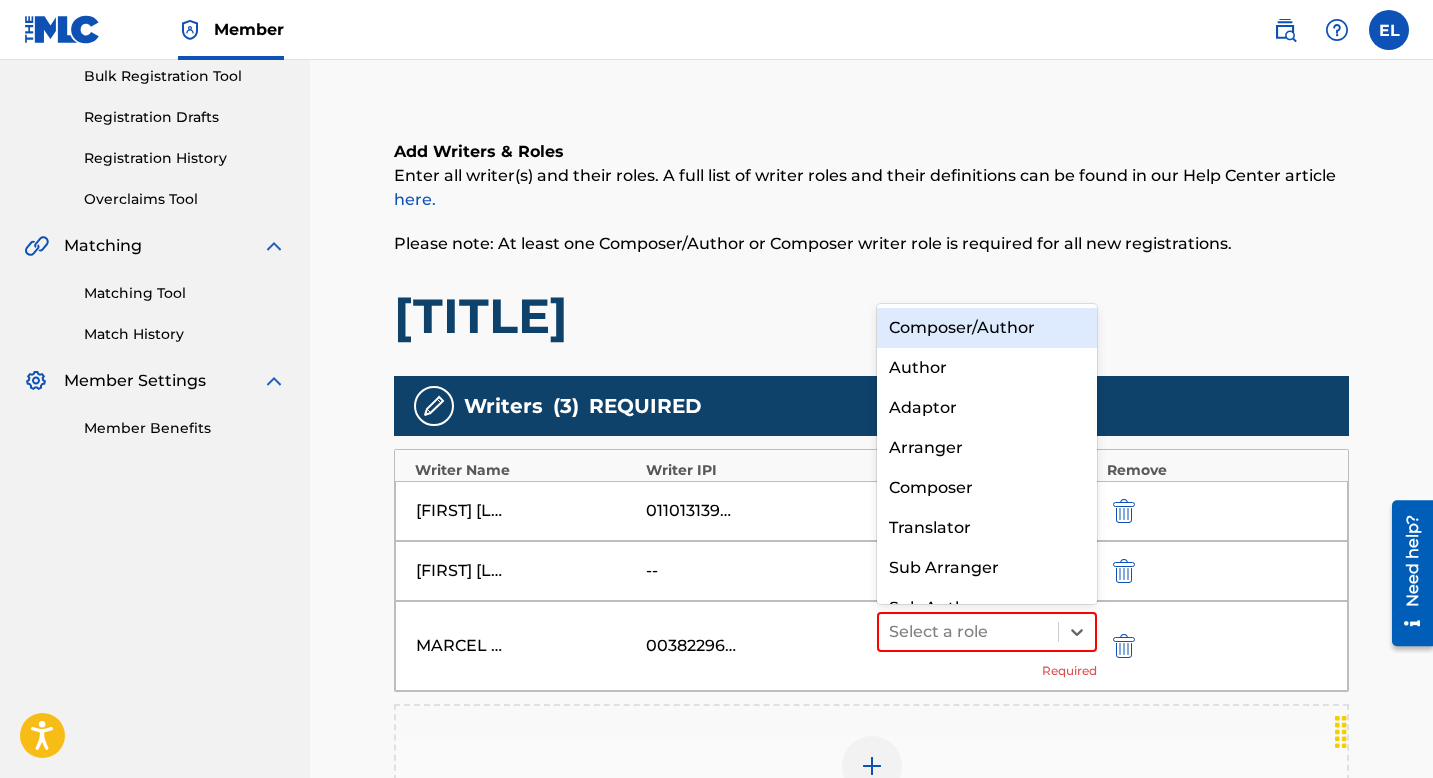 click on "Composer/Author" at bounding box center (987, 328) 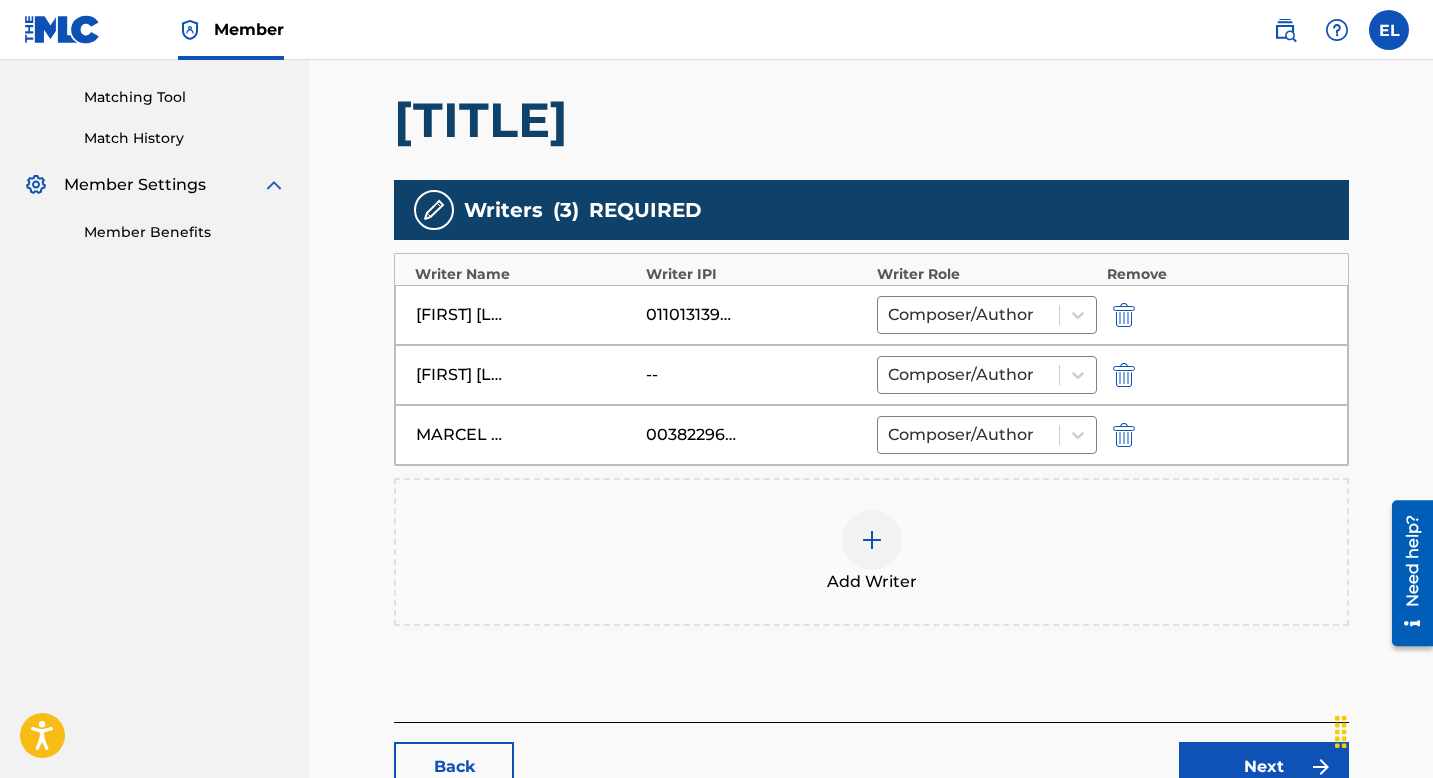 scroll, scrollTop: 636, scrollLeft: 0, axis: vertical 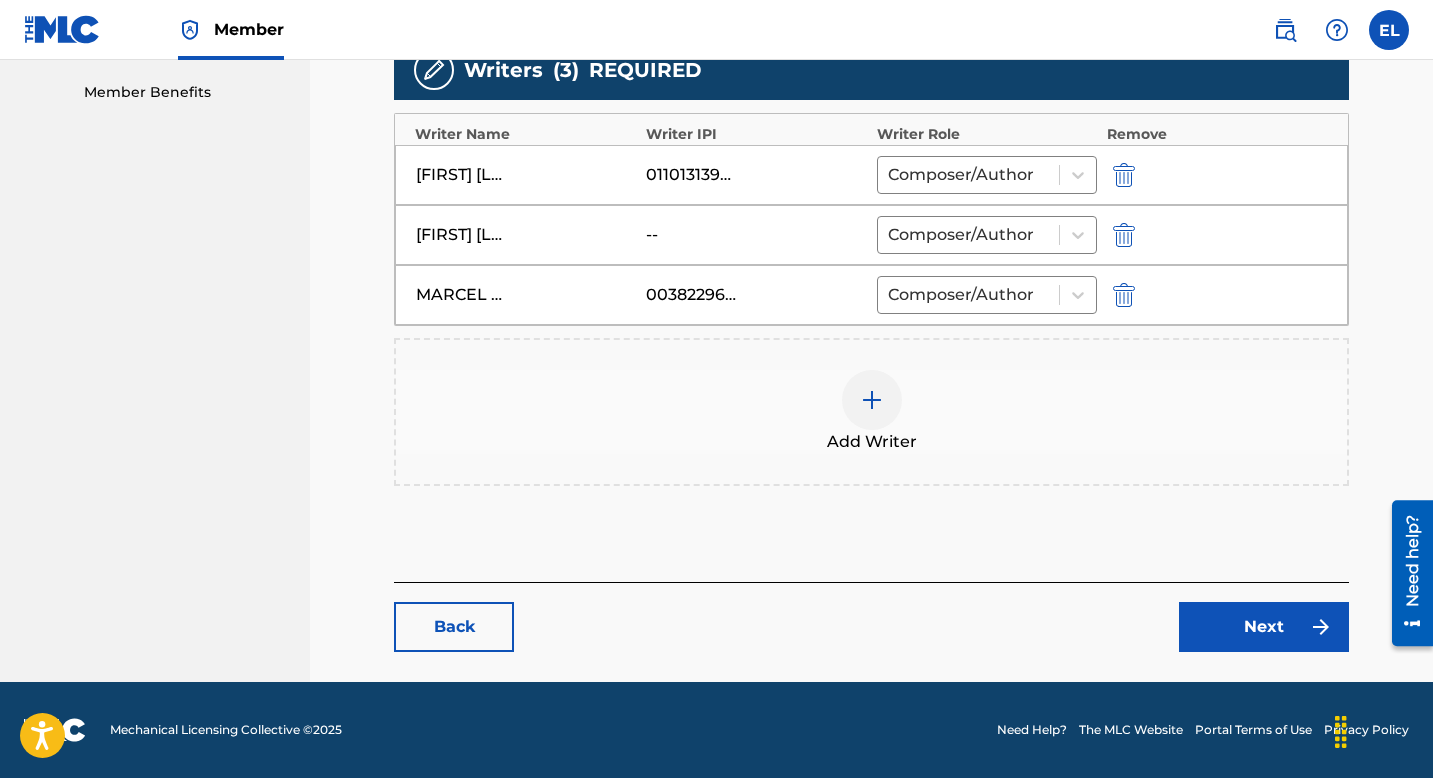 click on "Next" at bounding box center (1264, 627) 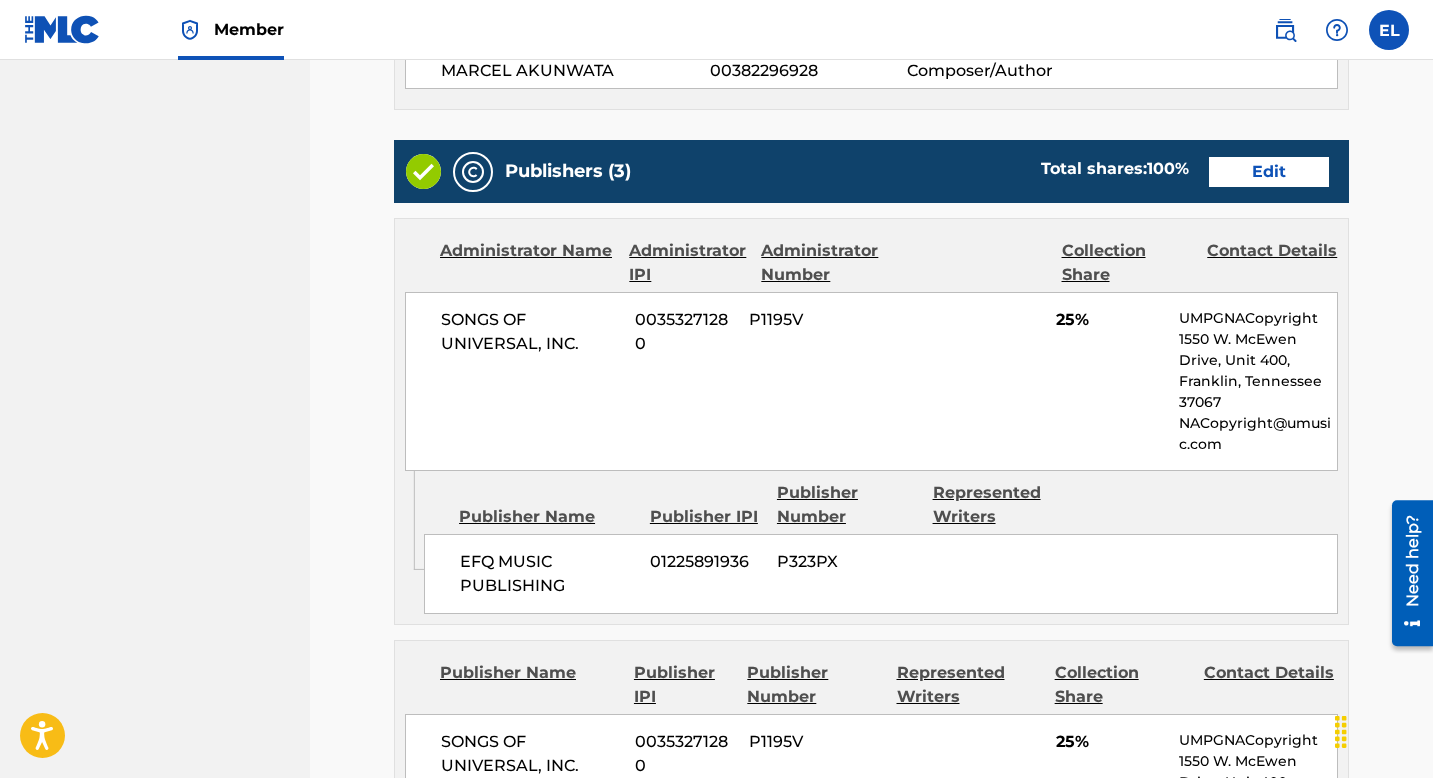 scroll, scrollTop: 374, scrollLeft: 0, axis: vertical 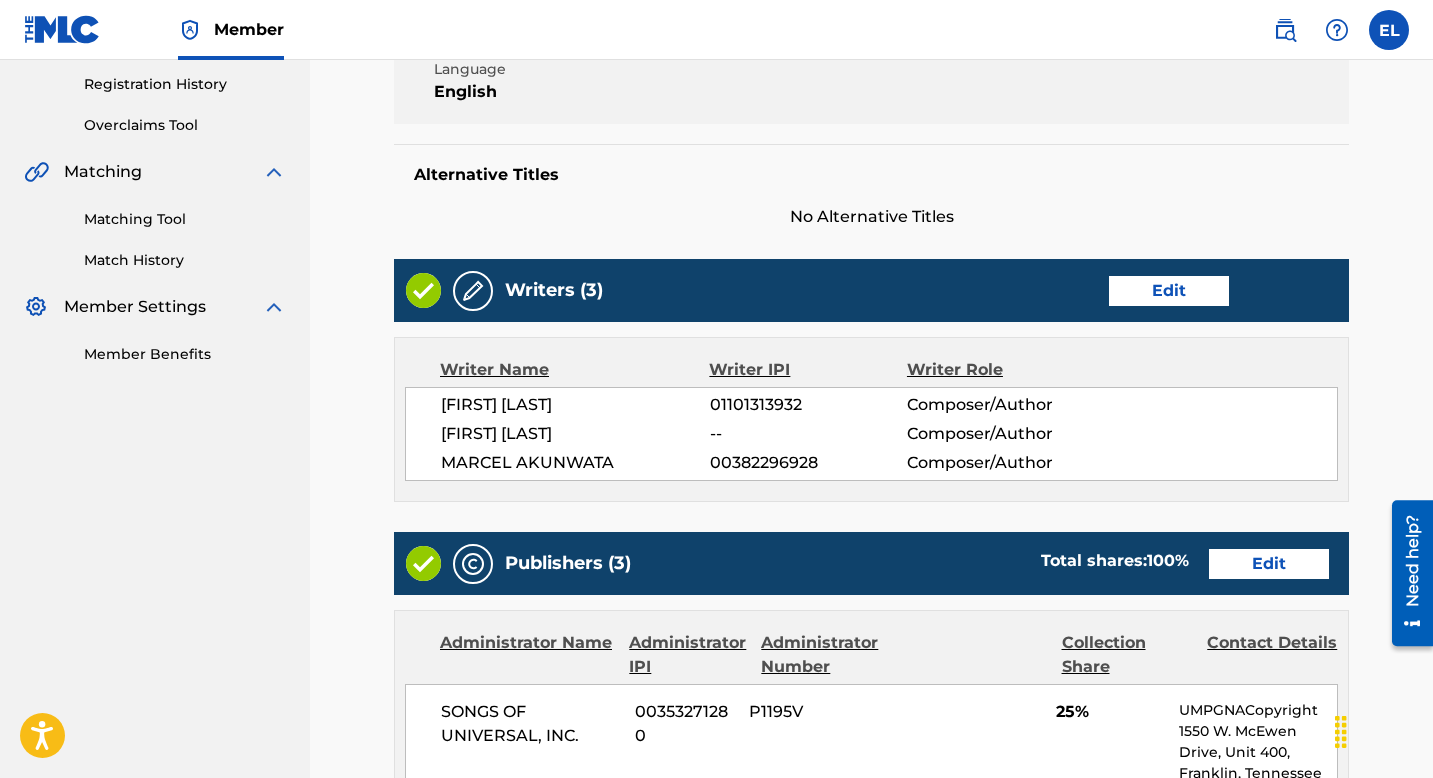 click on "Edit" at bounding box center [1269, 564] 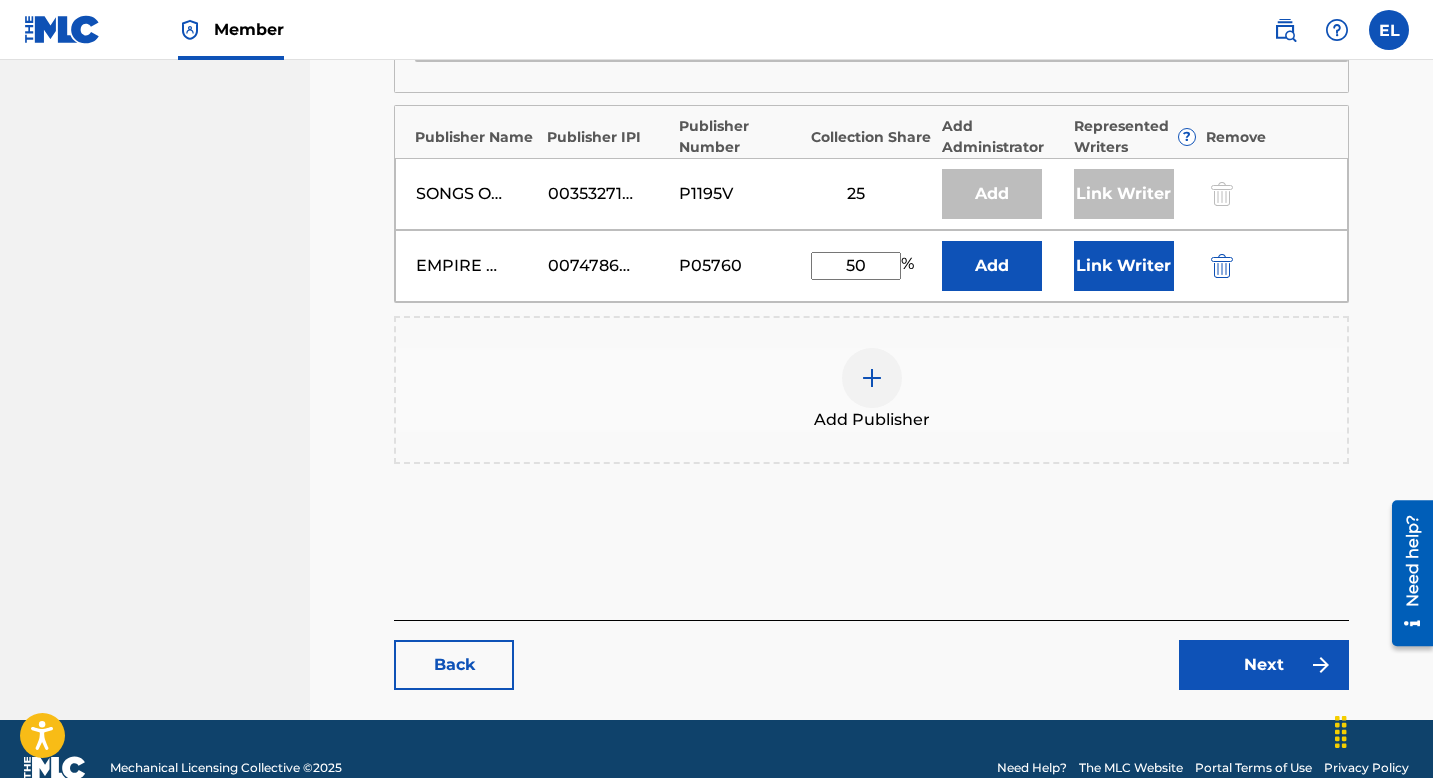 scroll, scrollTop: 774, scrollLeft: 0, axis: vertical 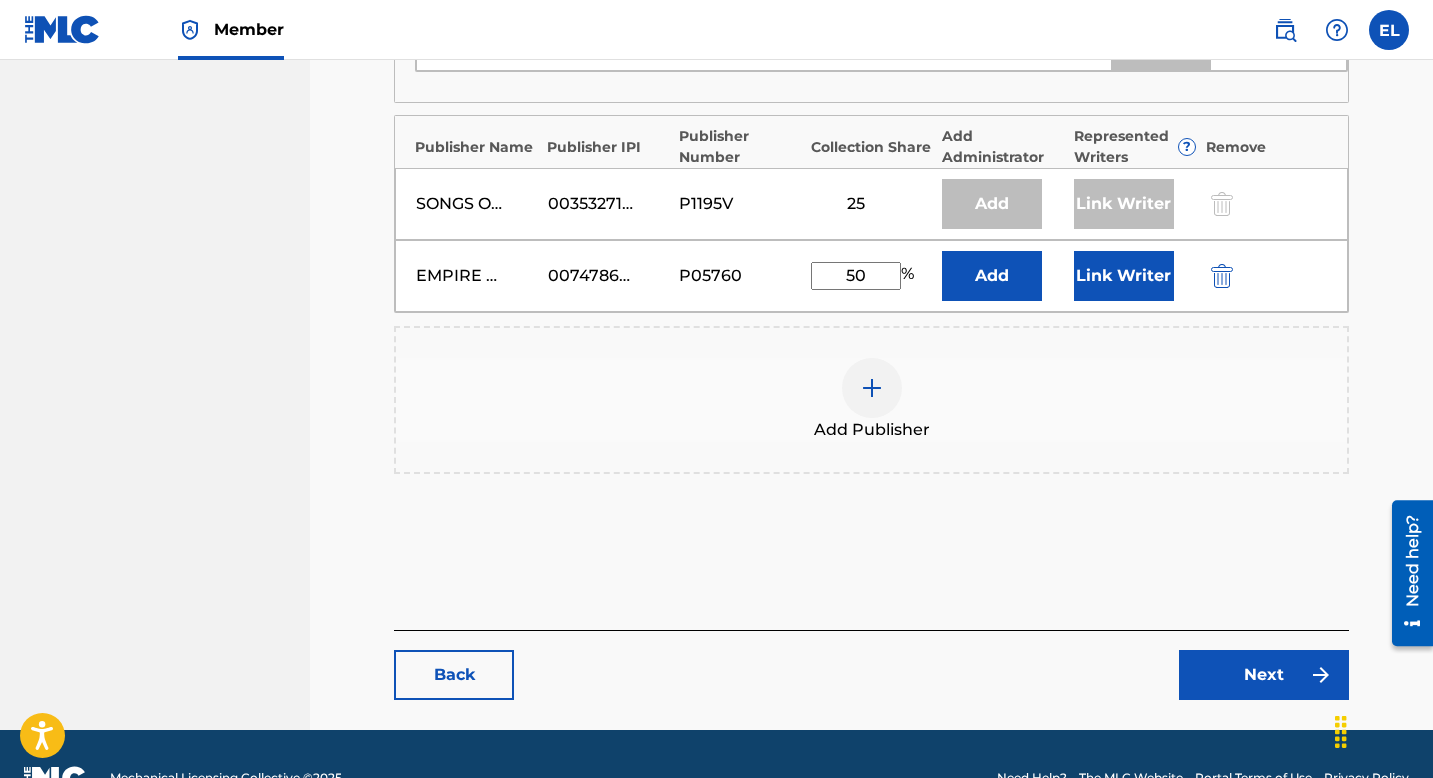 click on "Link Writer" at bounding box center (1124, 276) 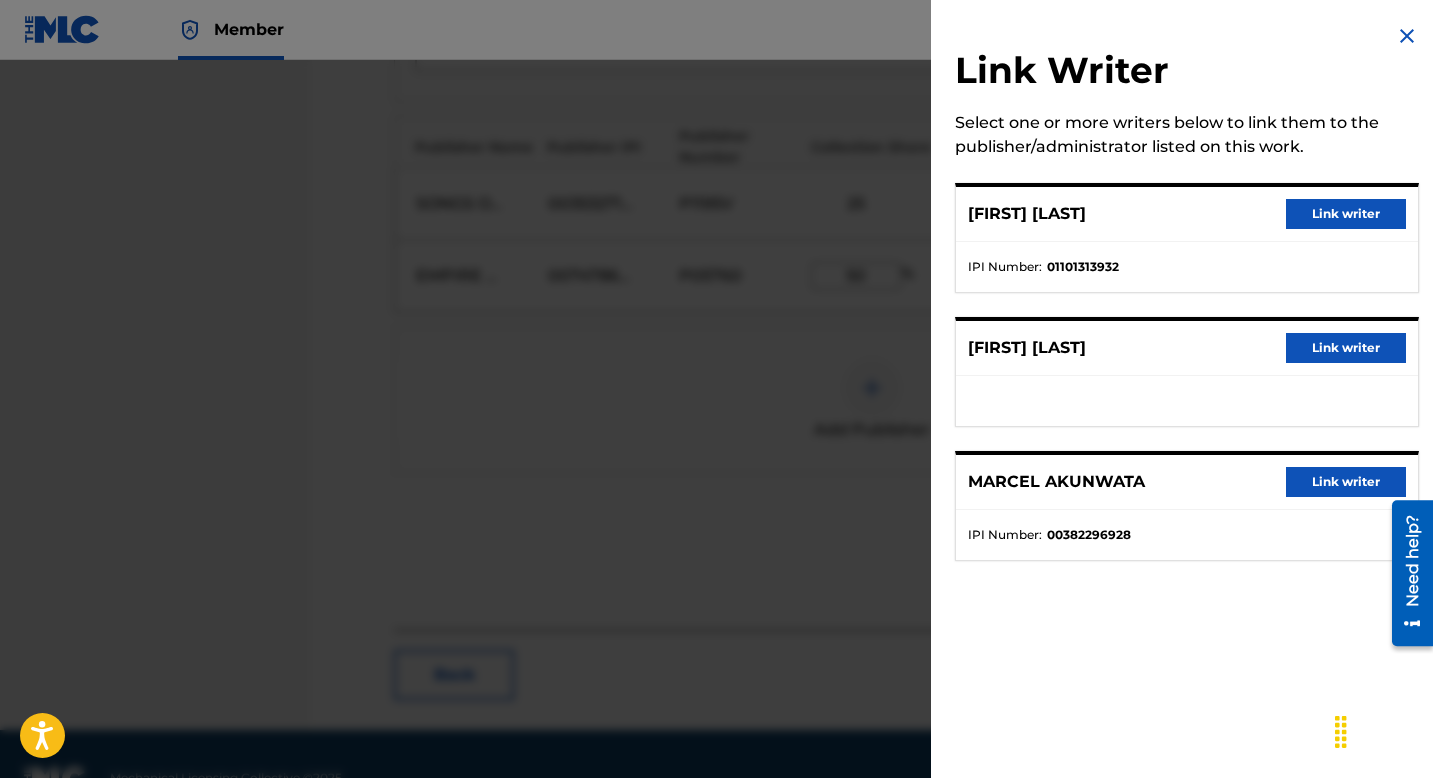 click on "Link writer" at bounding box center [1346, 482] 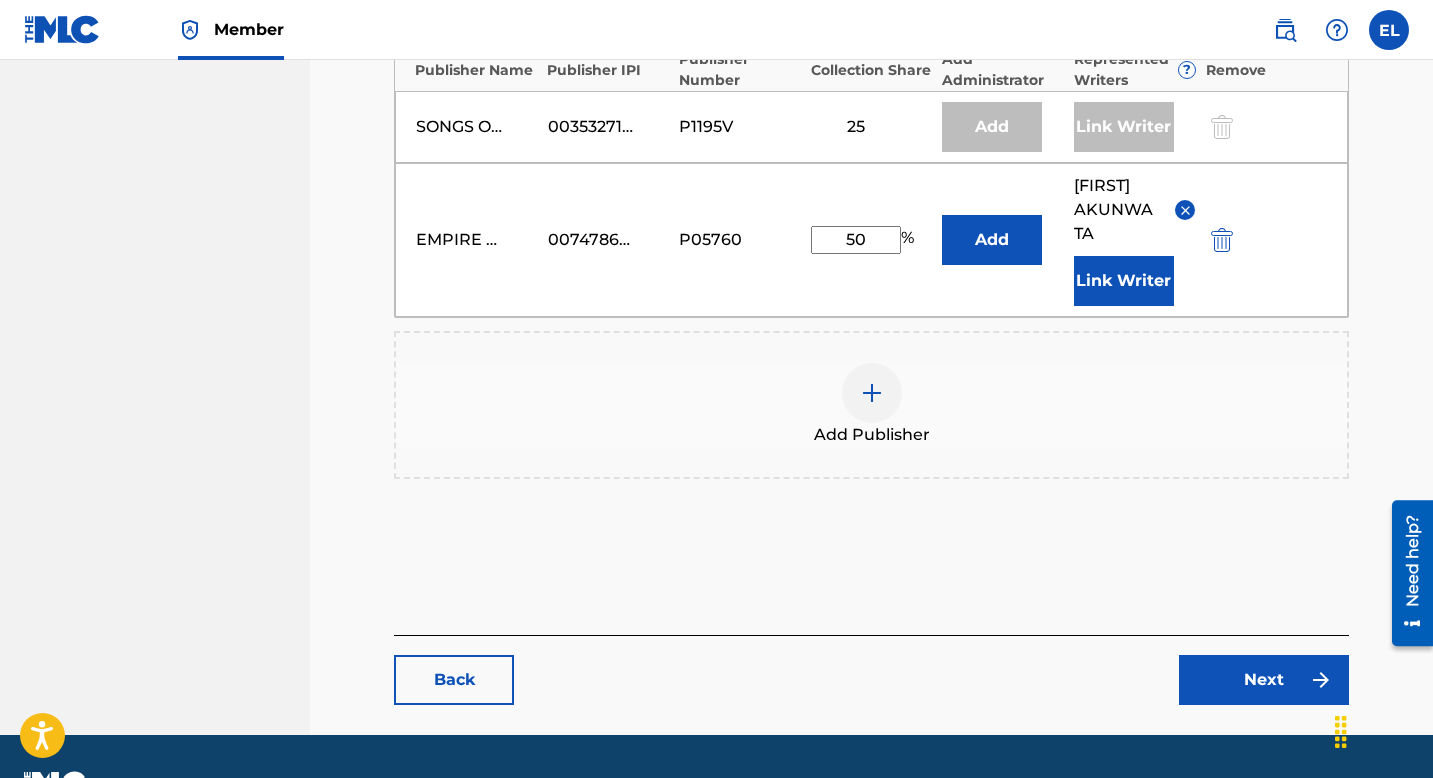 scroll, scrollTop: 903, scrollLeft: 0, axis: vertical 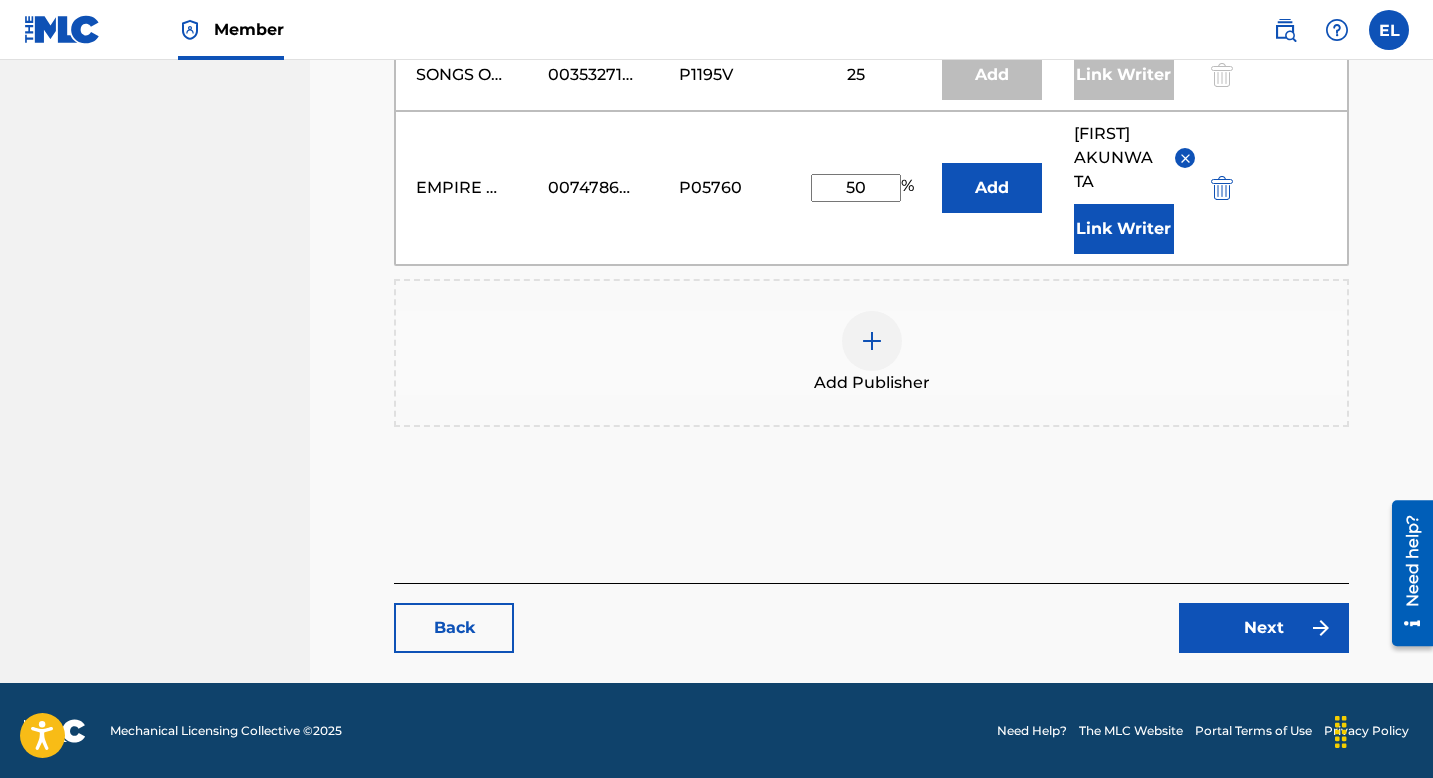 click on "Next" at bounding box center [1264, 628] 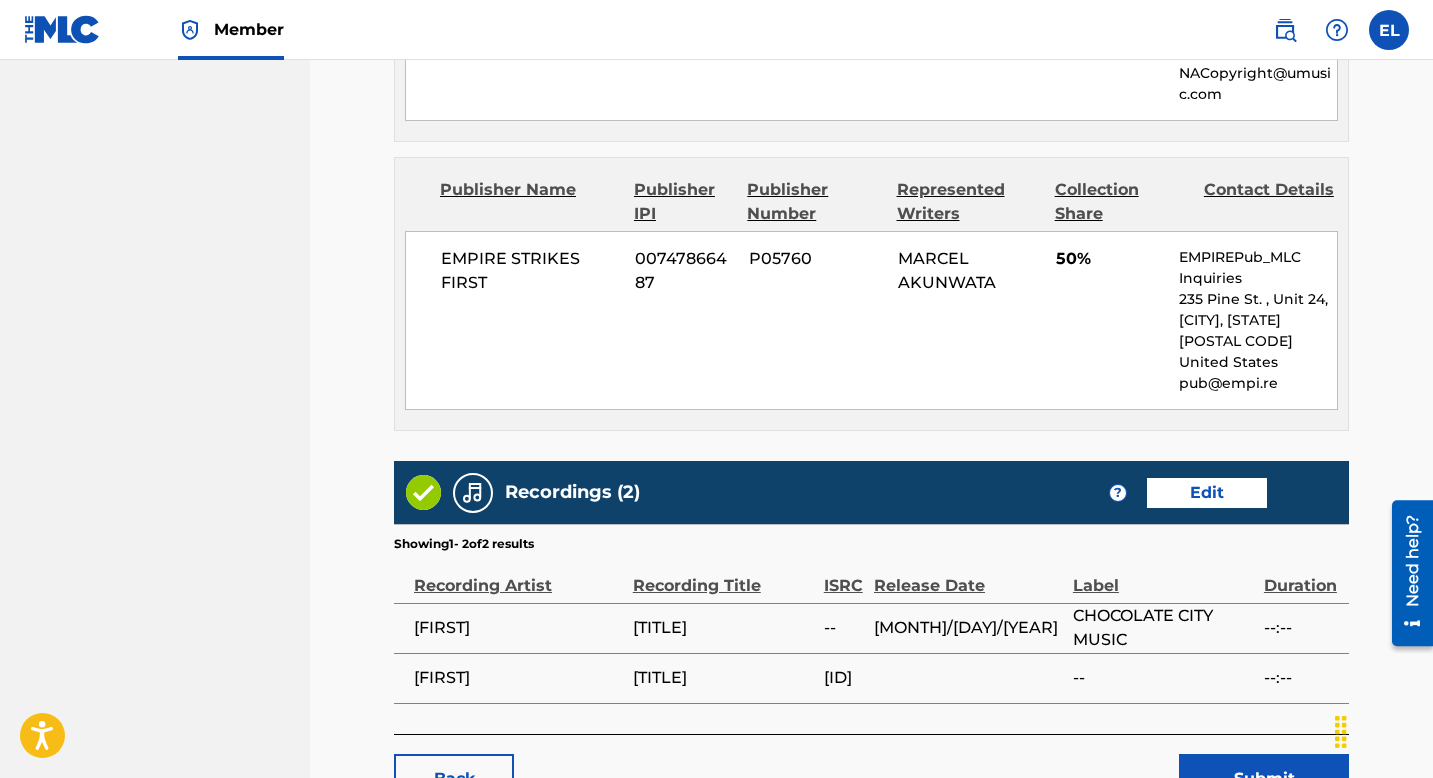 scroll, scrollTop: 1684, scrollLeft: 0, axis: vertical 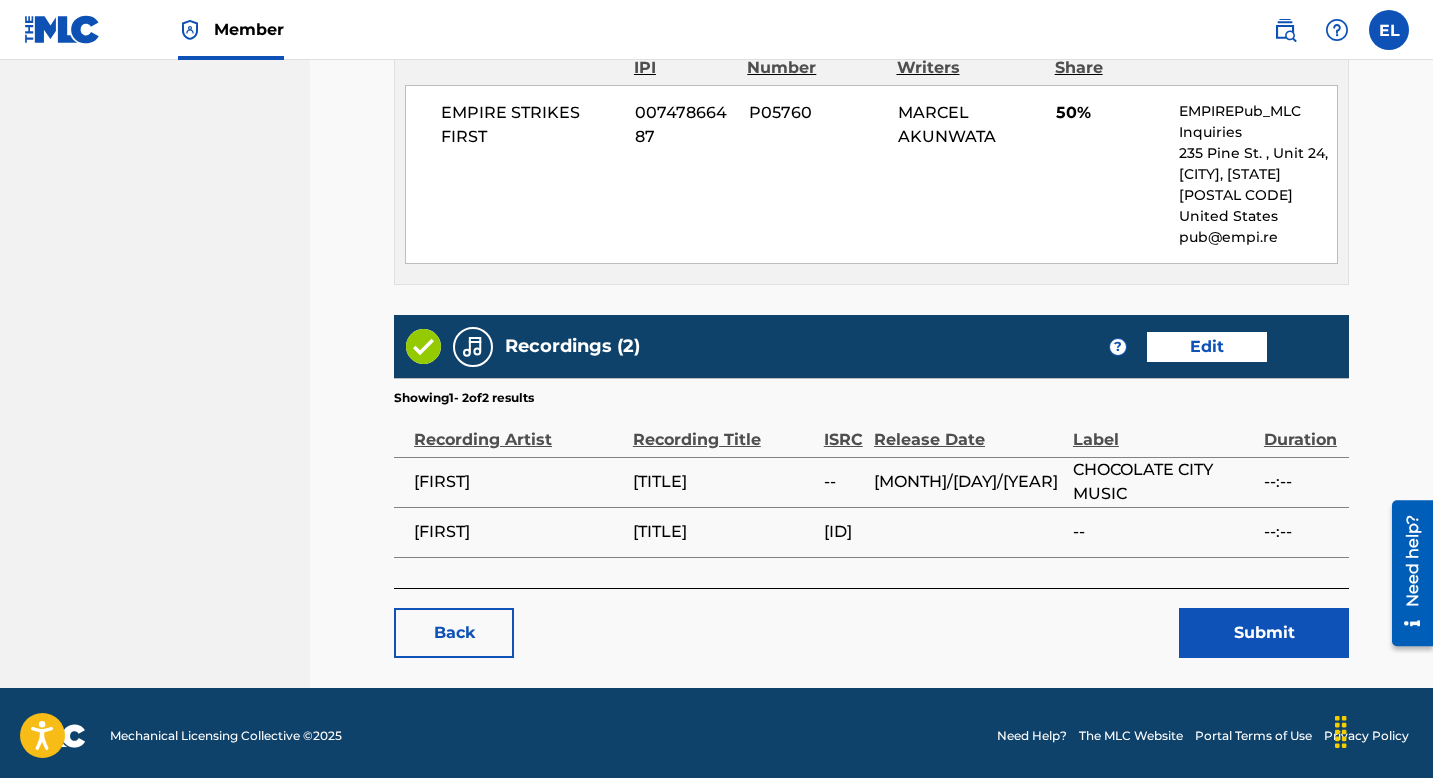 click on "Submit" at bounding box center (1264, 633) 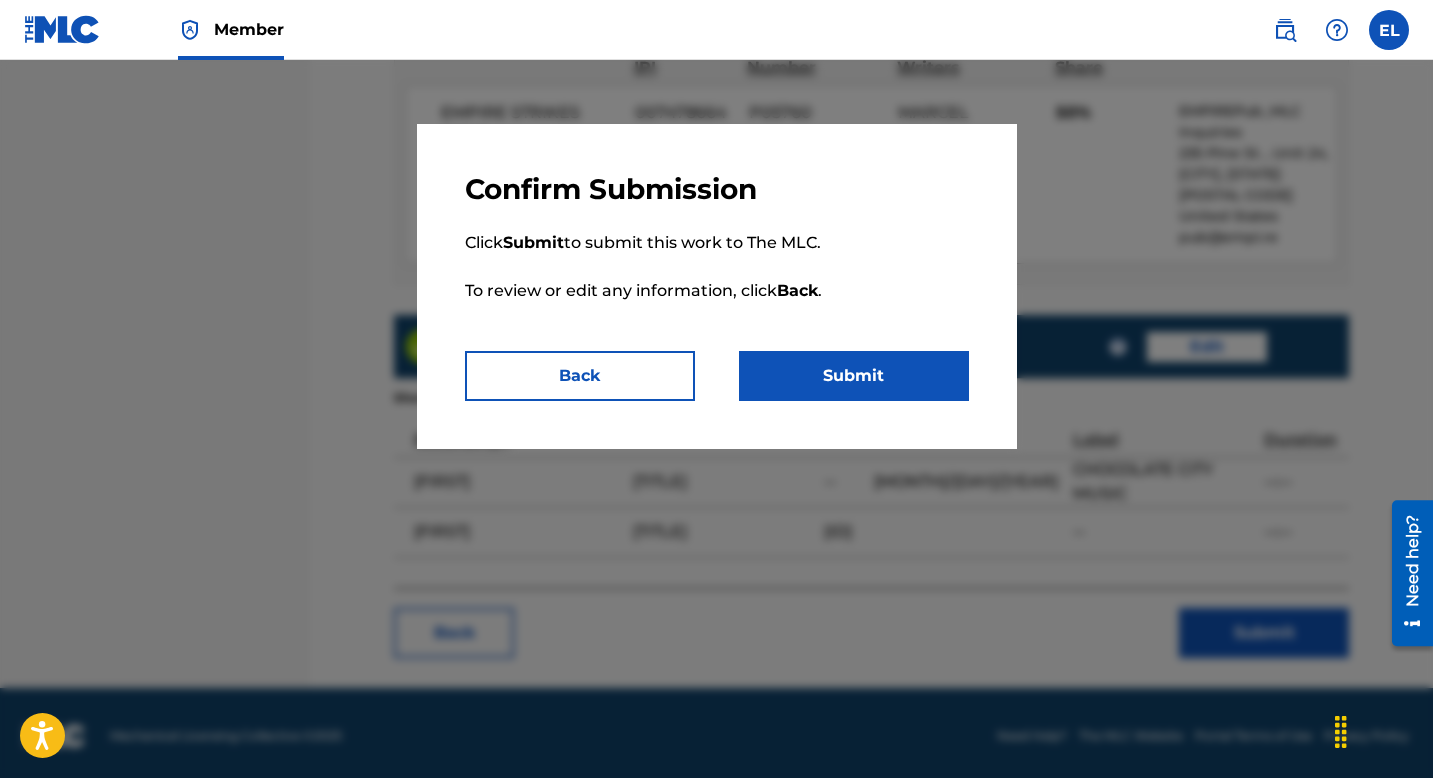 click on "Submit" at bounding box center [854, 376] 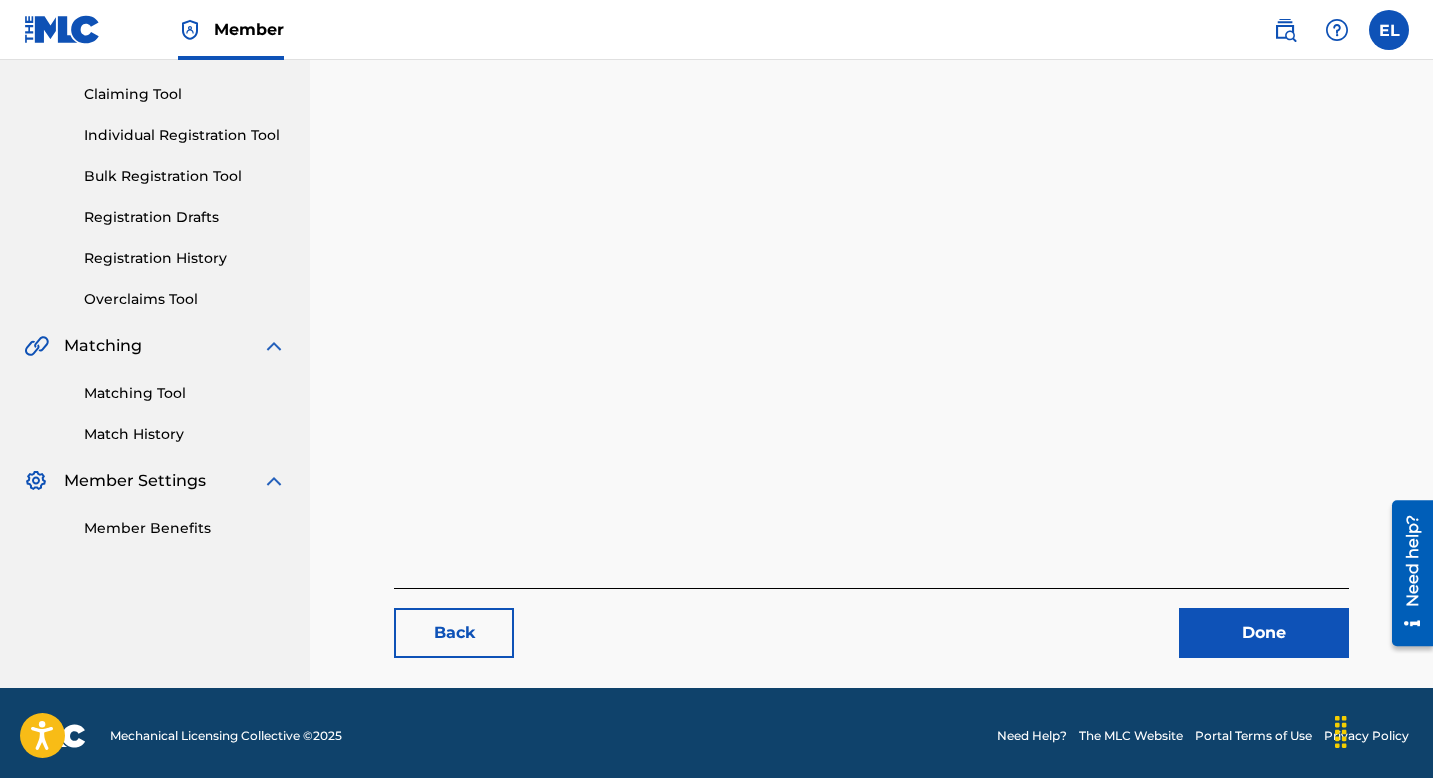 scroll, scrollTop: 206, scrollLeft: 0, axis: vertical 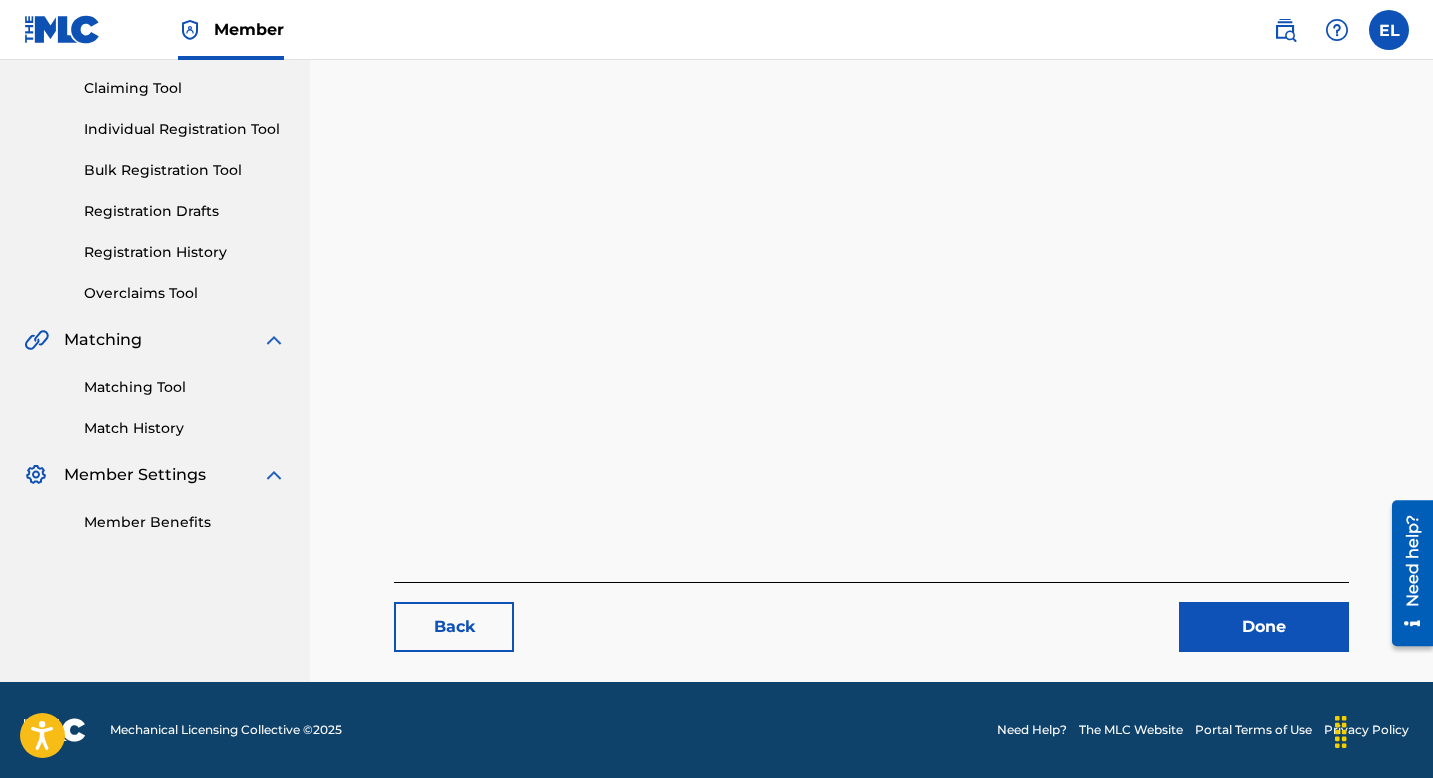 click on "Done" at bounding box center [1264, 627] 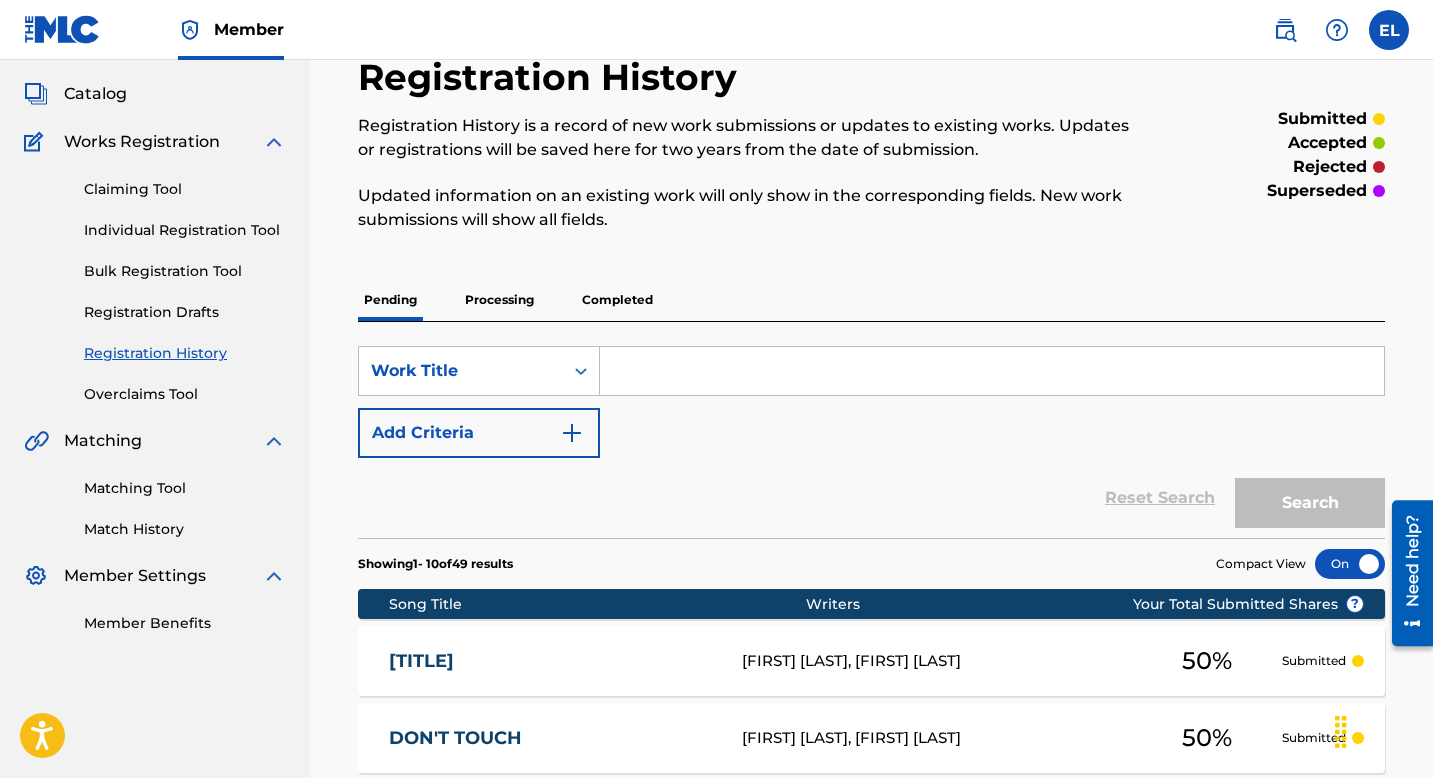 scroll, scrollTop: 0, scrollLeft: 0, axis: both 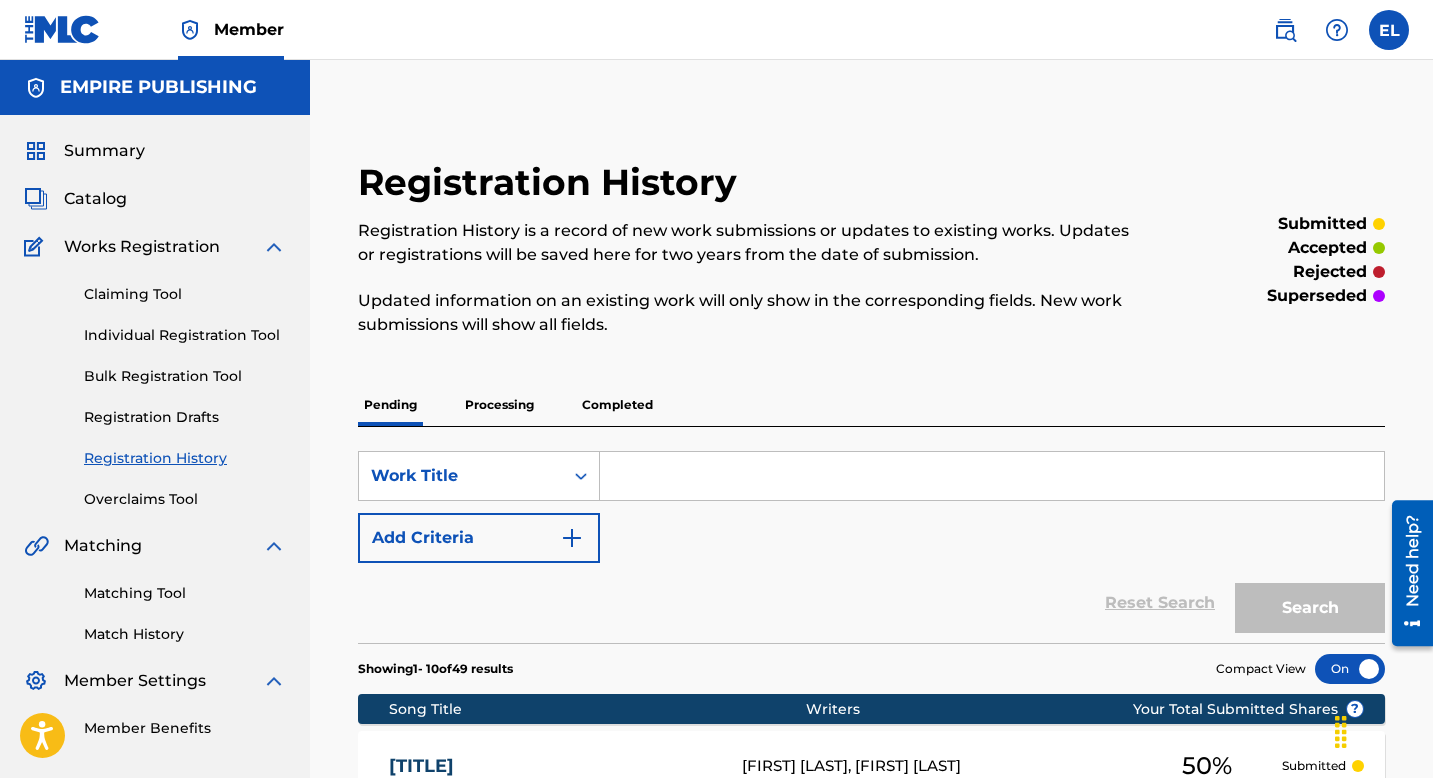 click on "Catalog" at bounding box center (95, 199) 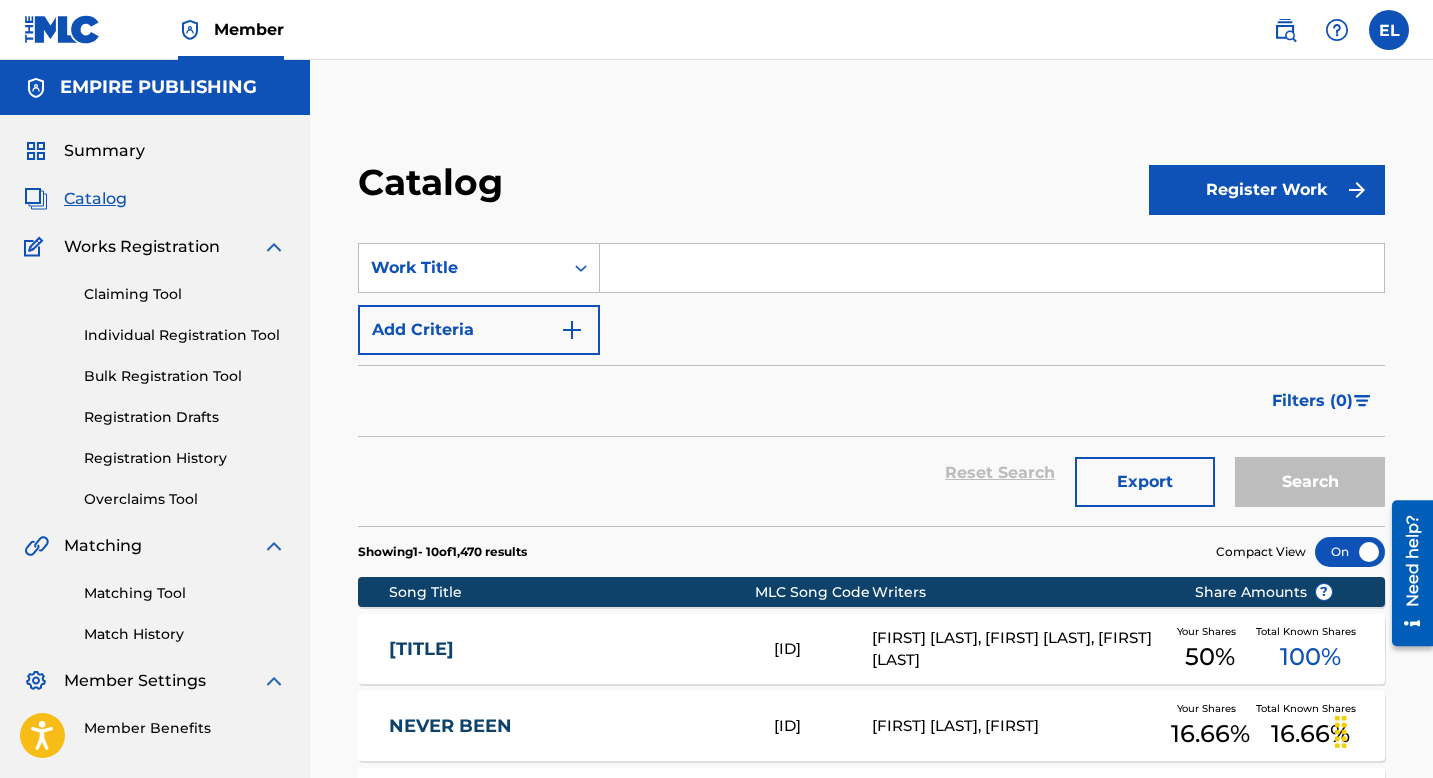 click at bounding box center (992, 268) 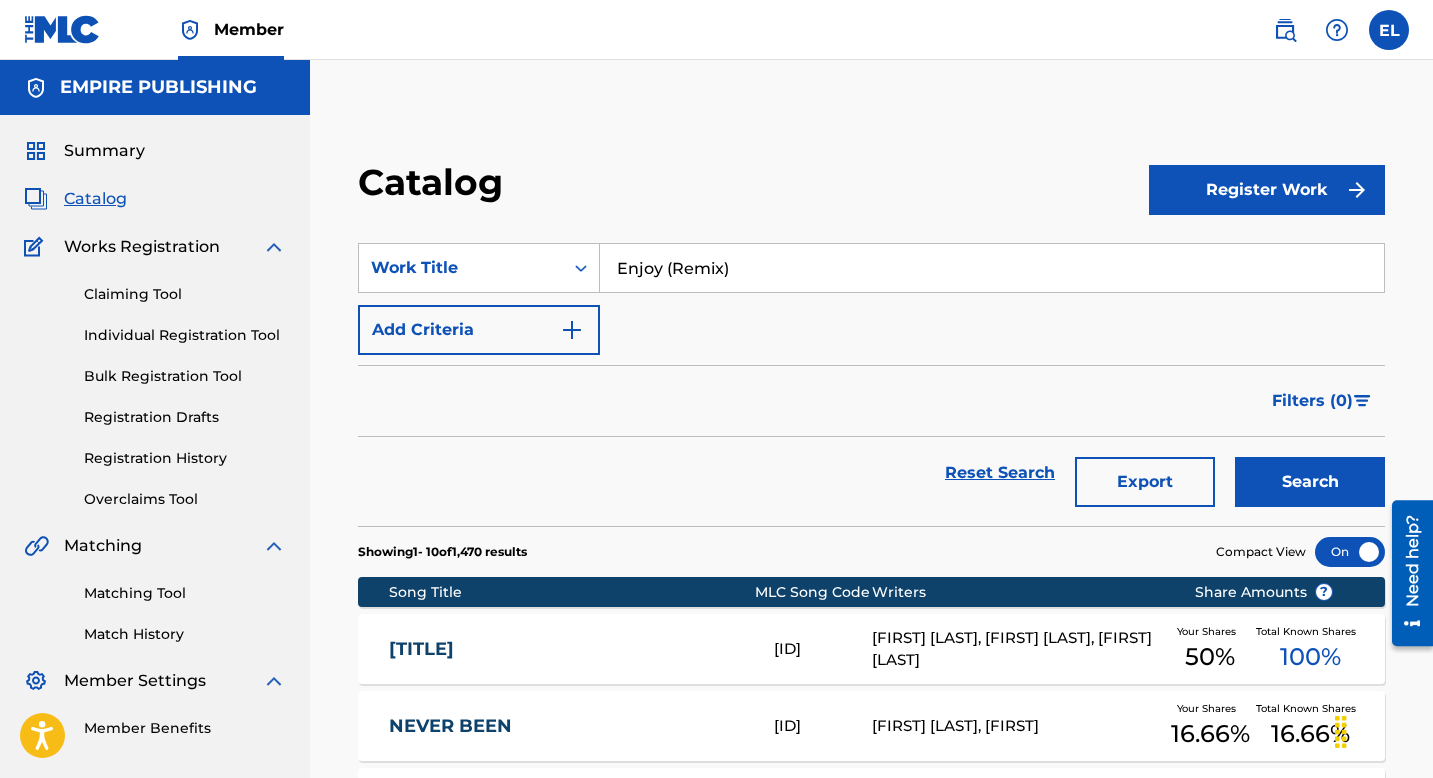 type on "Enjoy (Remix)" 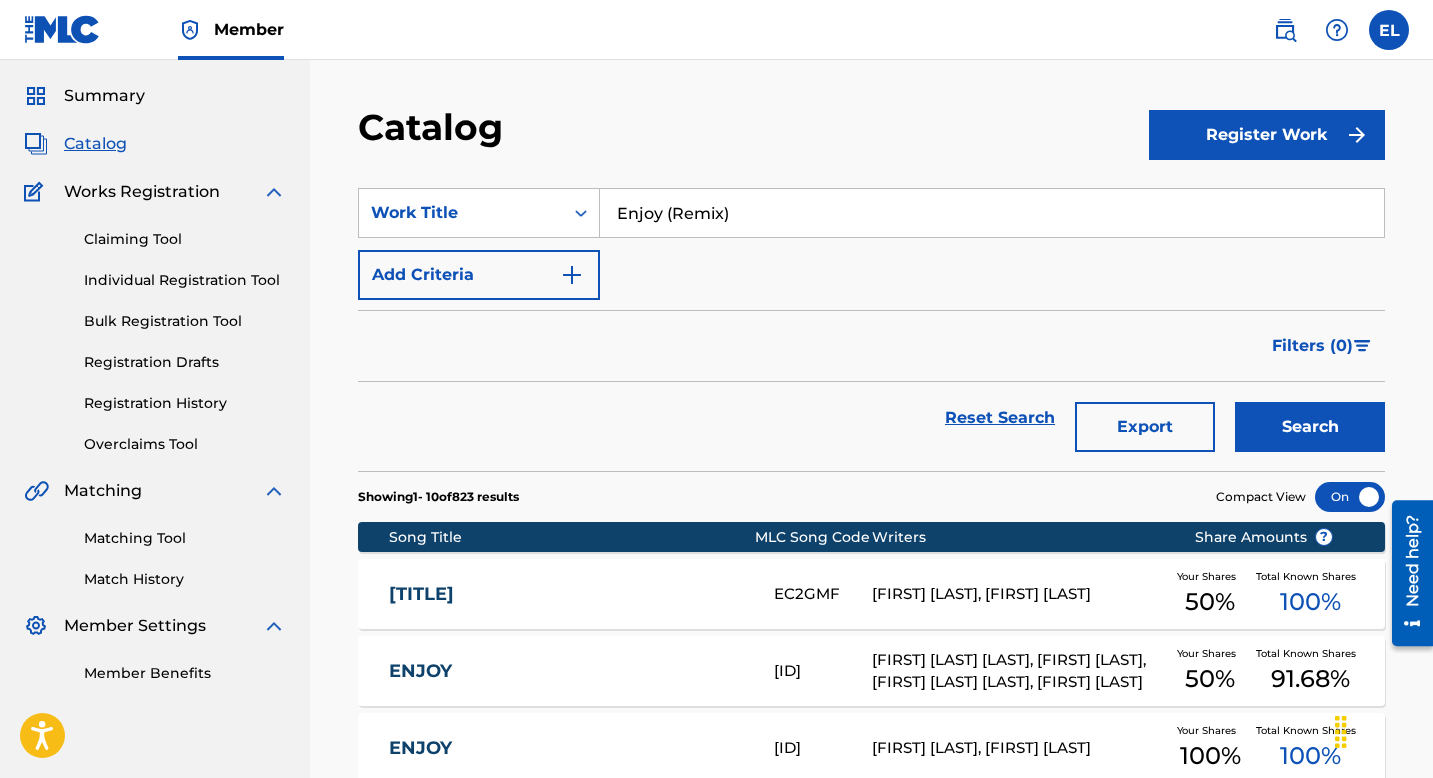 scroll, scrollTop: 61, scrollLeft: 0, axis: vertical 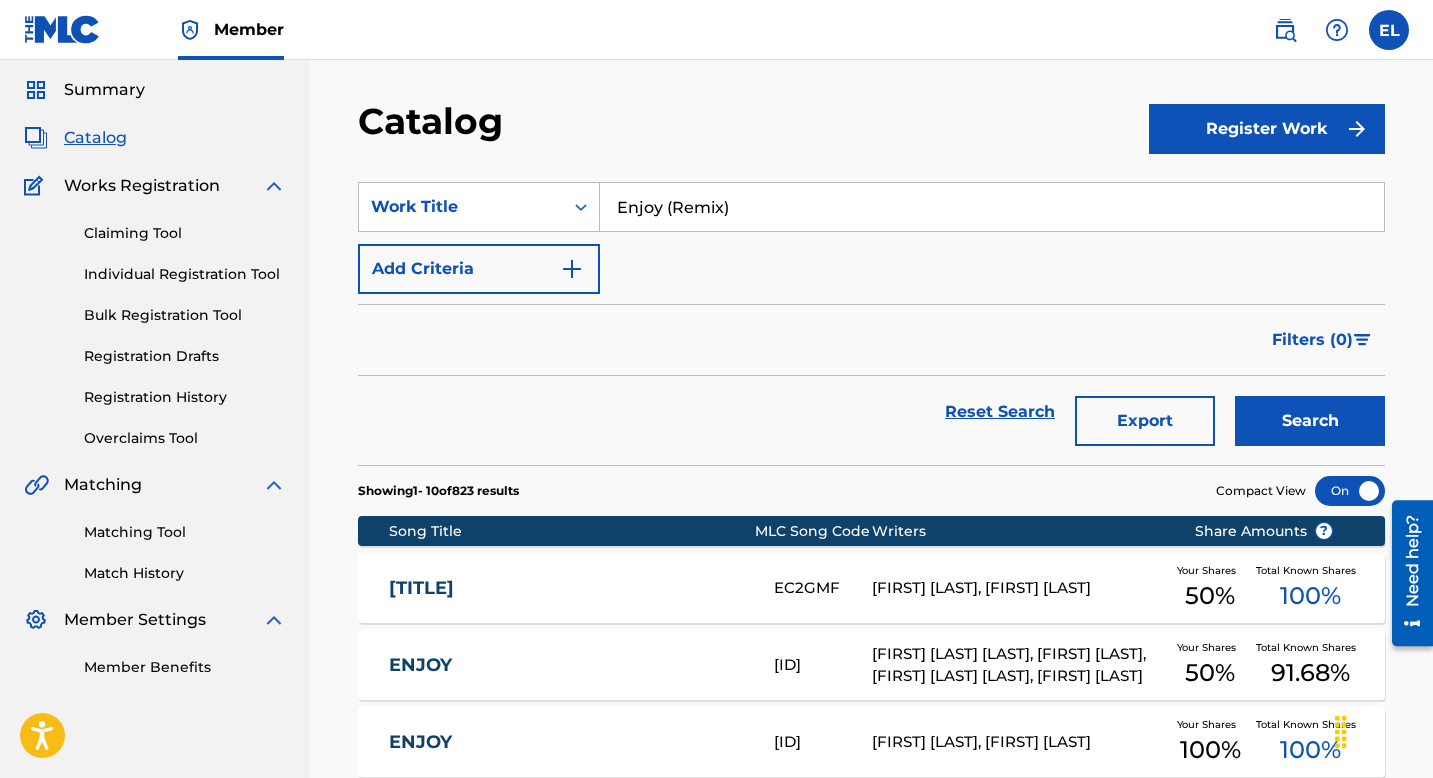 click on "ENJOY REMIX EC2GMF MARCEL AKUNWATA, AUGUSTINE KELECHUKWU Your Shares 50 % Total Known Shares 100 %" at bounding box center (871, 588) 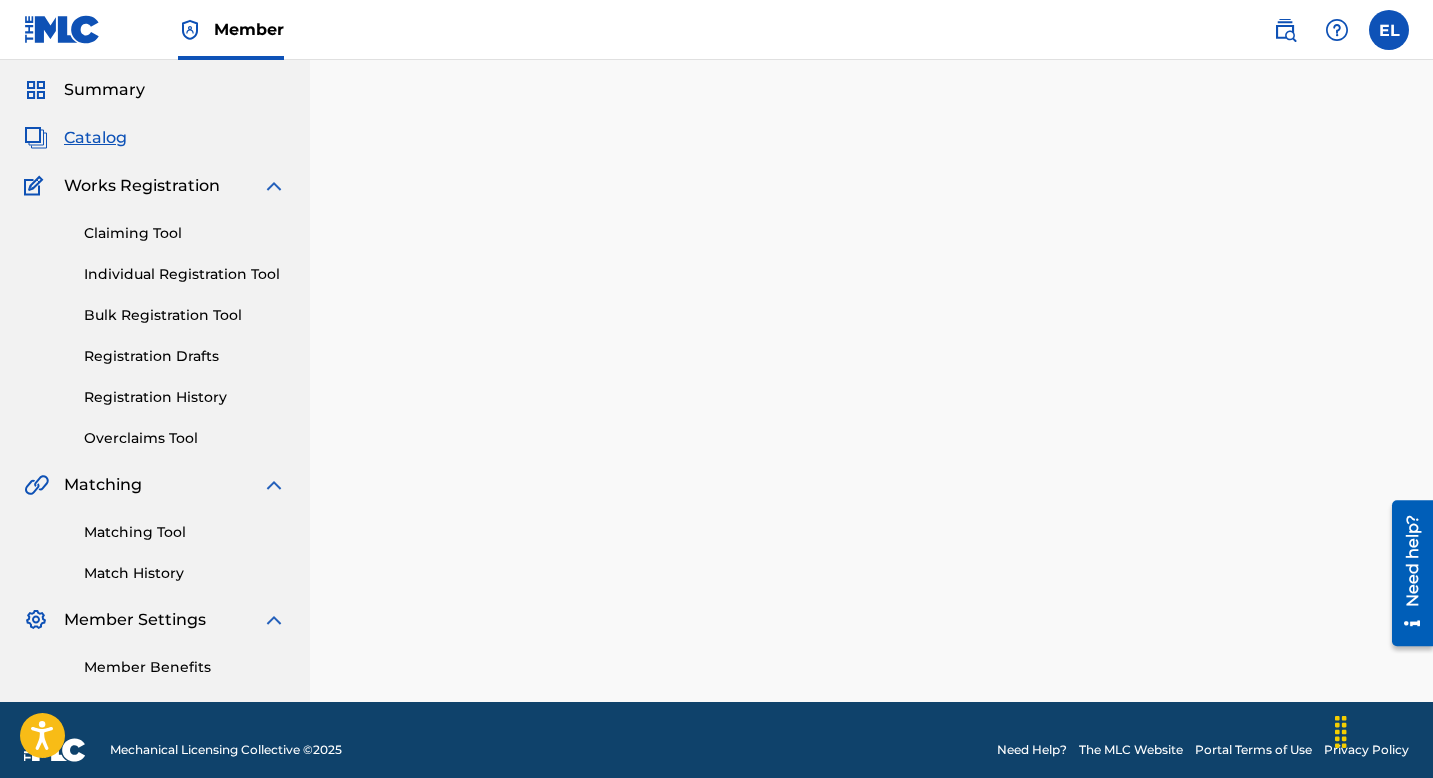 scroll, scrollTop: 0, scrollLeft: 0, axis: both 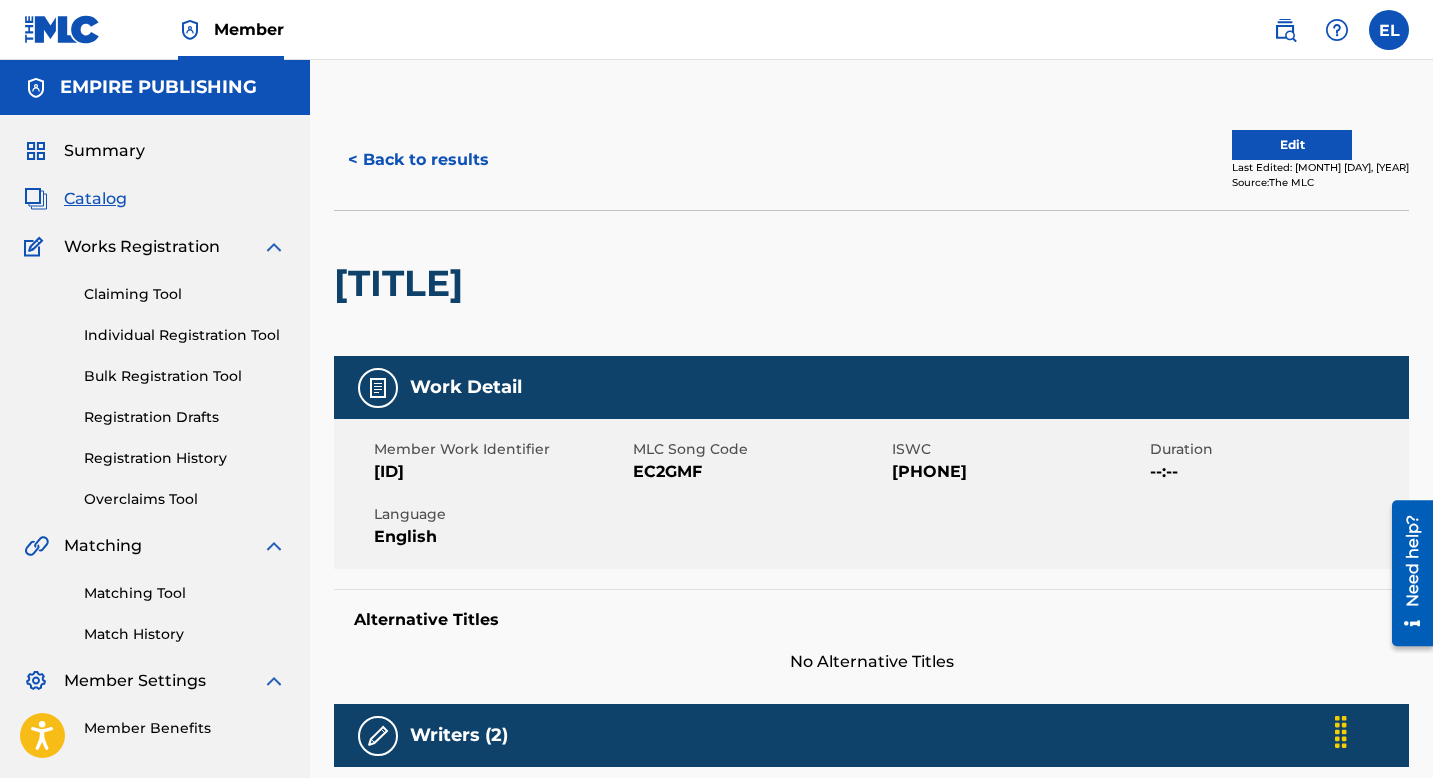 click on "EC2GMF" at bounding box center [760, 472] 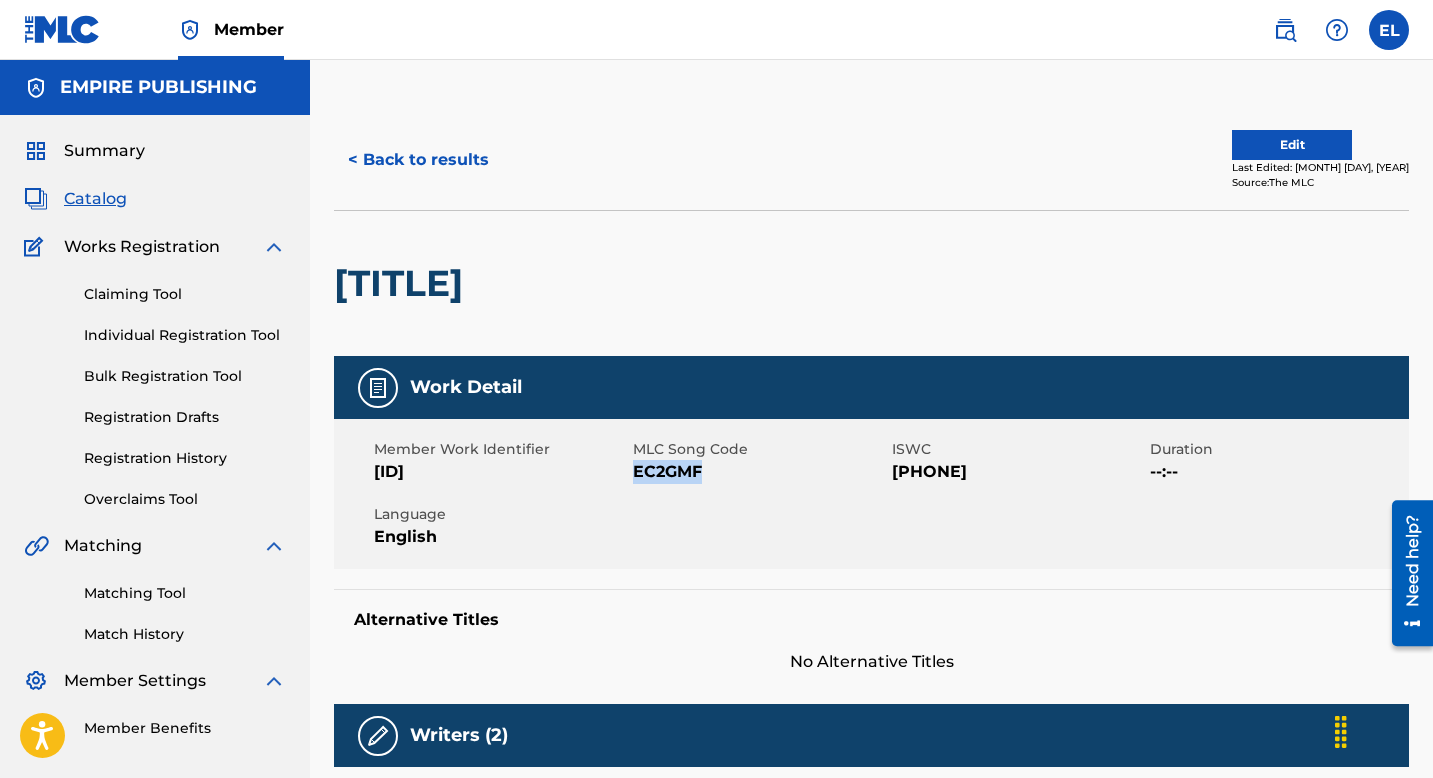 click on "EC2GMF" at bounding box center (760, 472) 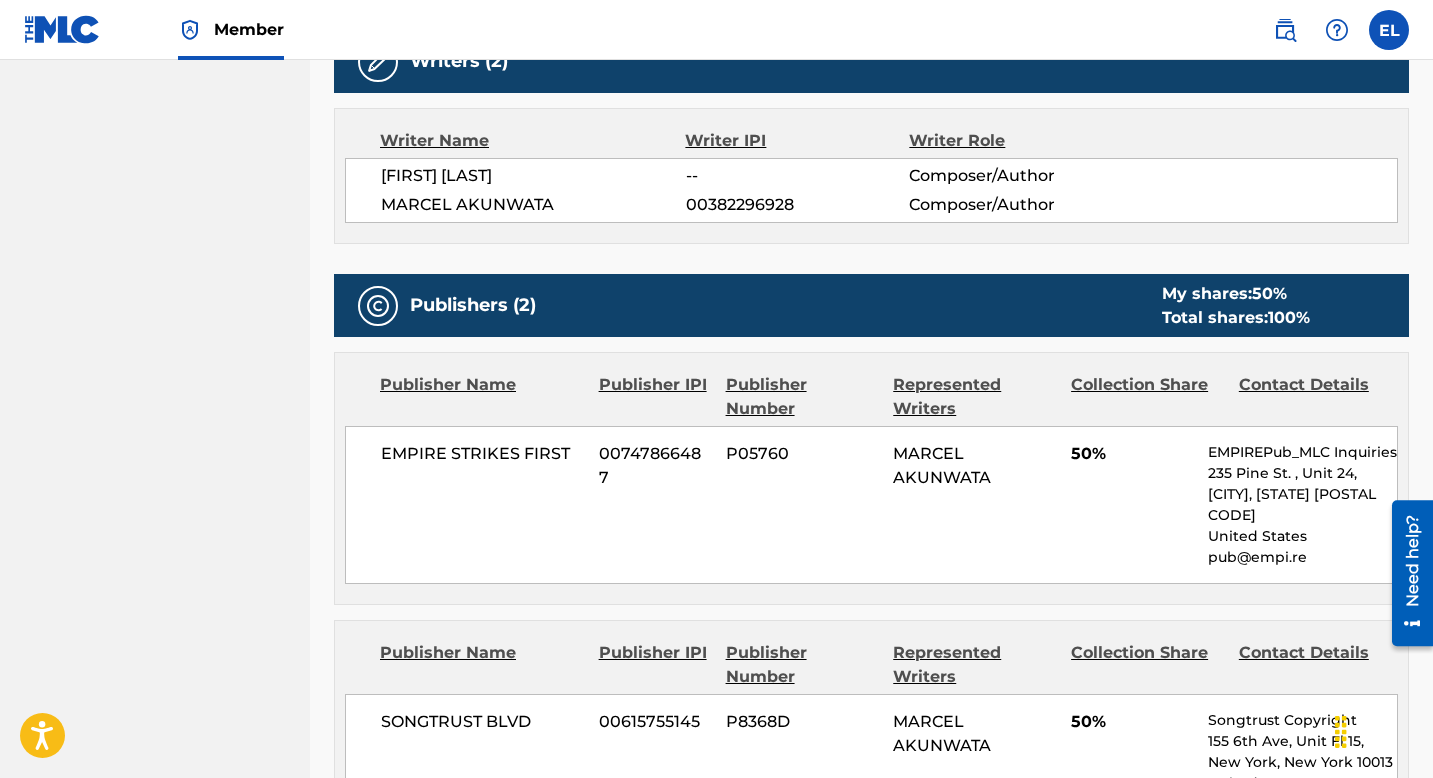 scroll, scrollTop: 0, scrollLeft: 0, axis: both 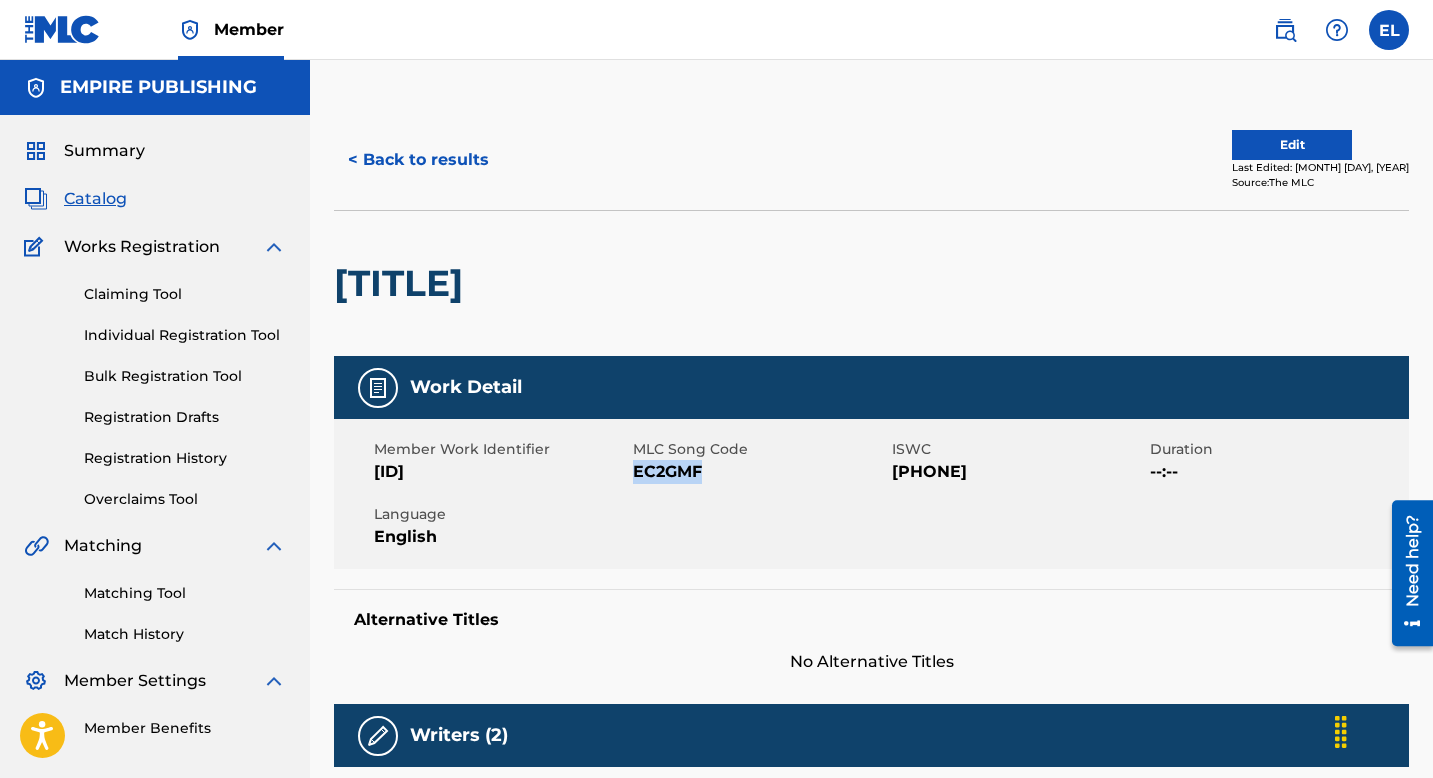 click on "Catalog" at bounding box center [95, 199] 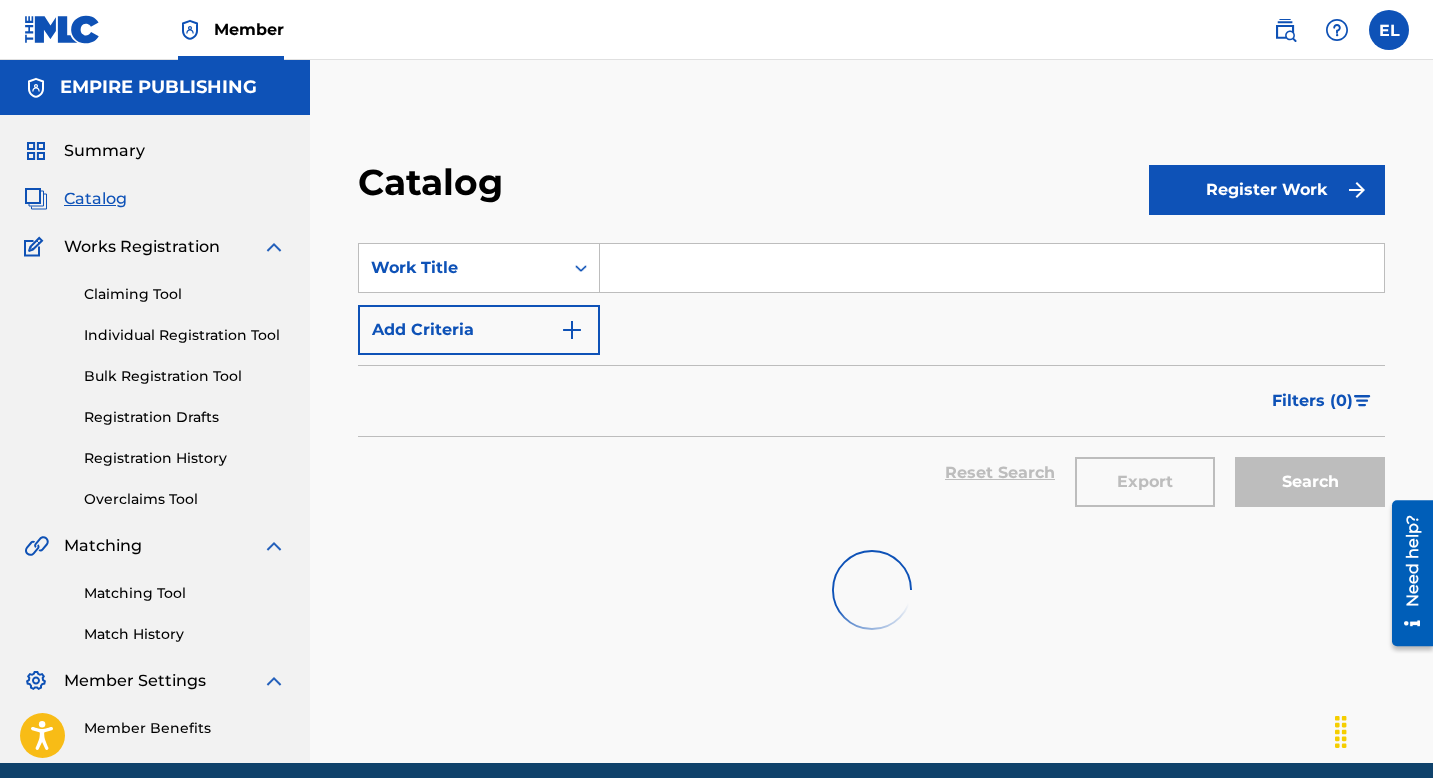 click at bounding box center (992, 268) 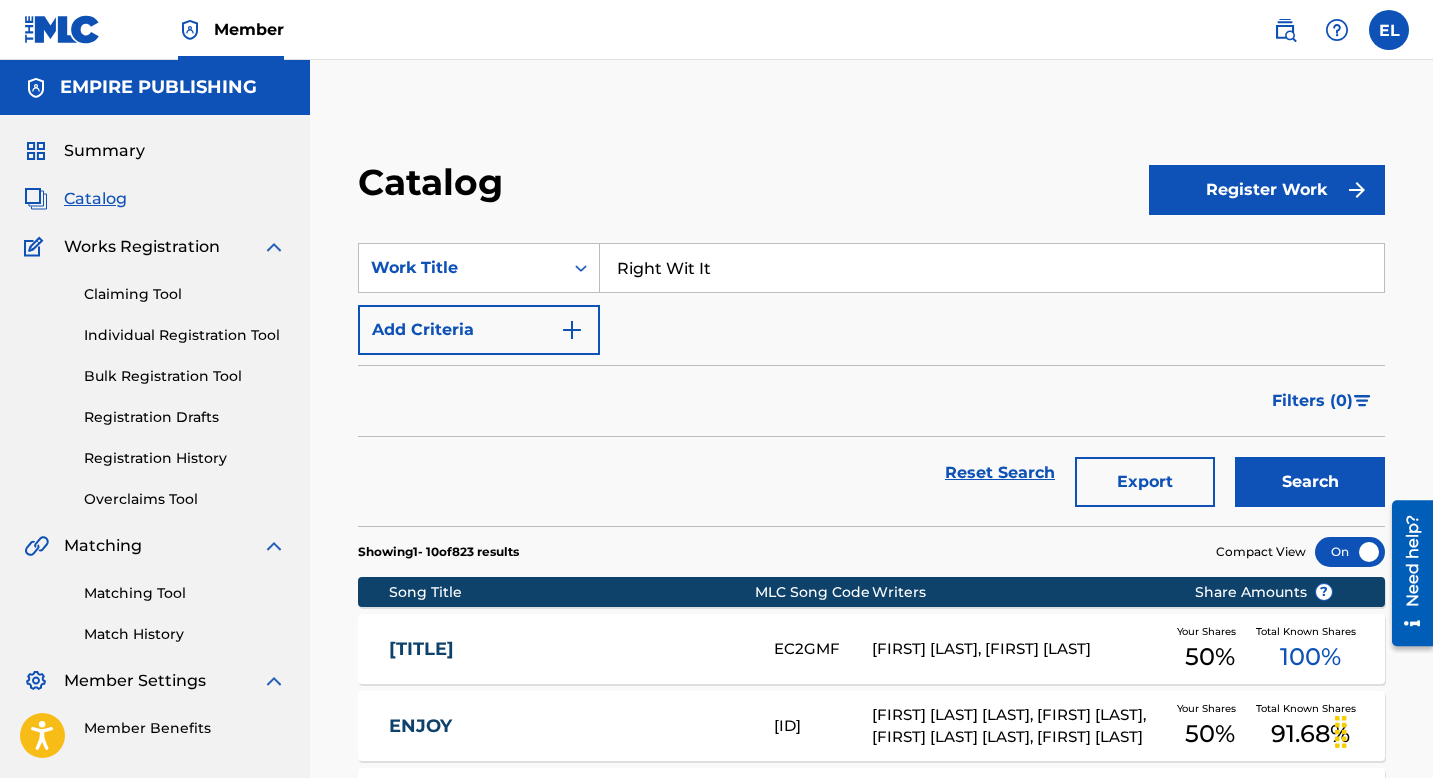 type on "Right Wit It" 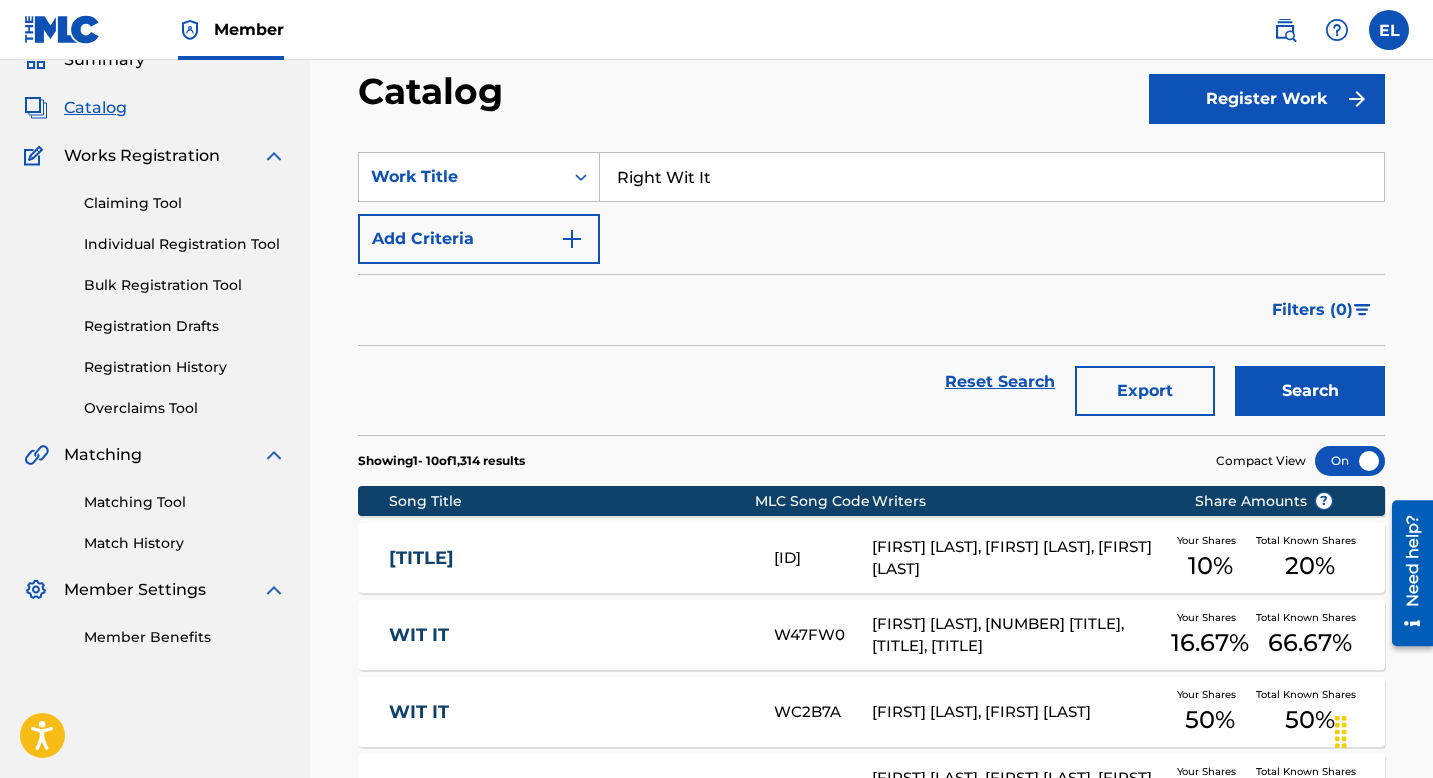 scroll, scrollTop: 92, scrollLeft: 0, axis: vertical 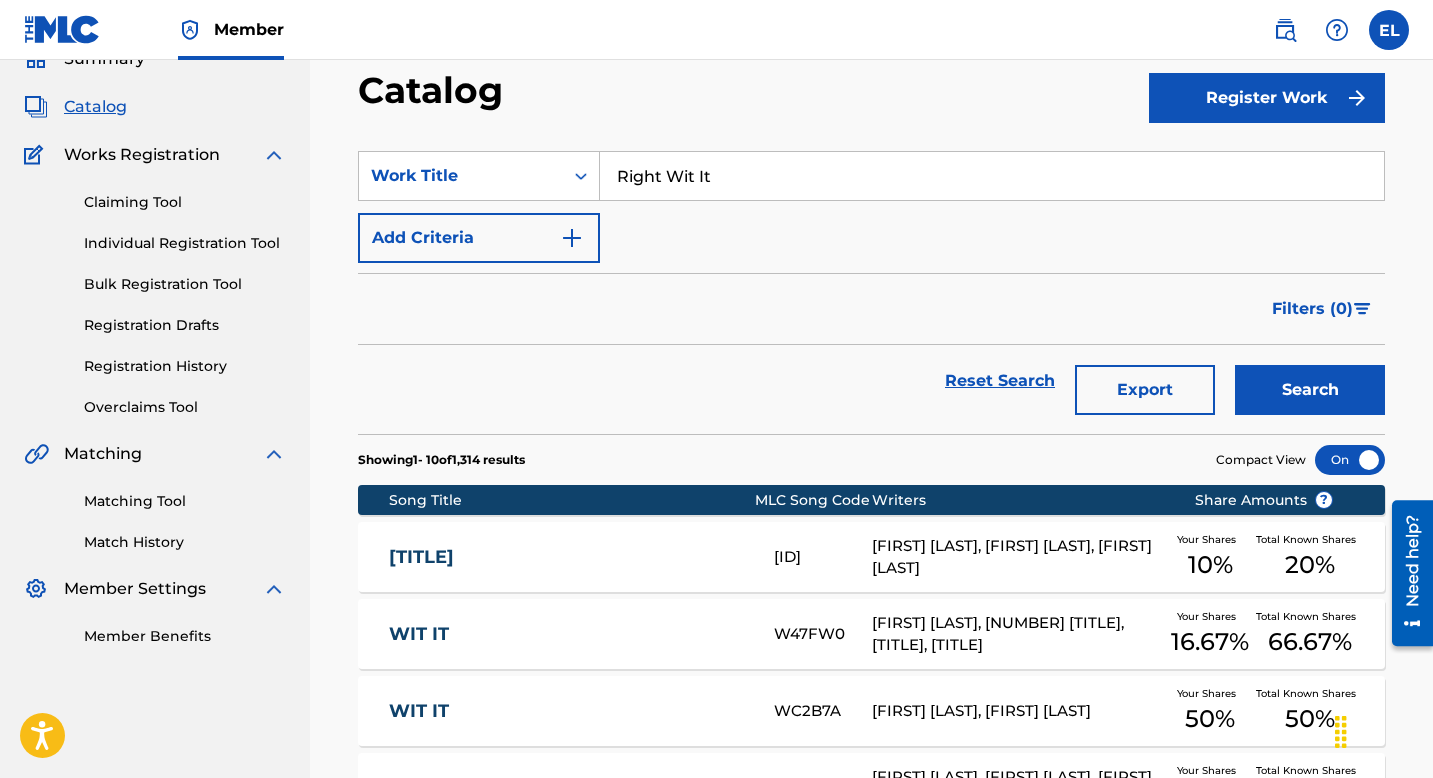 click on "RIGHT WIT IT" at bounding box center (568, 557) 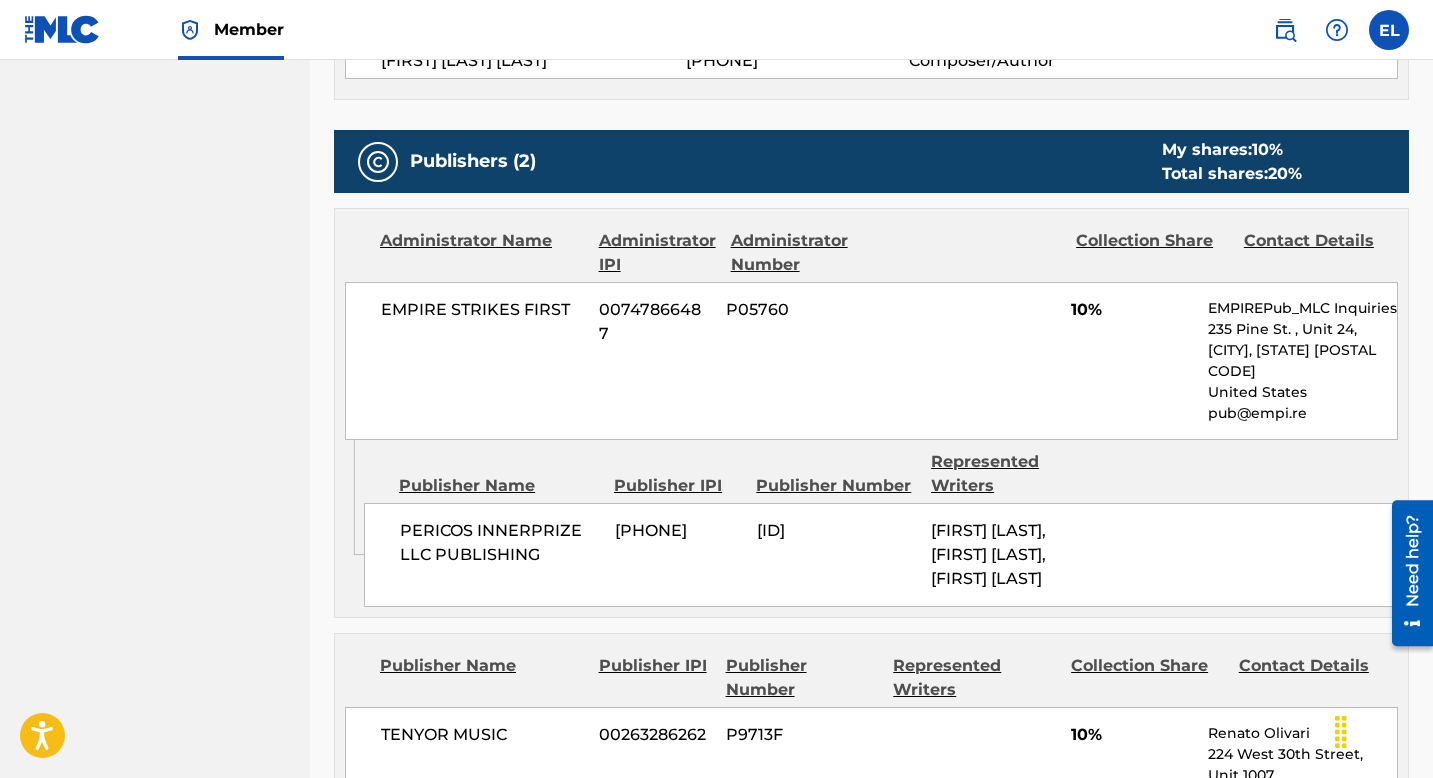 scroll, scrollTop: 0, scrollLeft: 0, axis: both 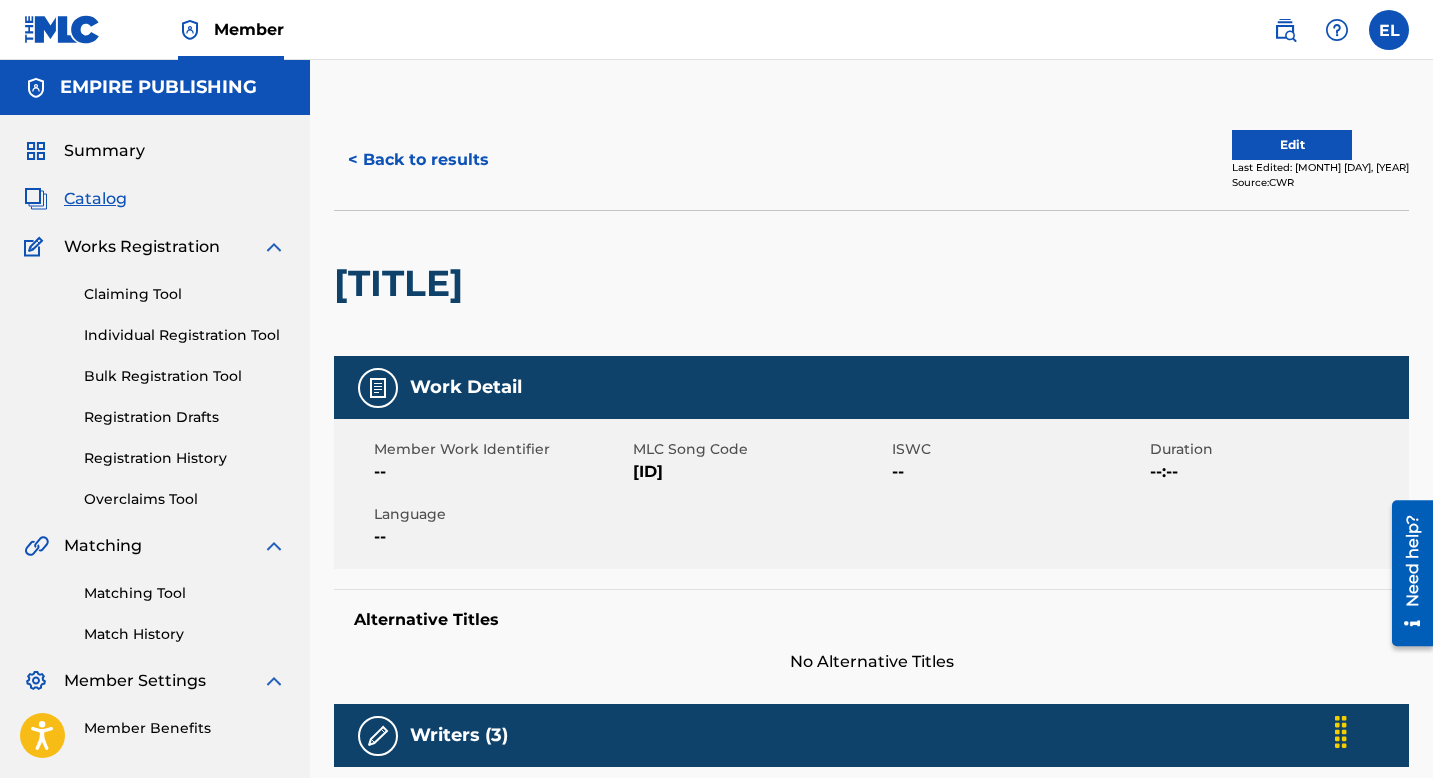 click on "Edit" at bounding box center (1292, 145) 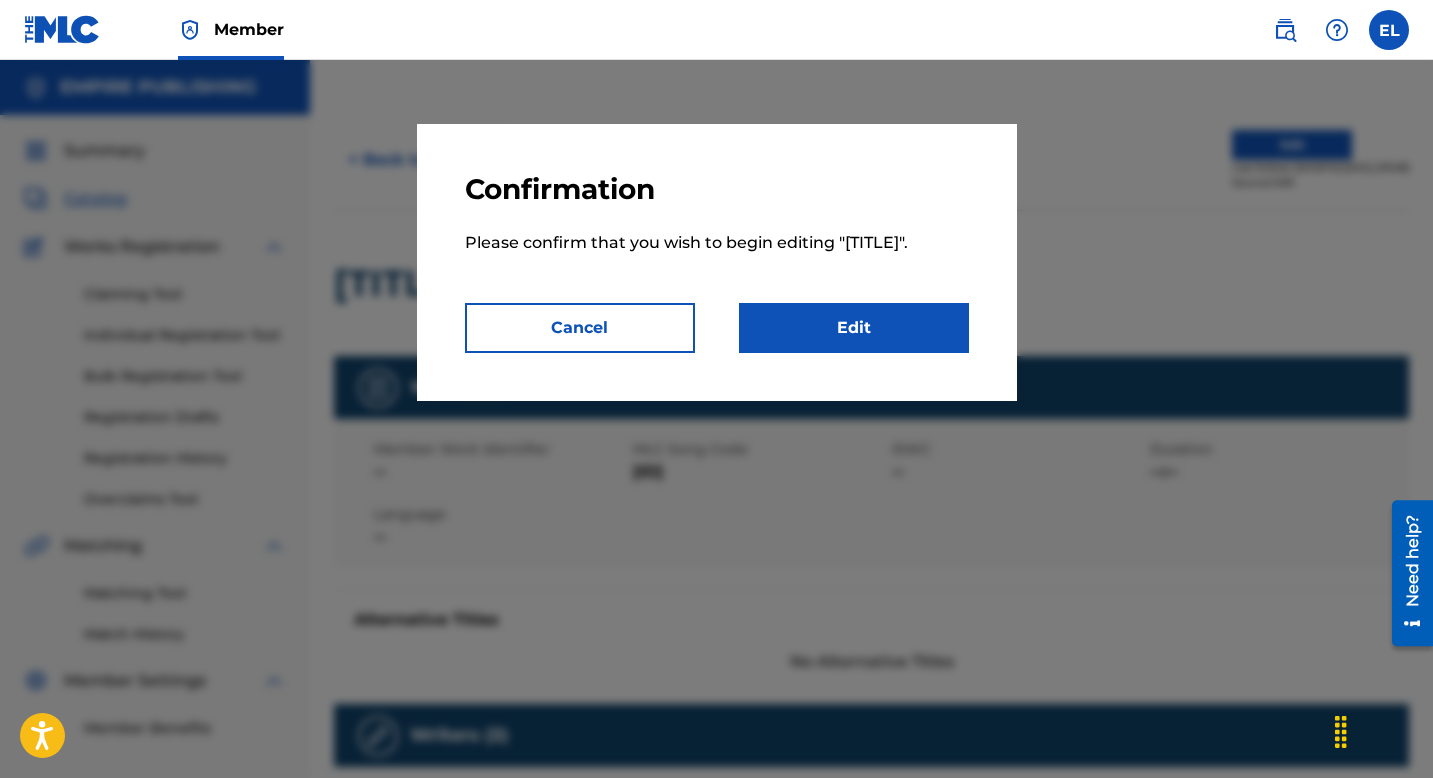 click on "Edit" at bounding box center (854, 328) 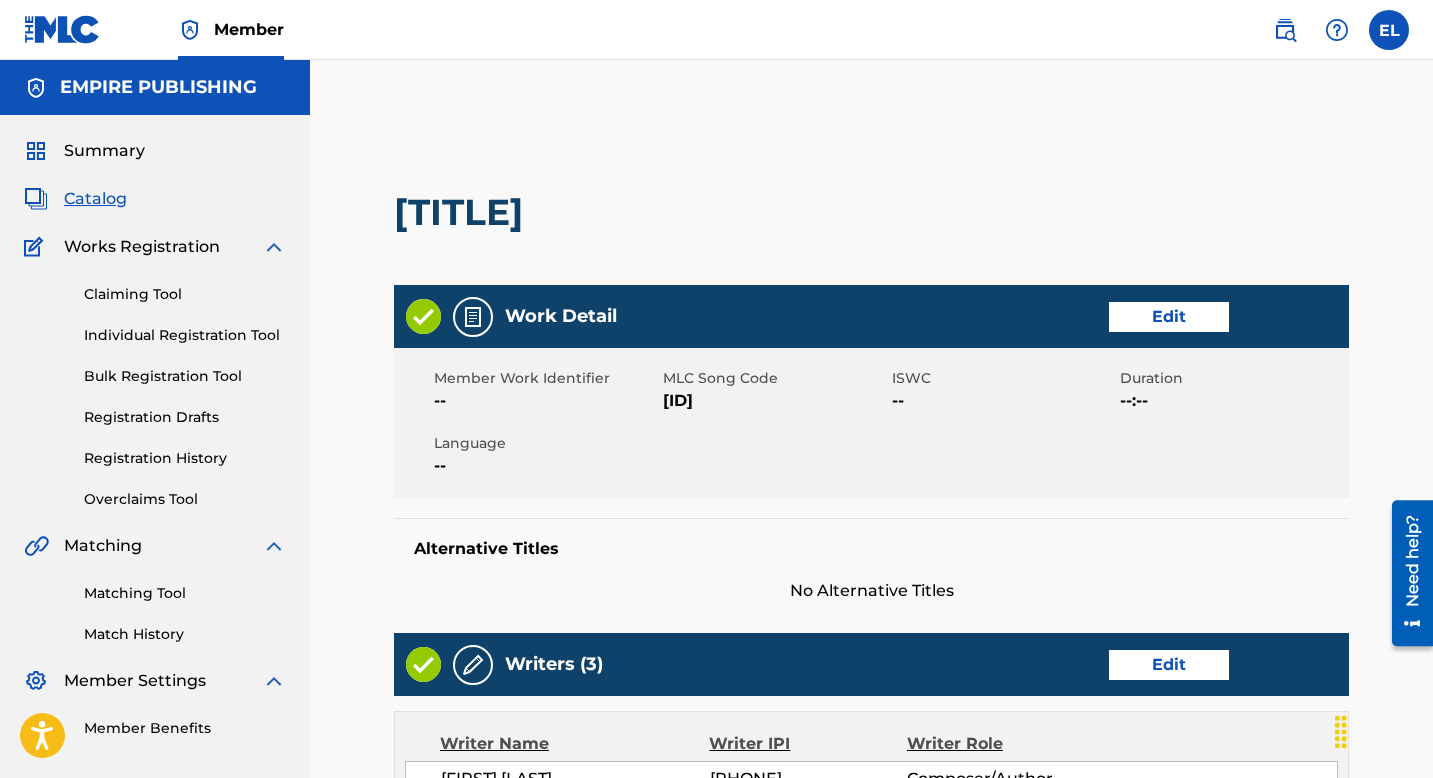 click on "RA3QLW" at bounding box center (775, 401) 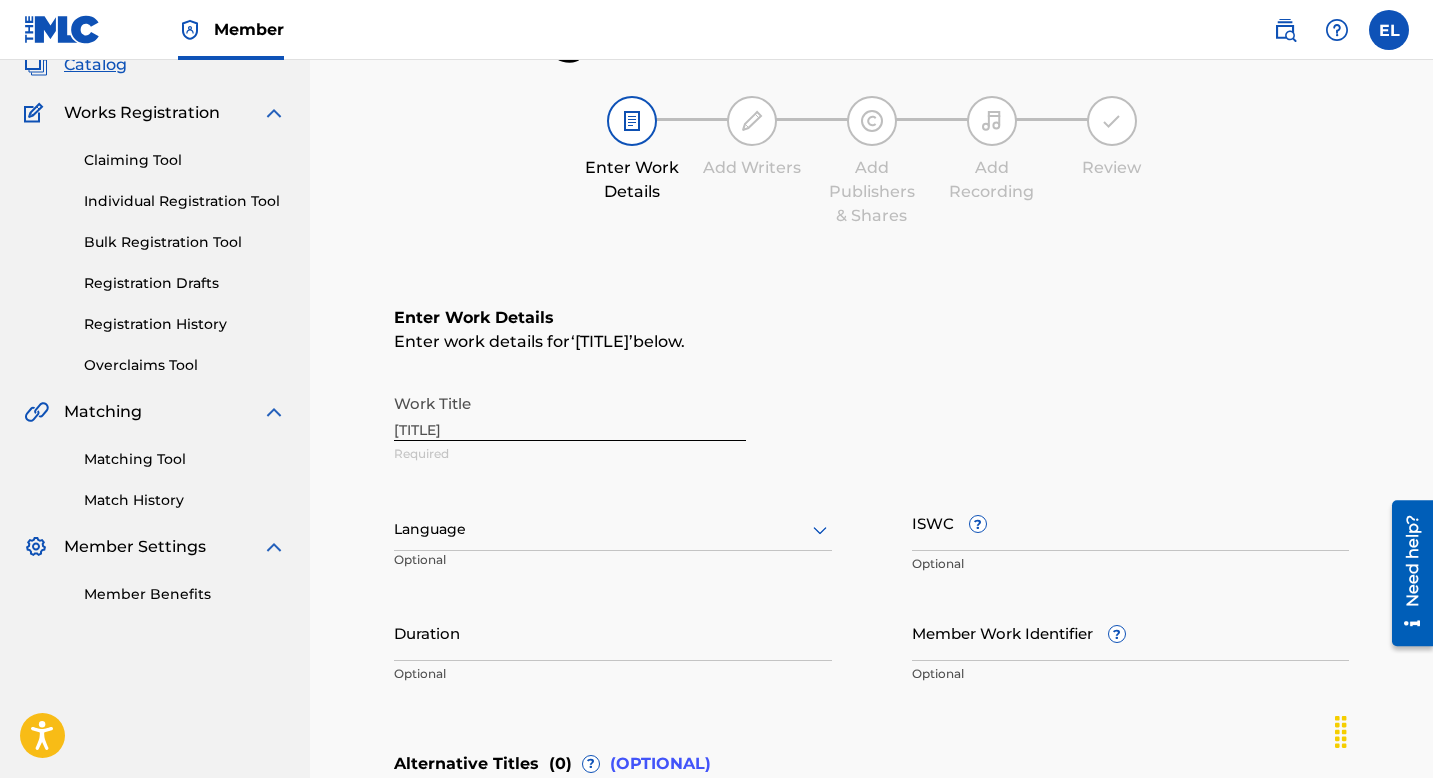 scroll, scrollTop: 183, scrollLeft: 0, axis: vertical 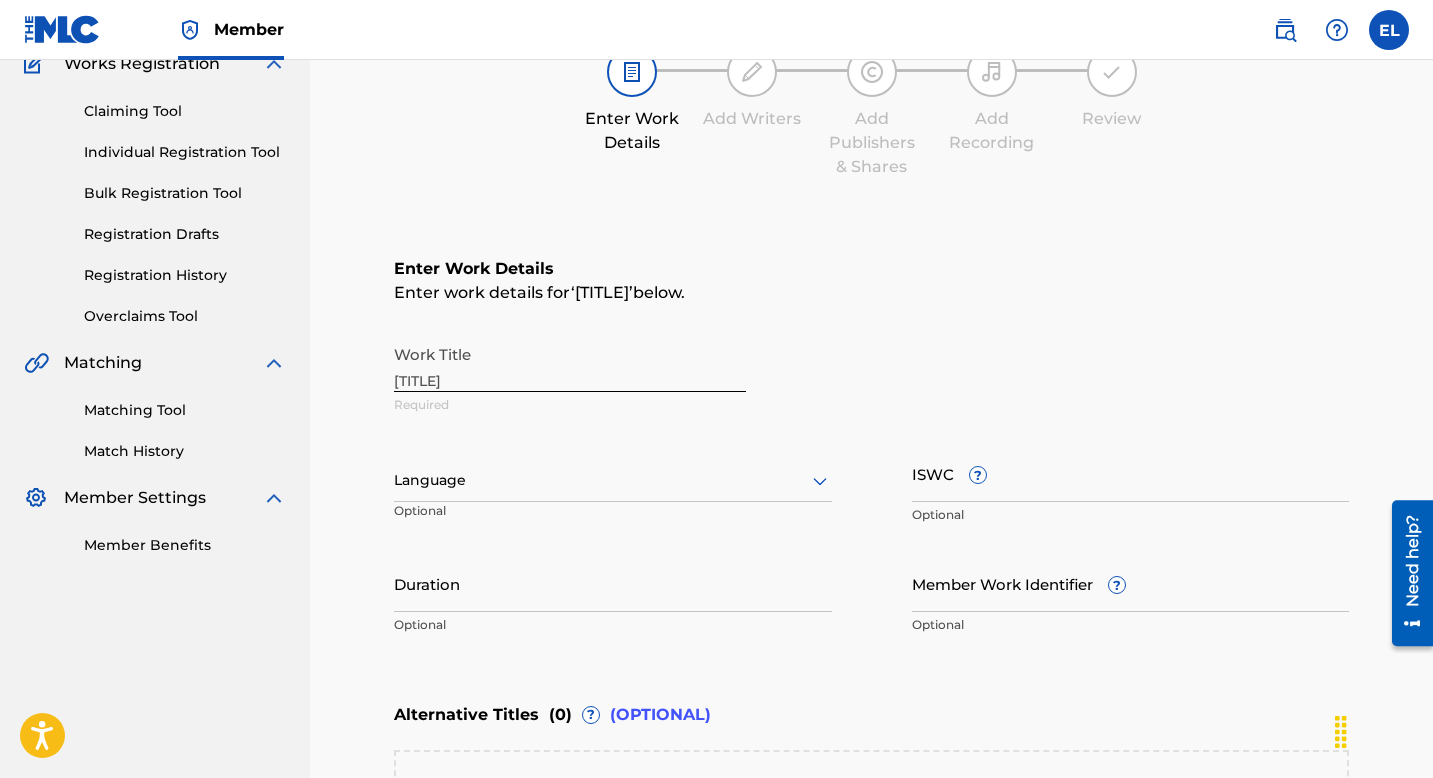 click on "Member Work Identifier   ?" at bounding box center (1131, 583) 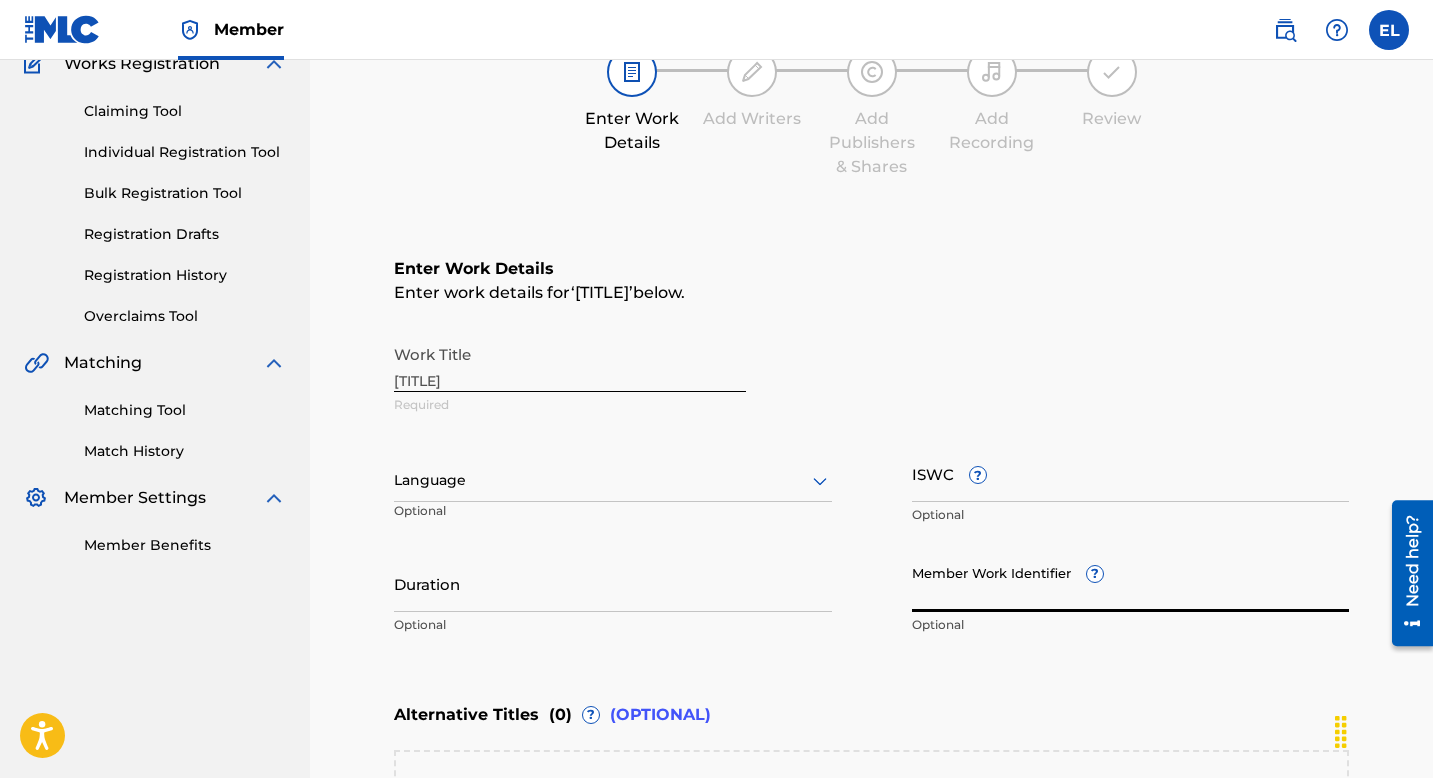 paste on "EMP18443" 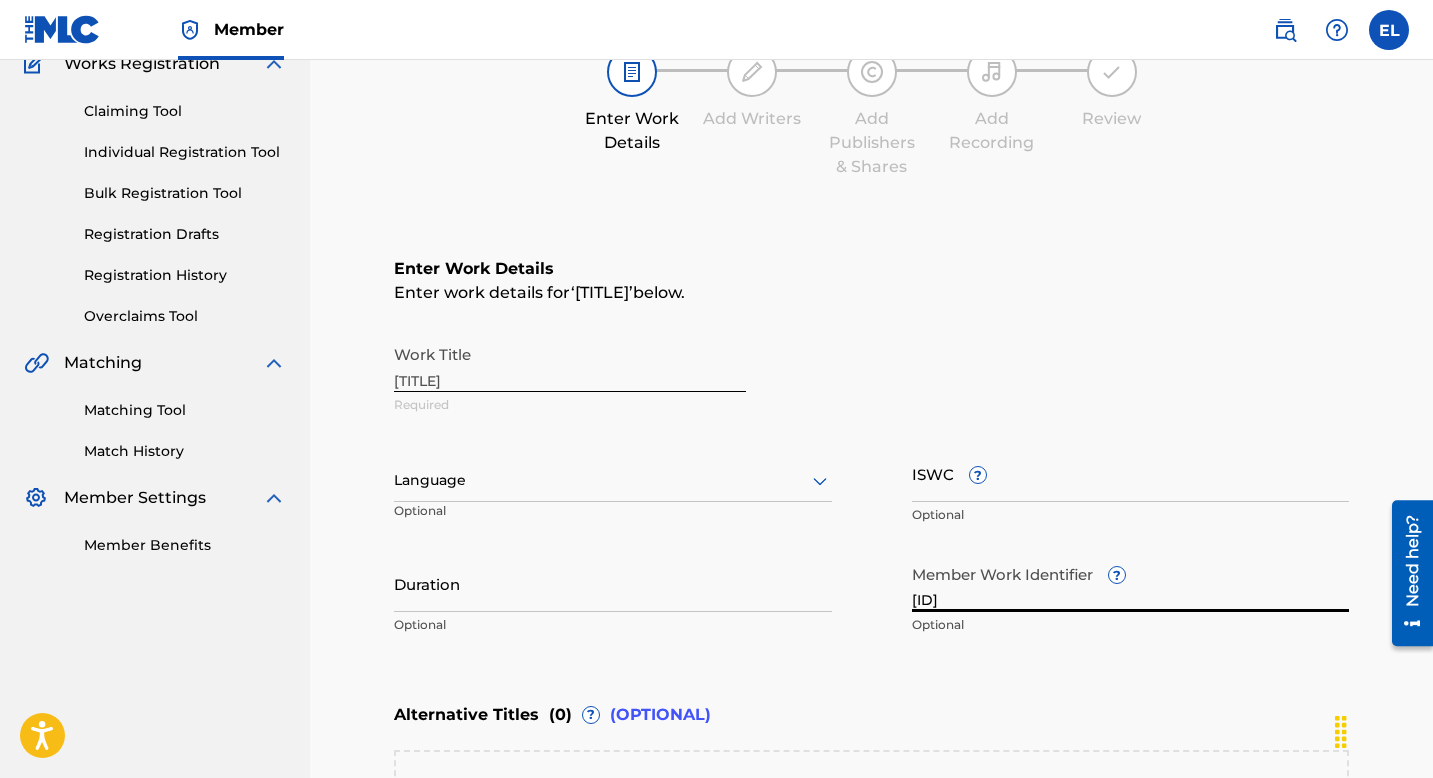 type on "EMP18443" 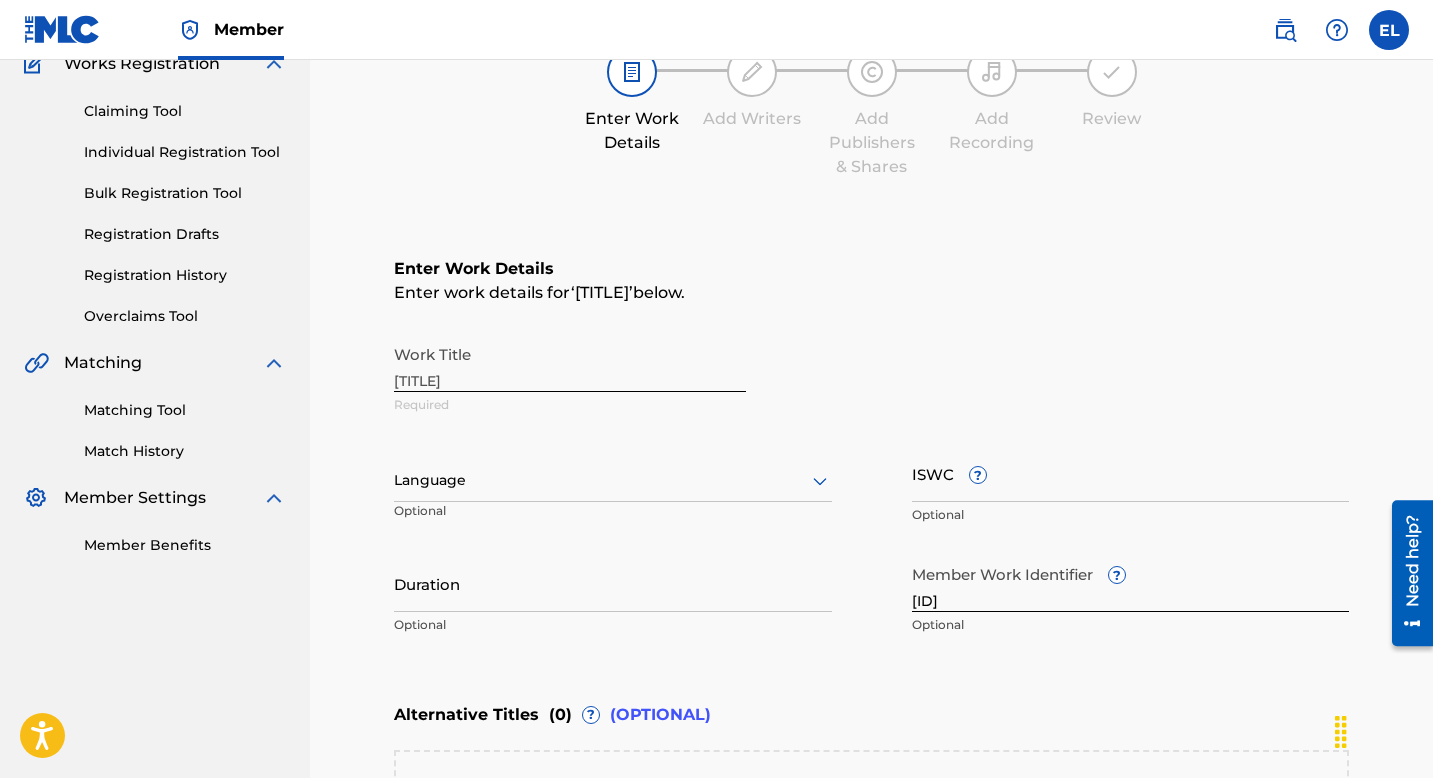 click at bounding box center [613, 480] 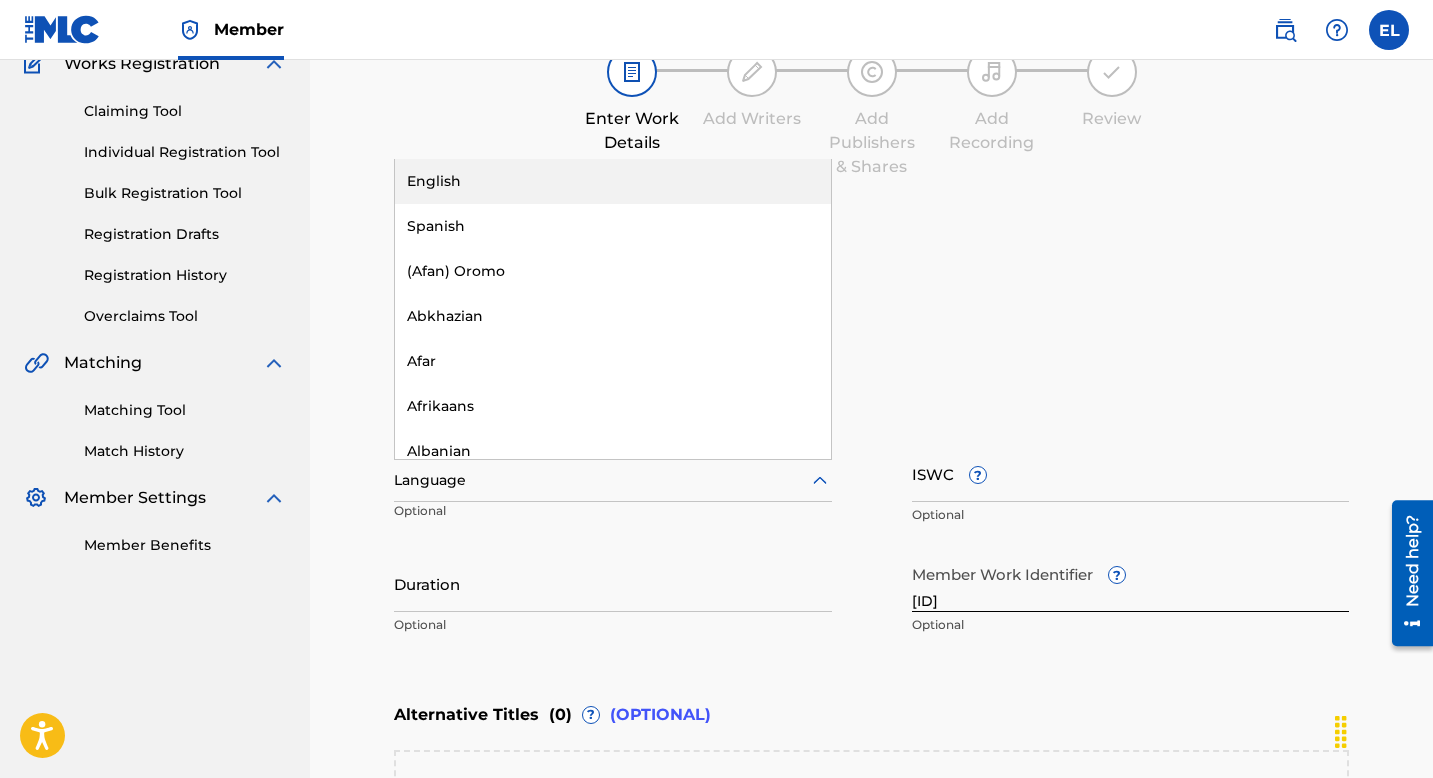 click on "English" at bounding box center (613, 181) 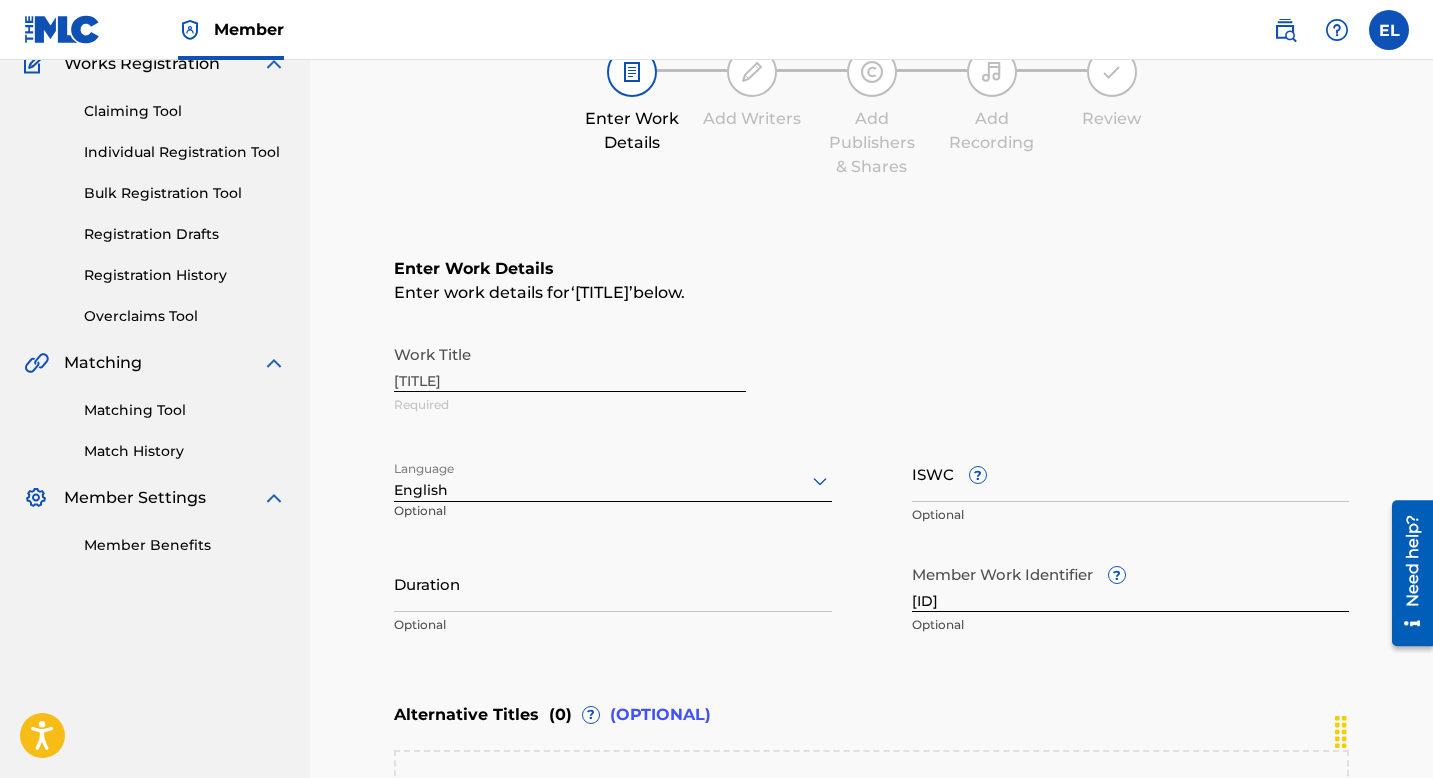 click on "Work Title   RIGHT WIT IT Required Language option English, selected. English Optional ISWC   ? Optional Duration   Optional Member Work Identifier   ? EMP18443 Optional" at bounding box center (871, 490) 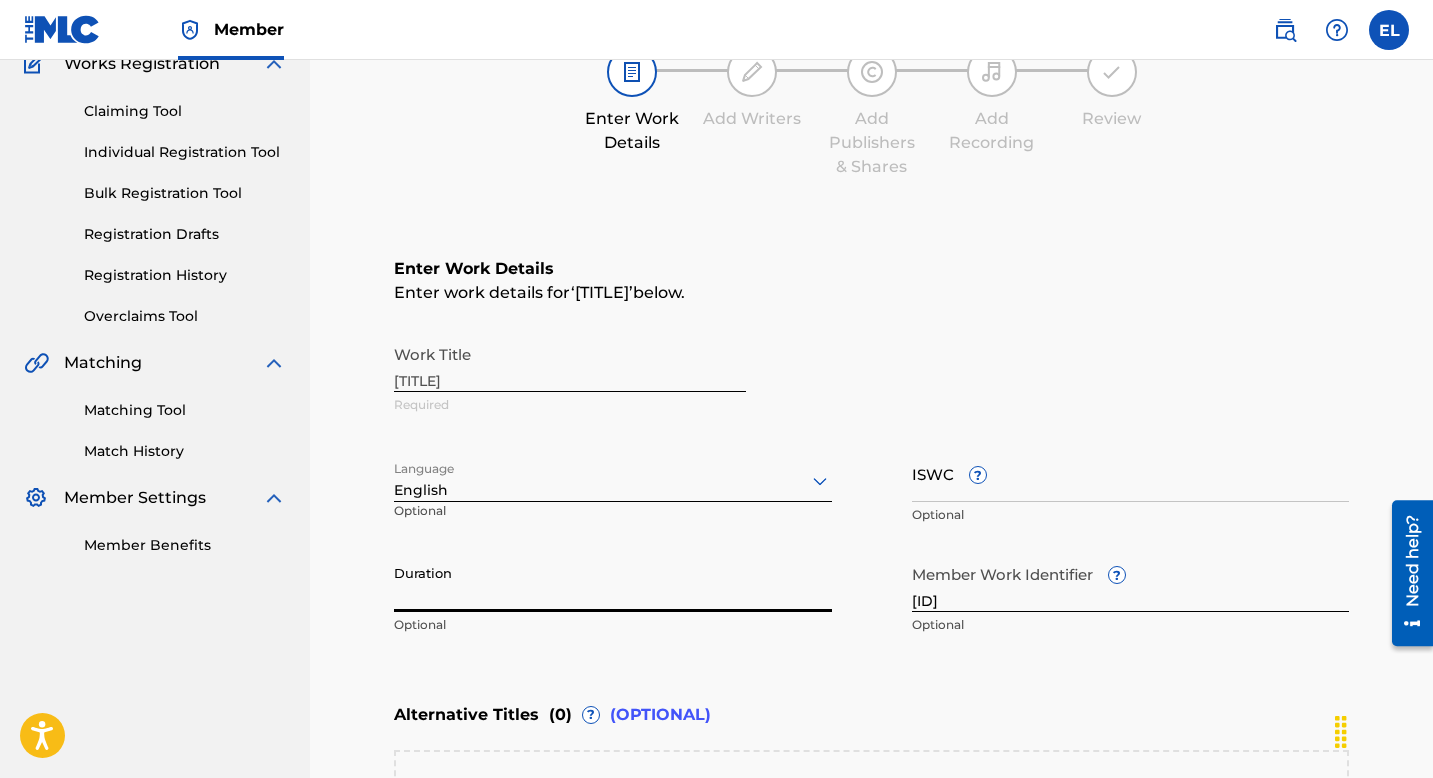 click on "Duration" at bounding box center (613, 583) 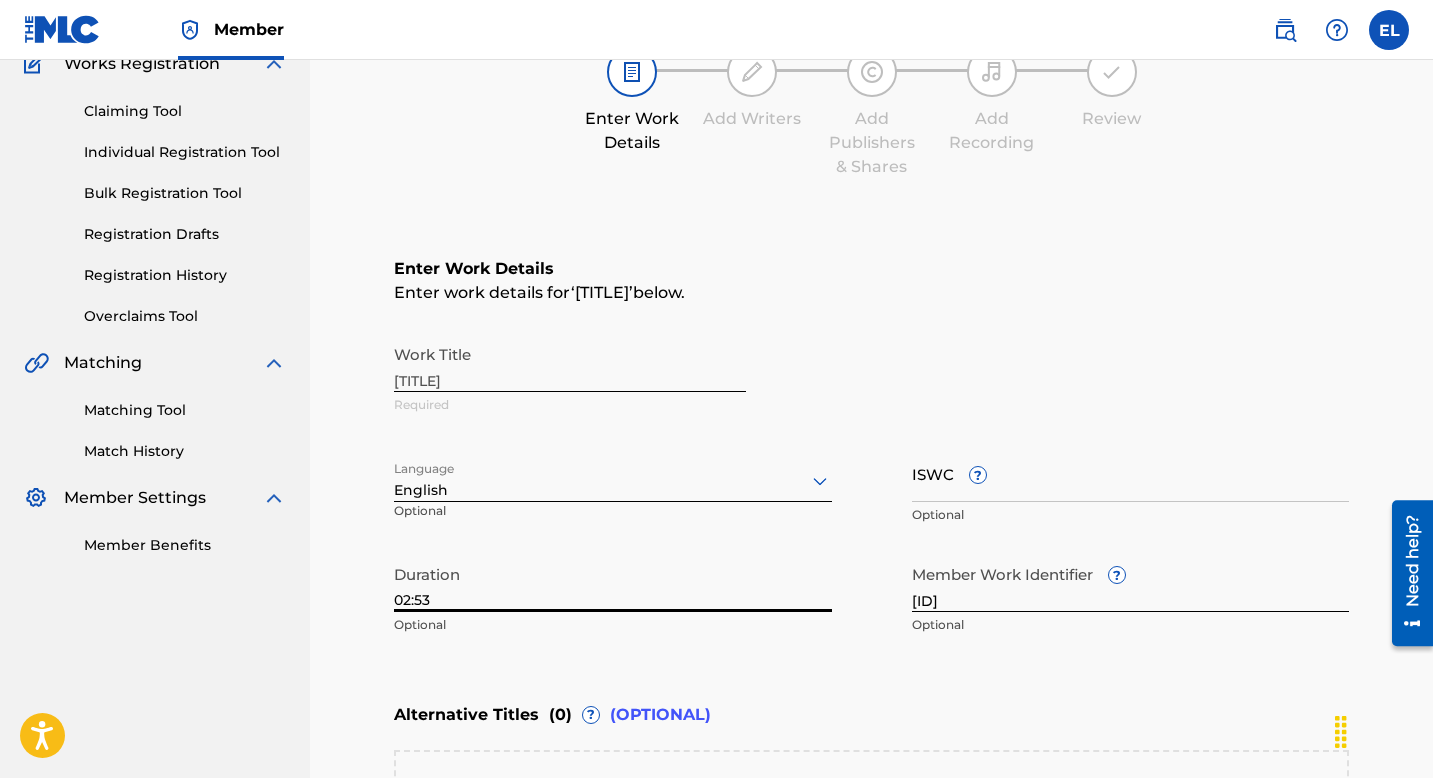 type on "02:53" 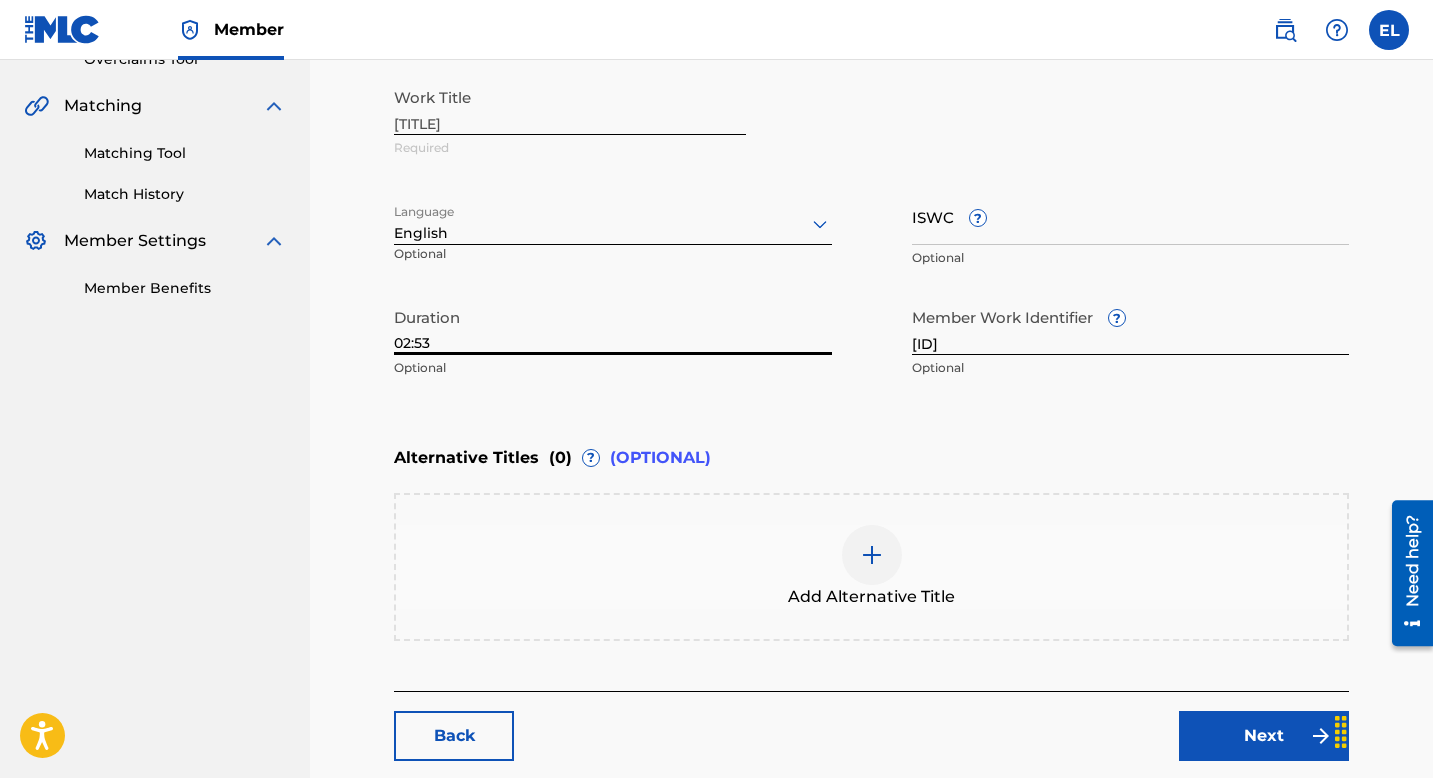 scroll, scrollTop: 548, scrollLeft: 0, axis: vertical 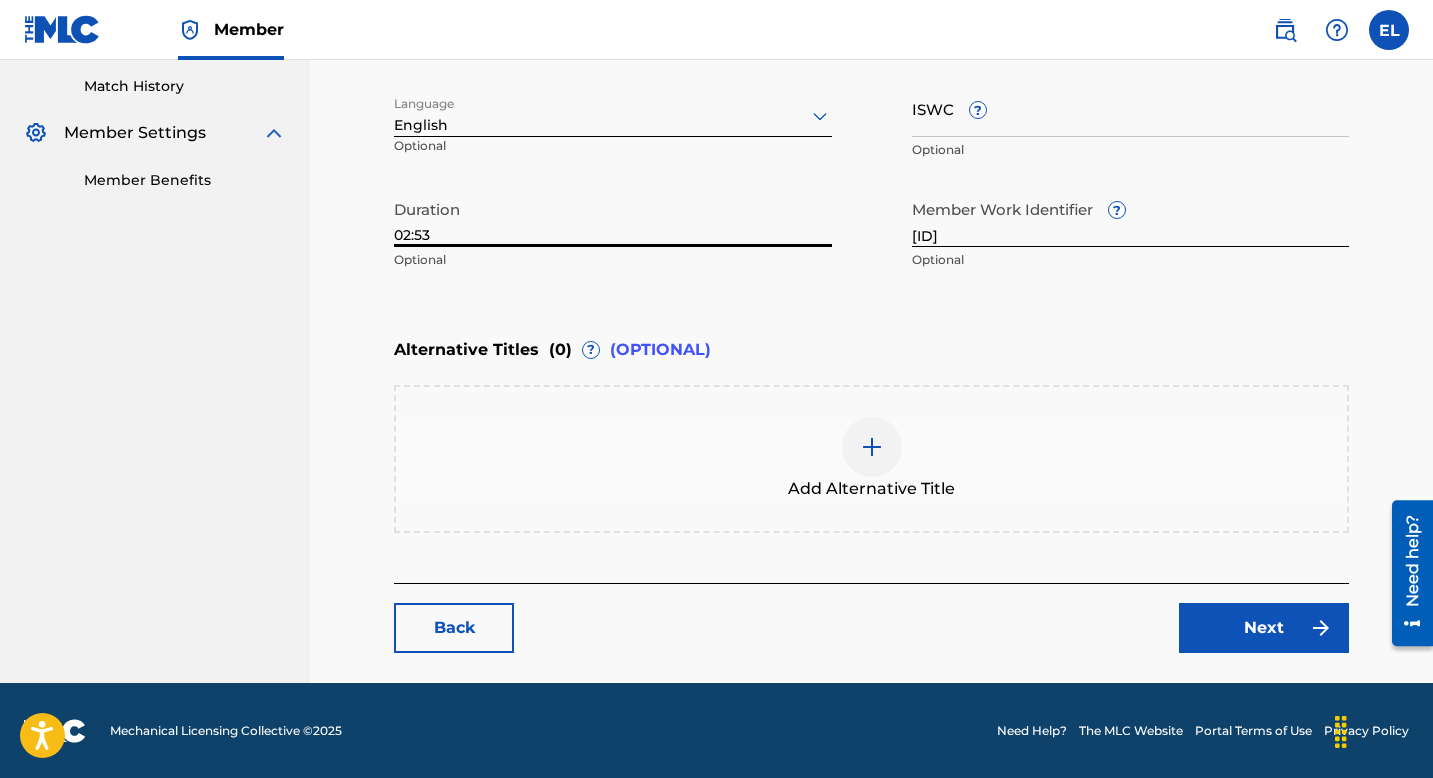 click on "Next" at bounding box center (1264, 628) 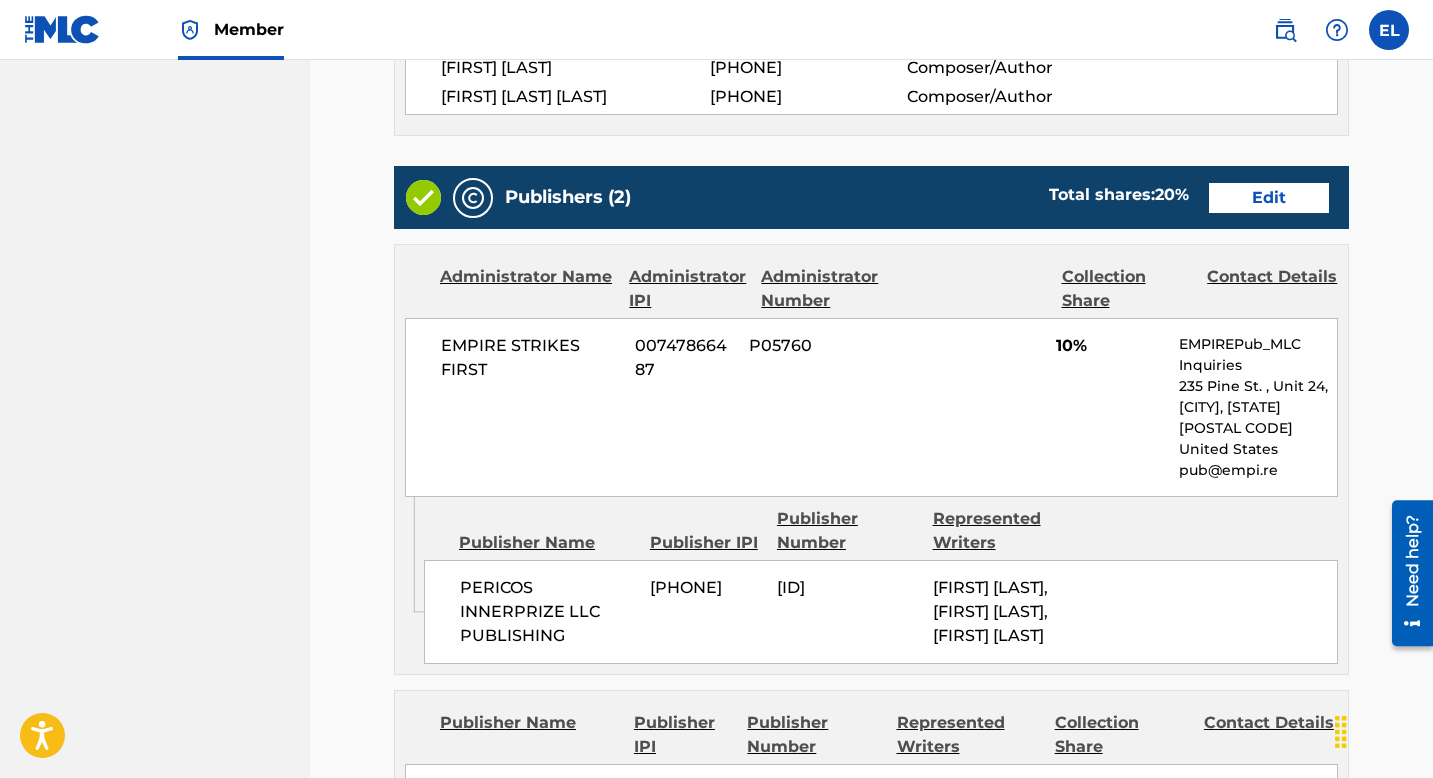scroll, scrollTop: 366, scrollLeft: 0, axis: vertical 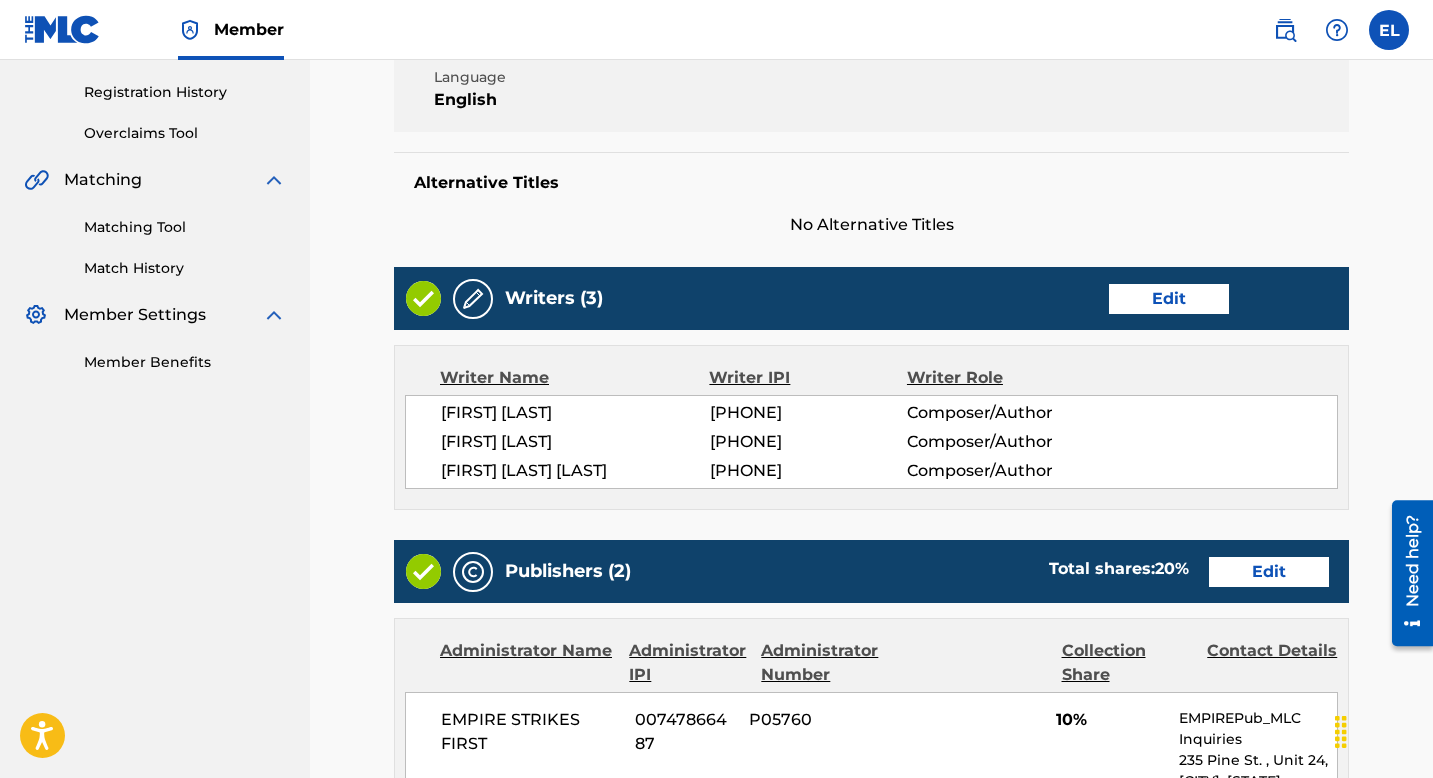 click on "Edit" at bounding box center [1269, 572] 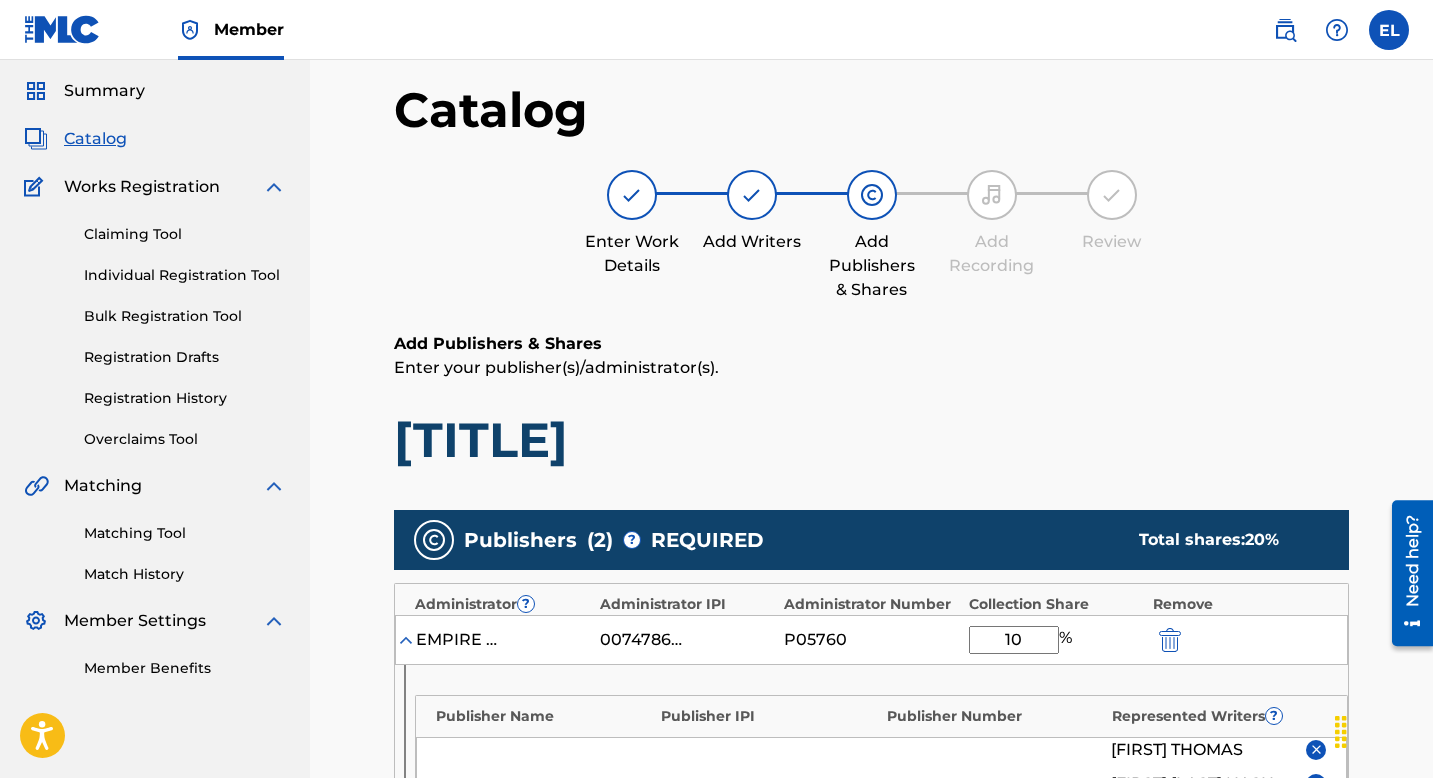 scroll, scrollTop: 65, scrollLeft: 0, axis: vertical 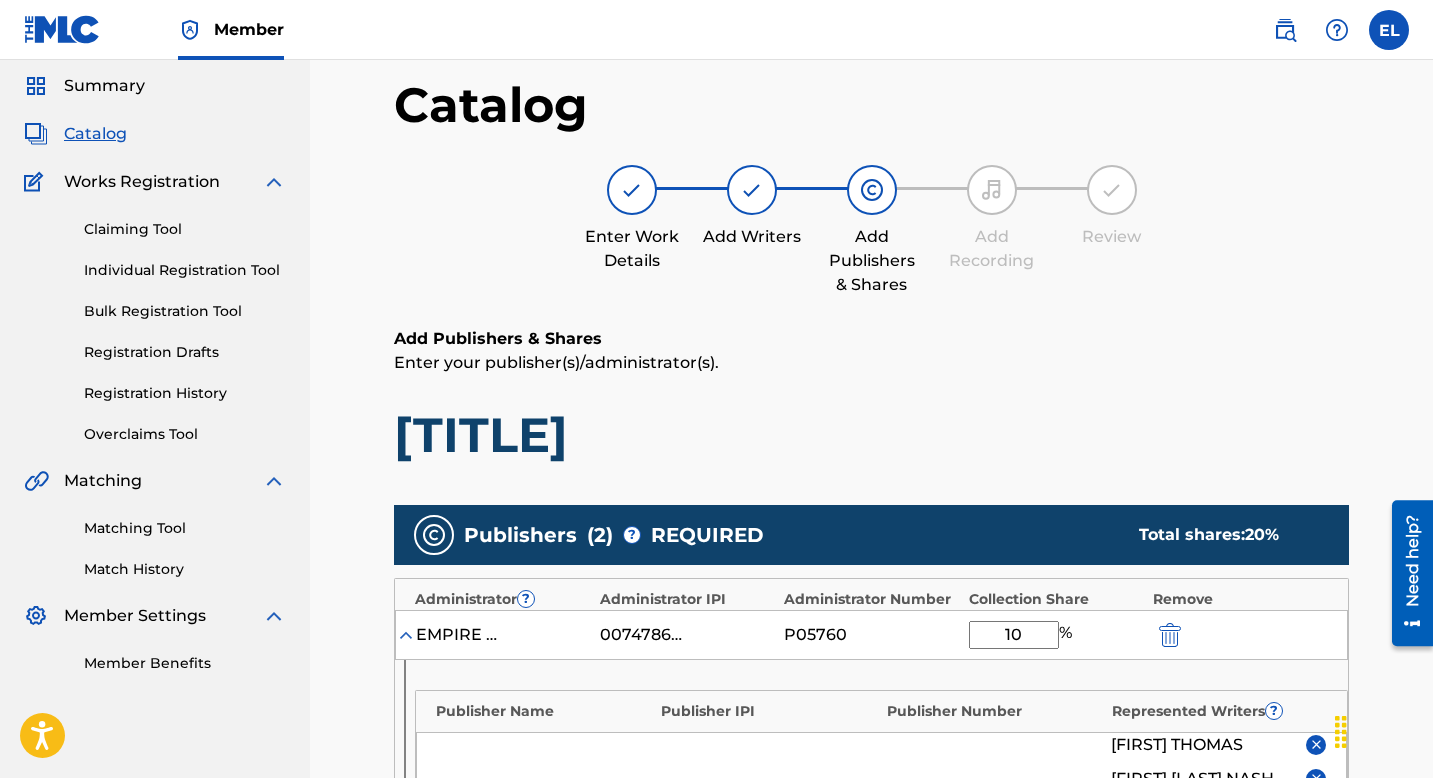 click on "10" at bounding box center (1014, 635) 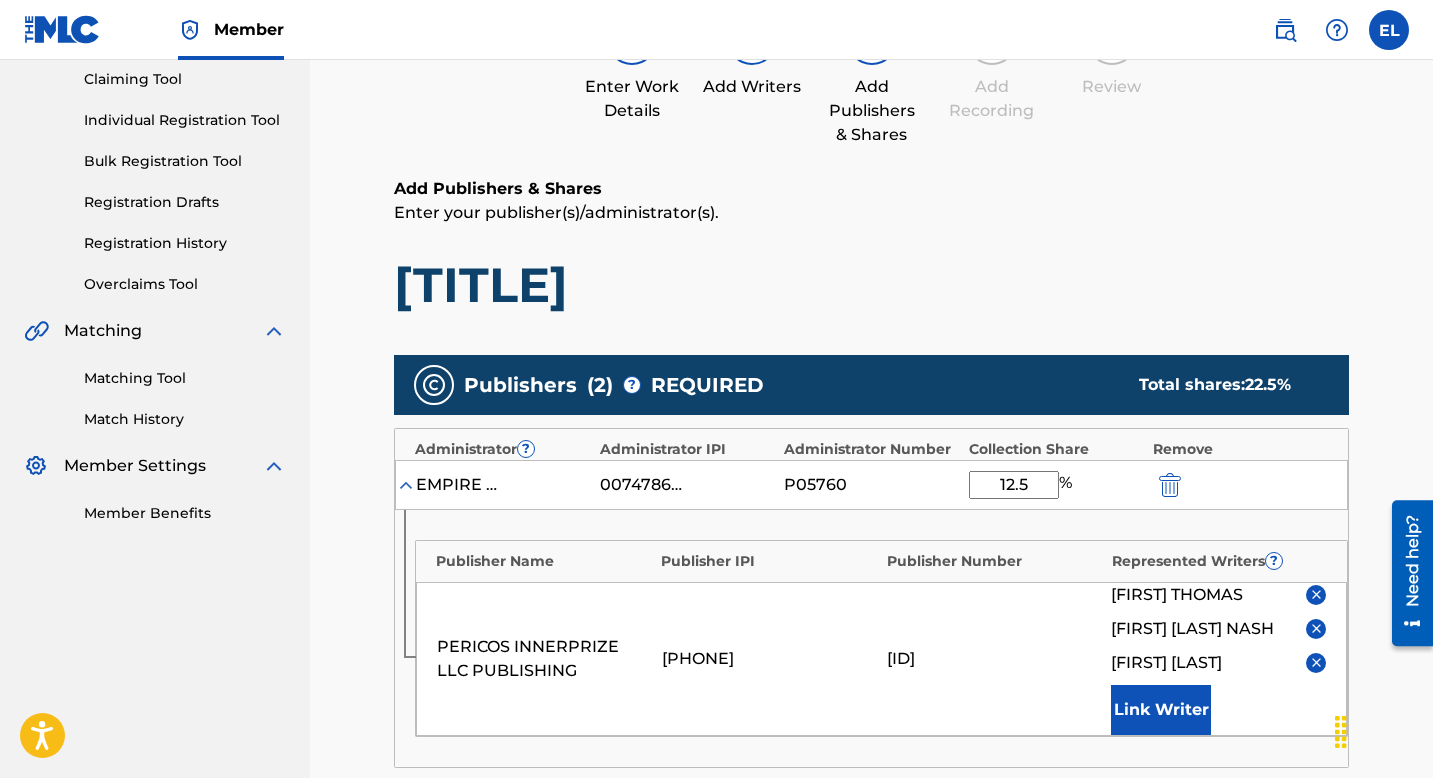 scroll, scrollTop: 288, scrollLeft: 0, axis: vertical 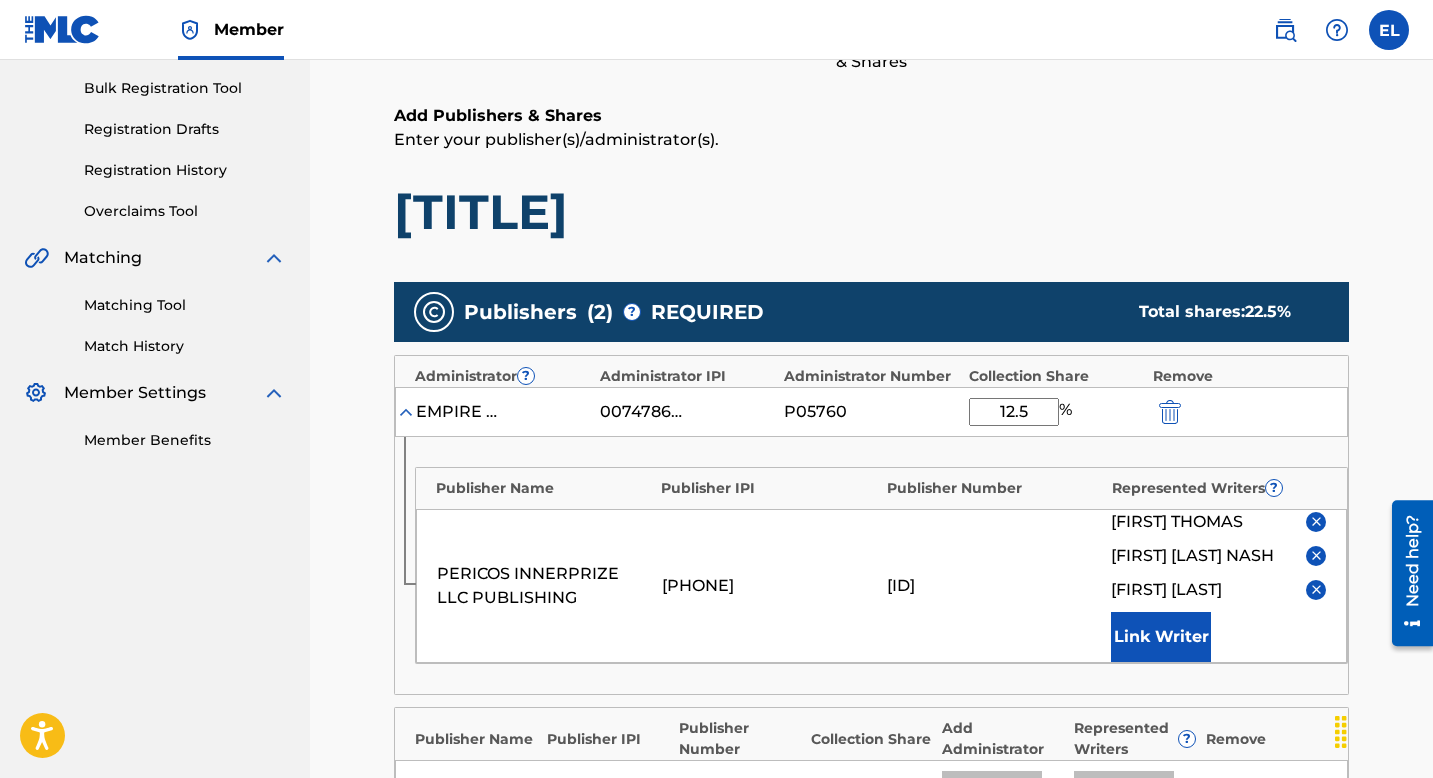 type on "12.5" 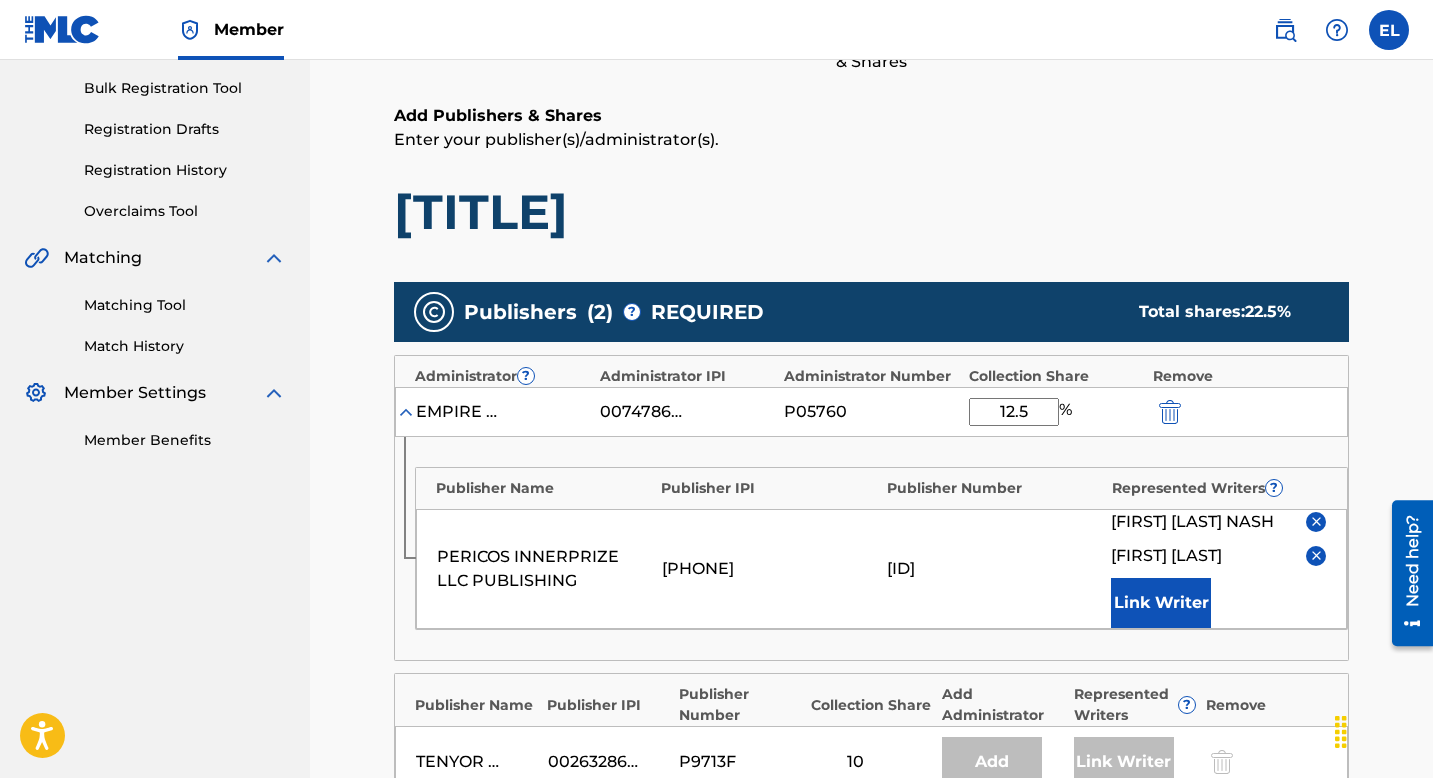 click at bounding box center (1316, 555) 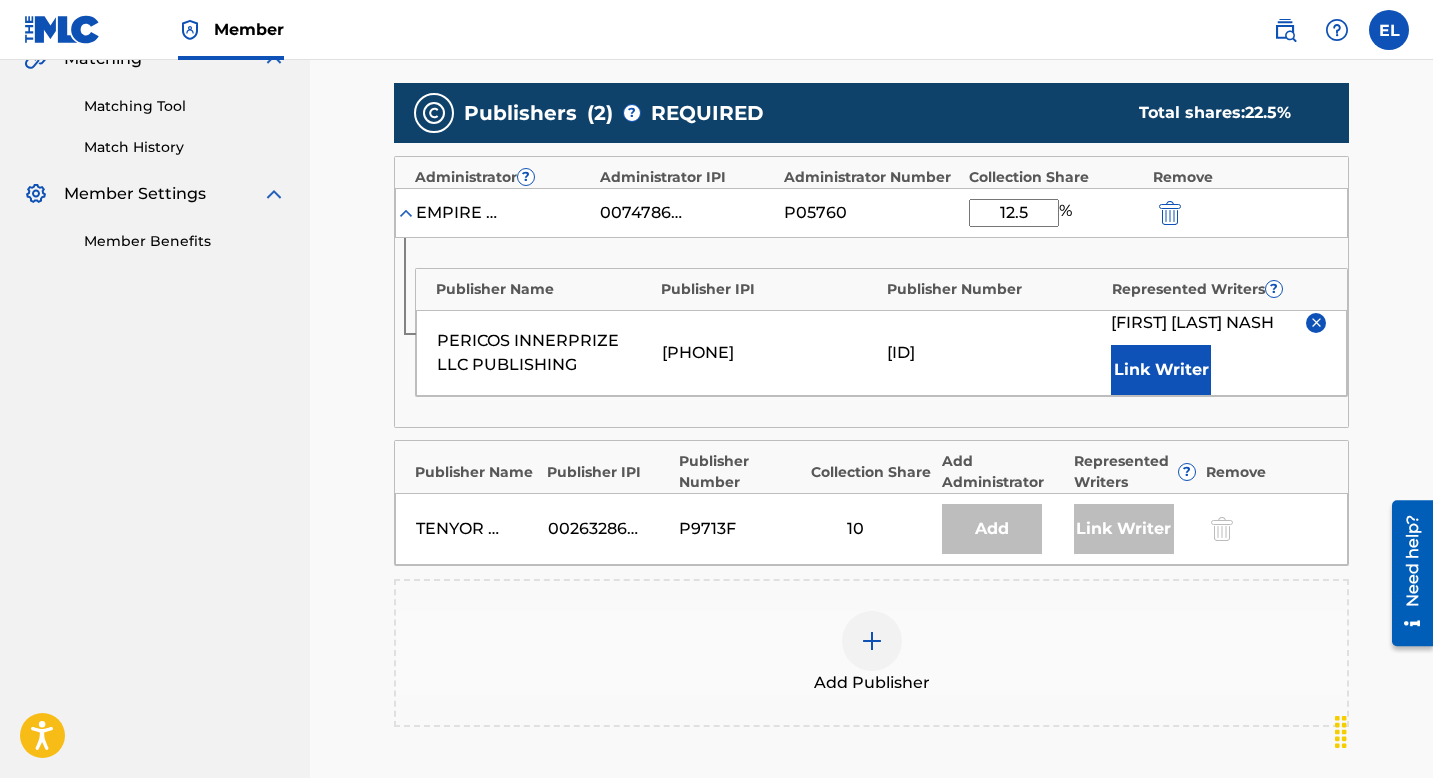 scroll, scrollTop: 787, scrollLeft: 0, axis: vertical 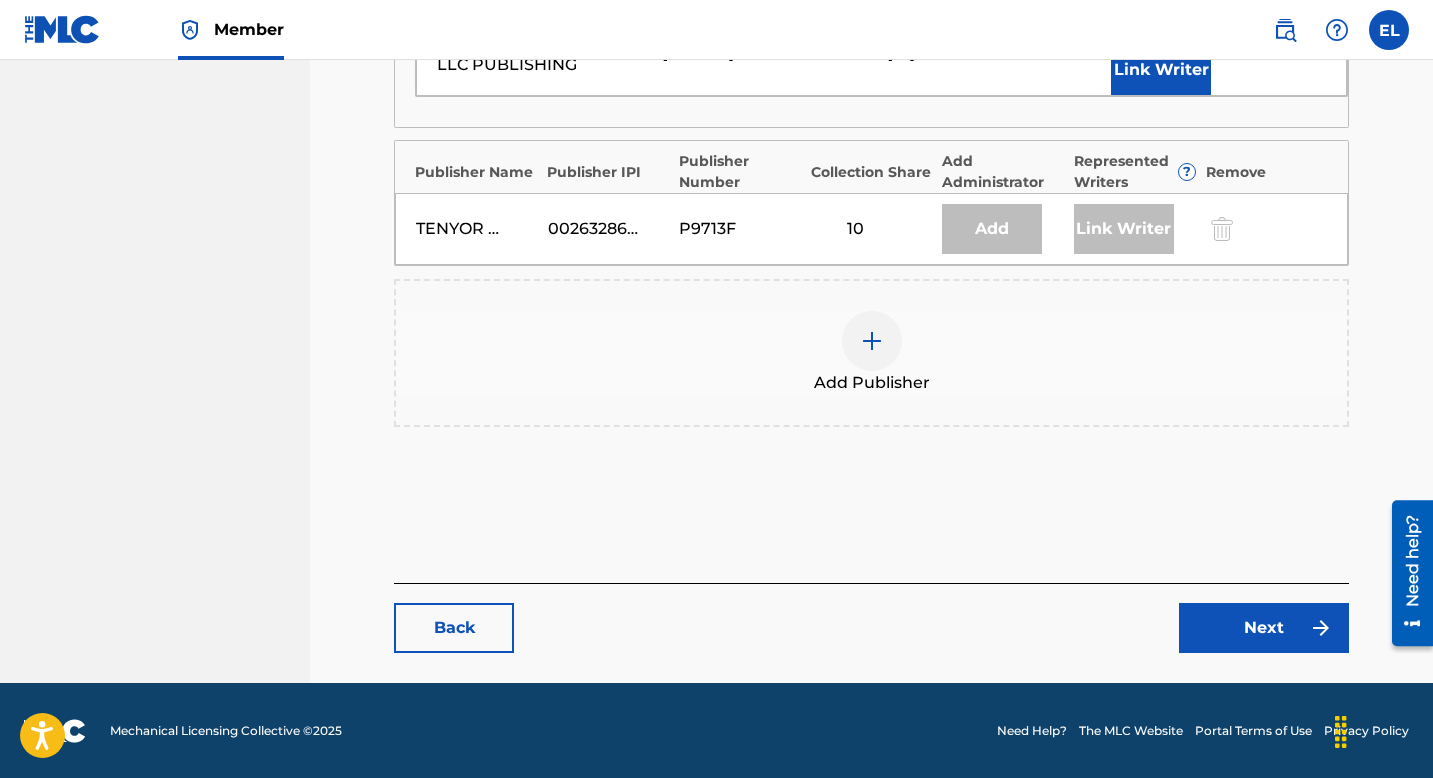 click on "Next" at bounding box center (1264, 628) 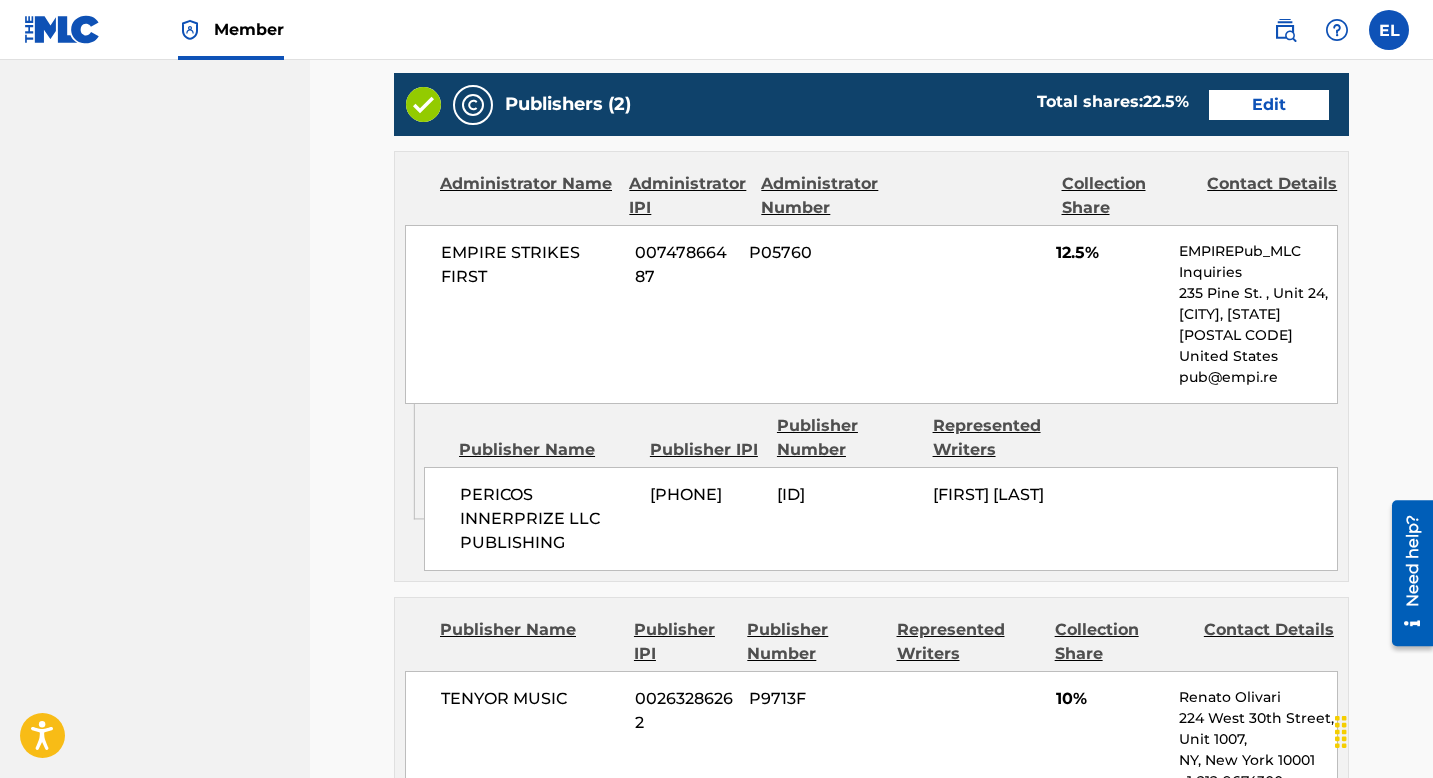 scroll, scrollTop: 1422, scrollLeft: 0, axis: vertical 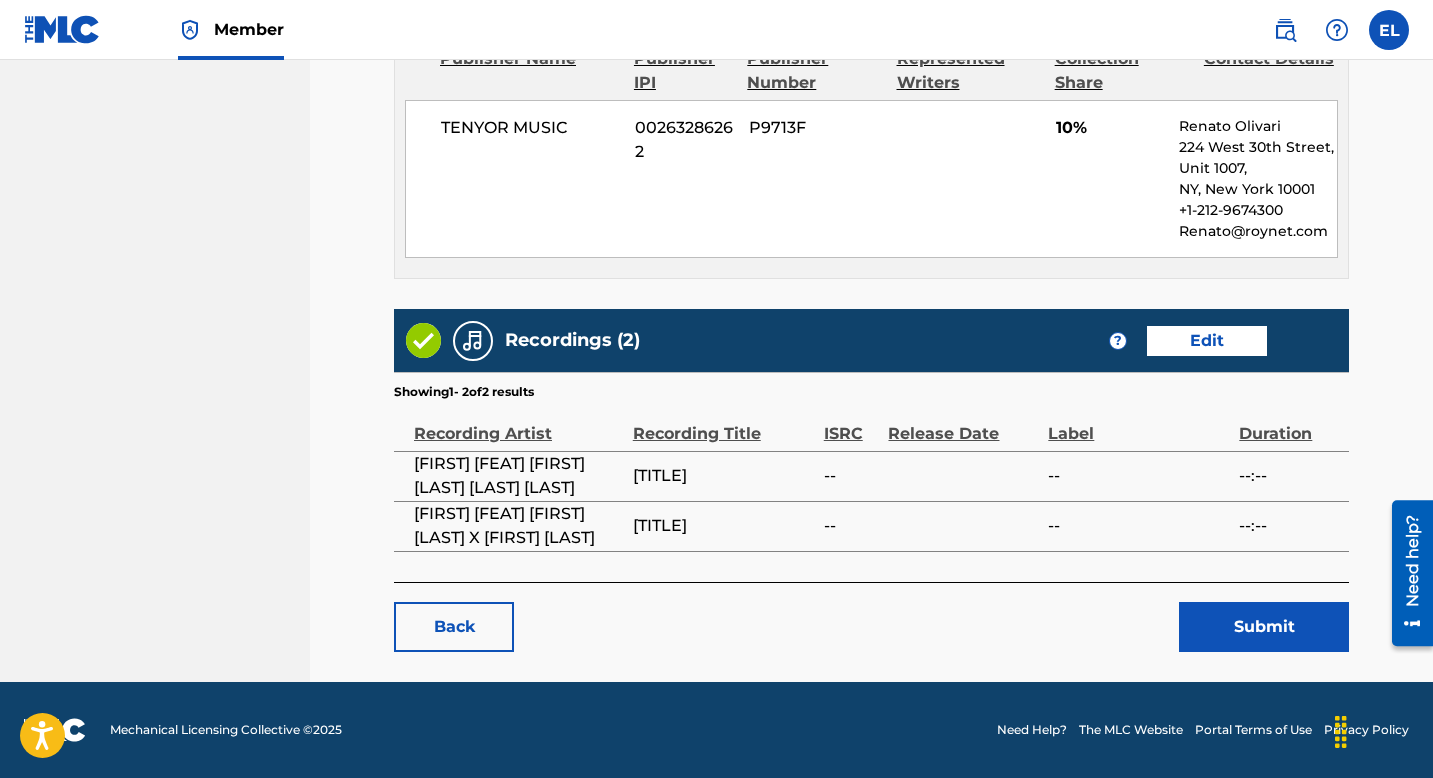 click on "Submit" at bounding box center [1264, 627] 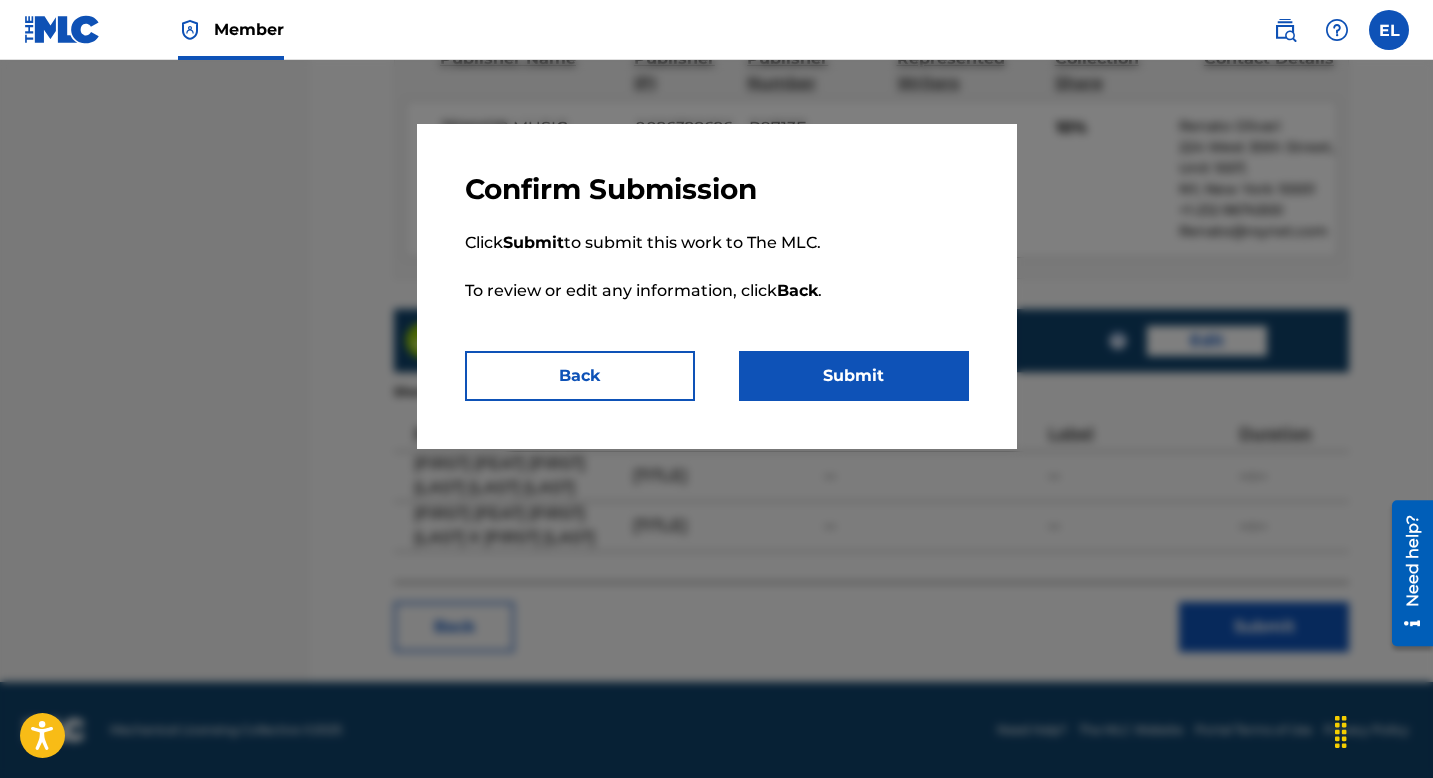click on "Submit" at bounding box center [854, 376] 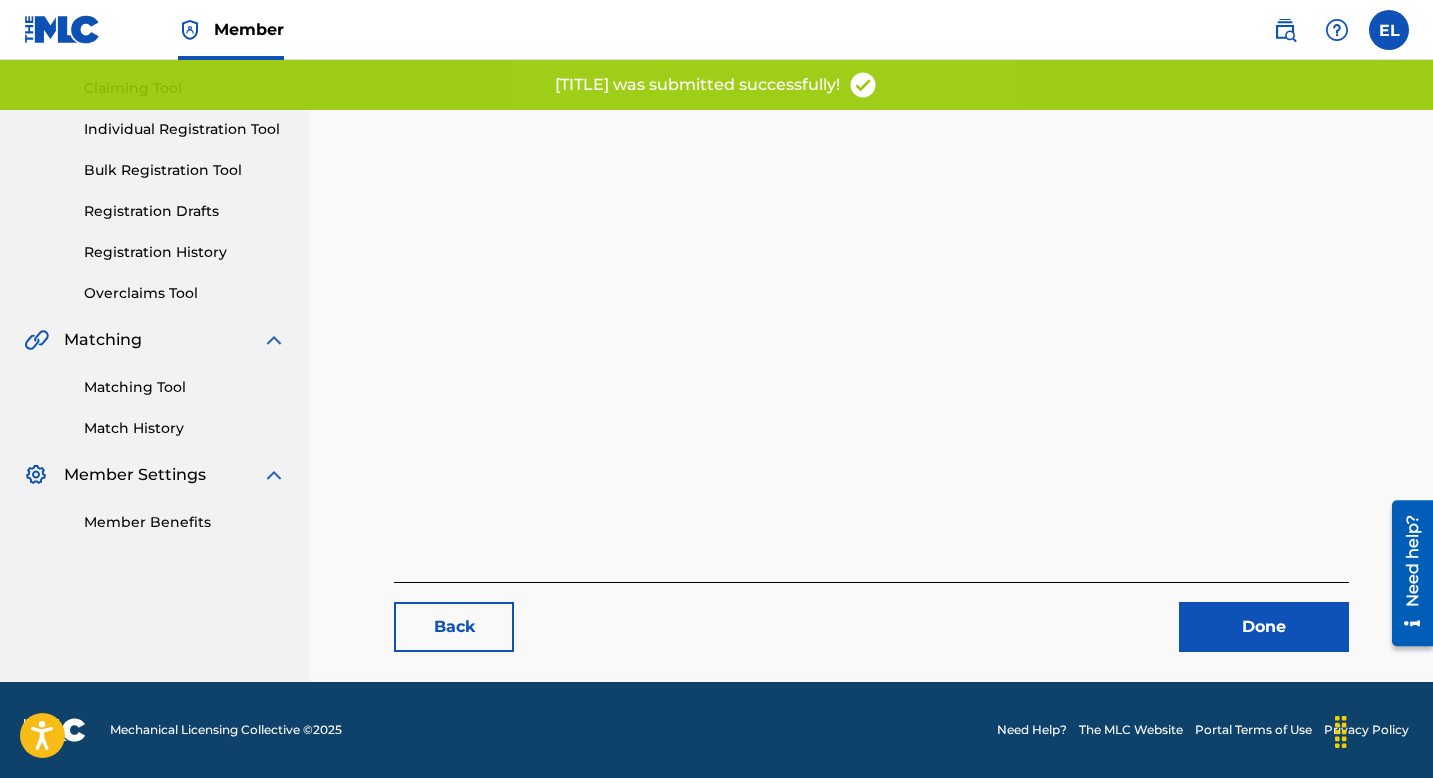 scroll, scrollTop: 0, scrollLeft: 0, axis: both 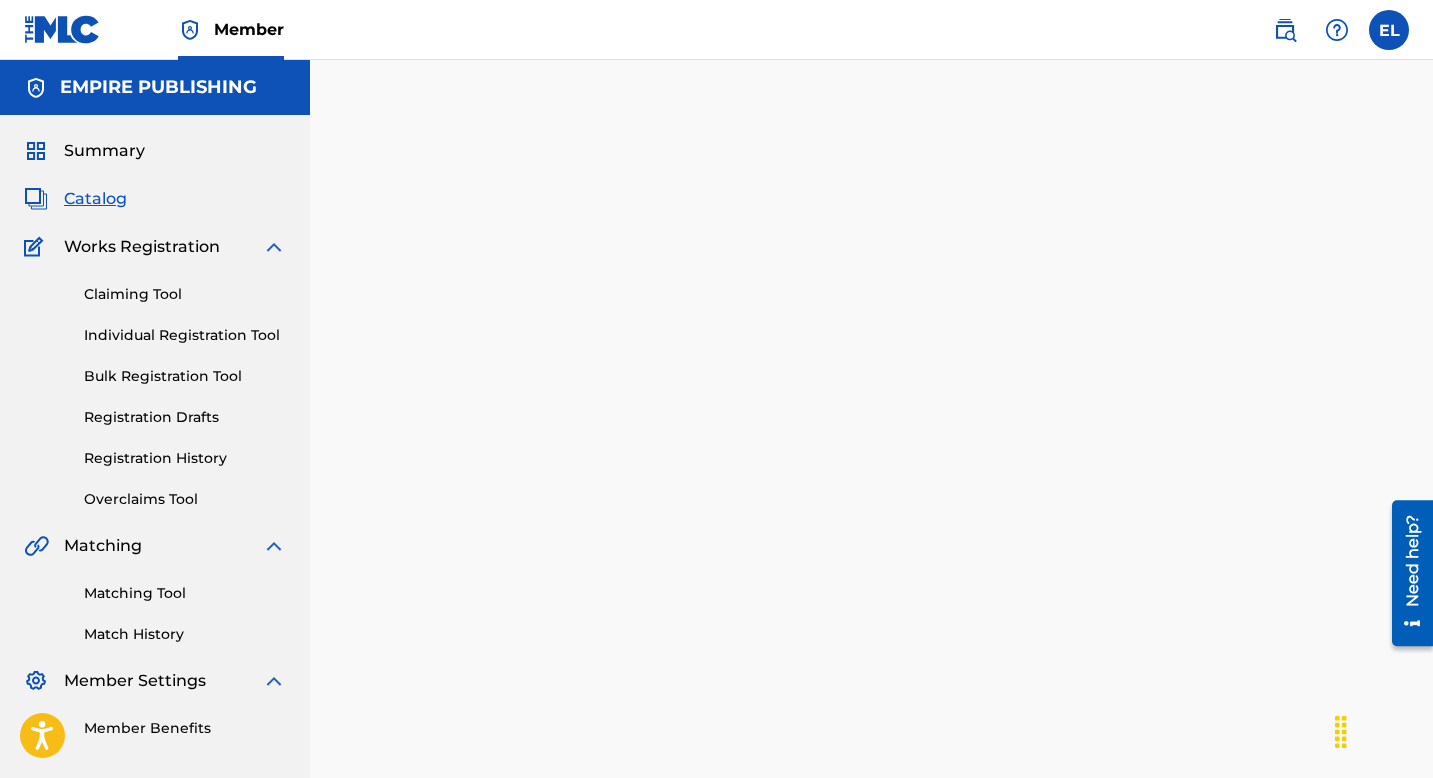 click on "Catalog" at bounding box center (95, 199) 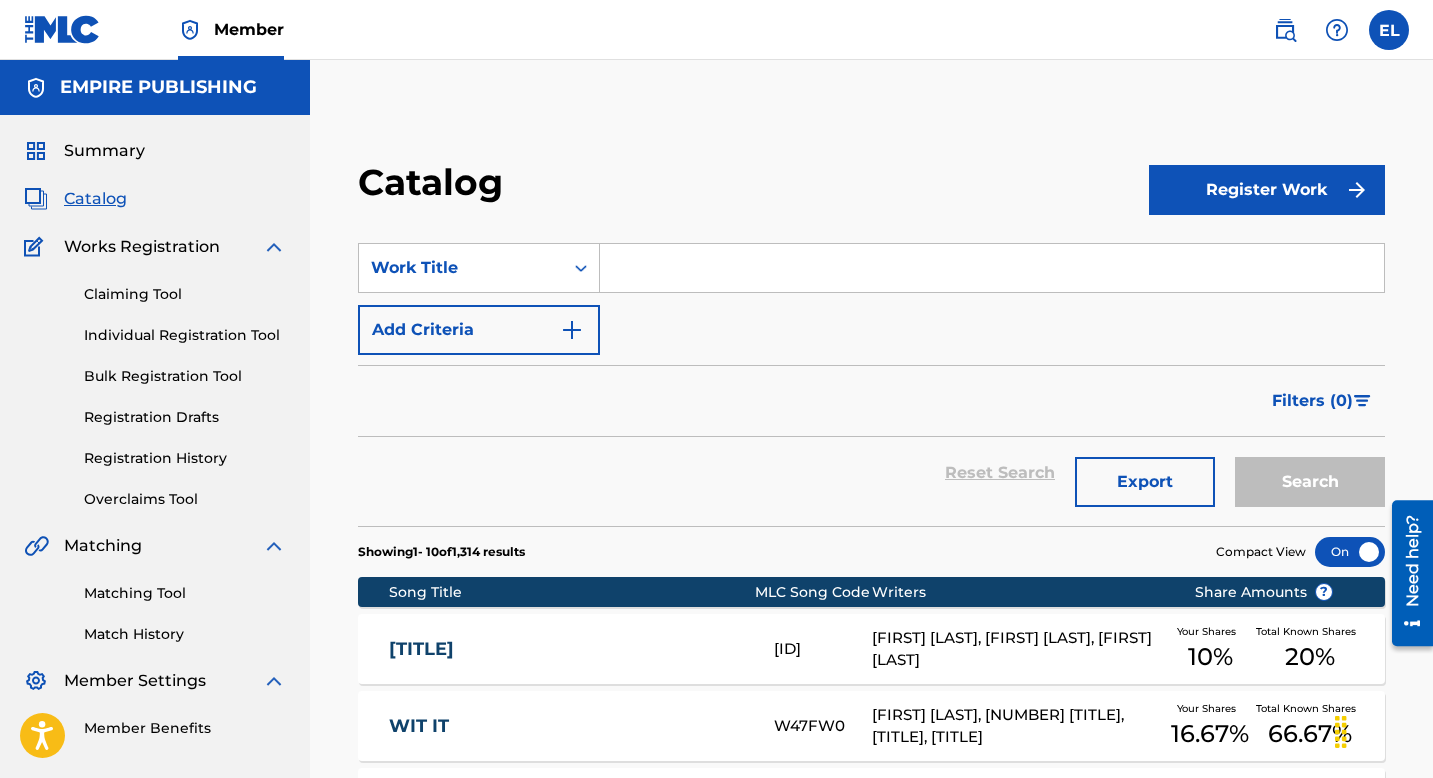 click on "RIGHT WIT IT" at bounding box center (568, 649) 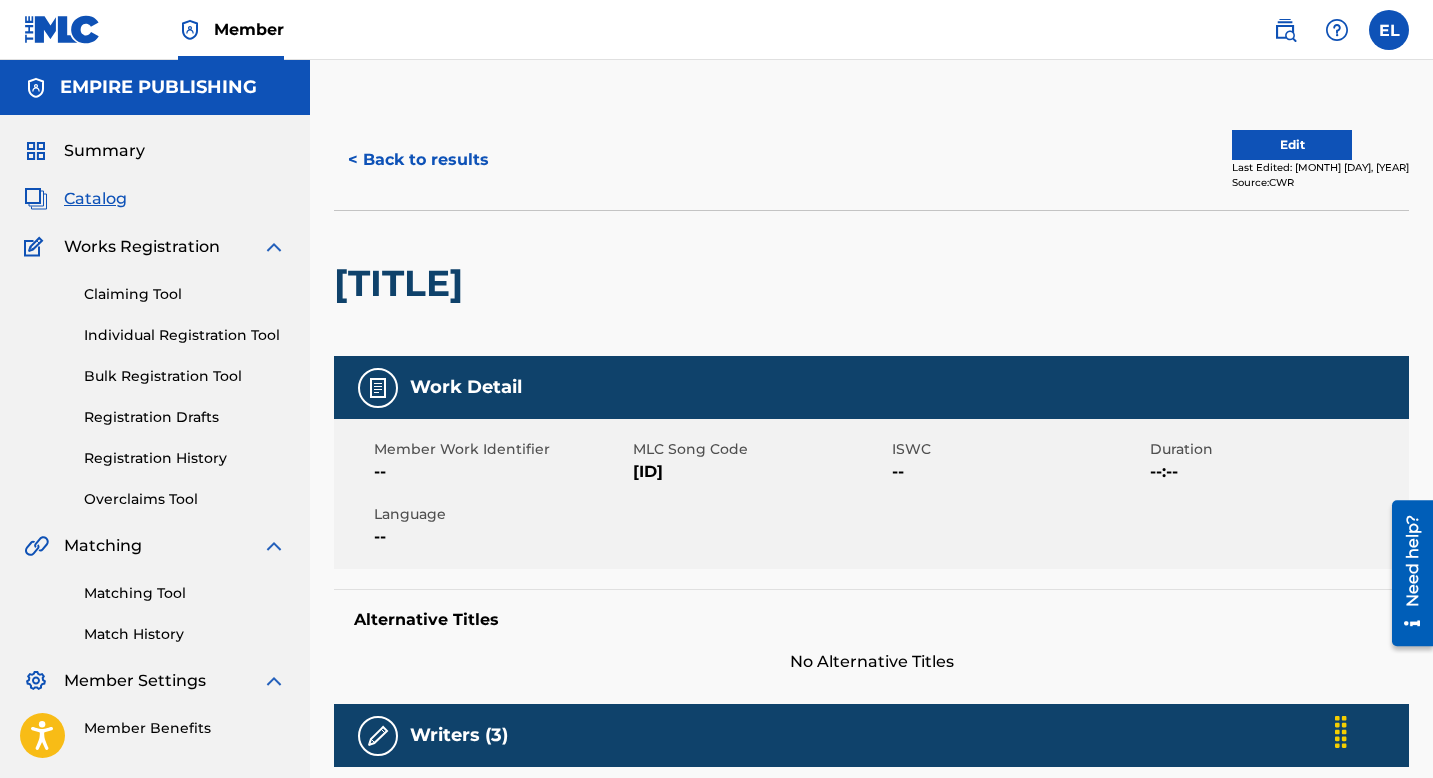 click on "RA3QLW" at bounding box center (760, 472) 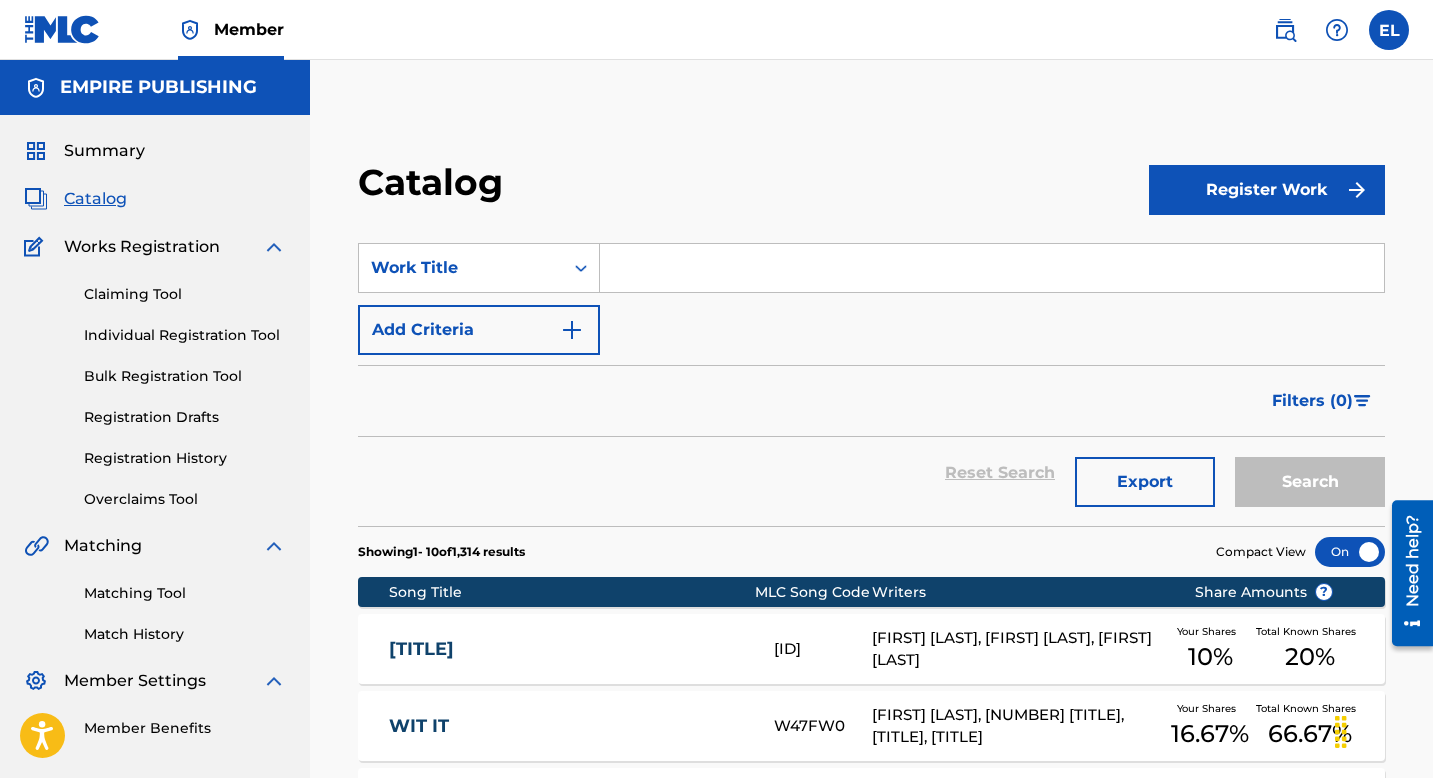 click at bounding box center (992, 268) 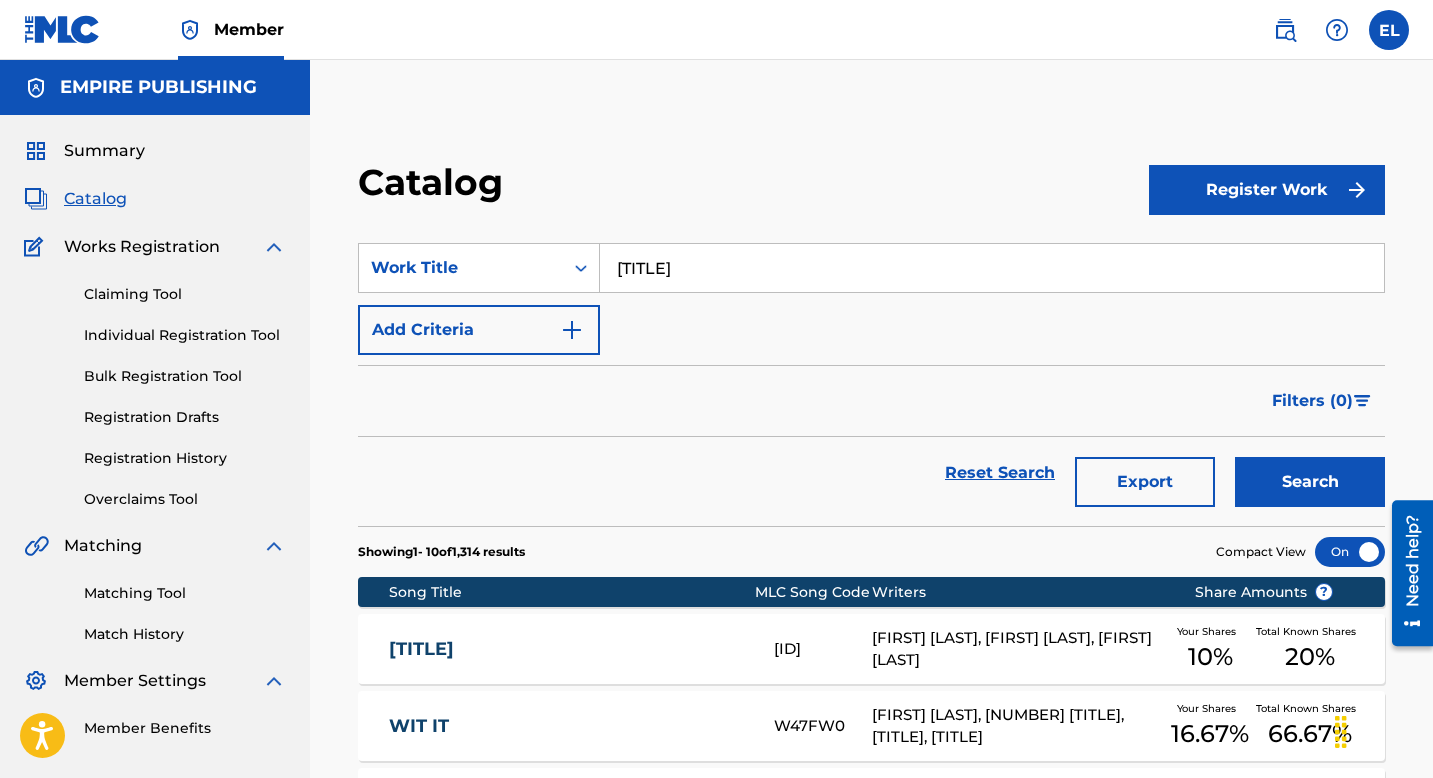 type on "Billie Jean" 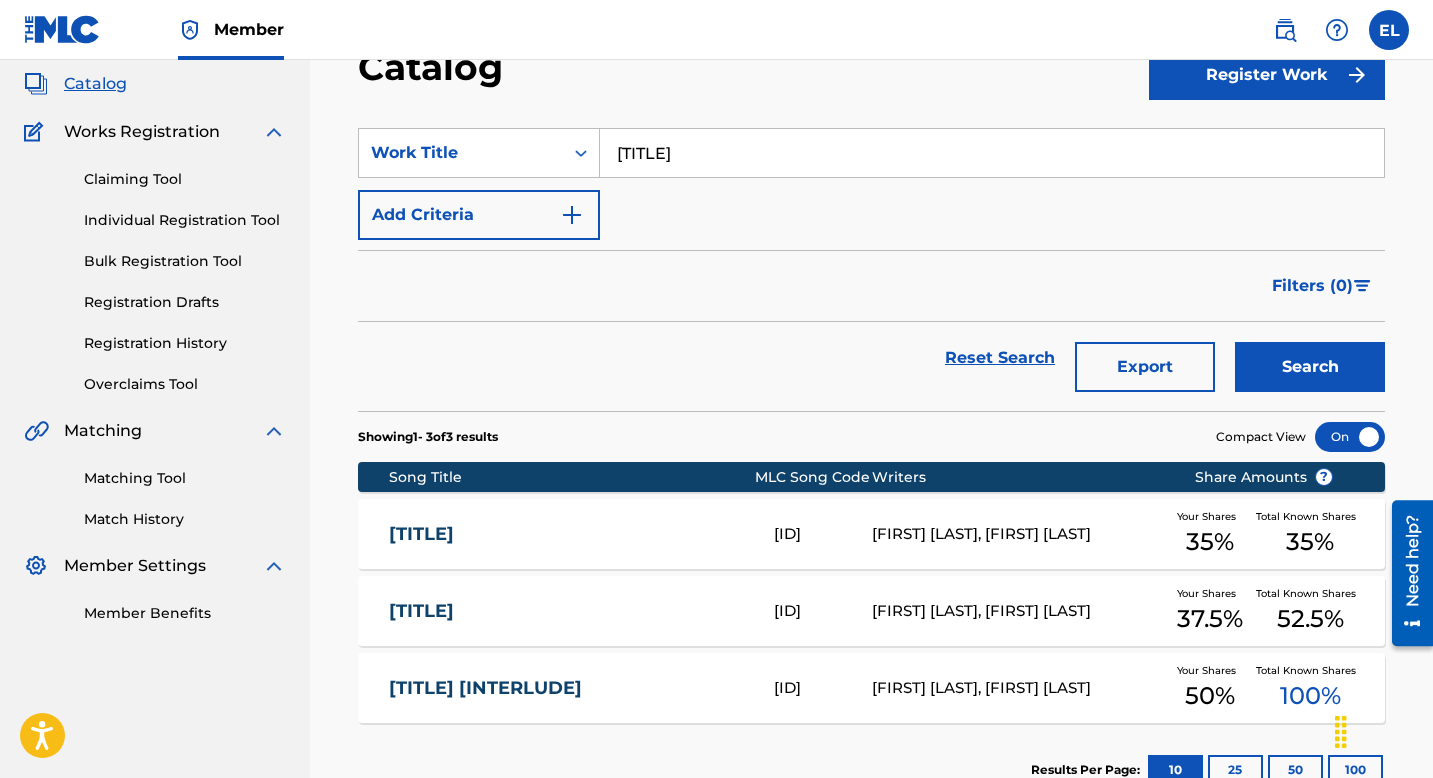 scroll, scrollTop: 112, scrollLeft: 0, axis: vertical 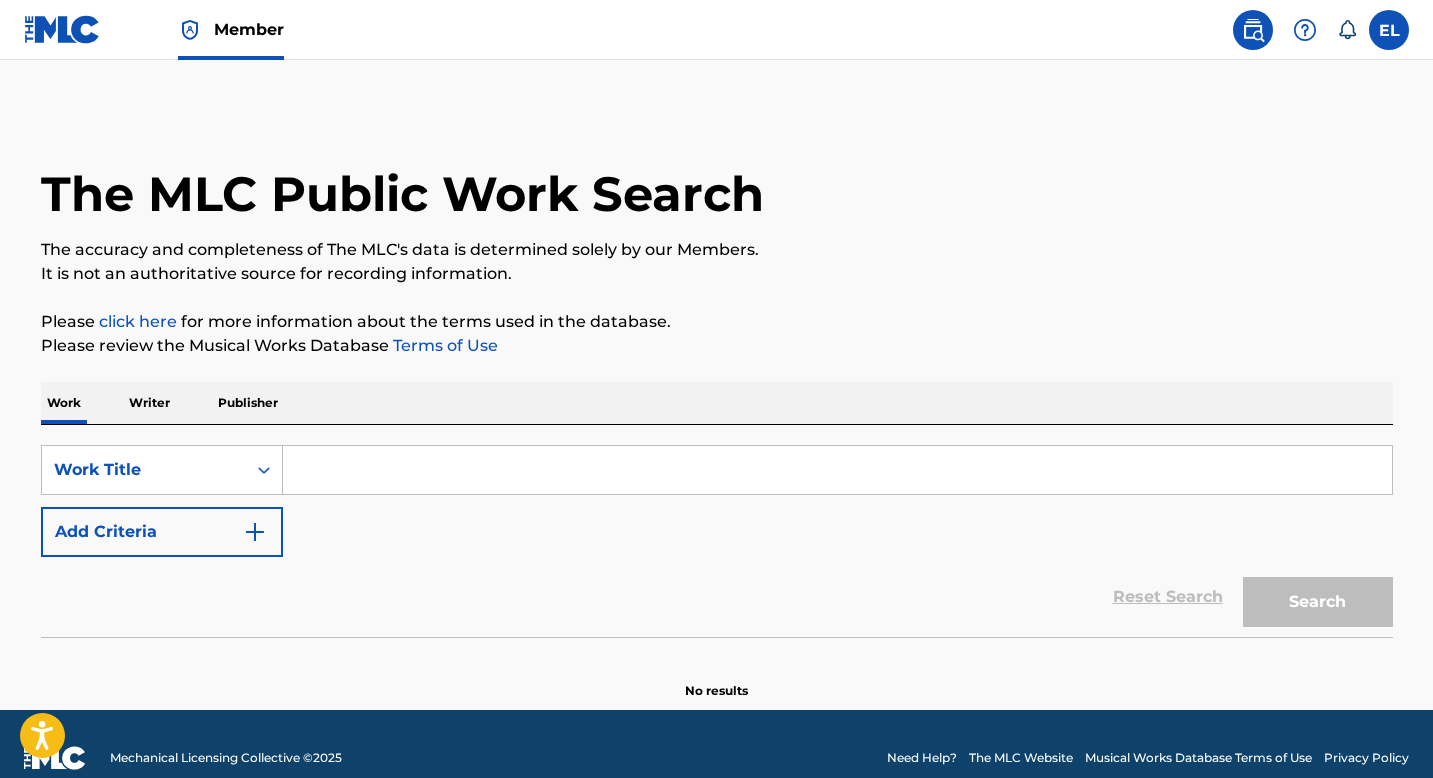 click at bounding box center (837, 470) 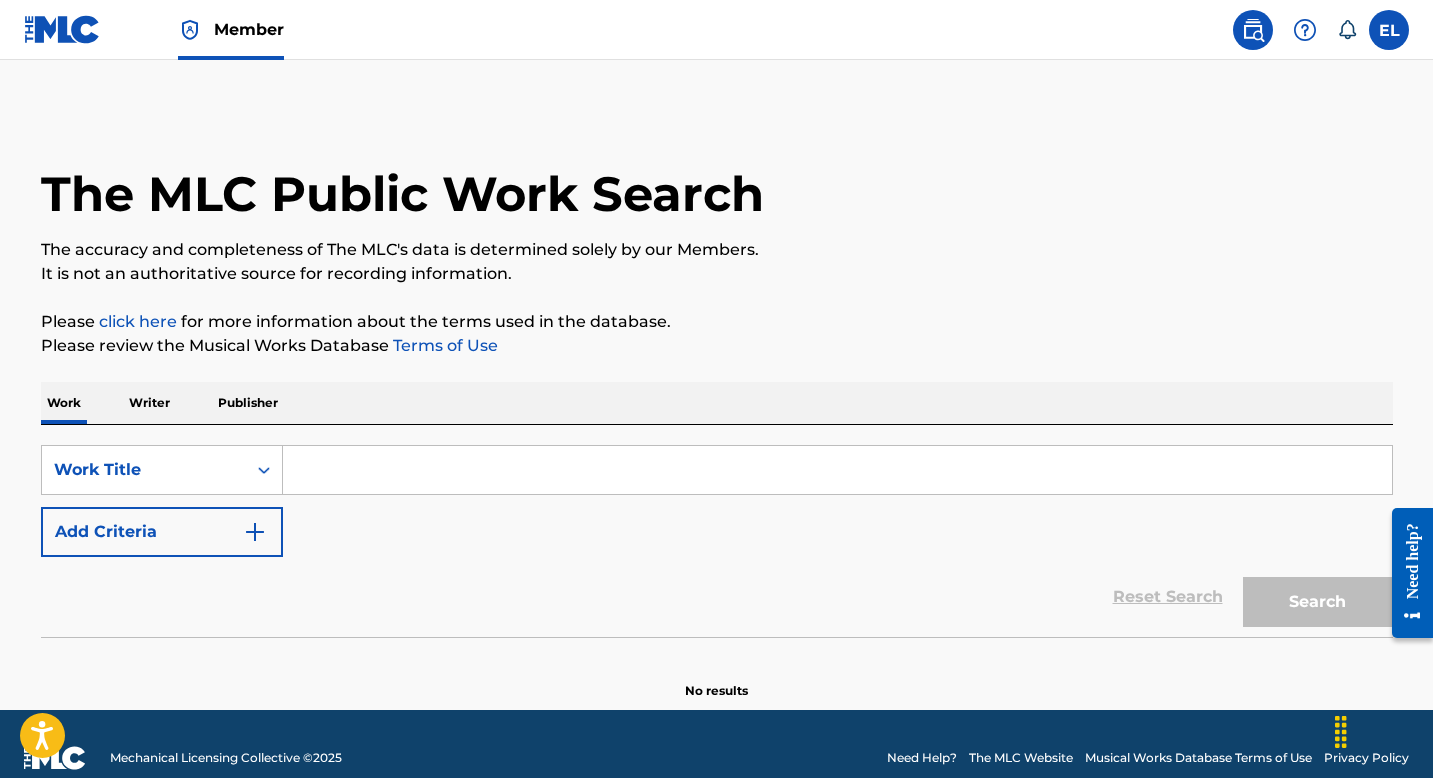 paste on "Supa Supa" 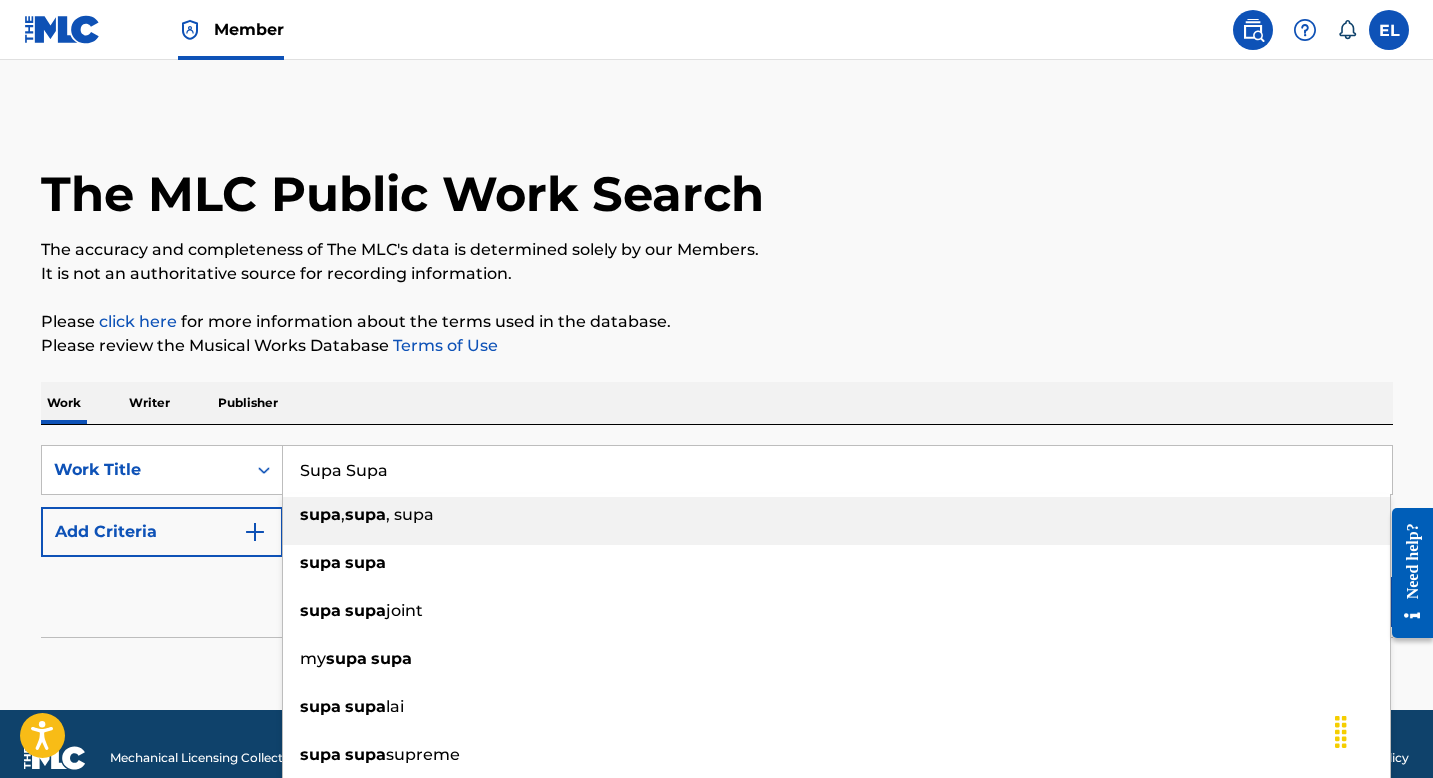 type on "Supa Supa" 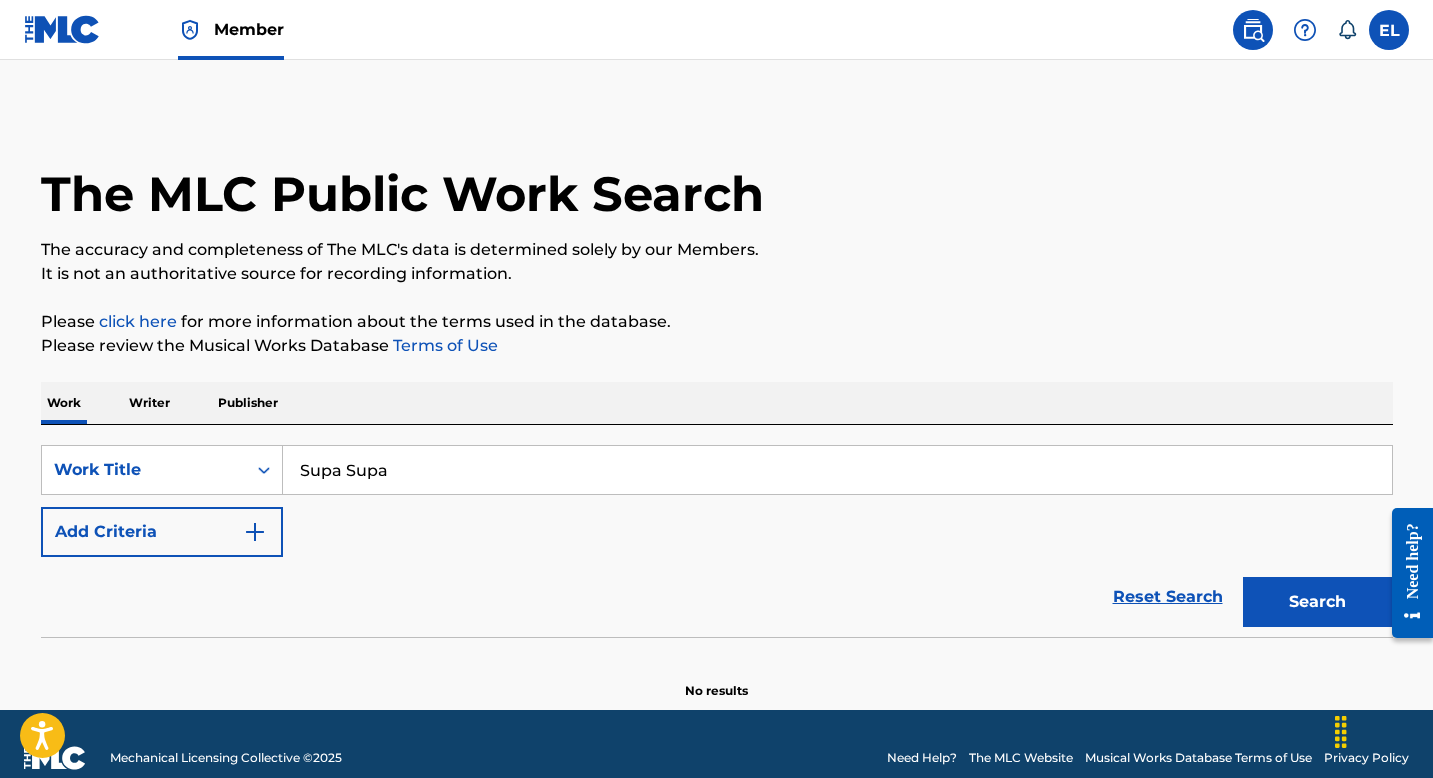 click on "Search" at bounding box center (1318, 602) 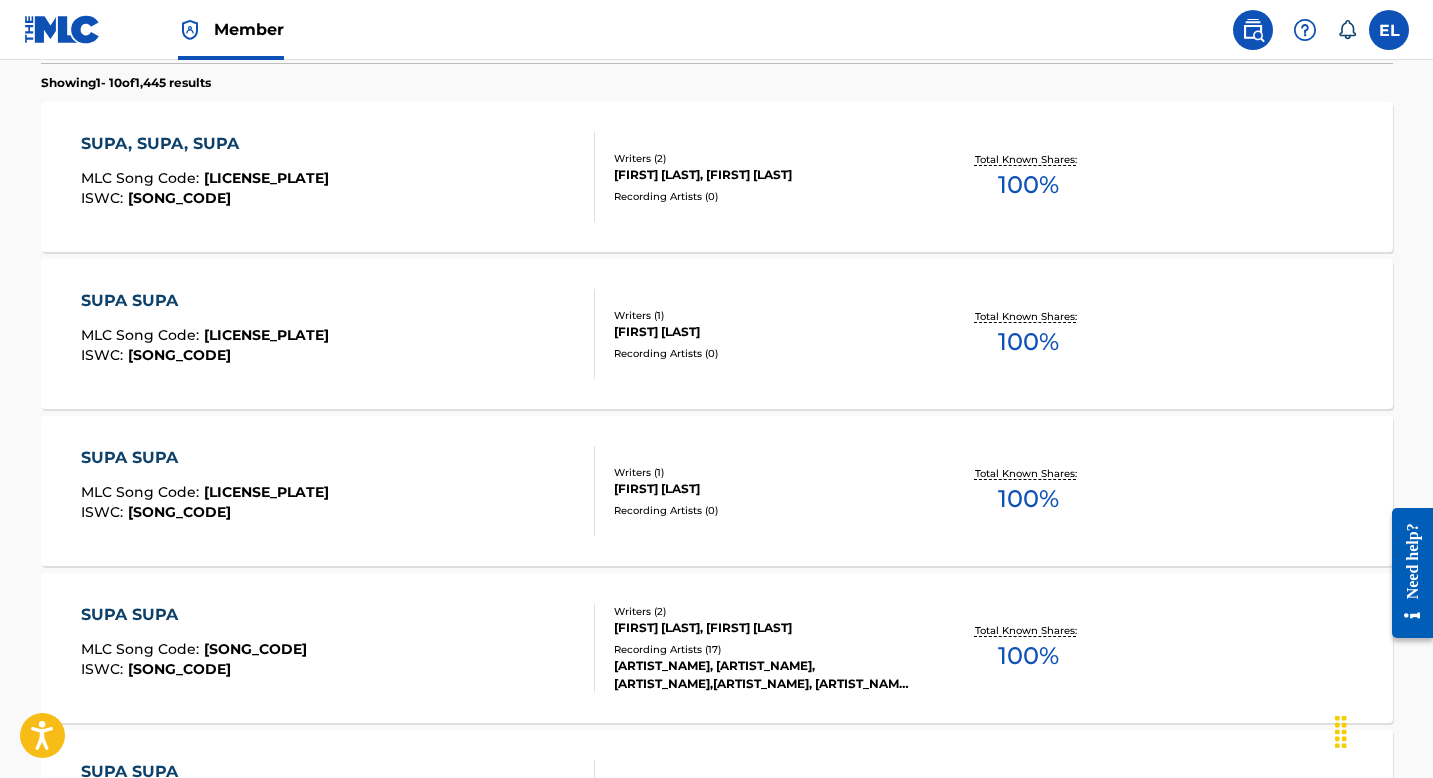 scroll, scrollTop: 576, scrollLeft: 0, axis: vertical 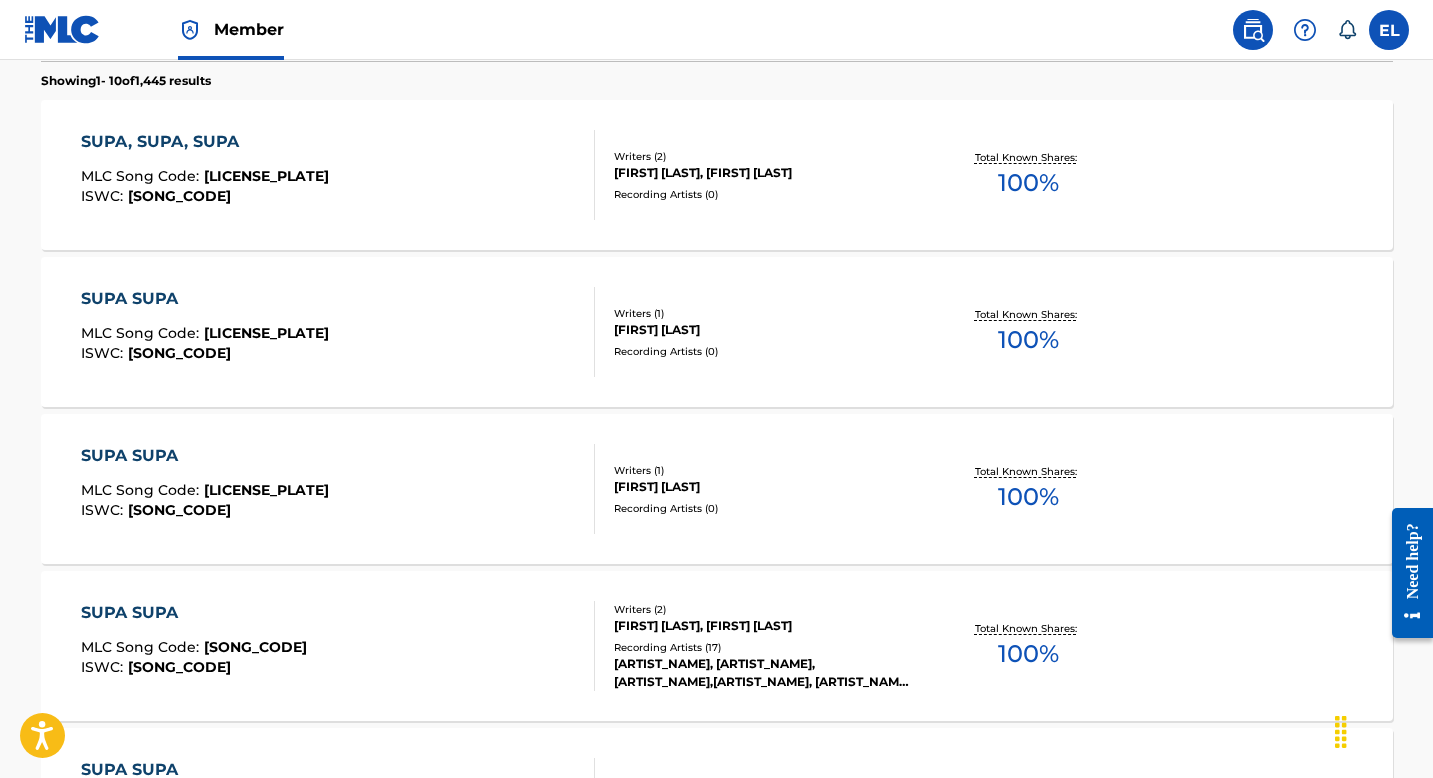 click on "SUPA SUPA MLC Song Code : SH47MO ISWC : T3061611205" at bounding box center [338, 646] 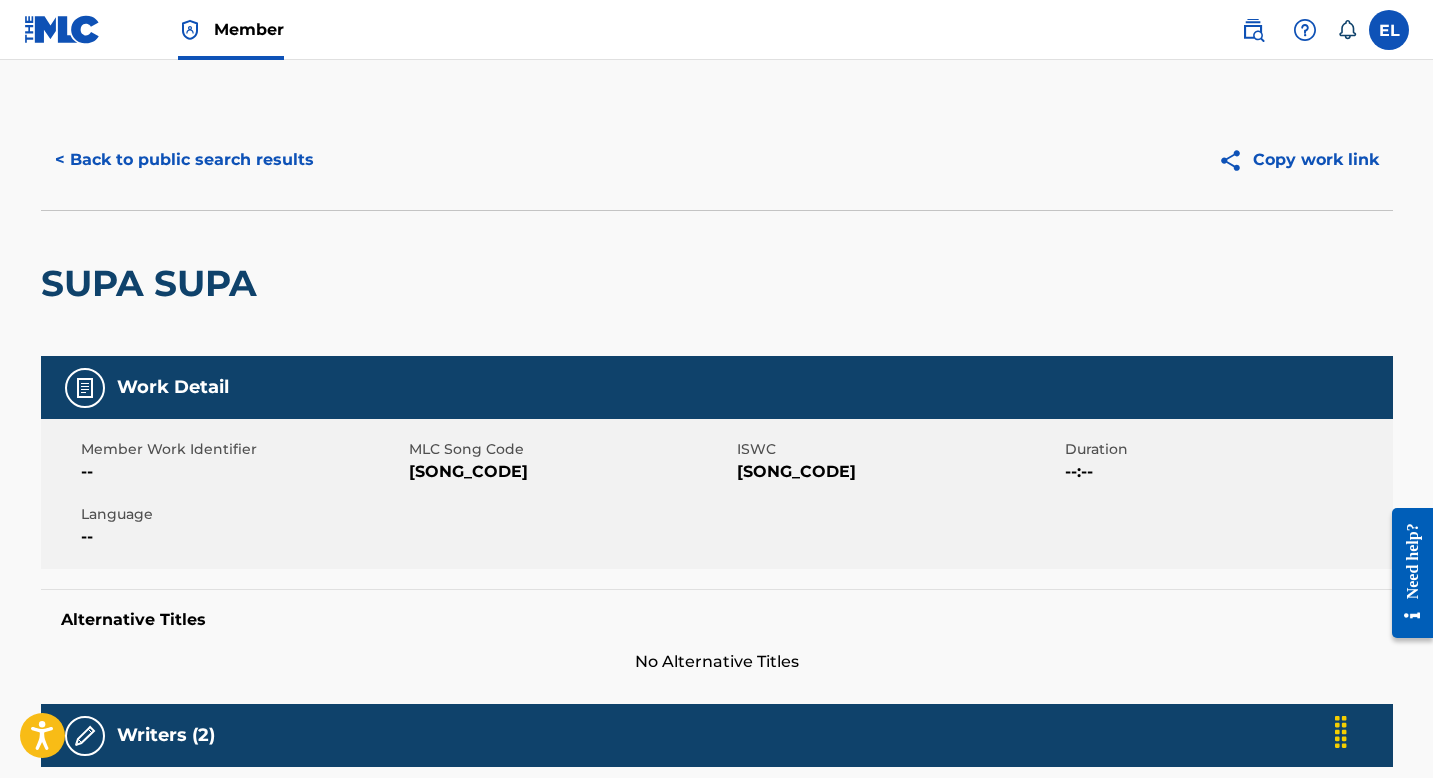 click on "SH47MO" at bounding box center (570, 472) 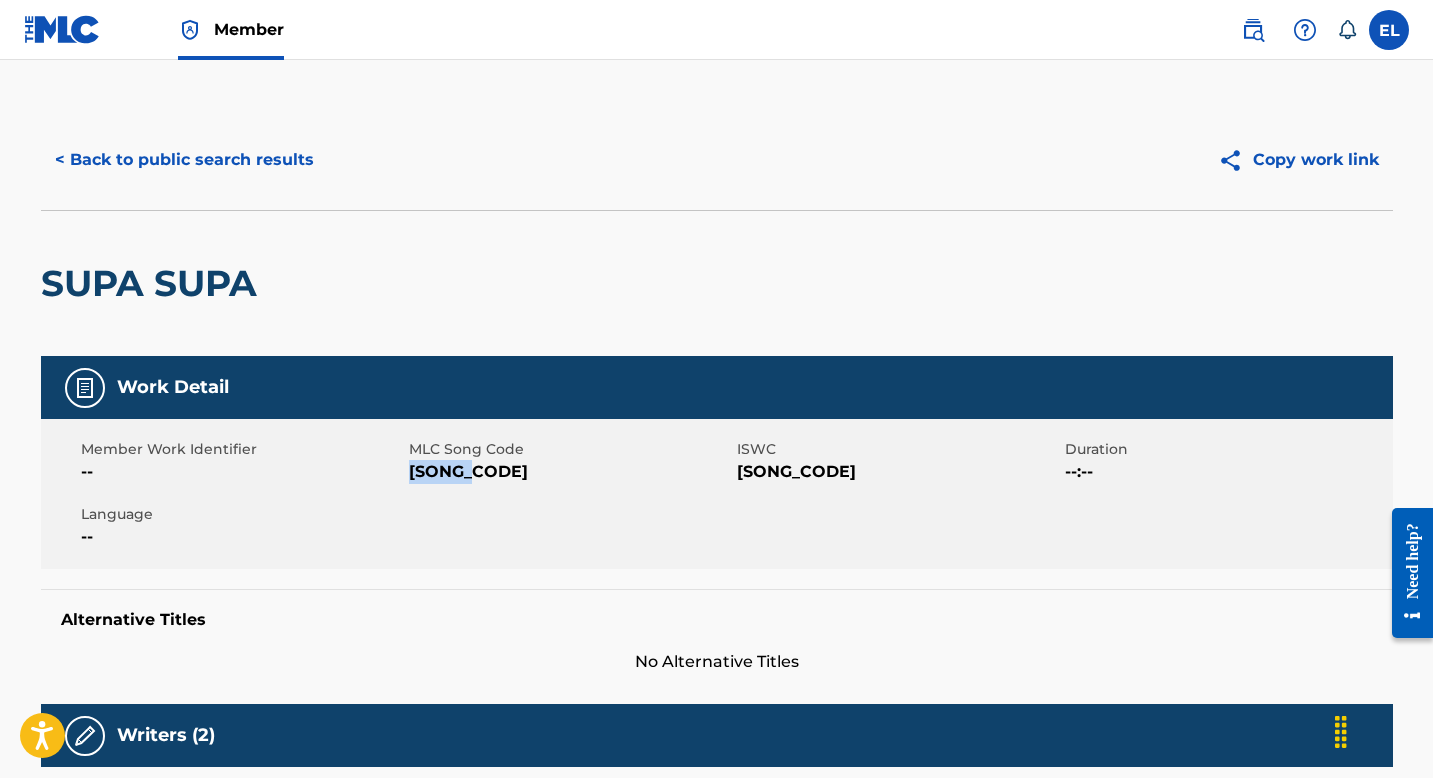 click on "SH47MO" at bounding box center [570, 472] 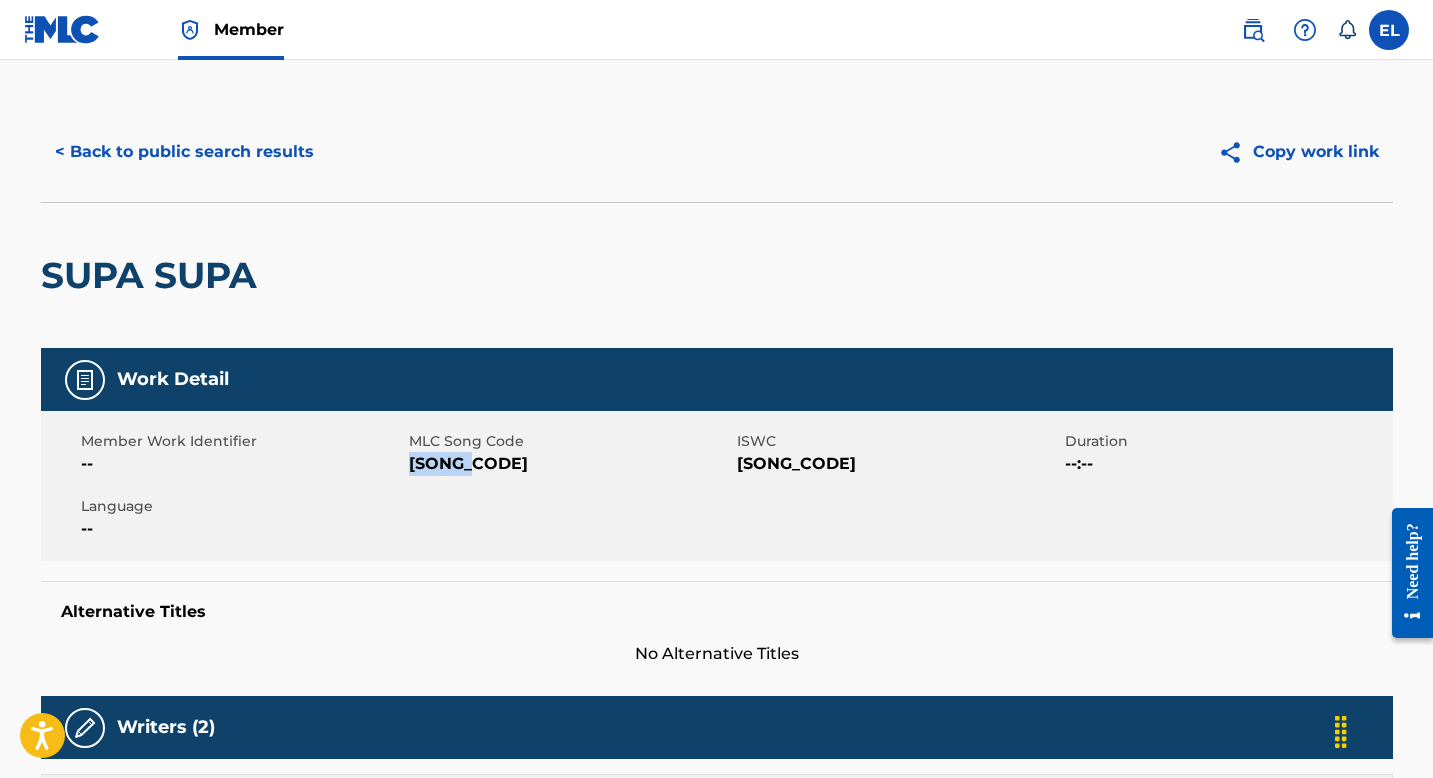 scroll, scrollTop: 0, scrollLeft: 0, axis: both 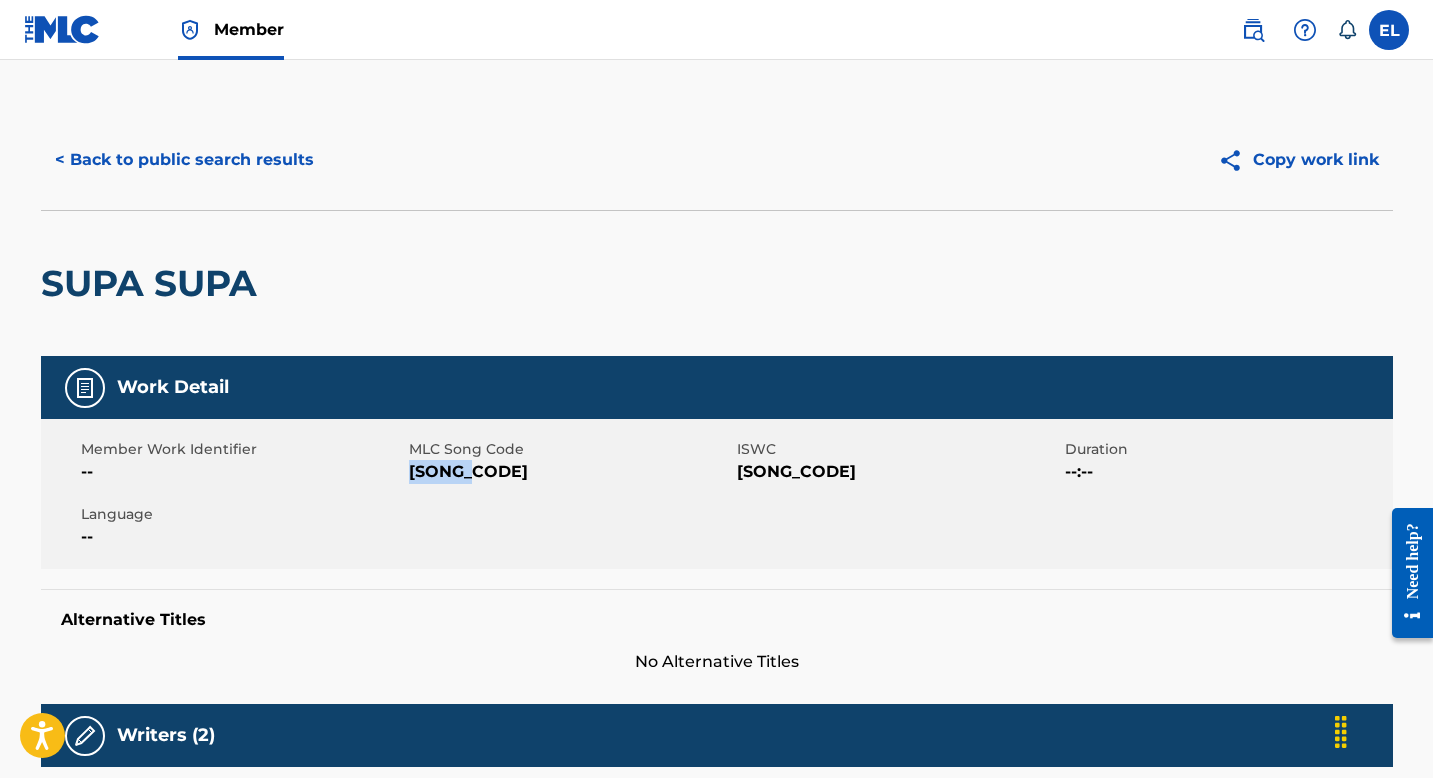 click on "< Back to public search results" at bounding box center [184, 160] 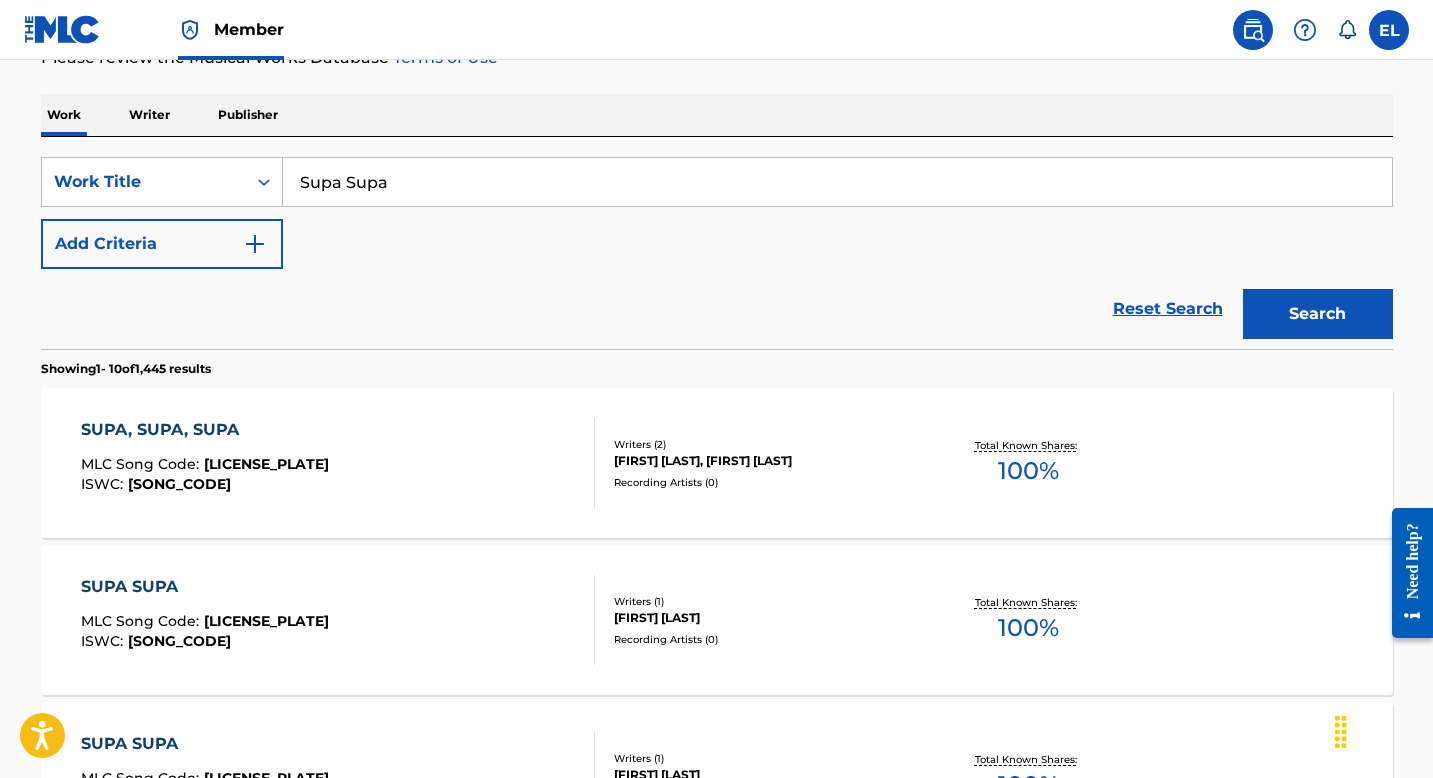 scroll, scrollTop: 0, scrollLeft: 0, axis: both 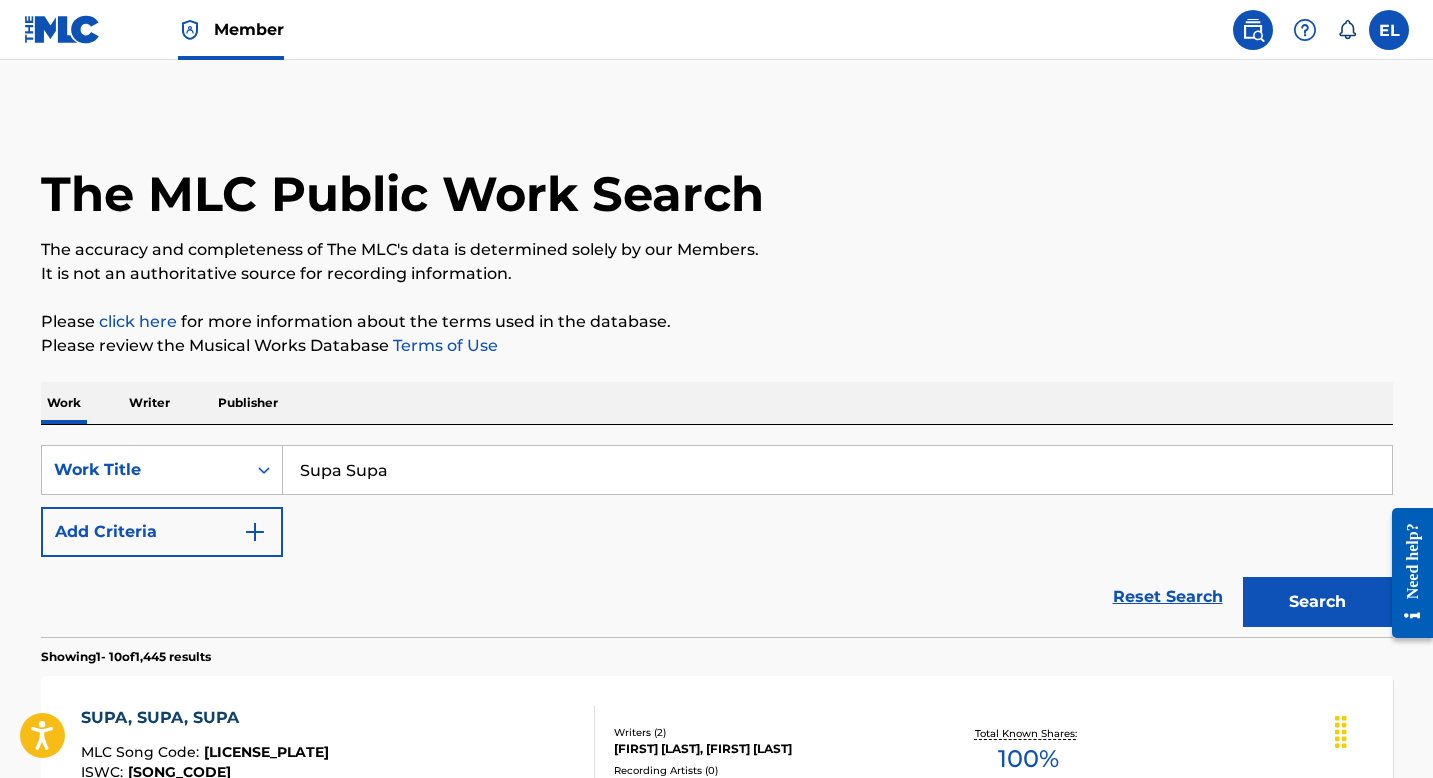 click on "Supa Supa" at bounding box center [837, 470] 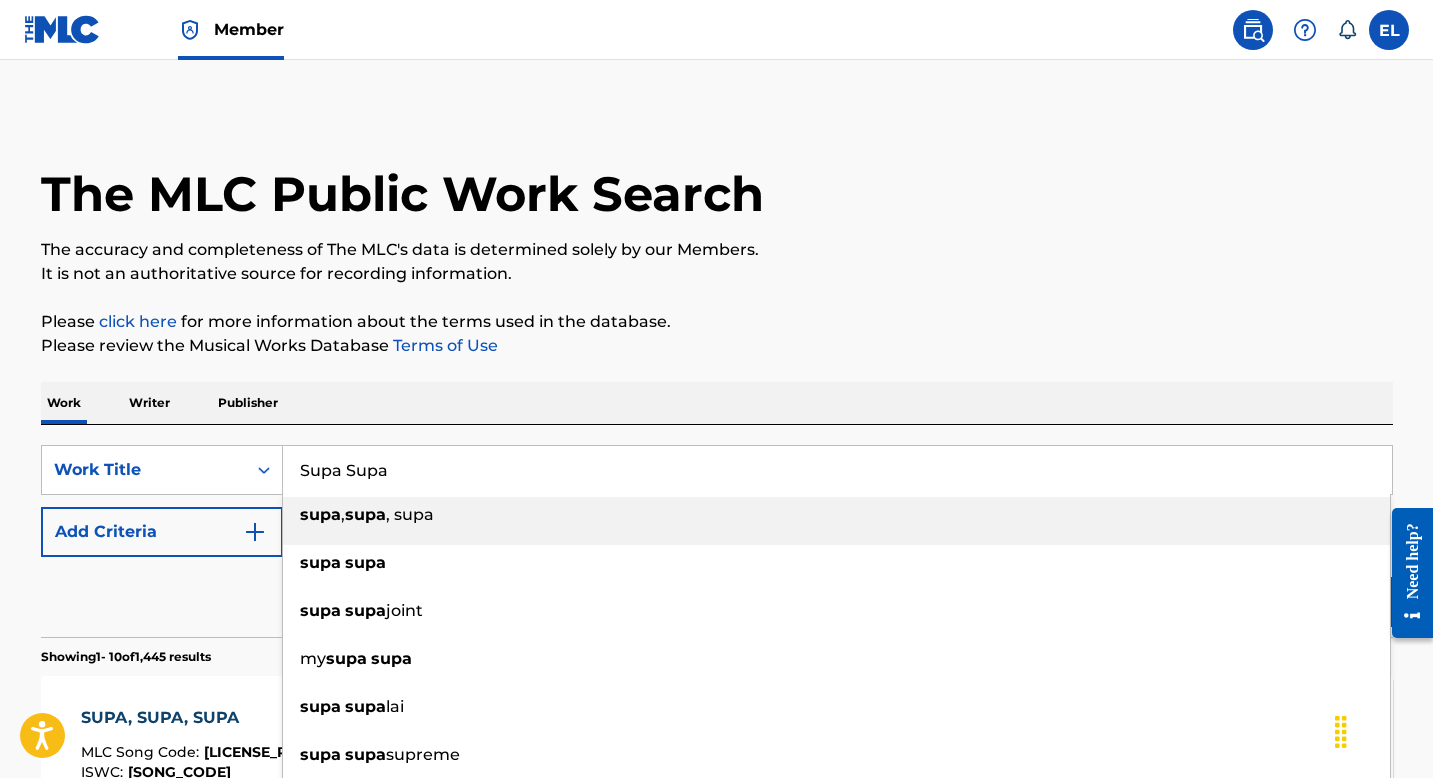 click on "Supa Supa" at bounding box center [837, 470] 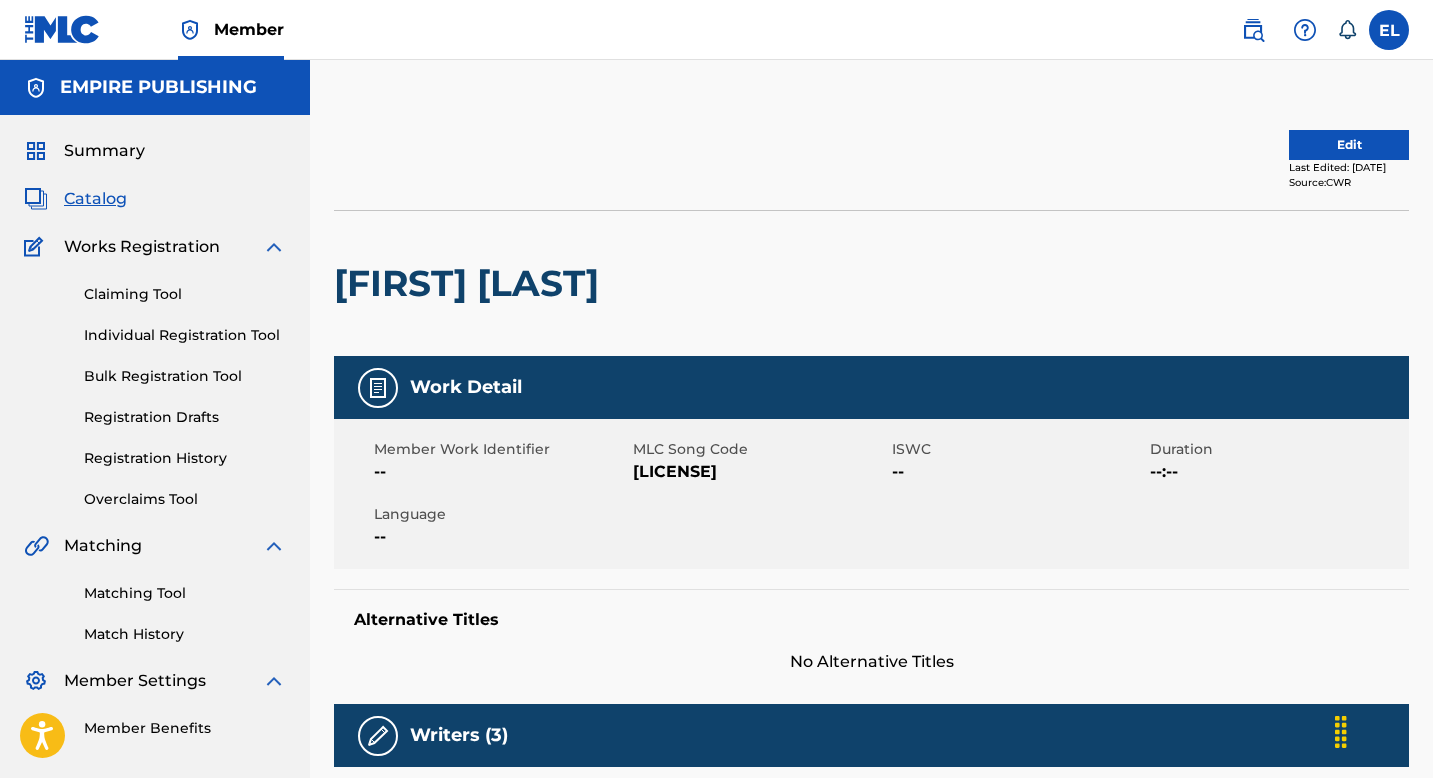 scroll, scrollTop: 0, scrollLeft: 0, axis: both 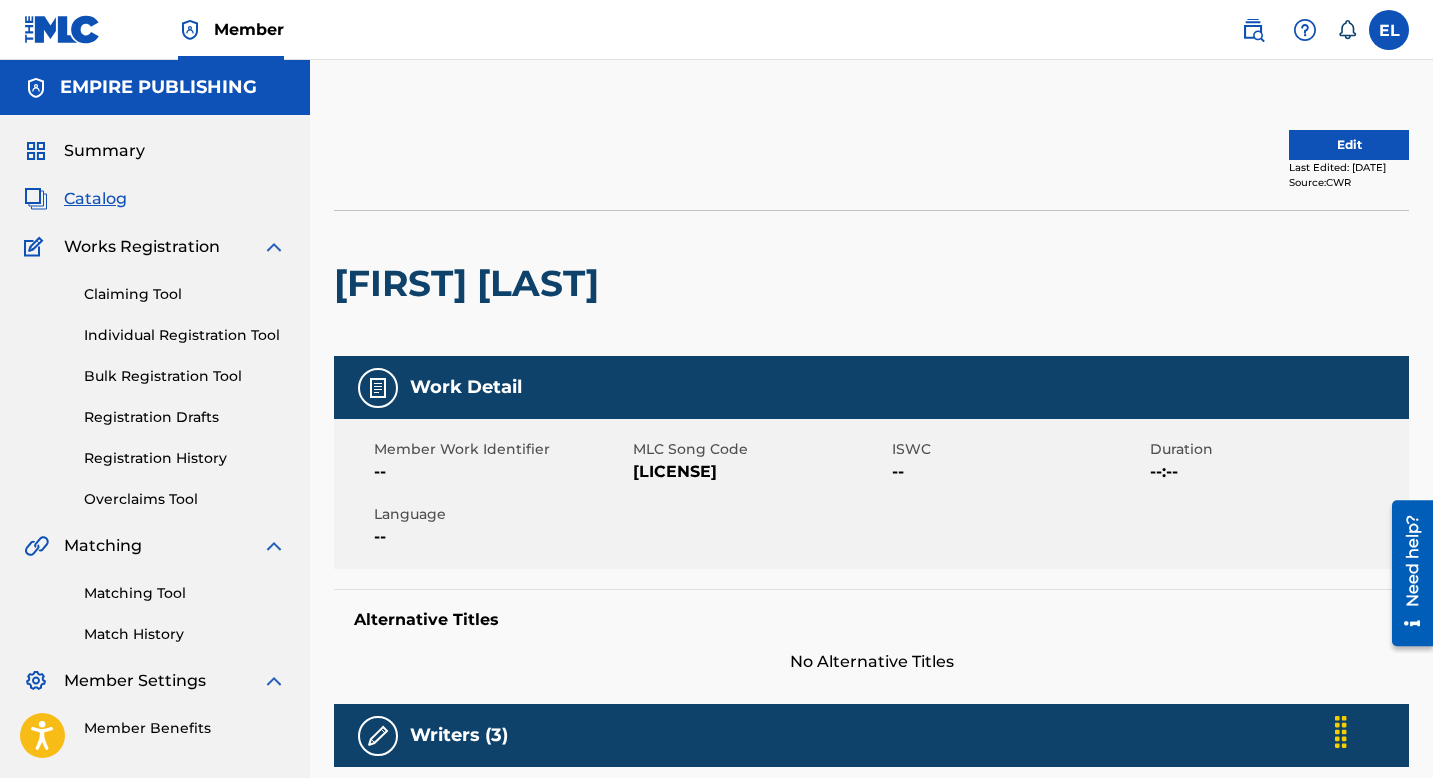 click on "MLC Song Code" at bounding box center [760, 449] 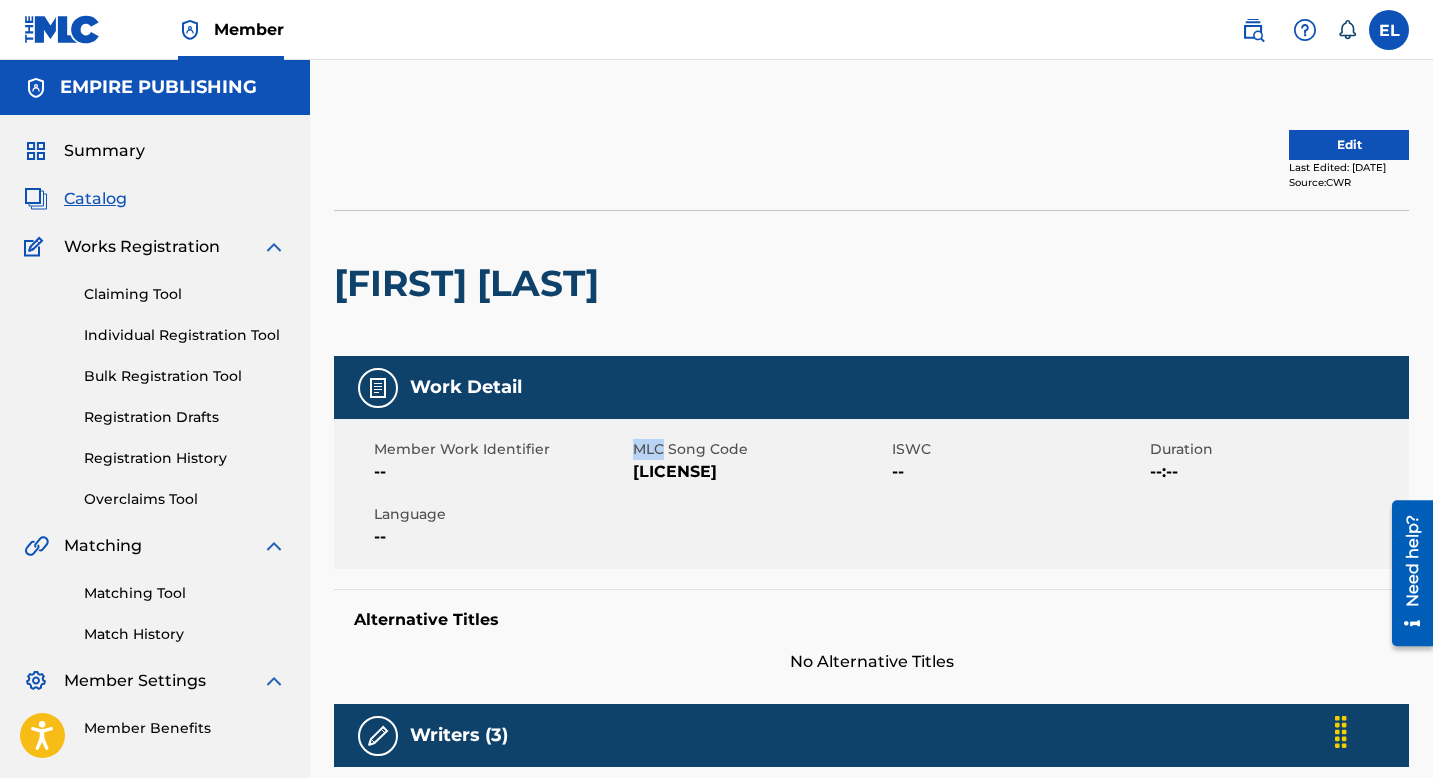 click on "MLC Song Code" at bounding box center (760, 449) 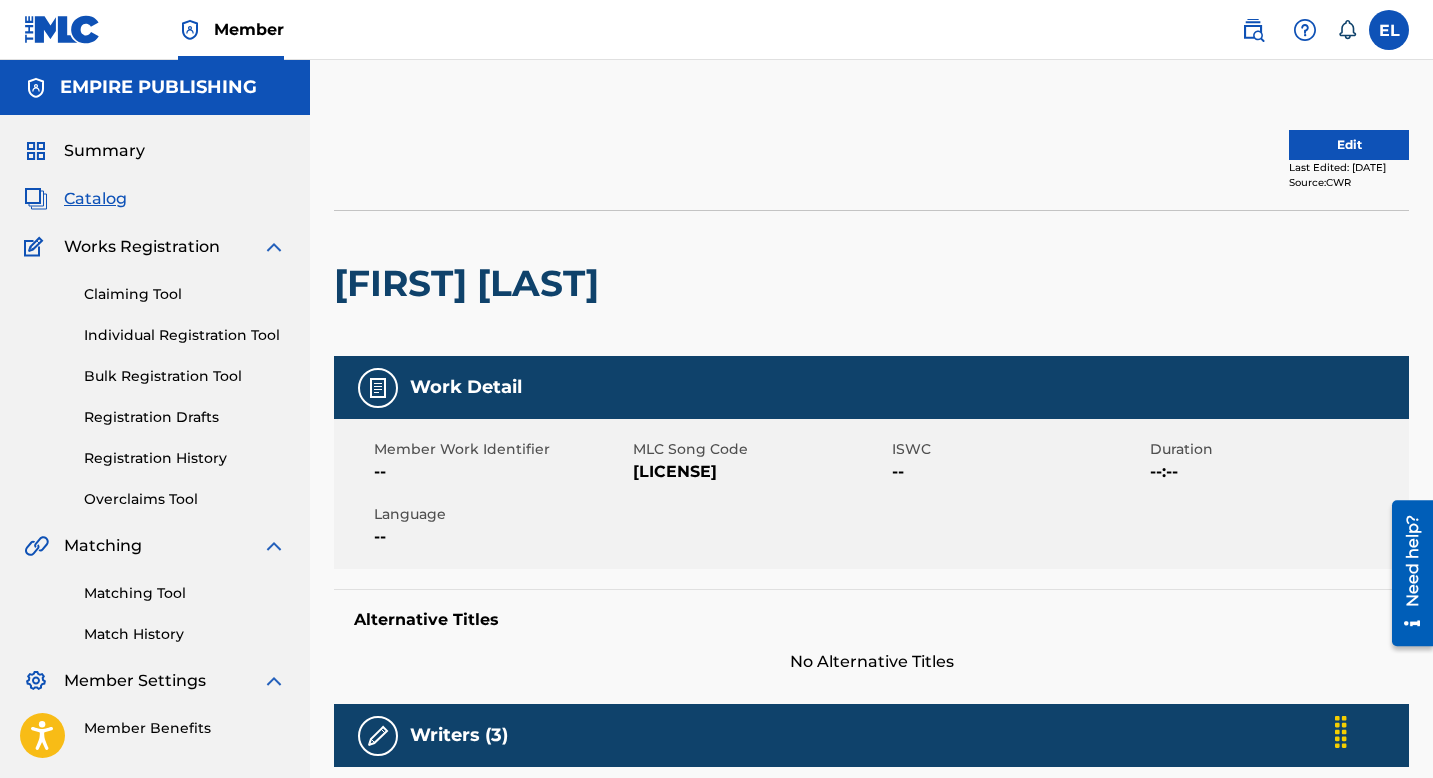 click on "BC1F89" at bounding box center [760, 472] 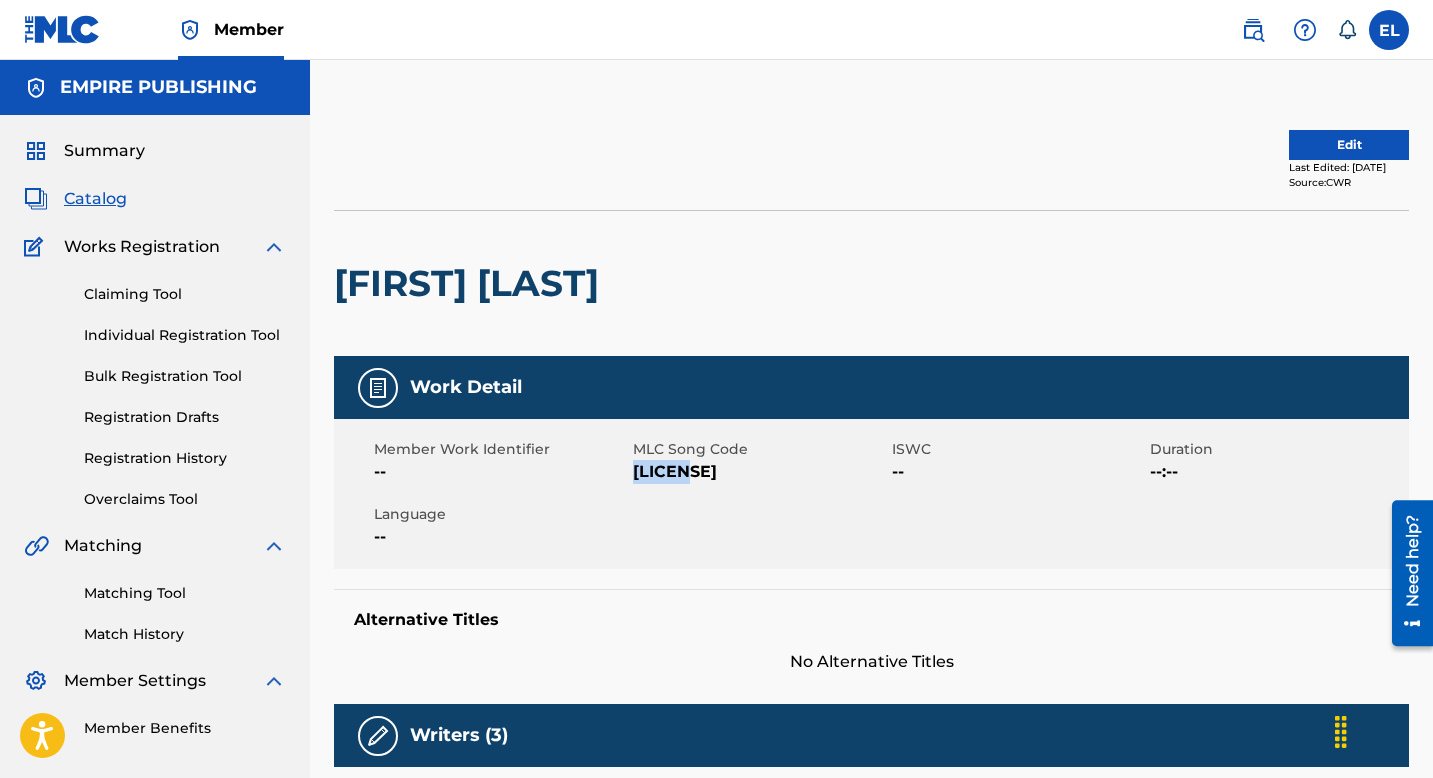 click on "BC1F89" at bounding box center (760, 472) 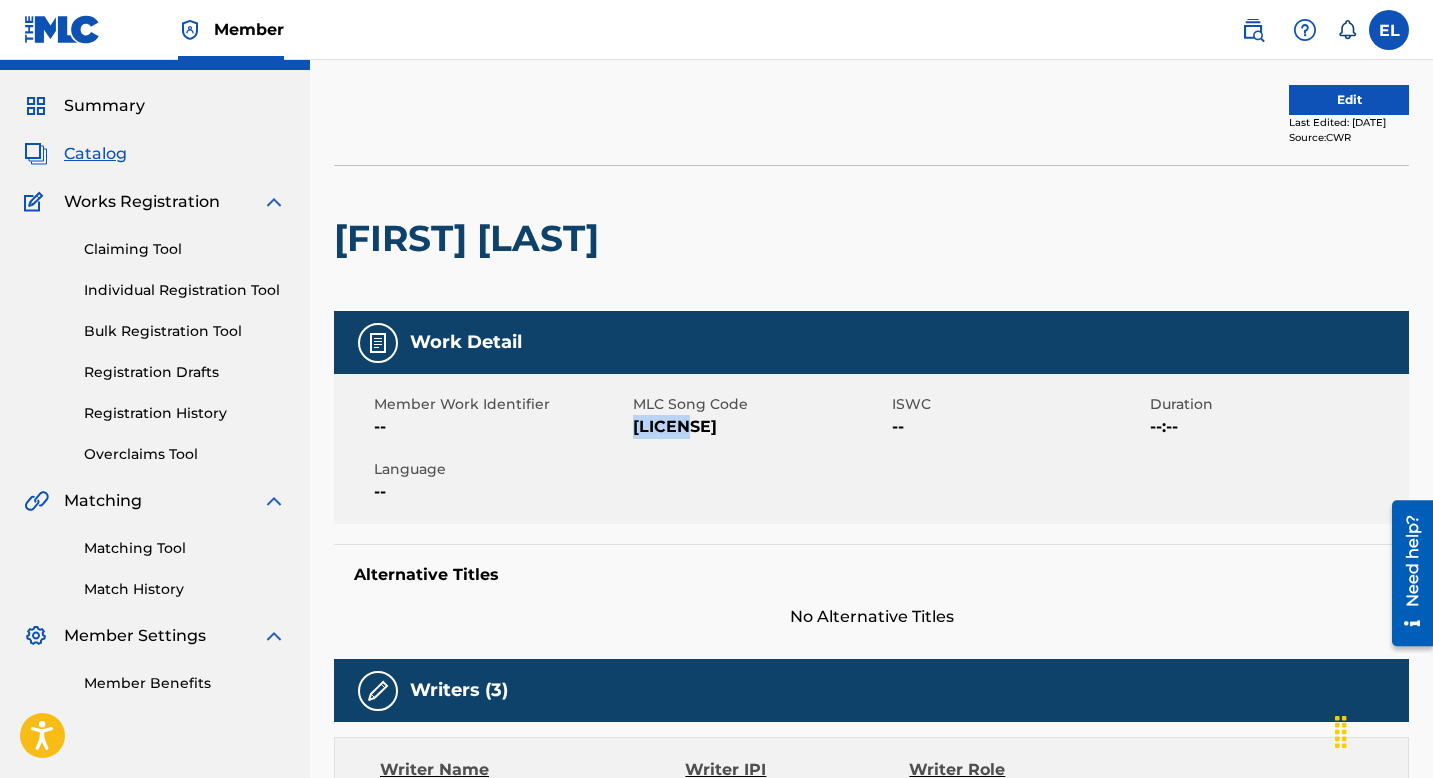 scroll, scrollTop: 0, scrollLeft: 0, axis: both 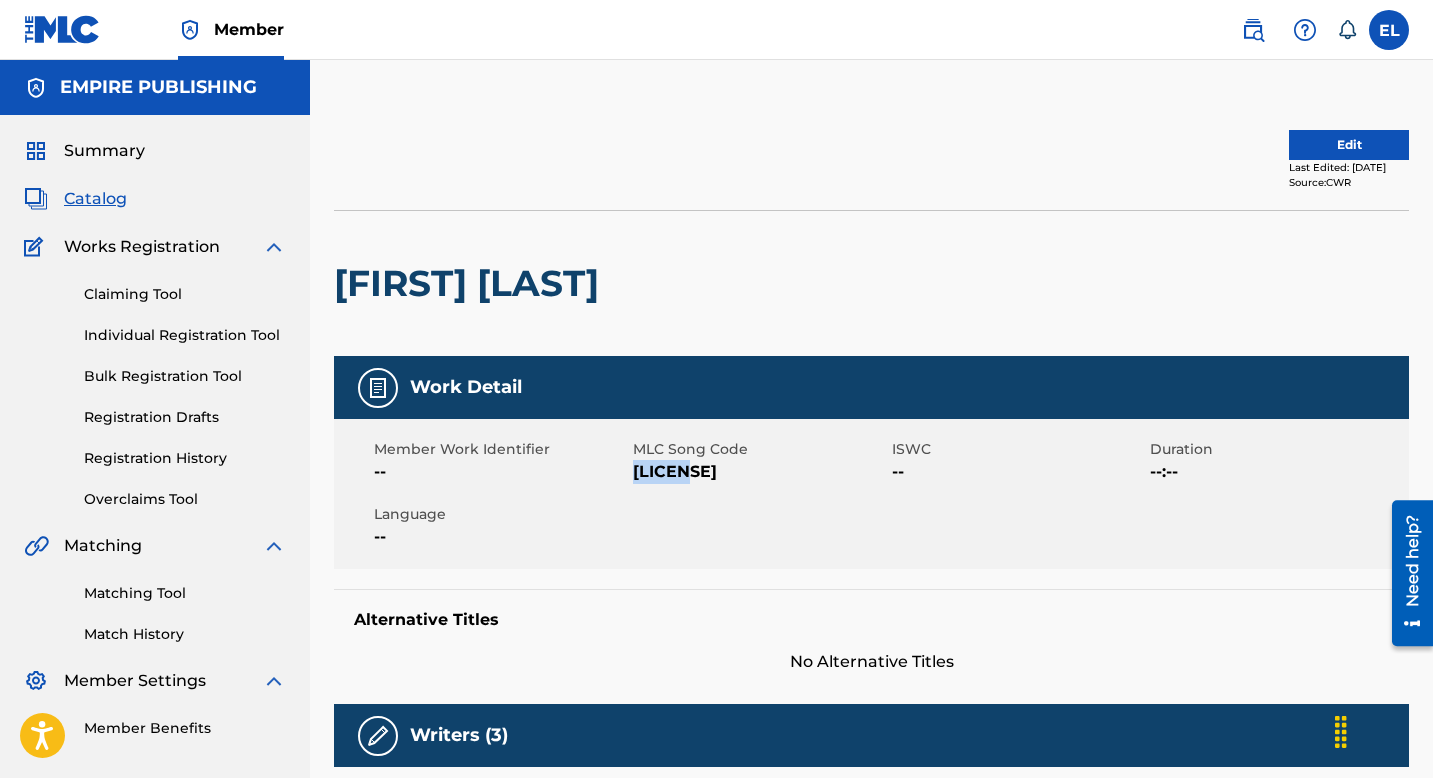 click on "BC1F89" at bounding box center (760, 472) 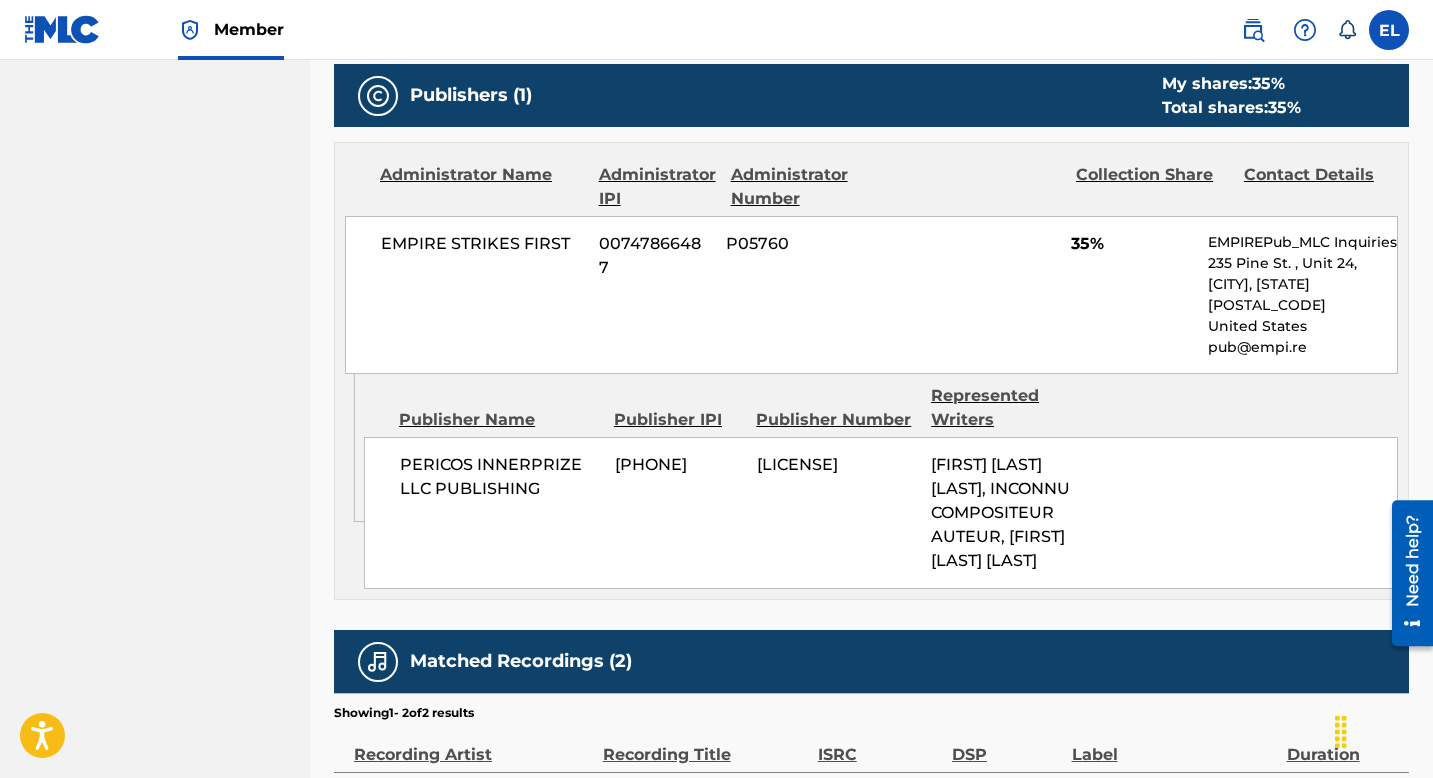 scroll, scrollTop: 931, scrollLeft: 0, axis: vertical 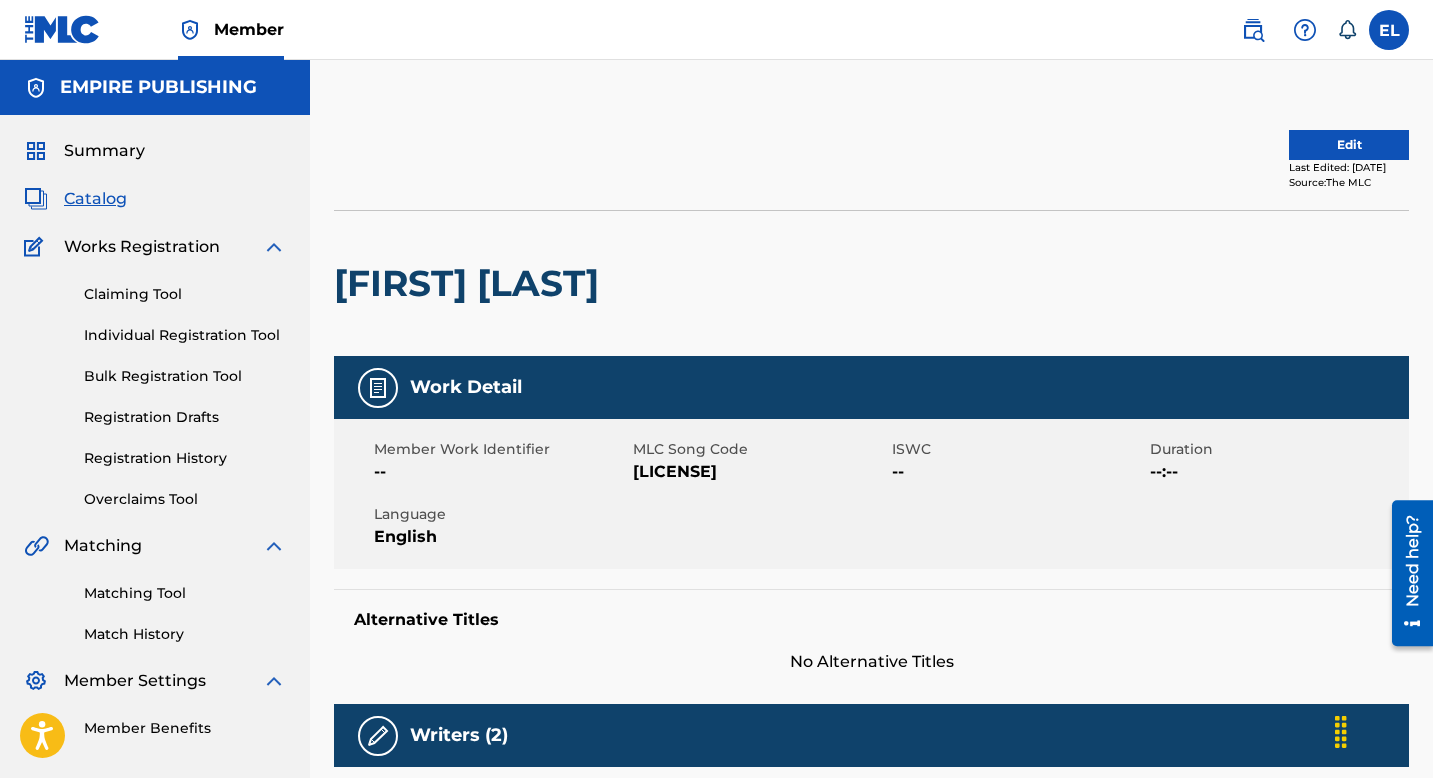 click on "[LICENSE]" at bounding box center (760, 472) 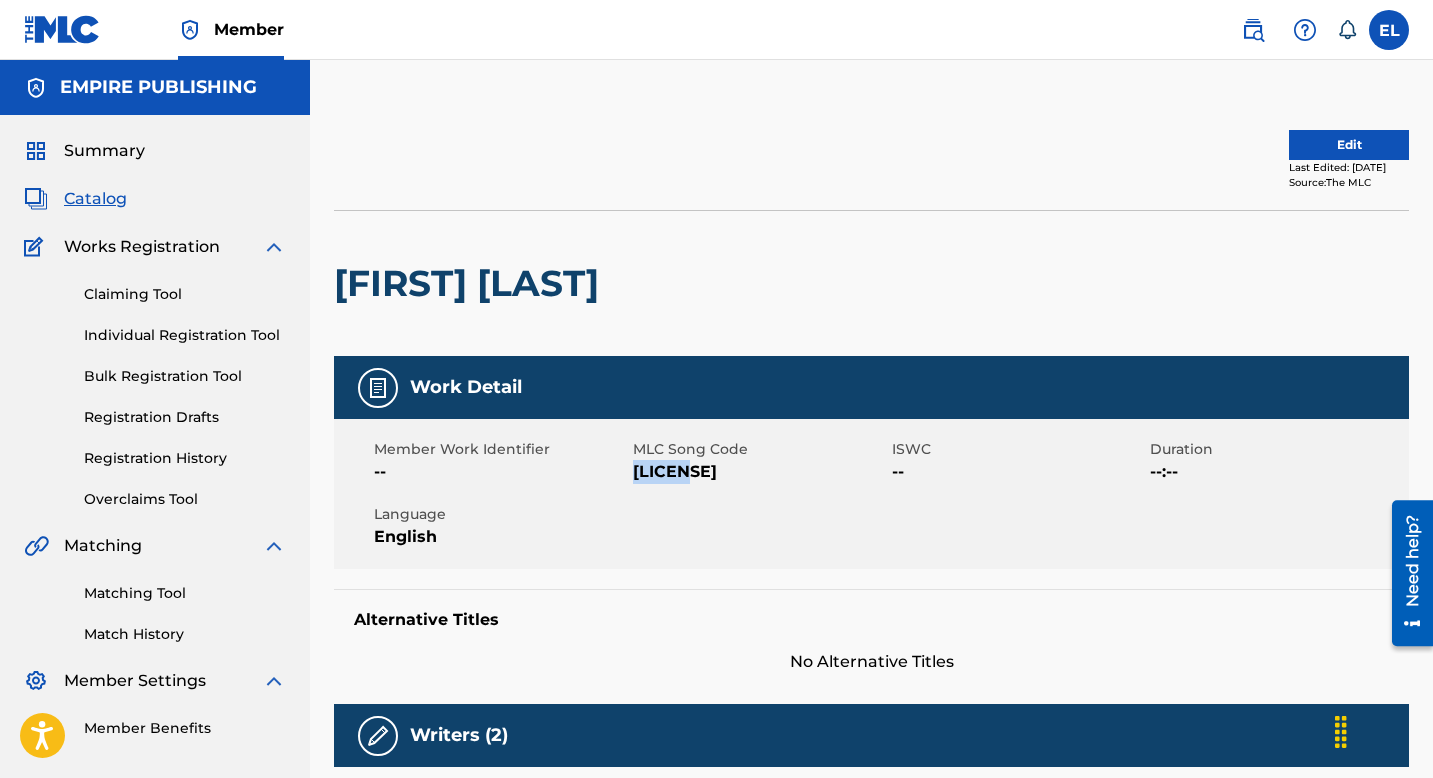 click on "BA8DJG" at bounding box center [760, 472] 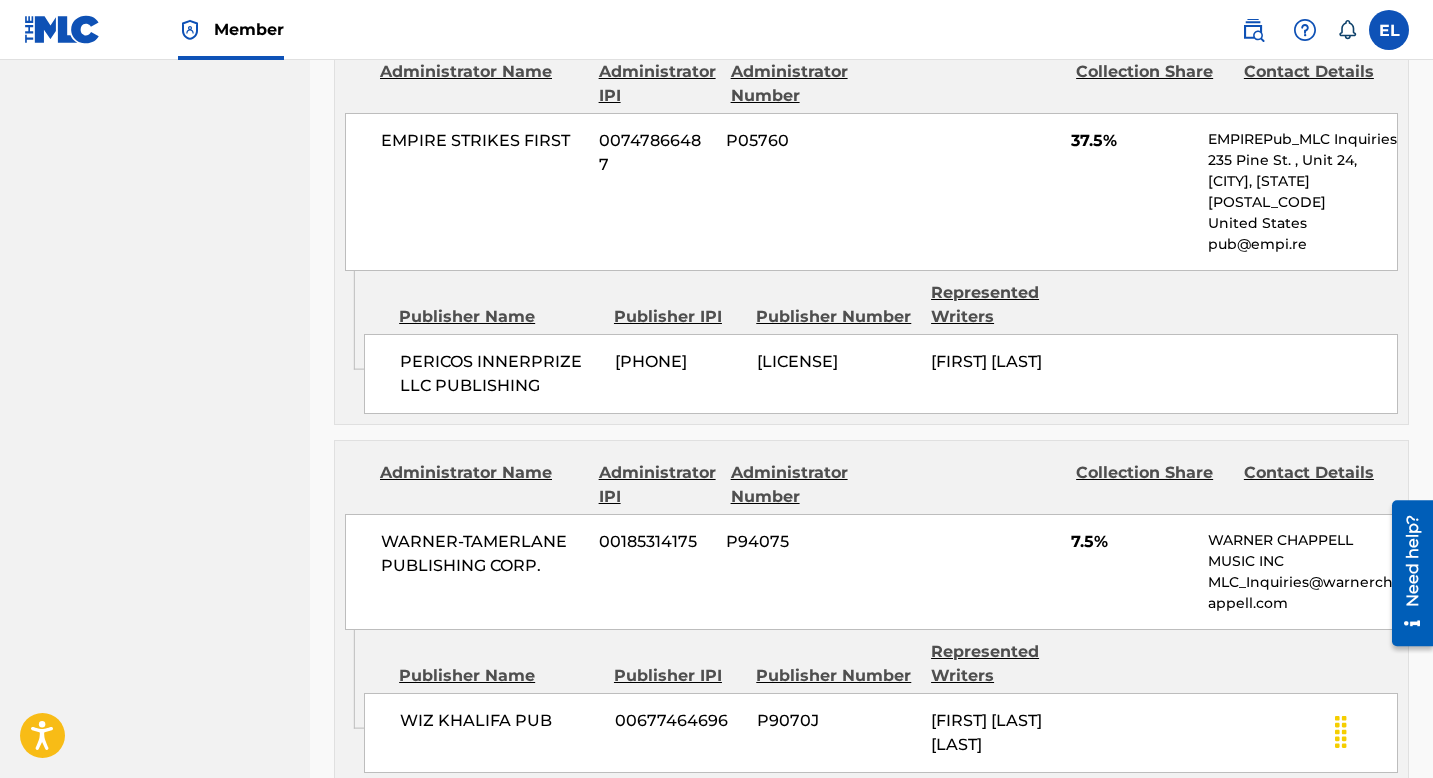 scroll, scrollTop: 0, scrollLeft: 0, axis: both 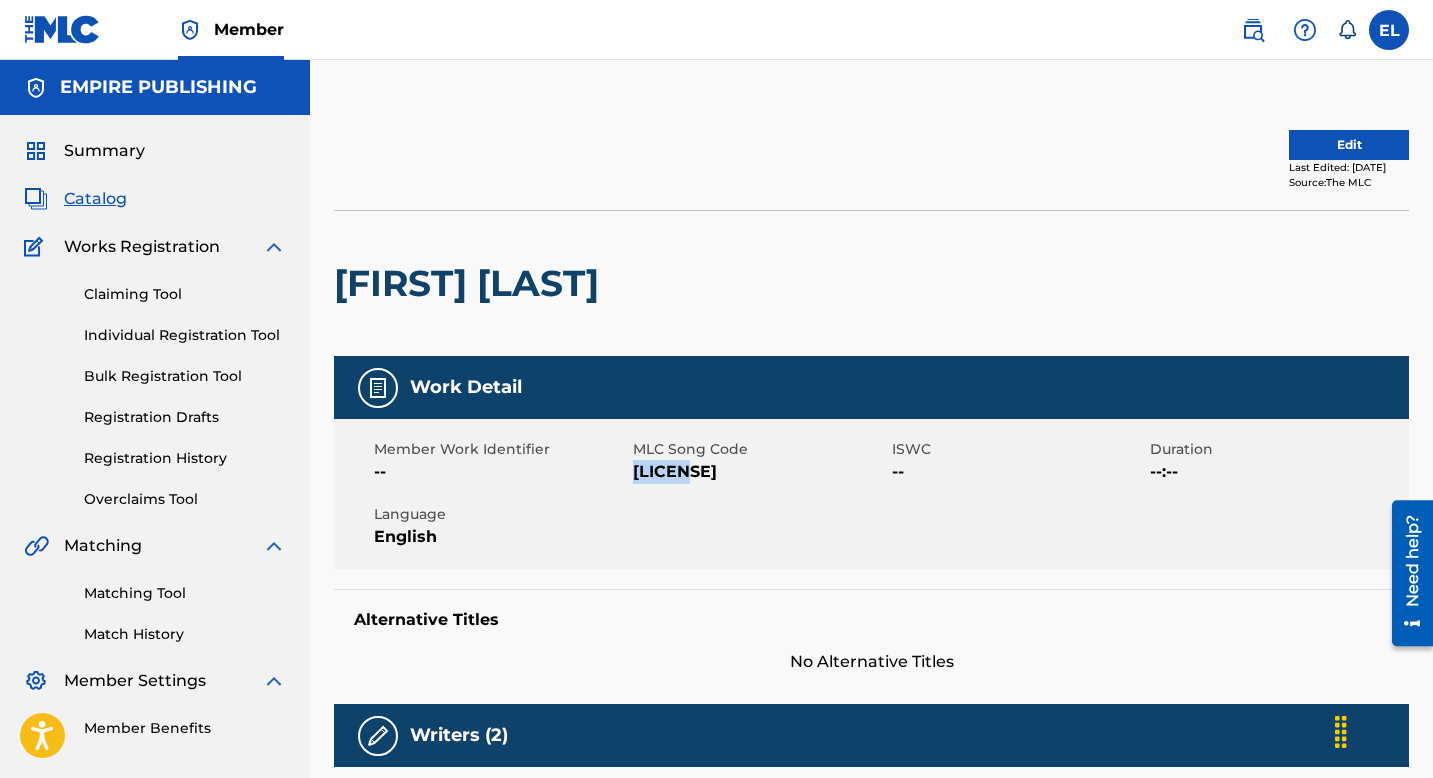 click on "BA8DJG" at bounding box center [760, 472] 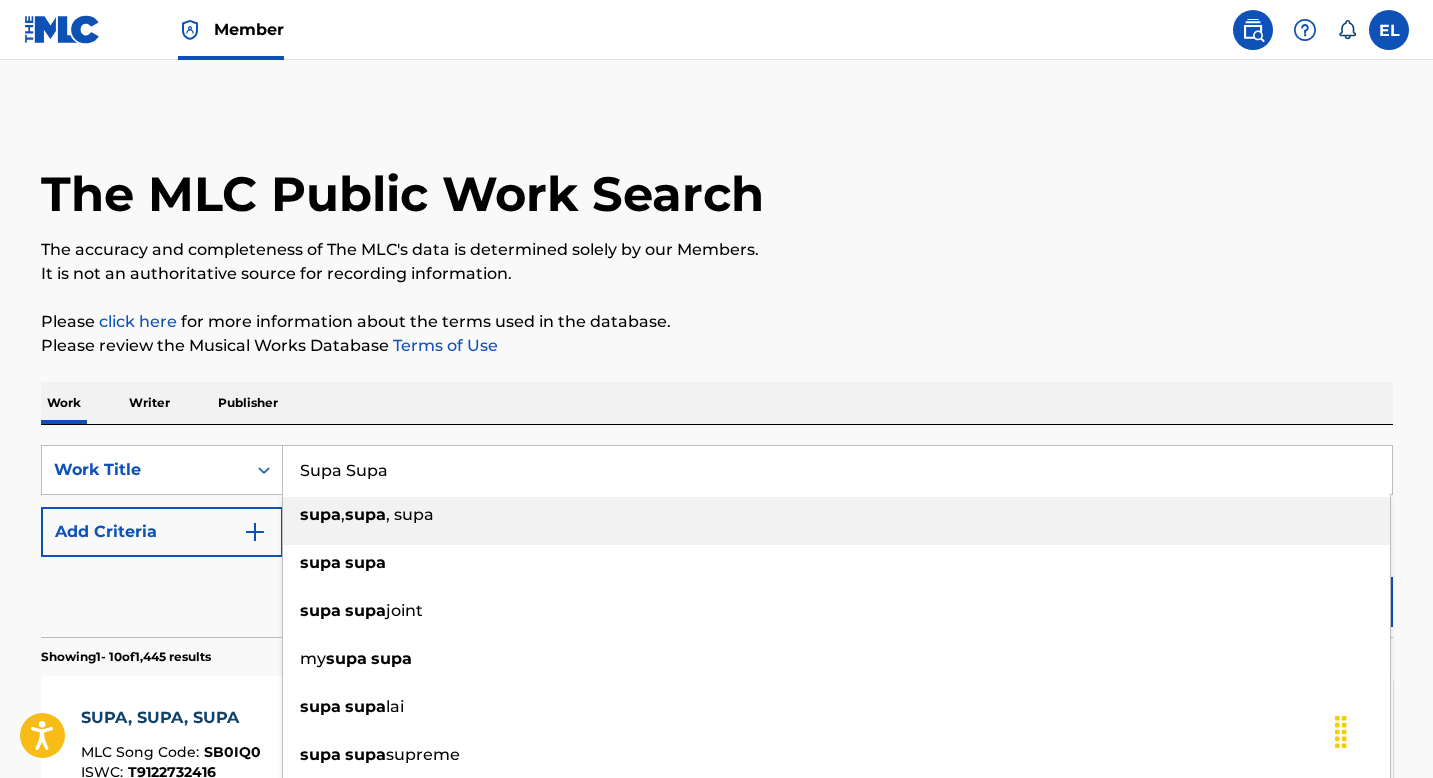 scroll, scrollTop: 0, scrollLeft: 0, axis: both 